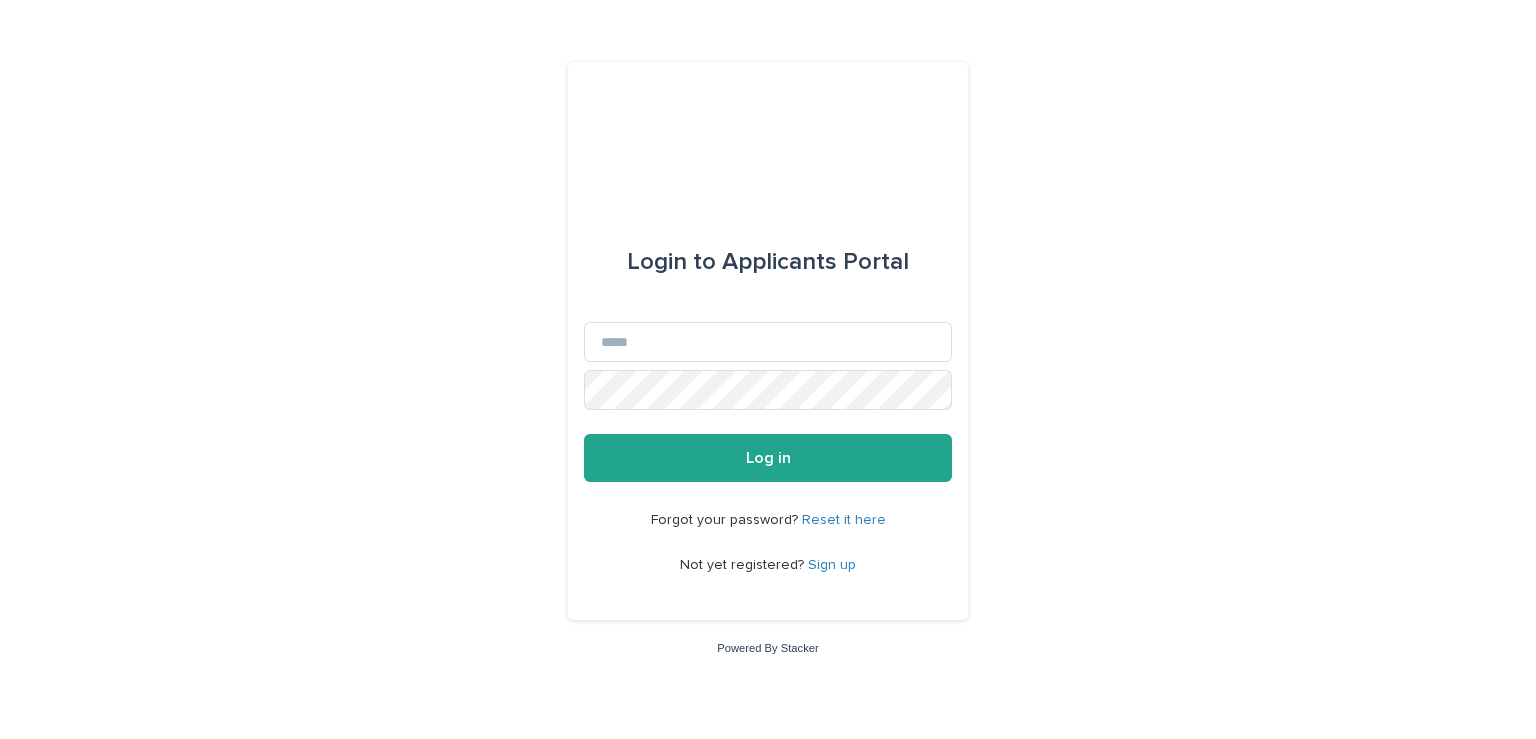 scroll, scrollTop: 0, scrollLeft: 0, axis: both 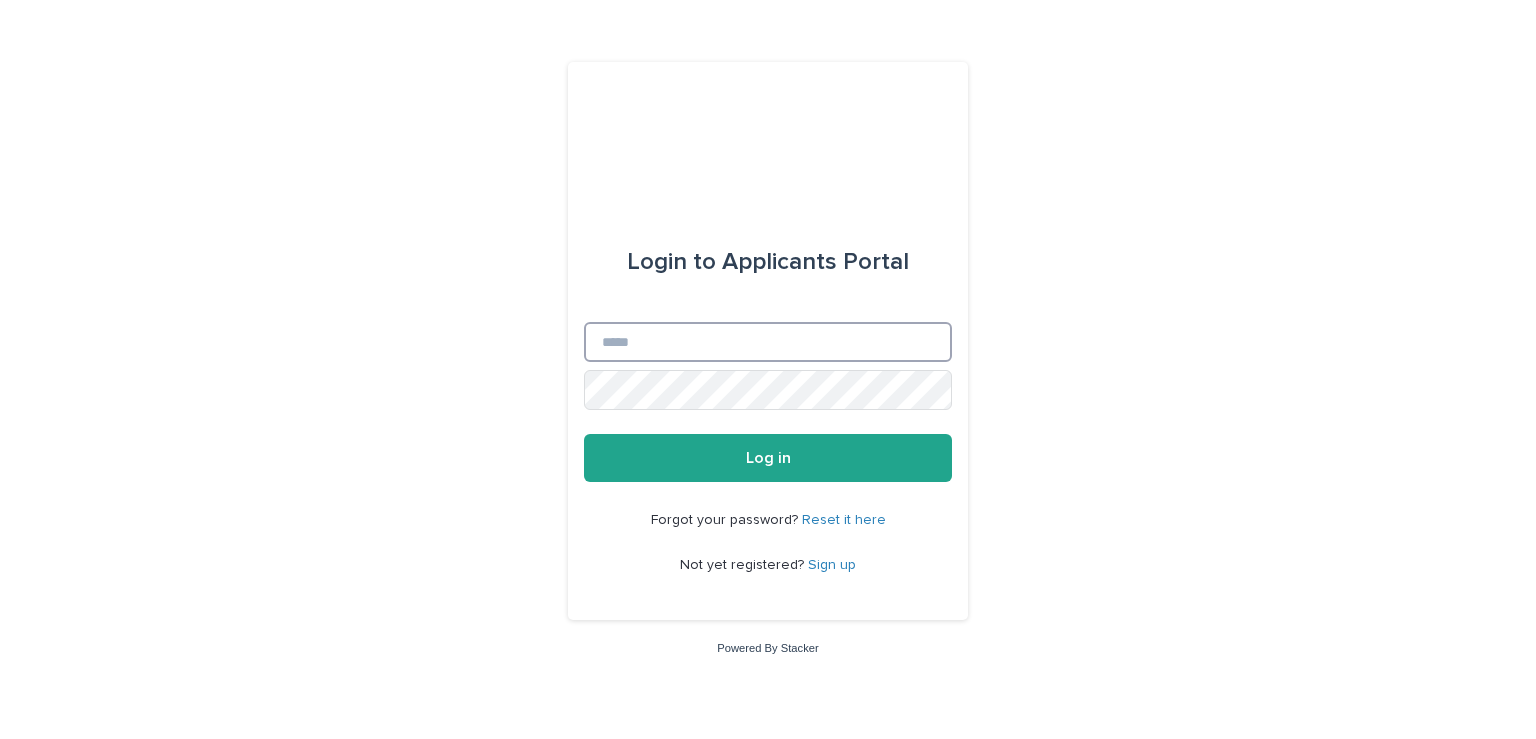 click on "Email" at bounding box center (768, 342) 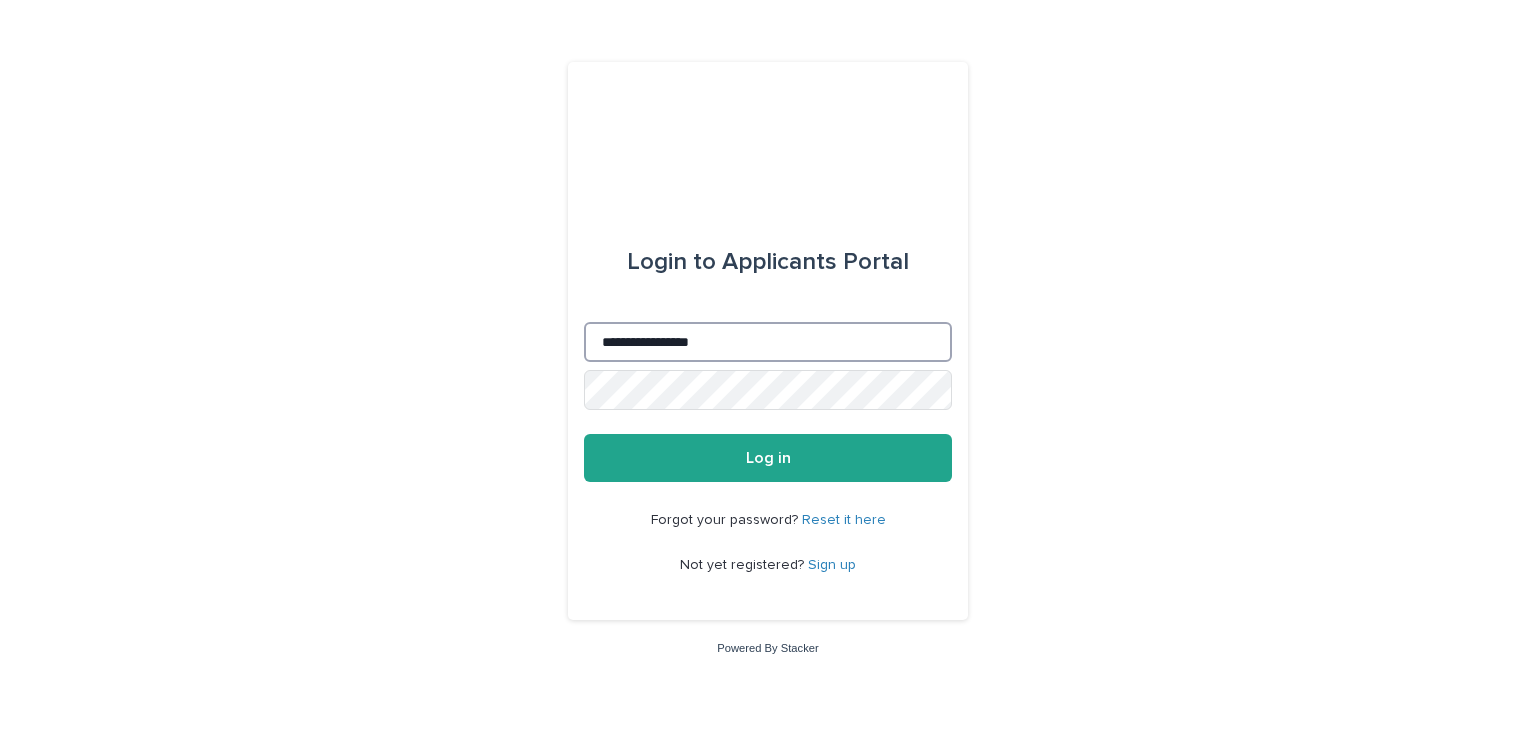 drag, startPoint x: 698, startPoint y: 346, endPoint x: 720, endPoint y: 336, distance: 24.166092 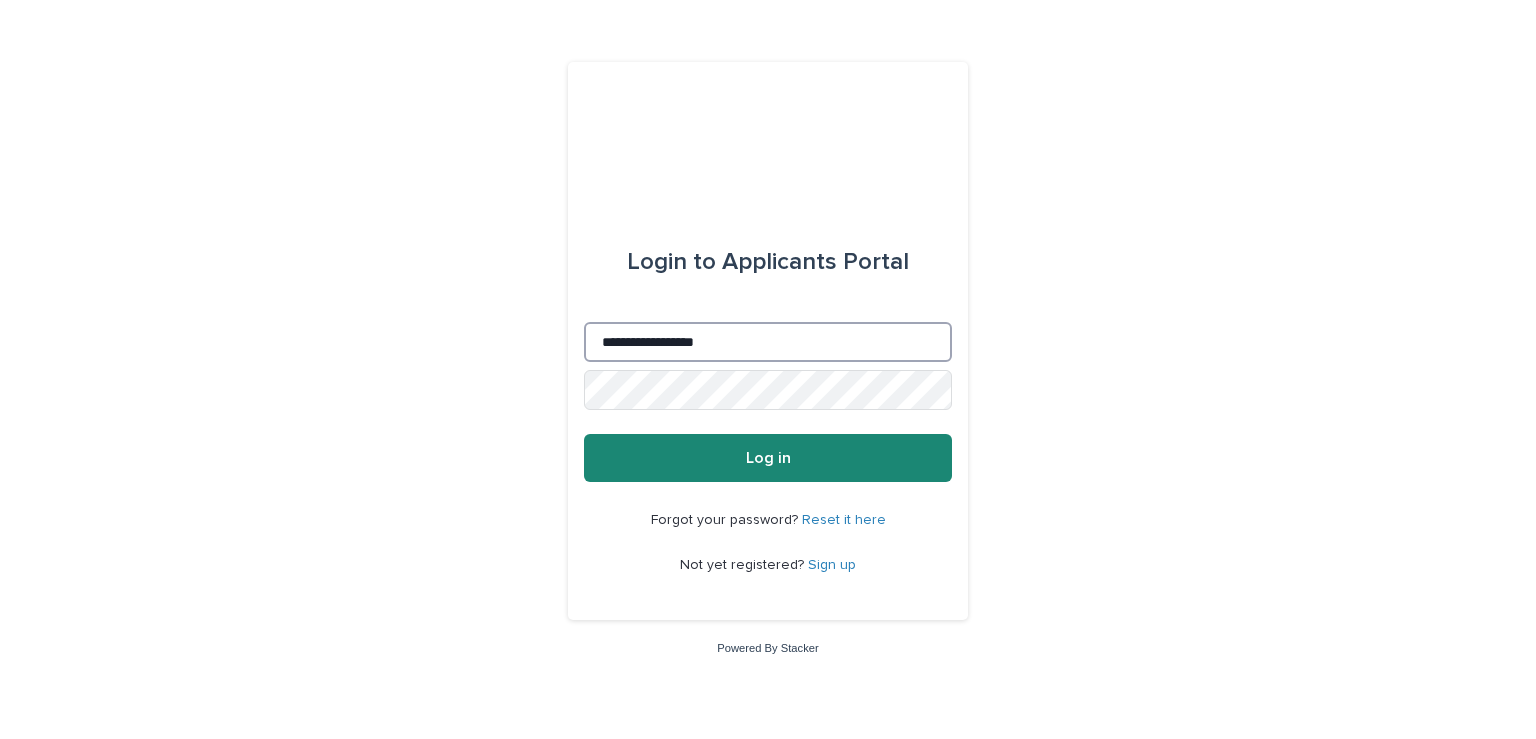type on "**********" 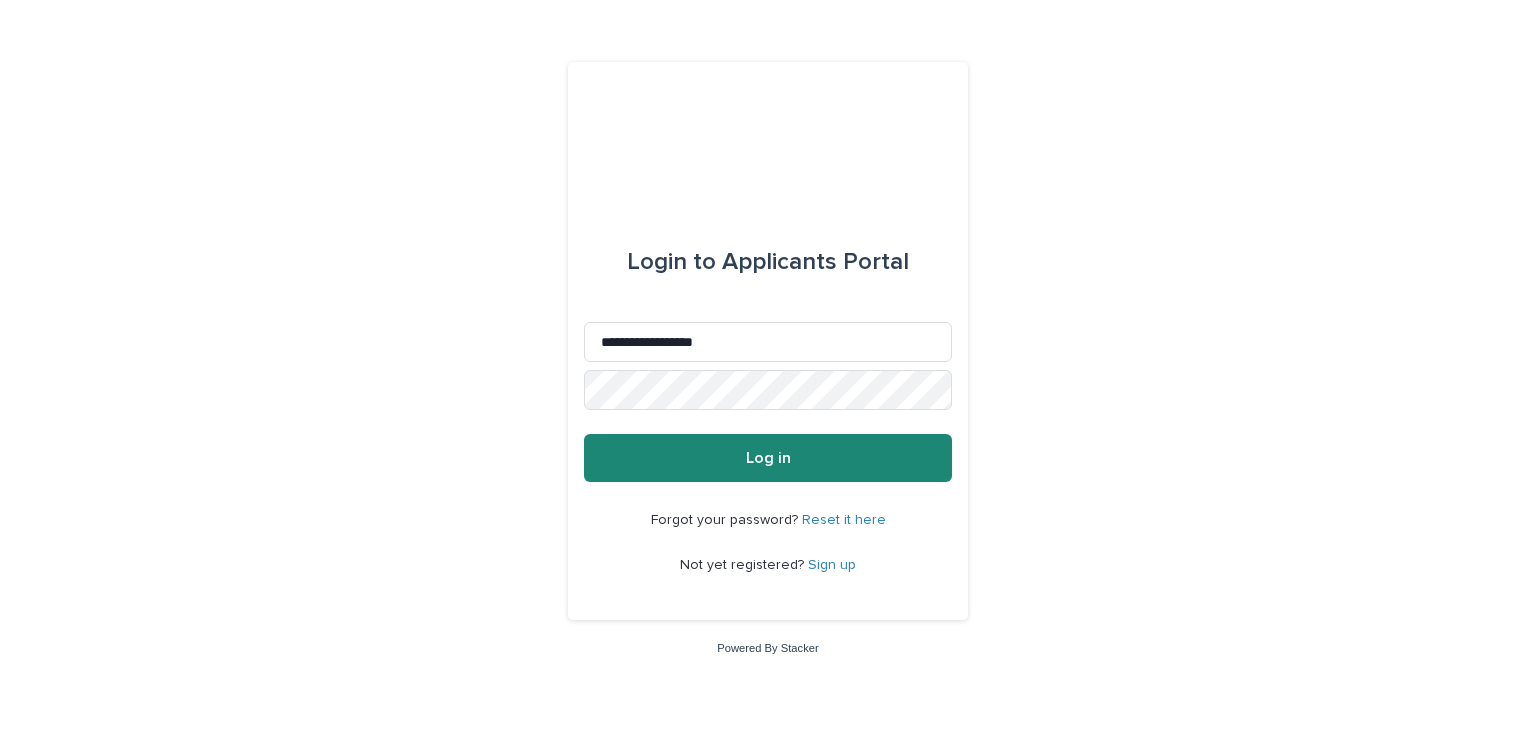 click on "Log in" at bounding box center (768, 458) 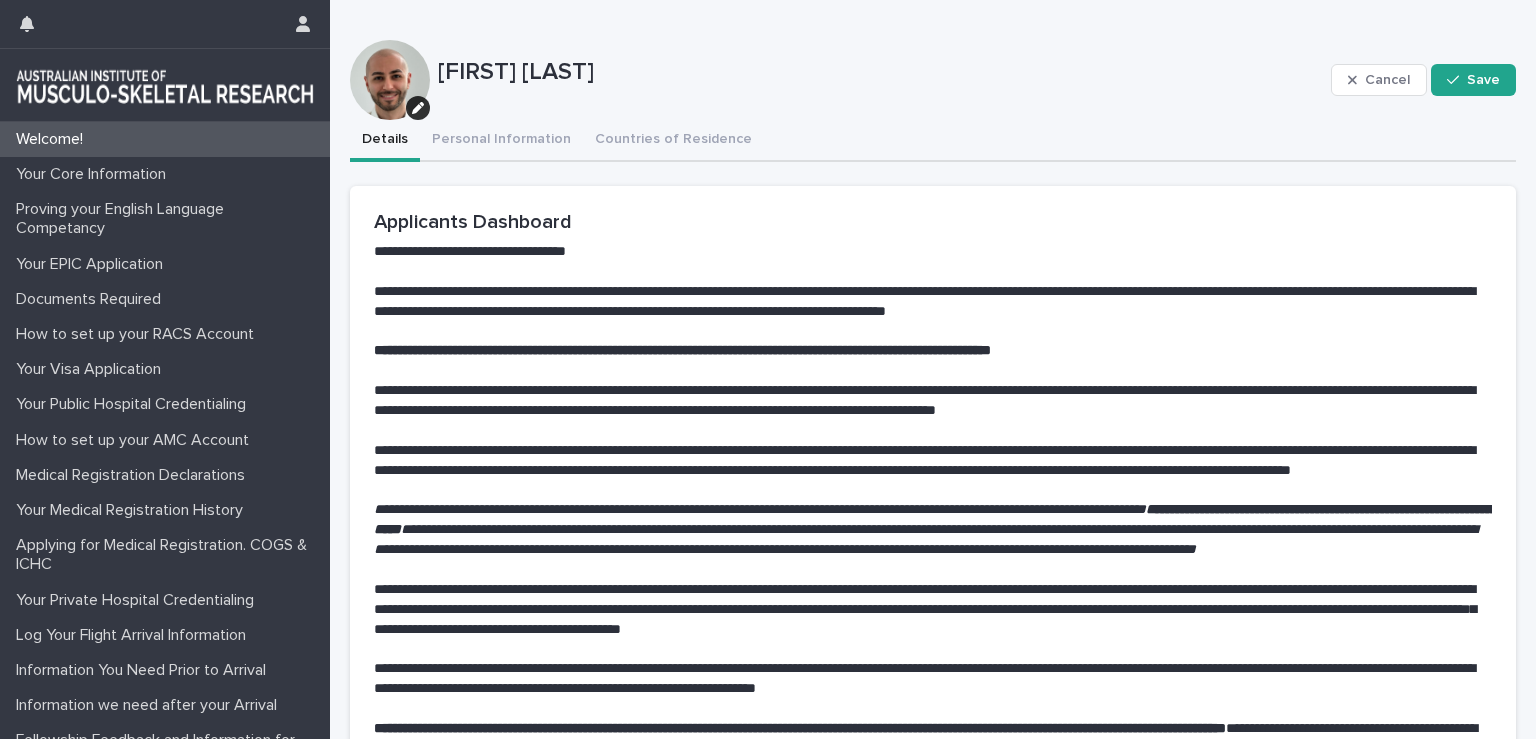 scroll, scrollTop: 0, scrollLeft: 0, axis: both 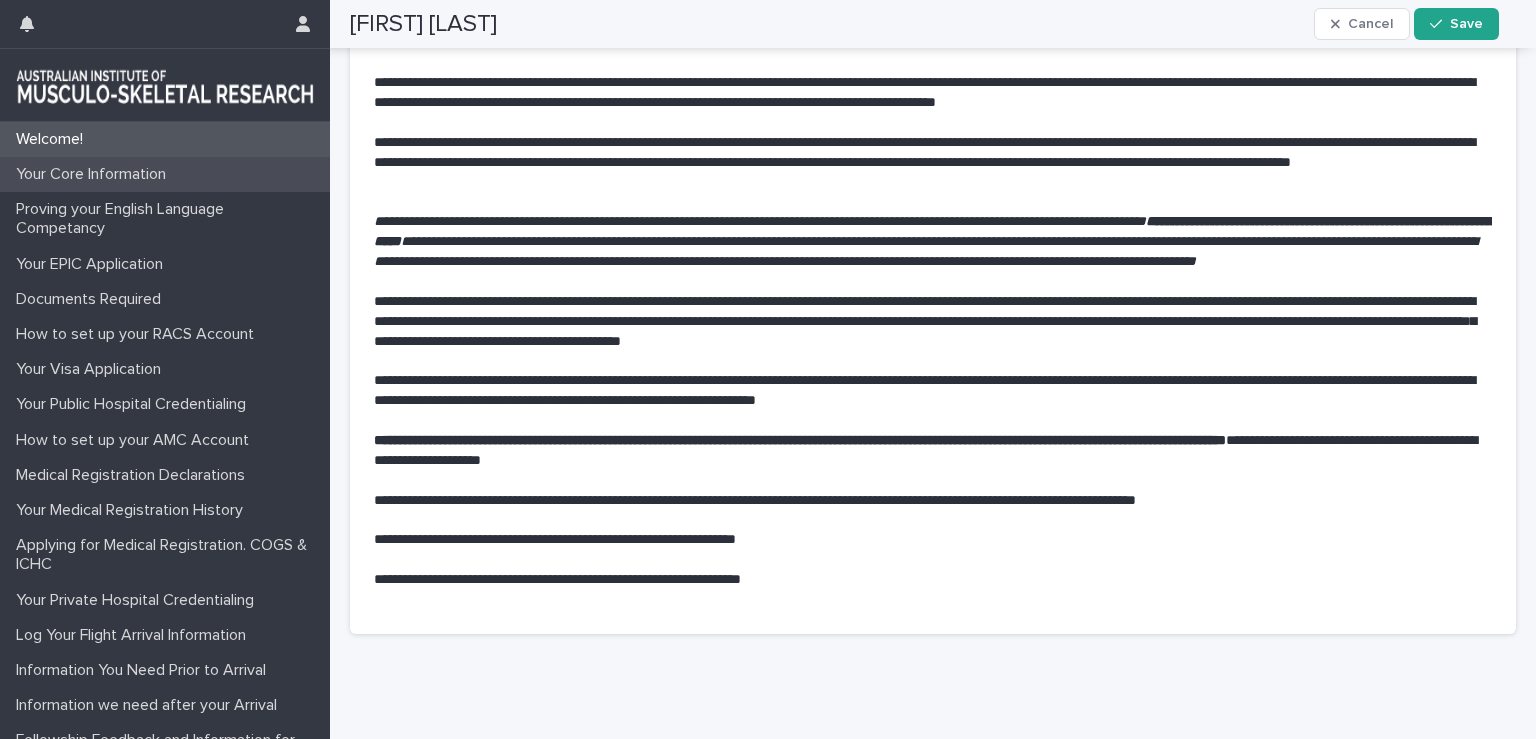 click on "Your Core Information" at bounding box center (95, 174) 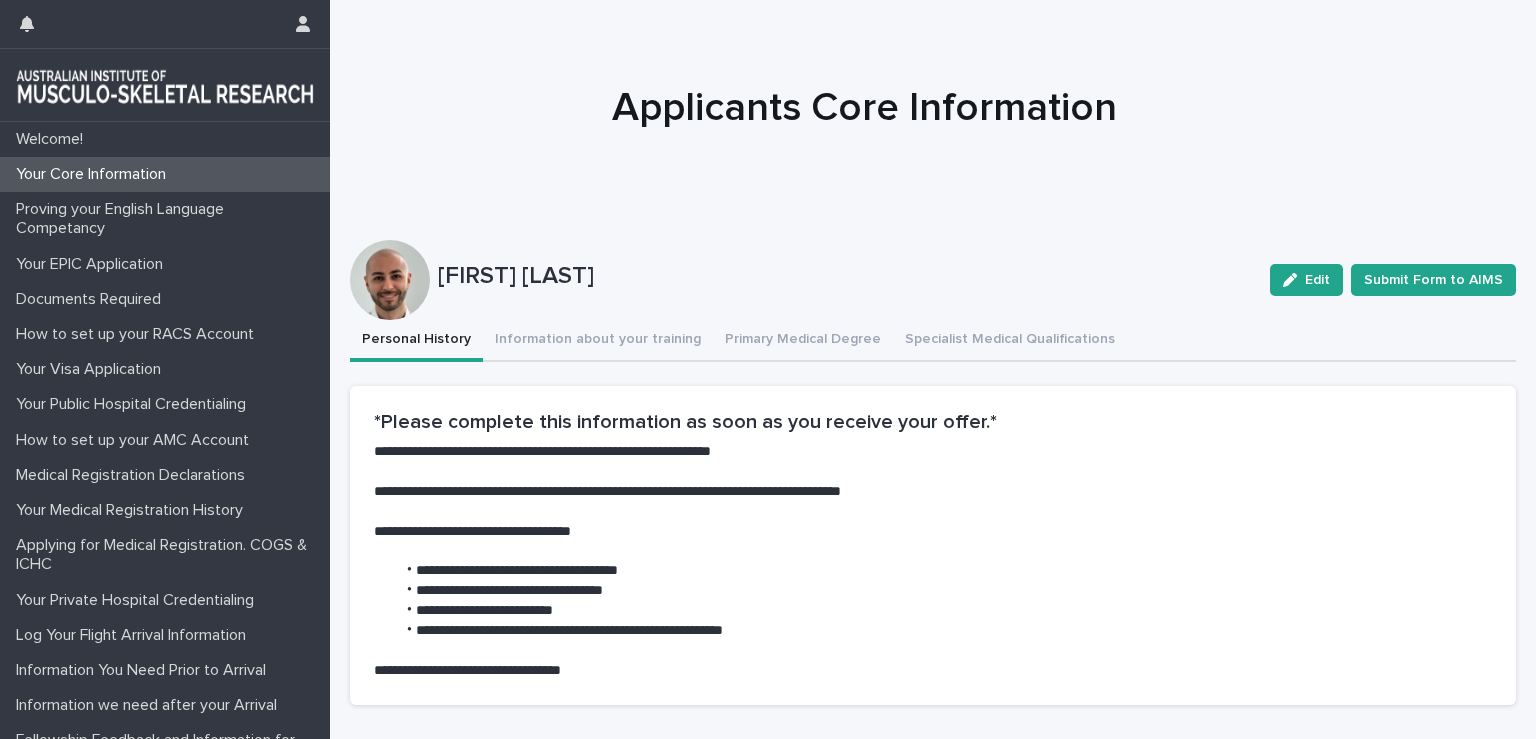 scroll, scrollTop: 86, scrollLeft: 0, axis: vertical 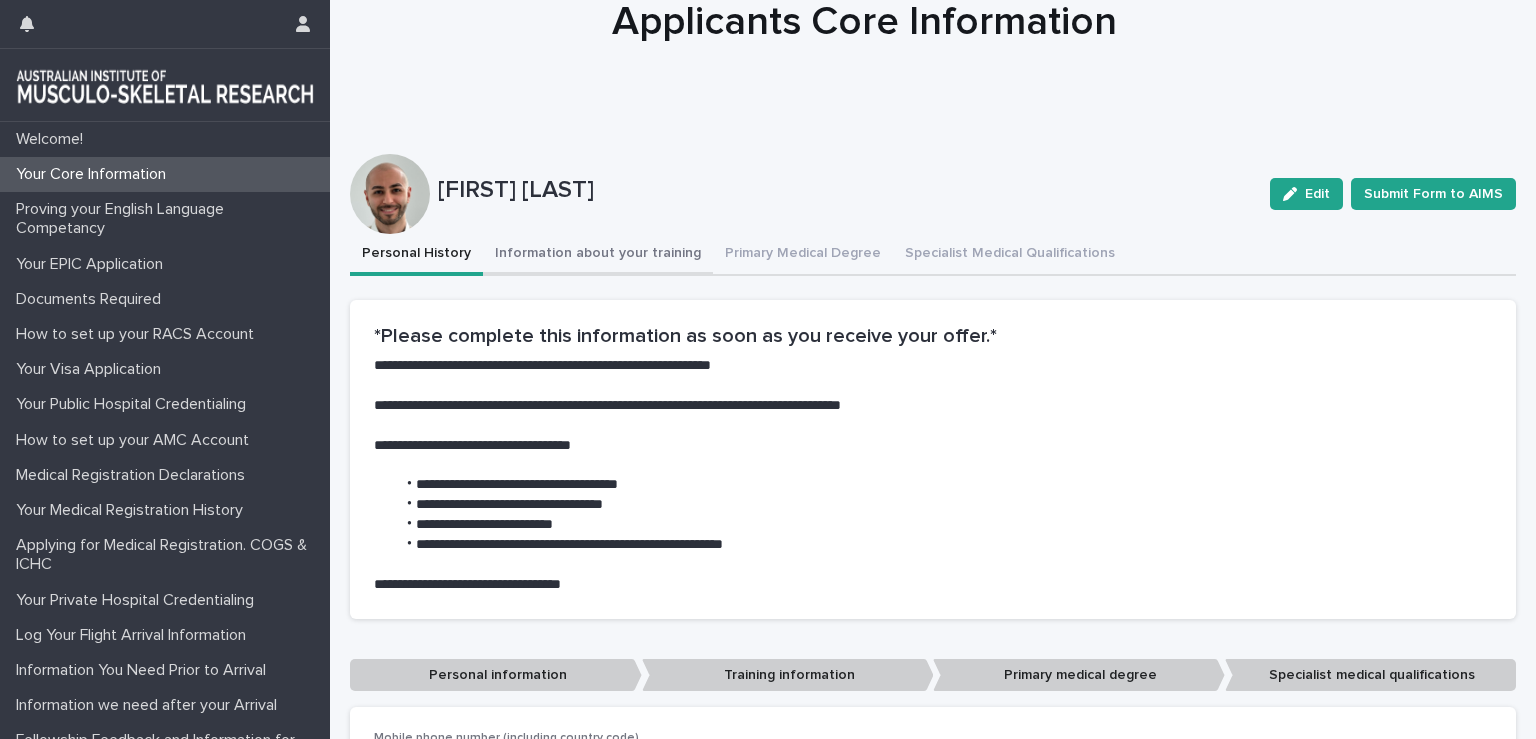 click on "Information about your training" at bounding box center (598, 255) 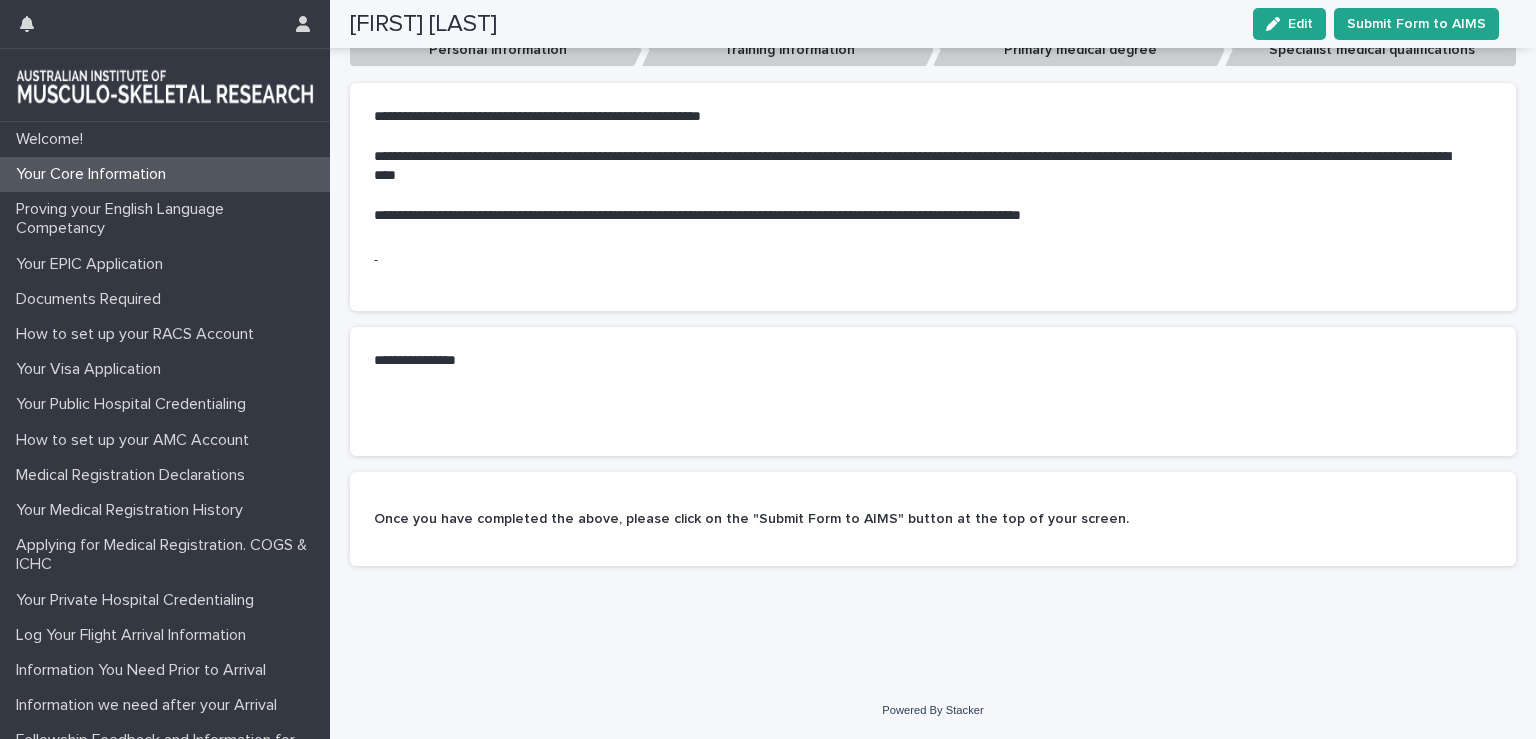 scroll, scrollTop: 0, scrollLeft: 0, axis: both 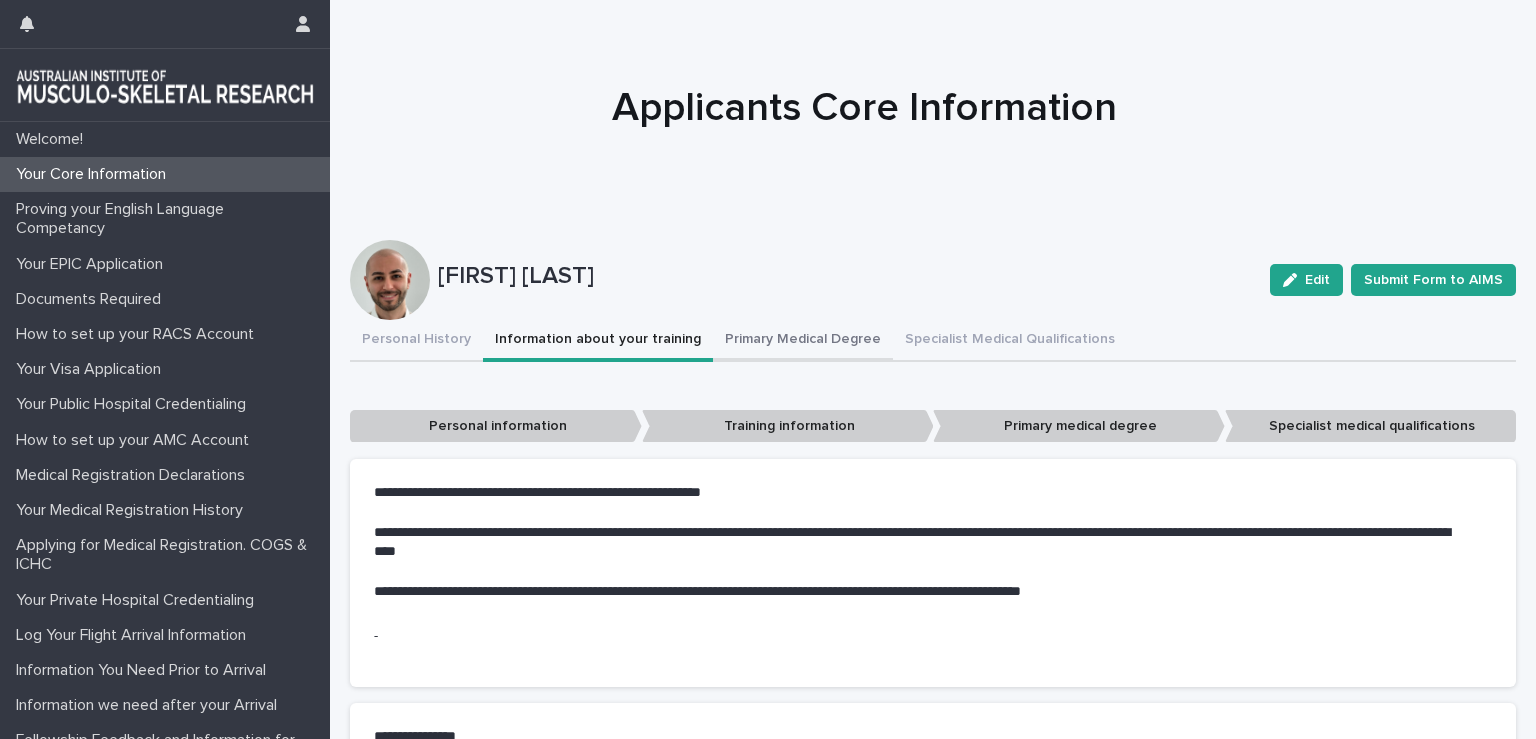 click on "Personal History" at bounding box center [416, 341] 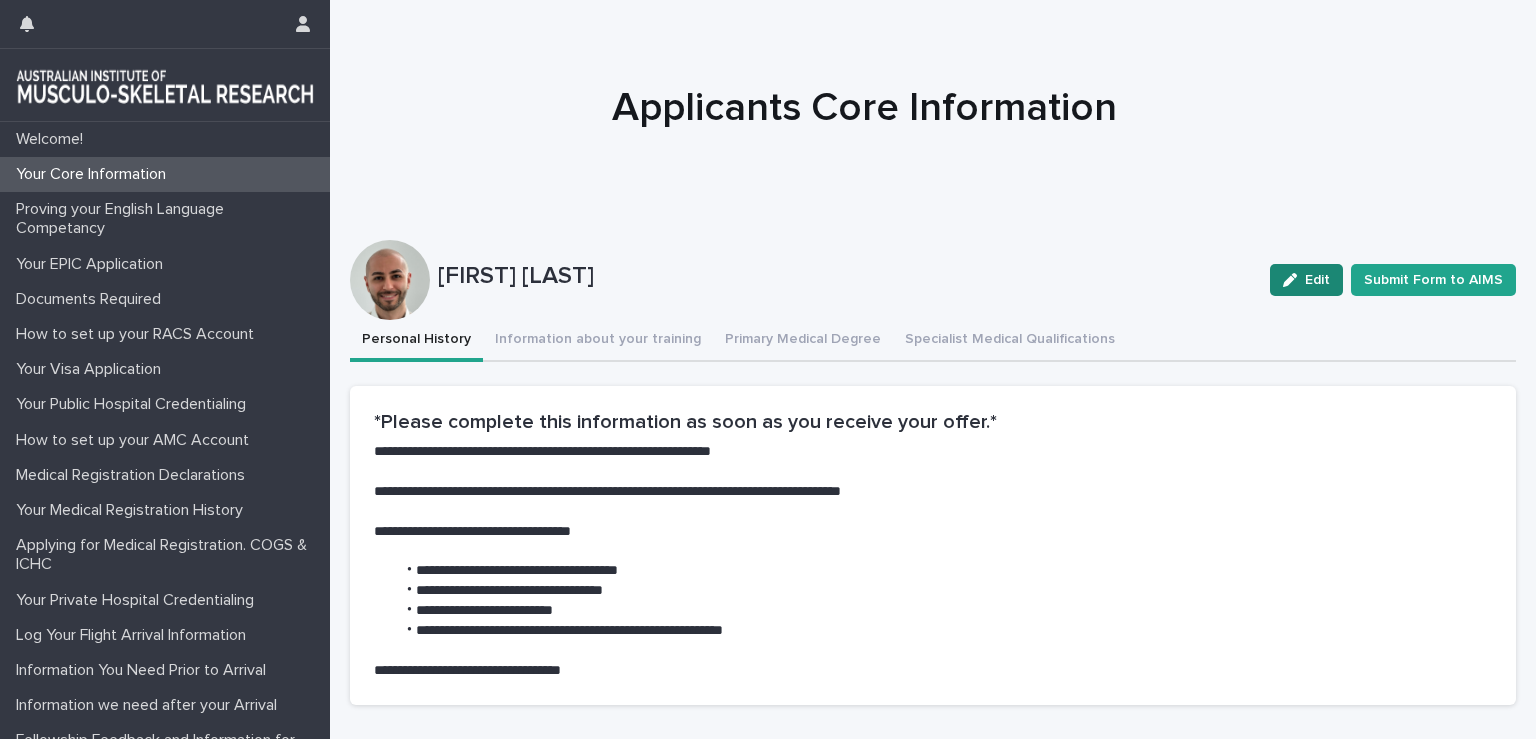 click on "Edit" at bounding box center (1306, 280) 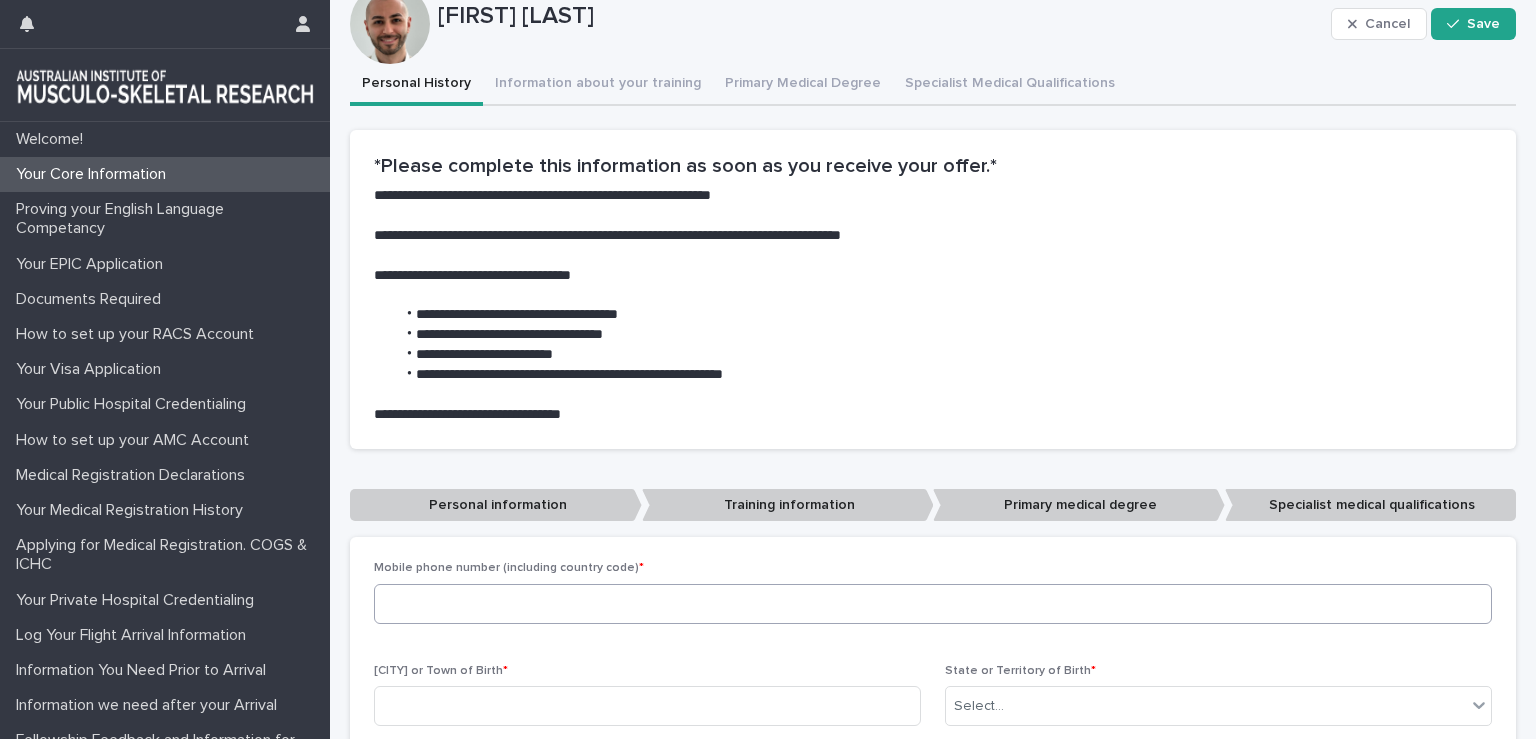scroll, scrollTop: 345, scrollLeft: 0, axis: vertical 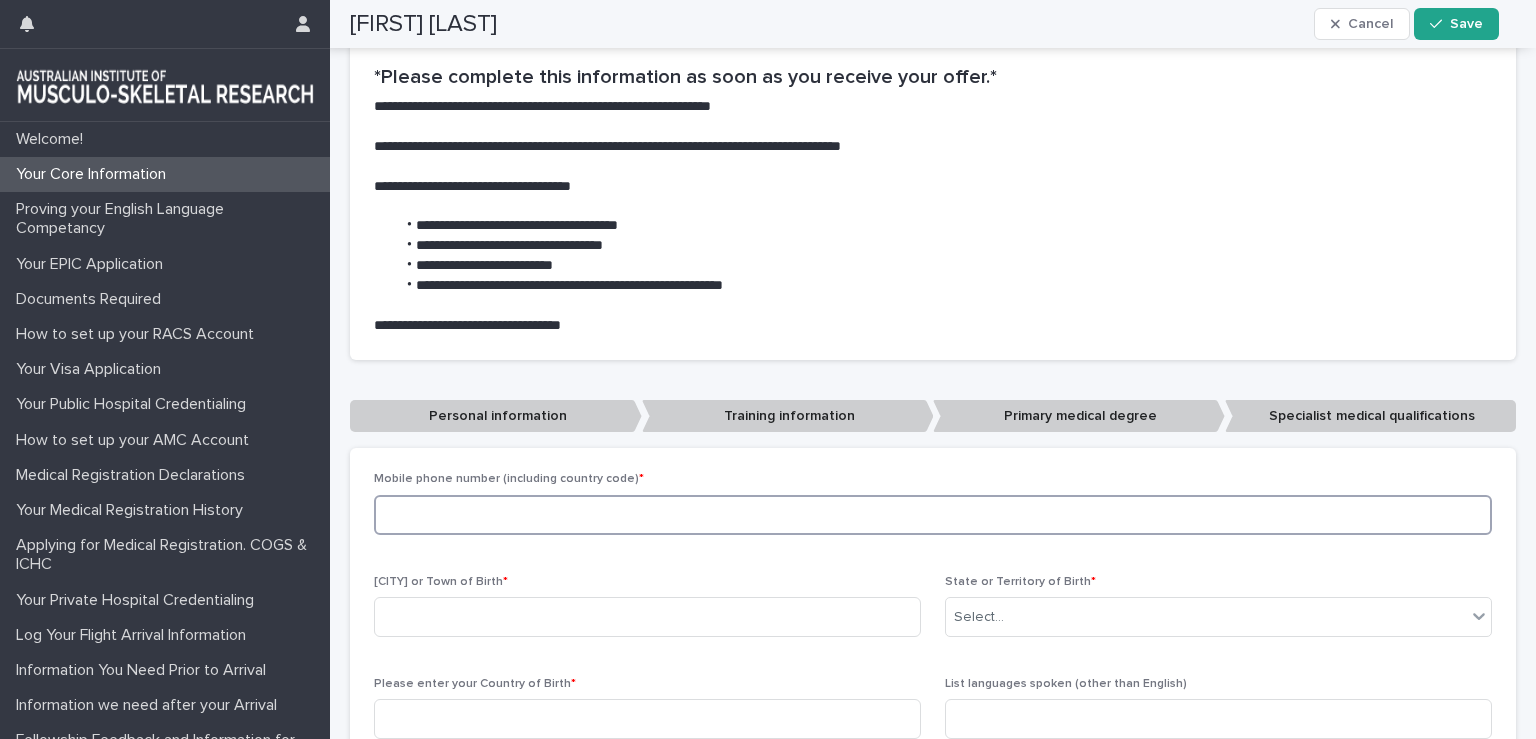 click at bounding box center [933, 515] 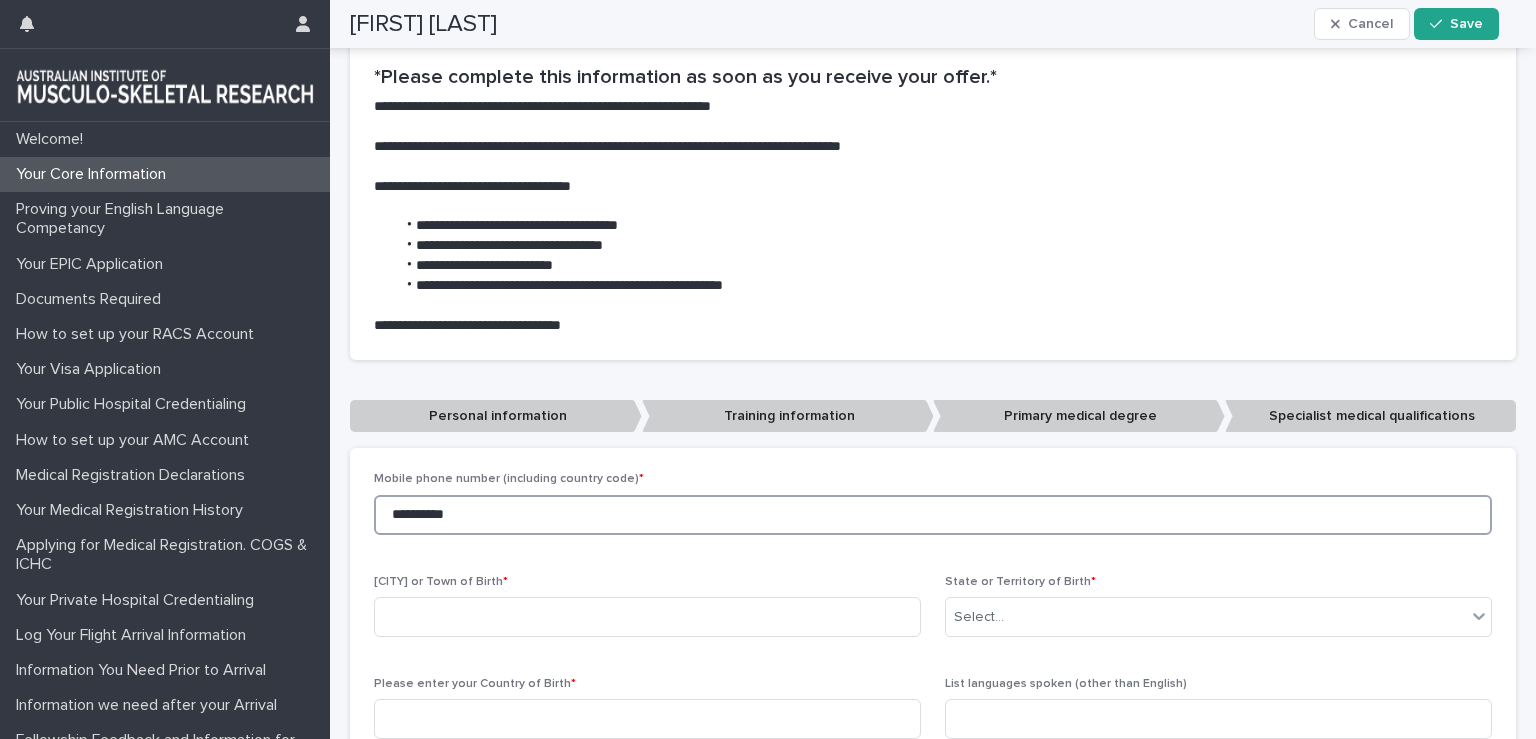 scroll, scrollTop: 432, scrollLeft: 0, axis: vertical 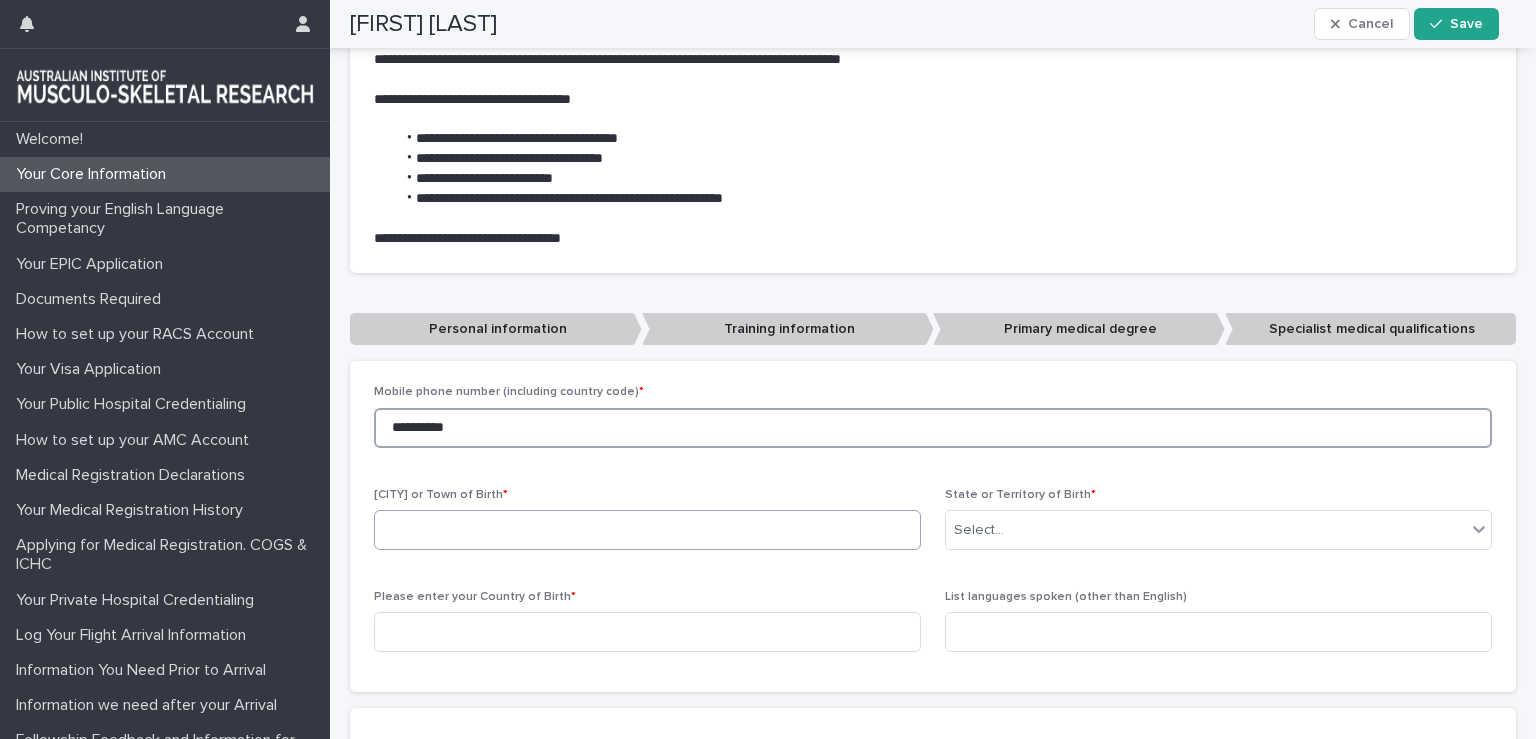 type on "**********" 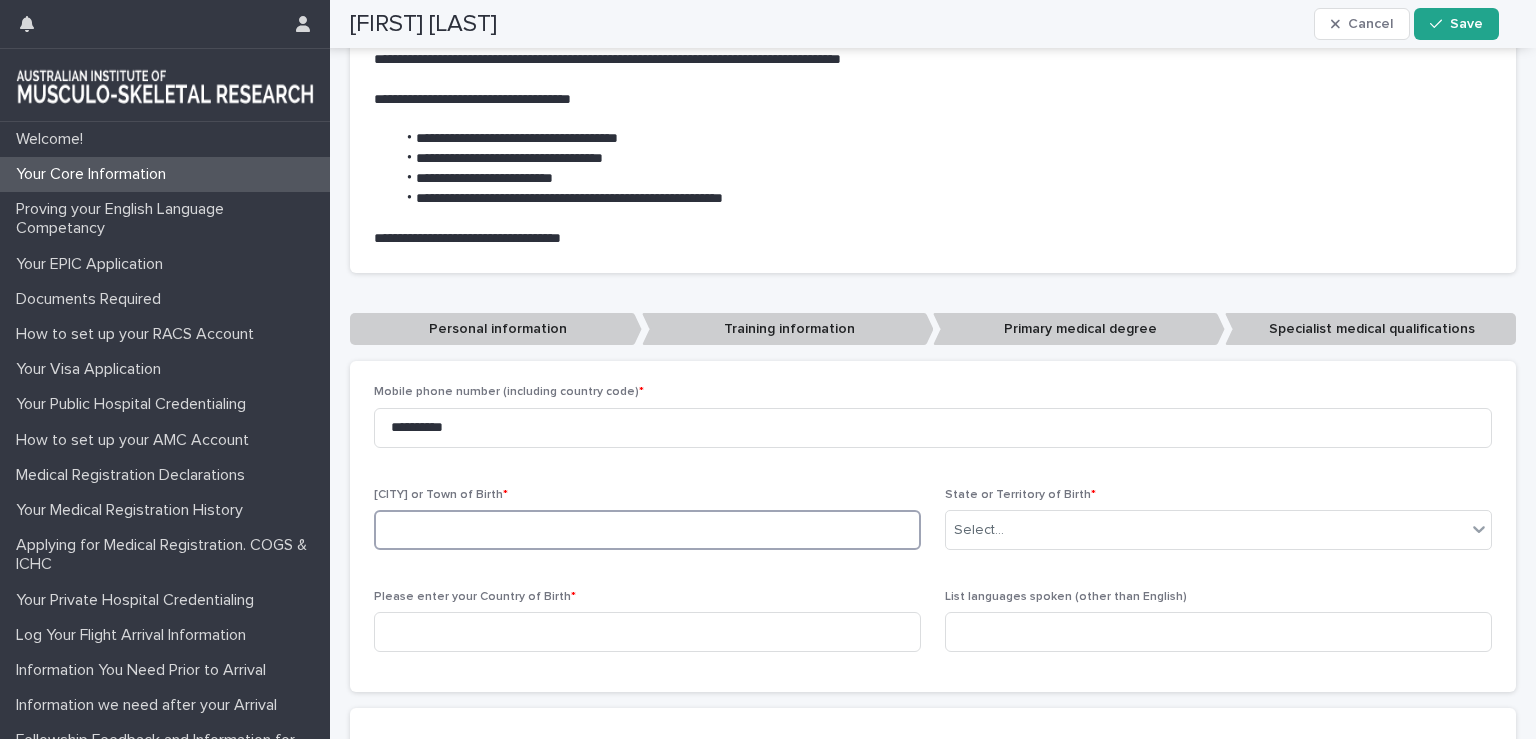 click at bounding box center [647, 530] 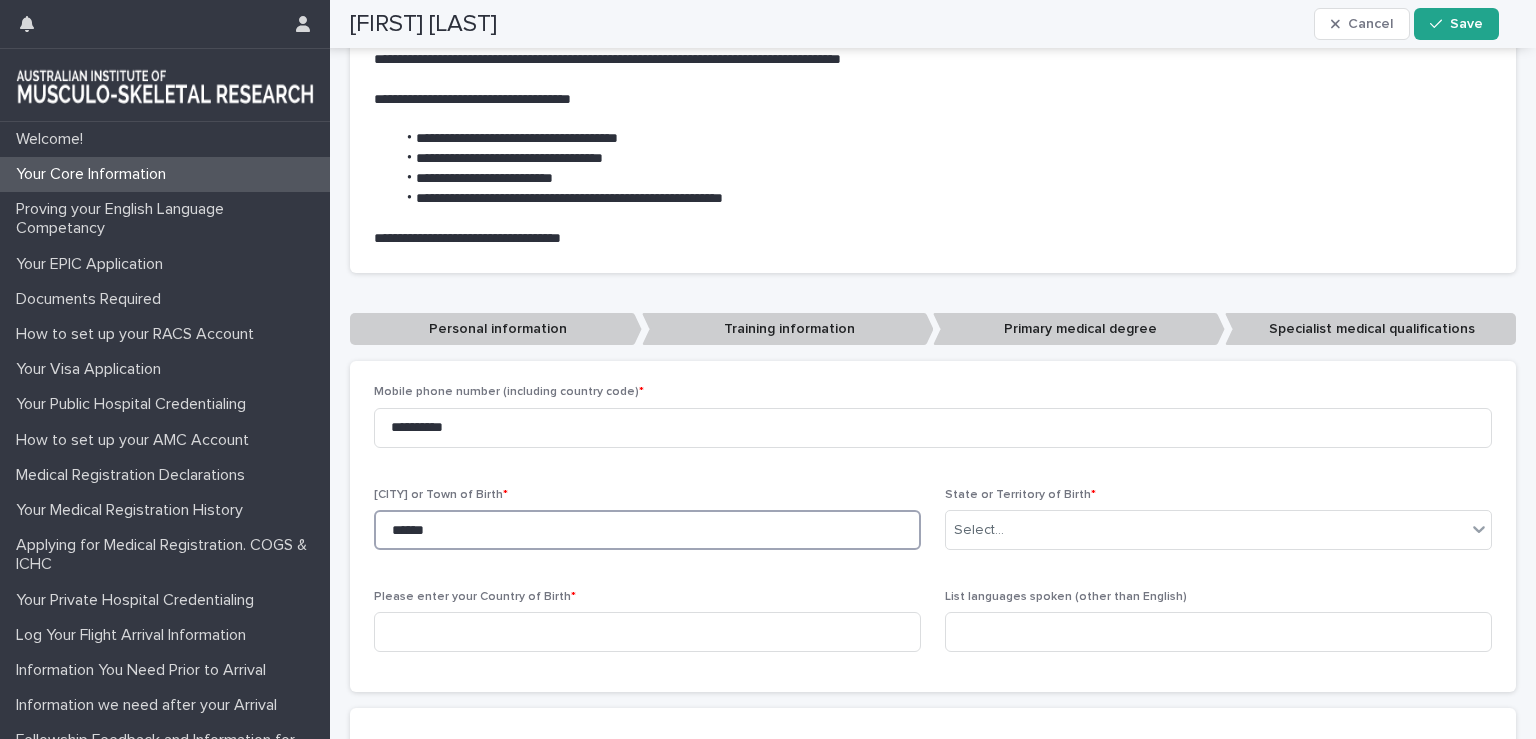 type on "******" 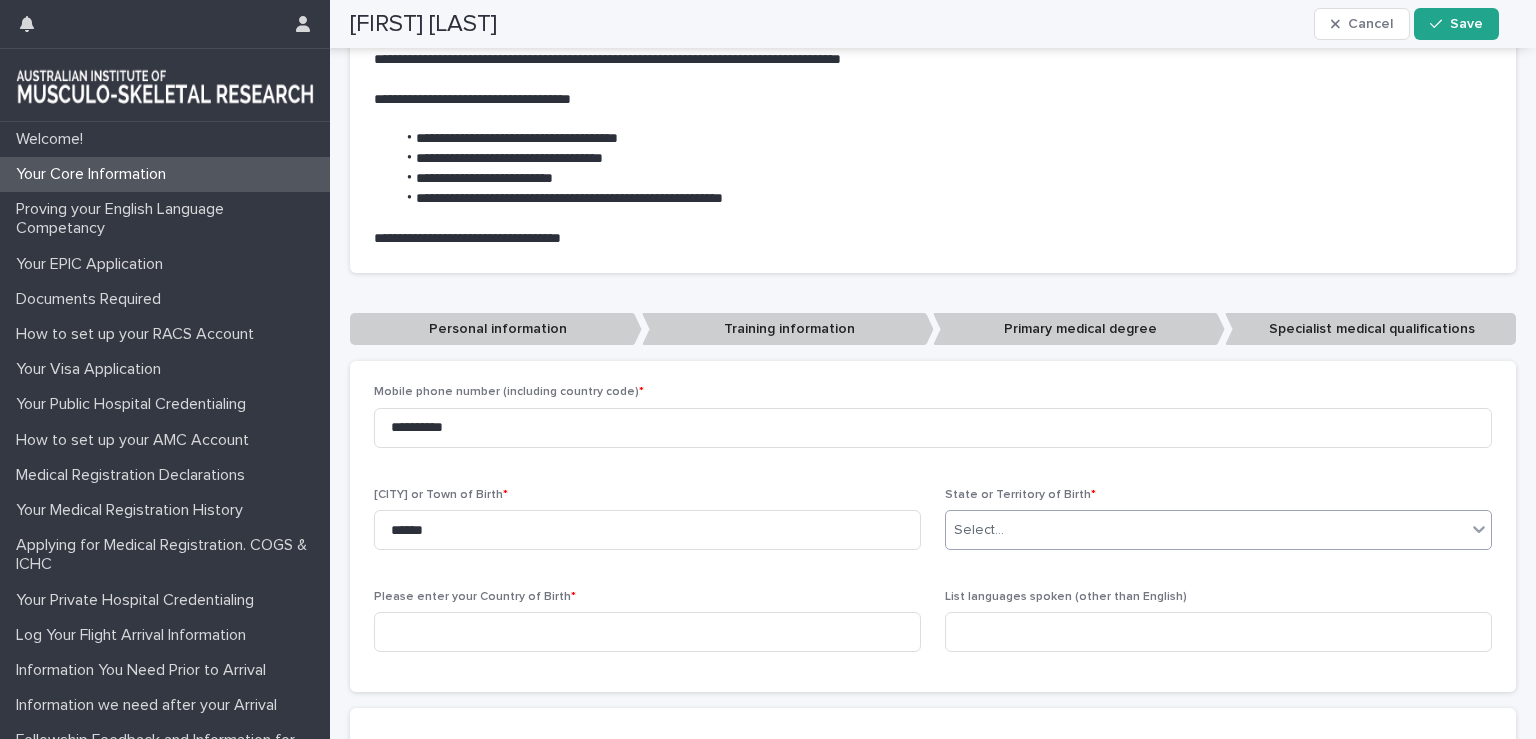 click on "Select..." at bounding box center (1206, 530) 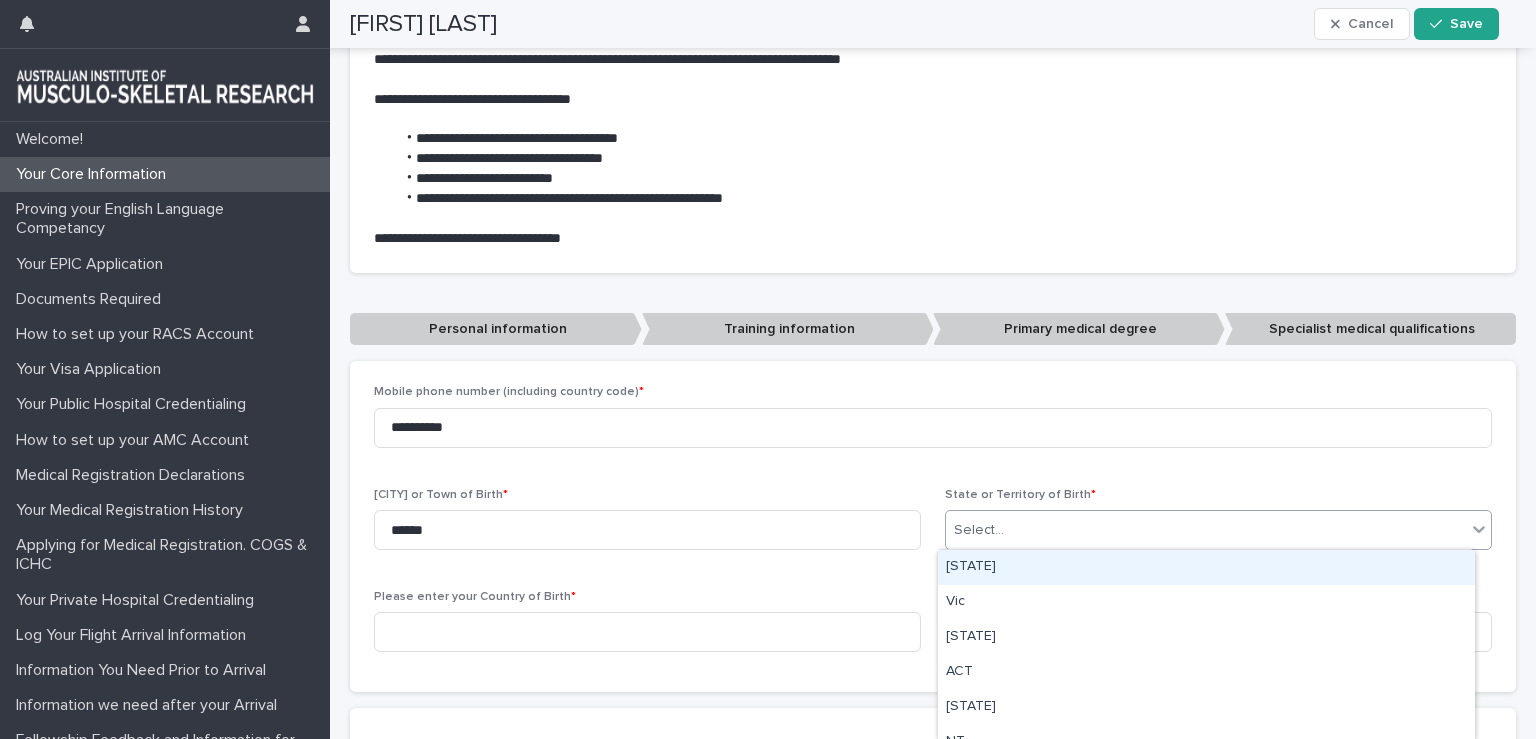 scroll, scrollTop: 125, scrollLeft: 0, axis: vertical 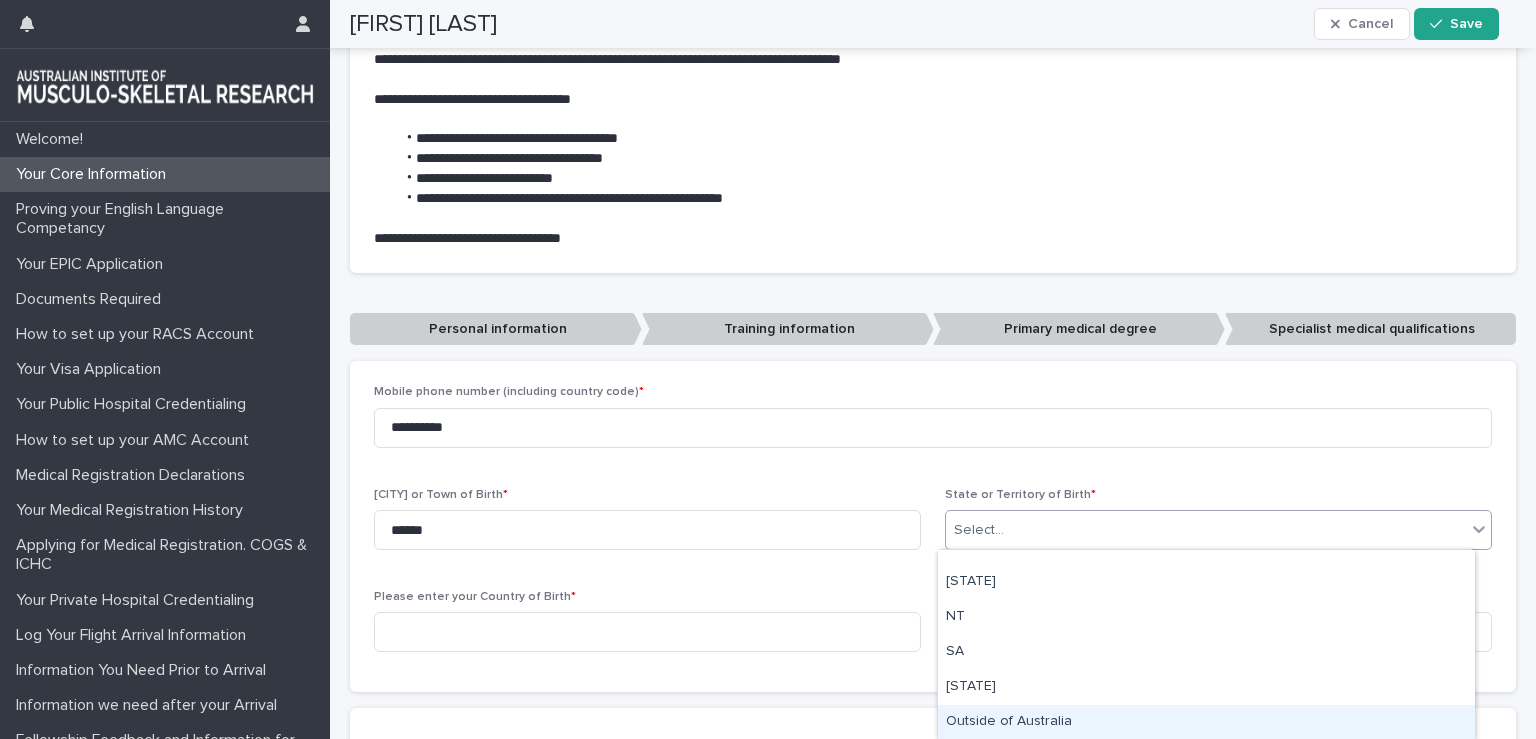 click on "Outside of Australia" at bounding box center [1206, 722] 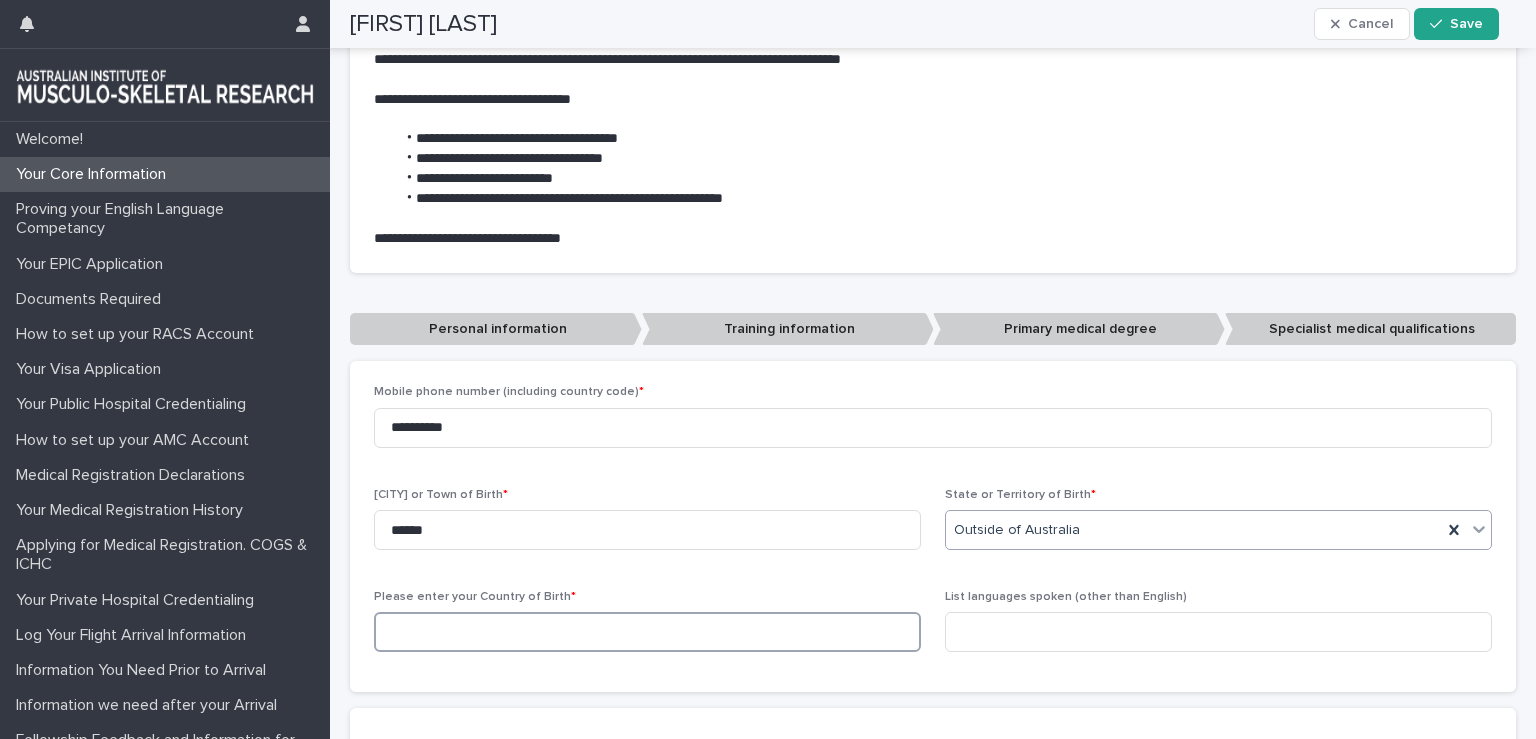 click at bounding box center [647, 632] 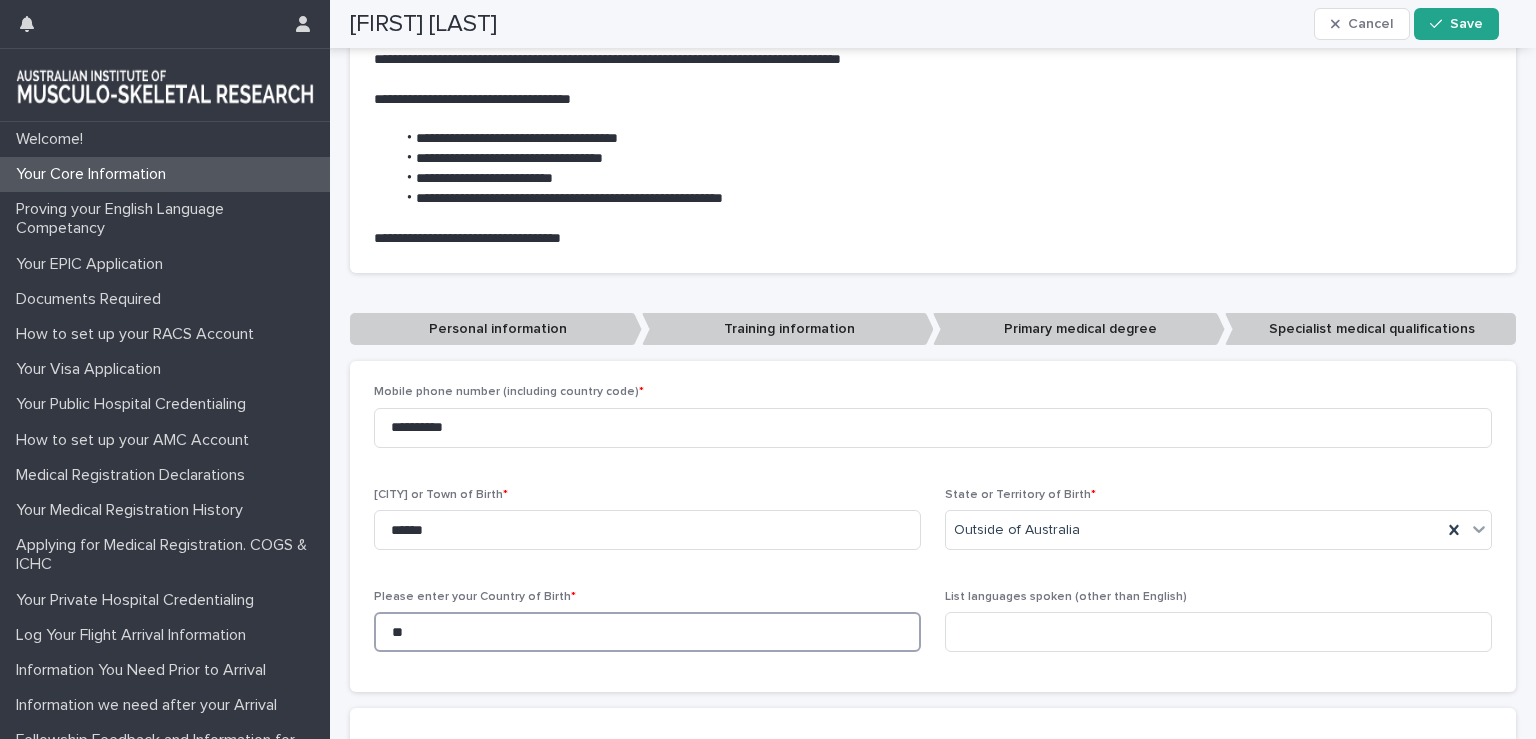 type on "*" 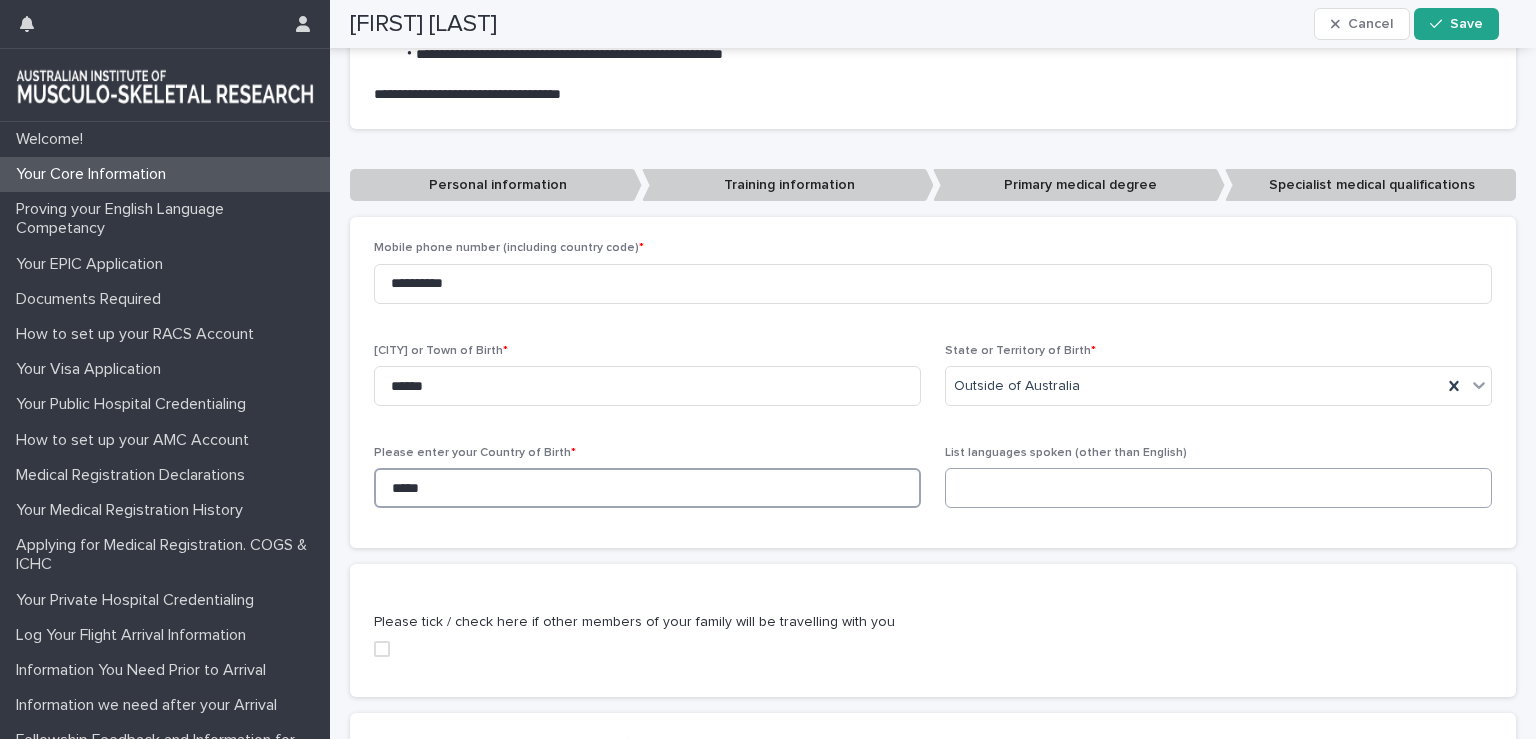scroll, scrollTop: 604, scrollLeft: 0, axis: vertical 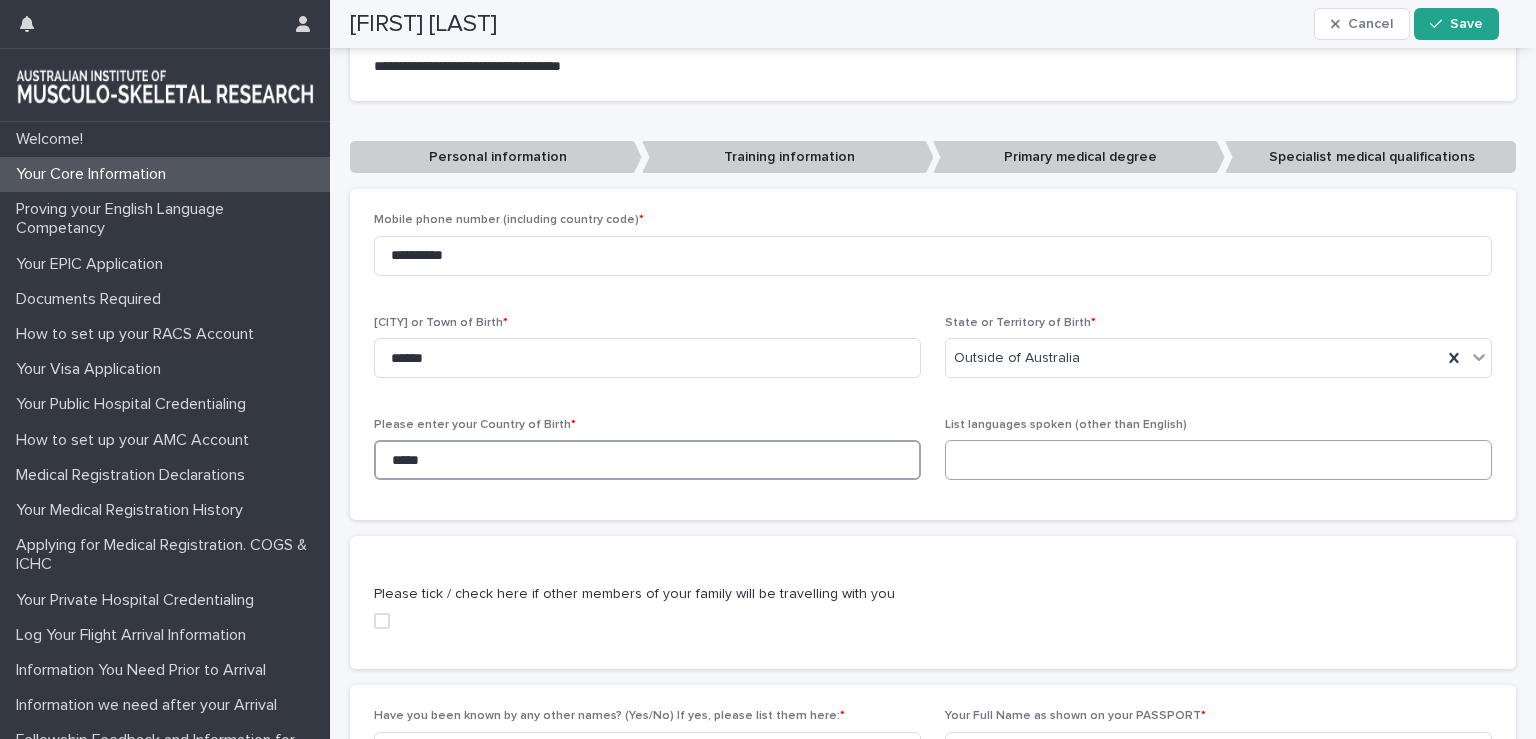type on "*****" 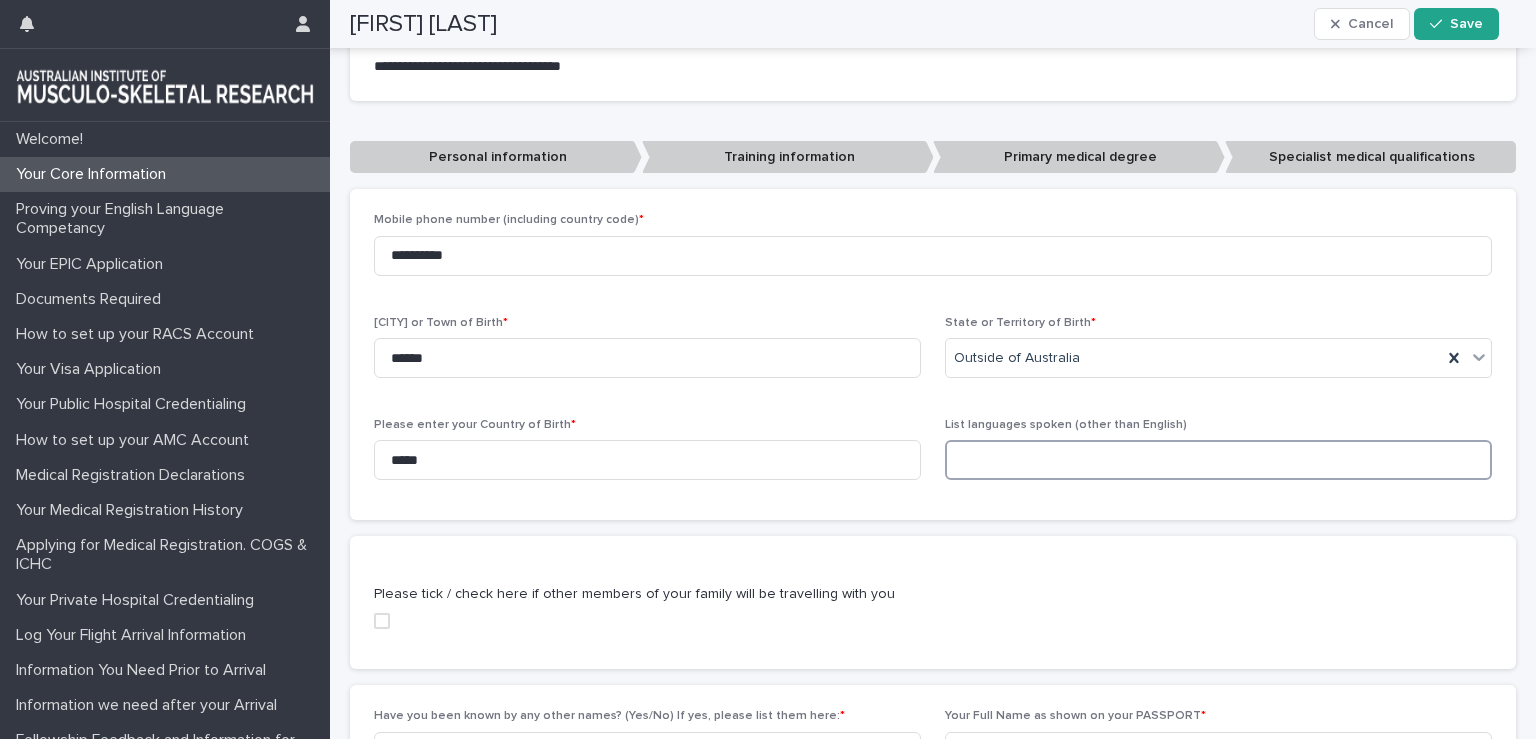 click at bounding box center (1218, 460) 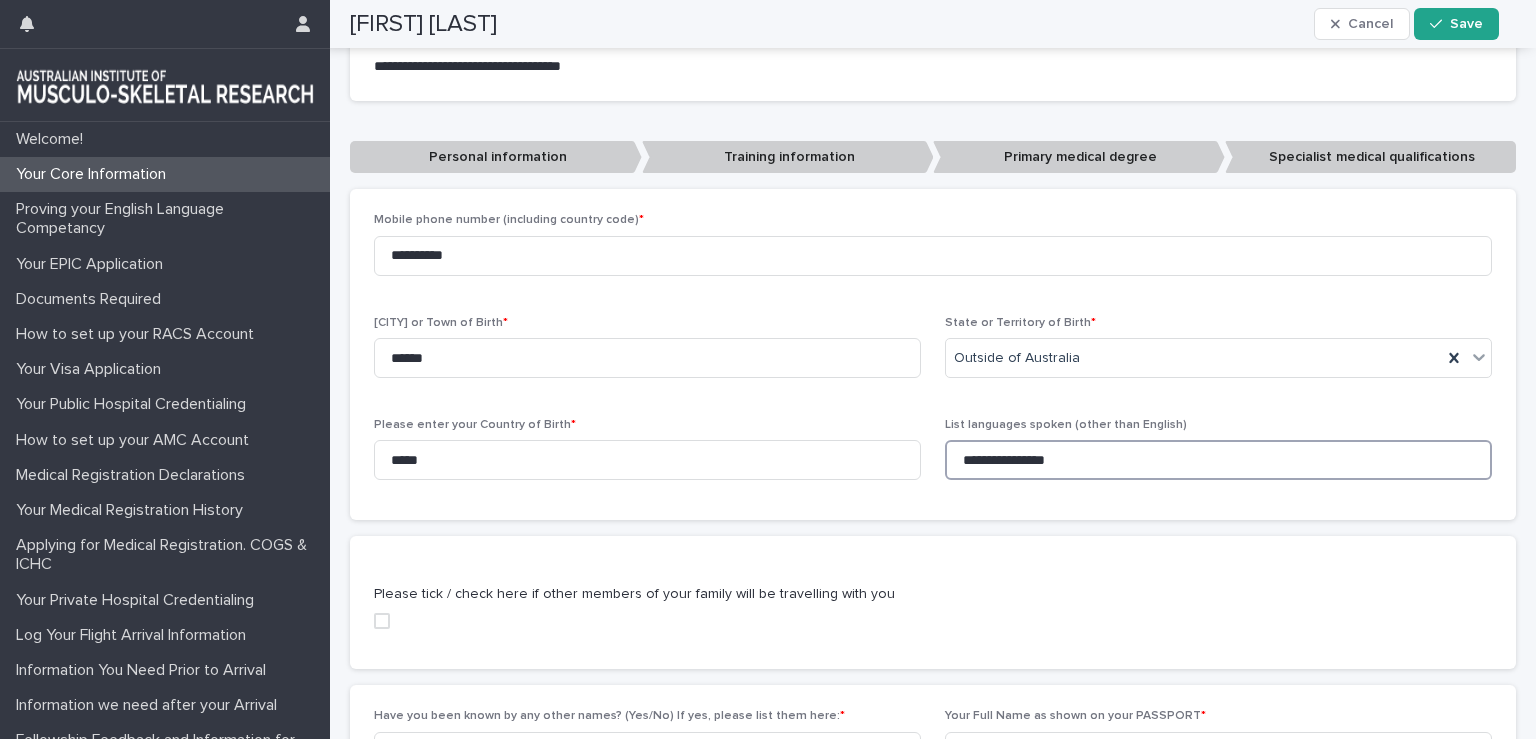 type on "**********" 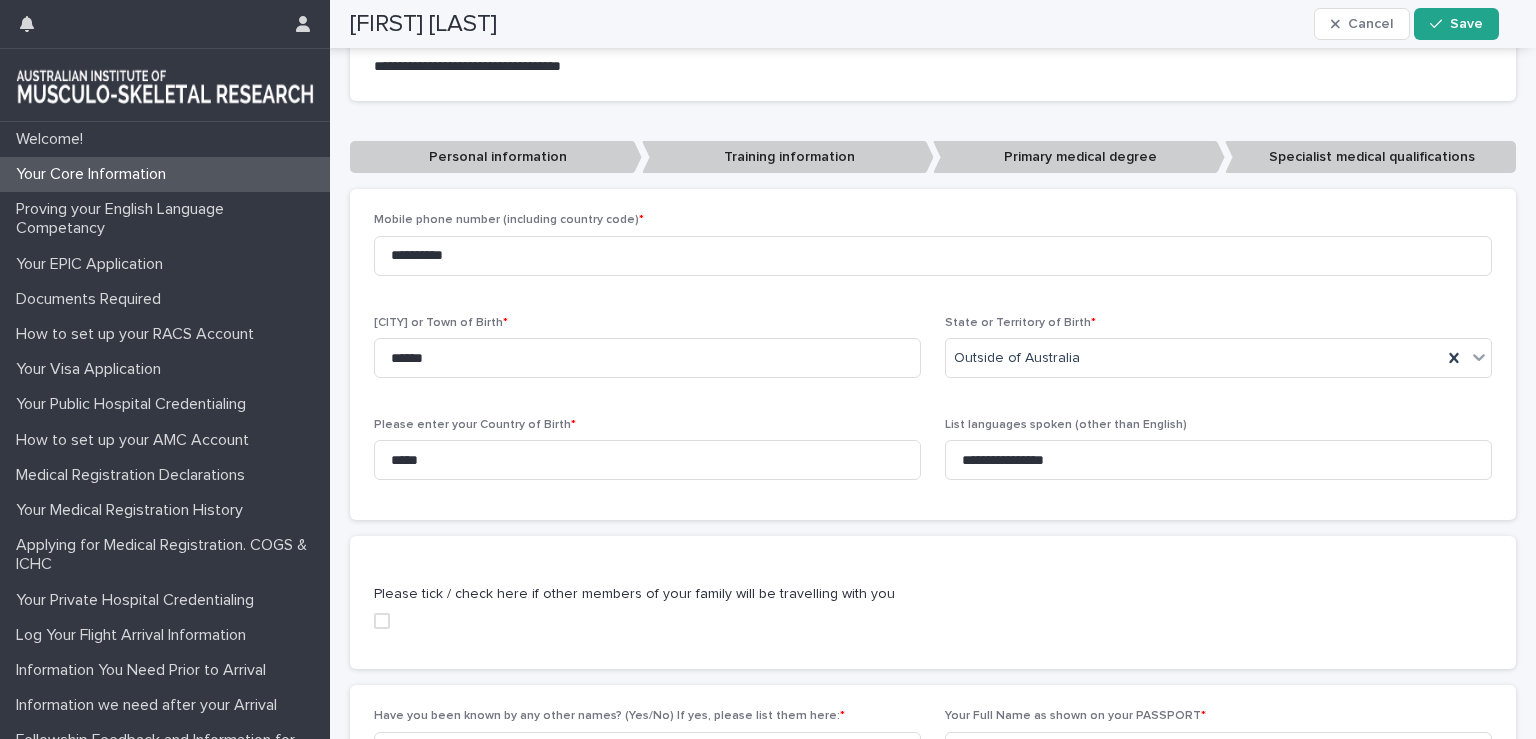 click on "•••" at bounding box center [933, 560] 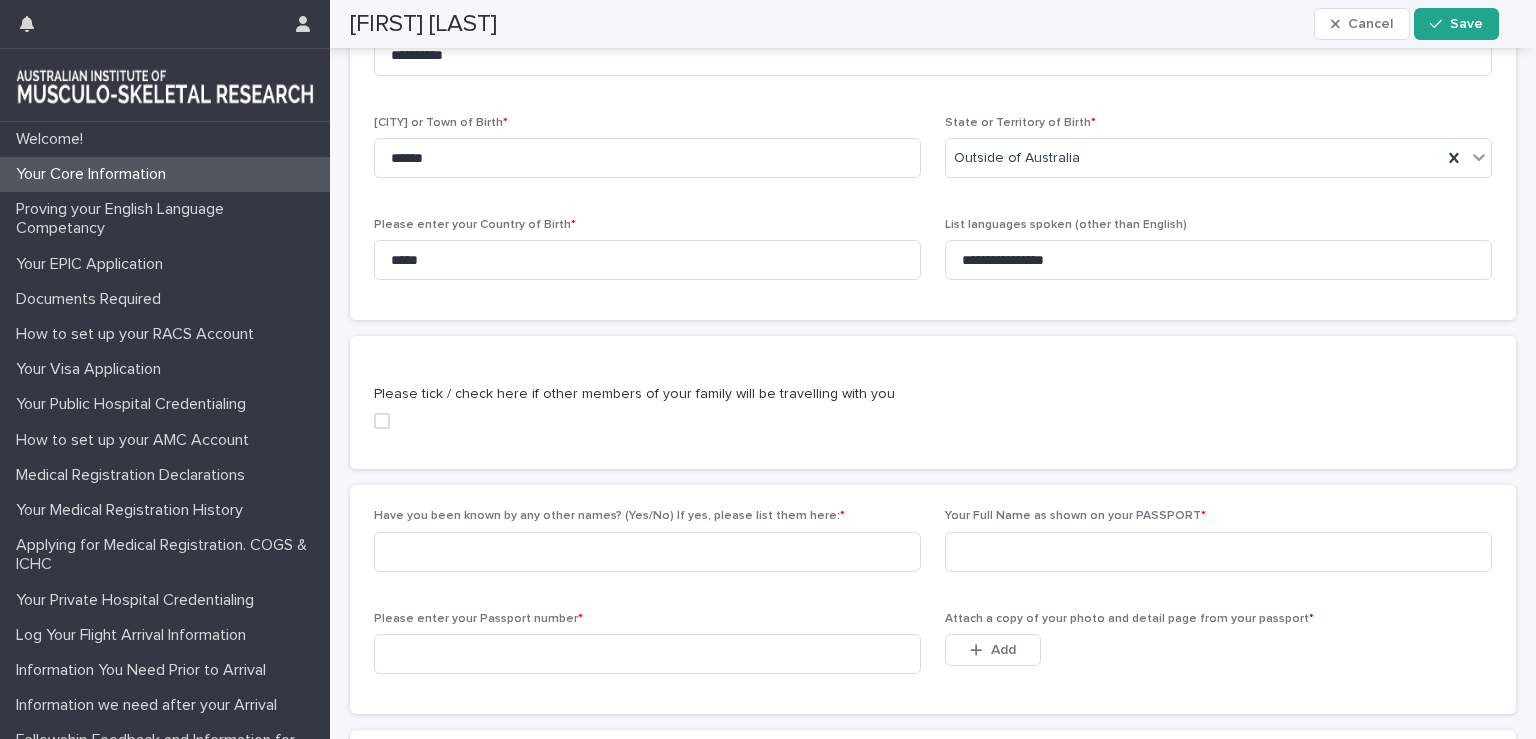 scroll, scrollTop: 864, scrollLeft: 0, axis: vertical 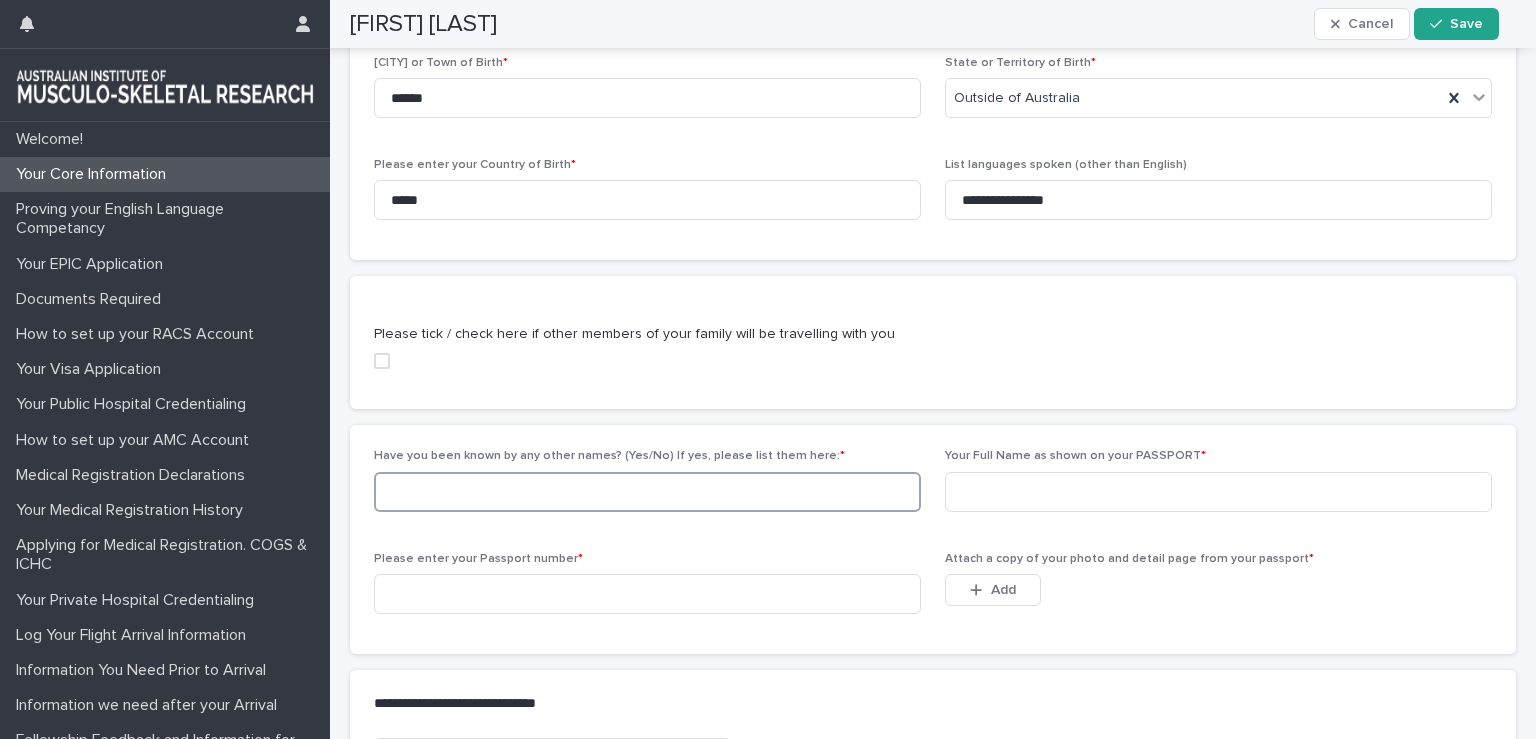 click at bounding box center (647, 492) 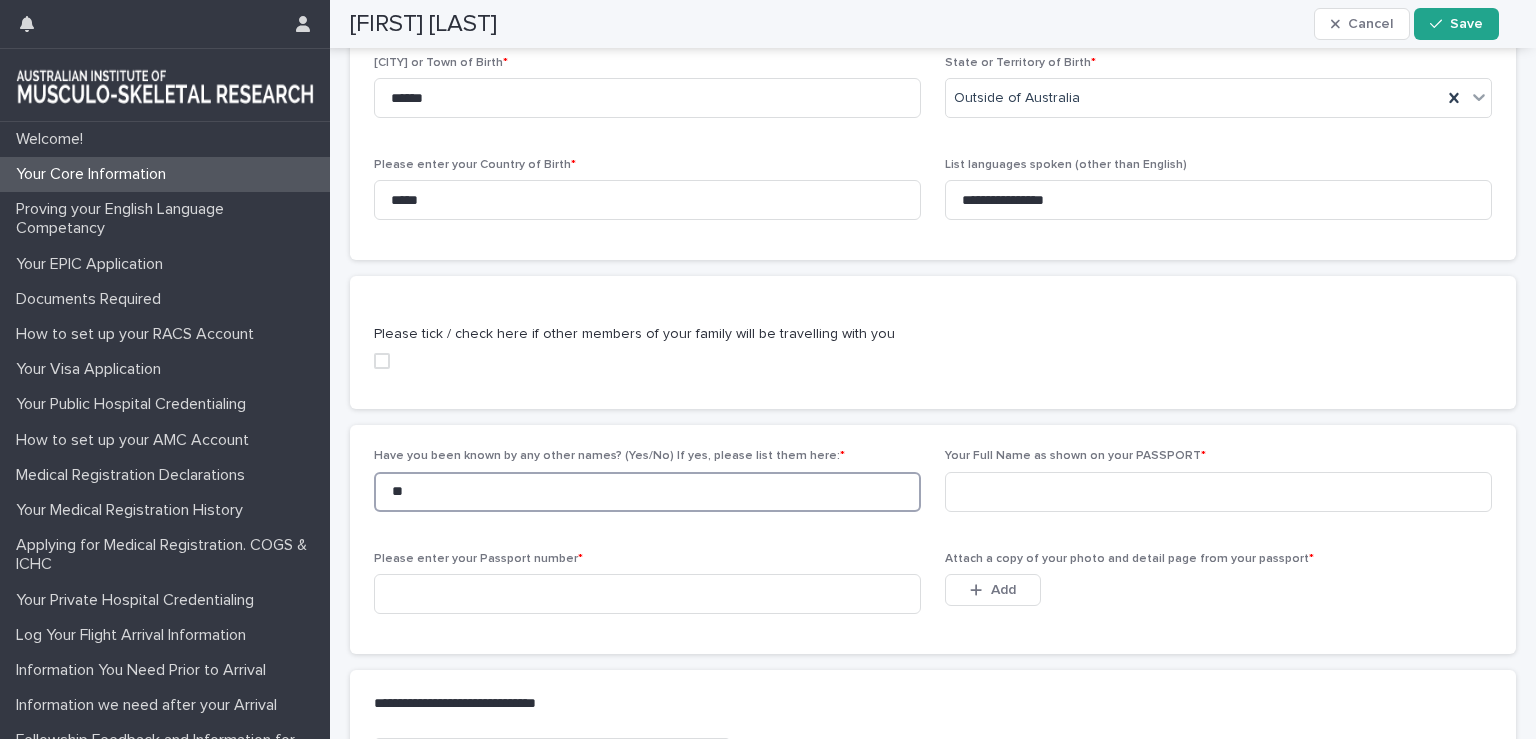 type on "**" 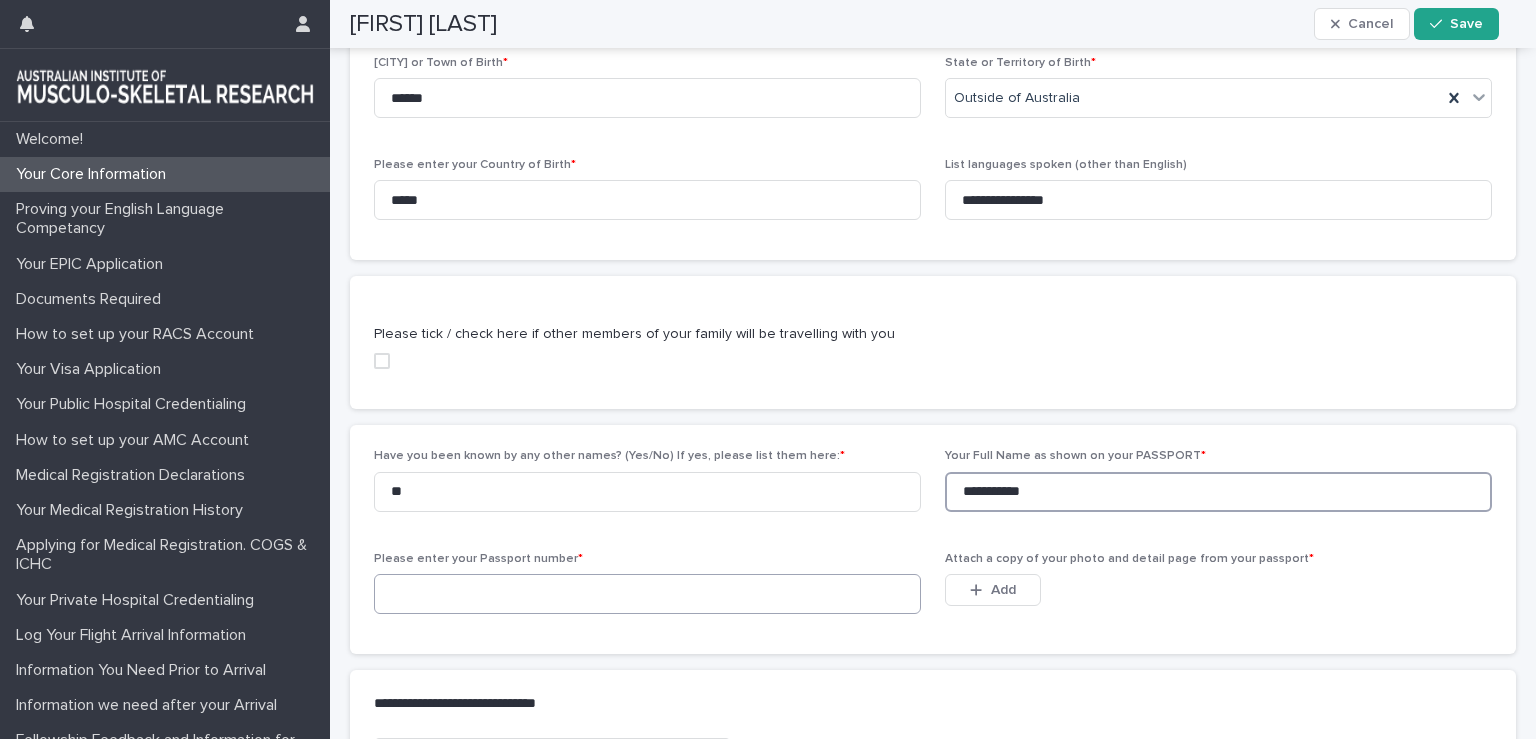 type on "**********" 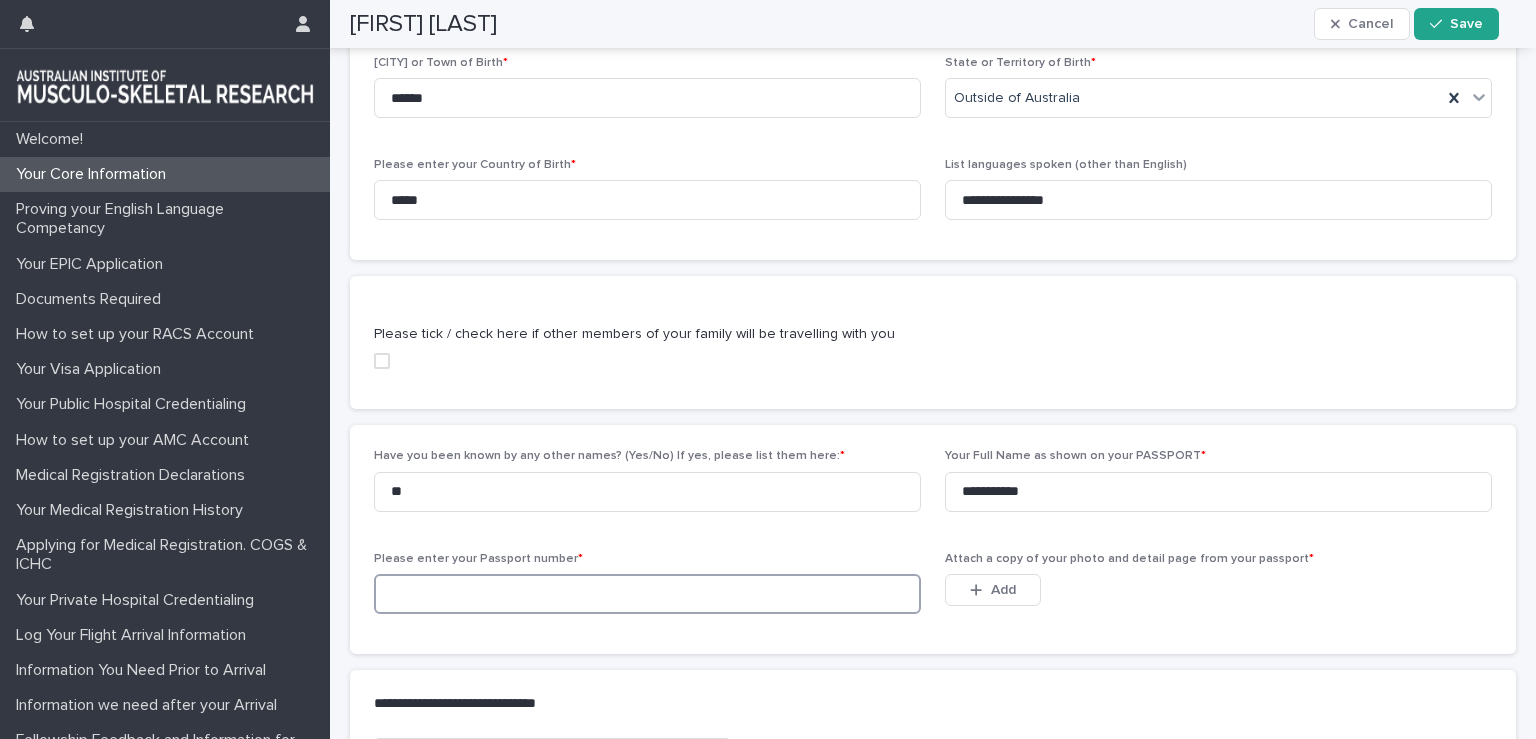 click at bounding box center (647, 594) 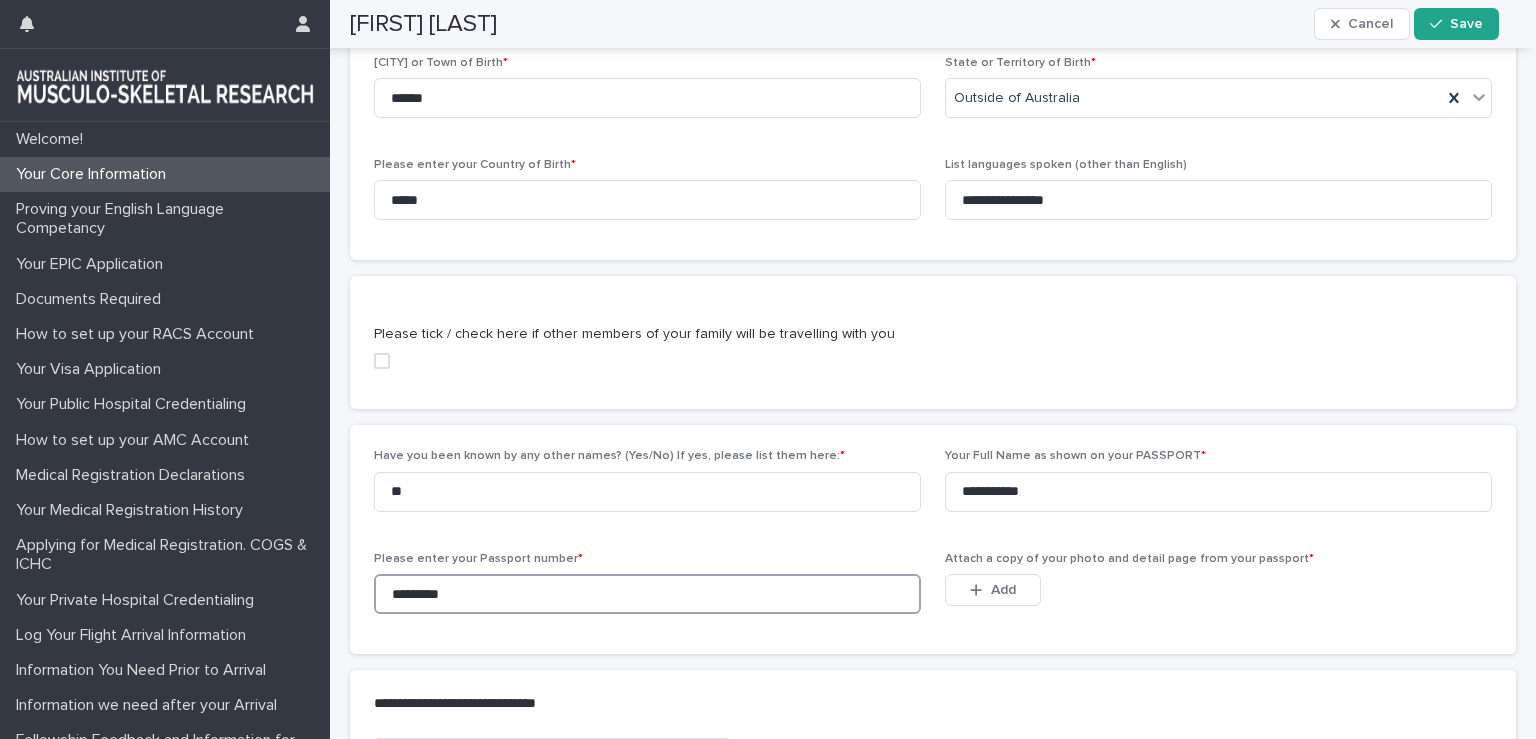 type on "*********" 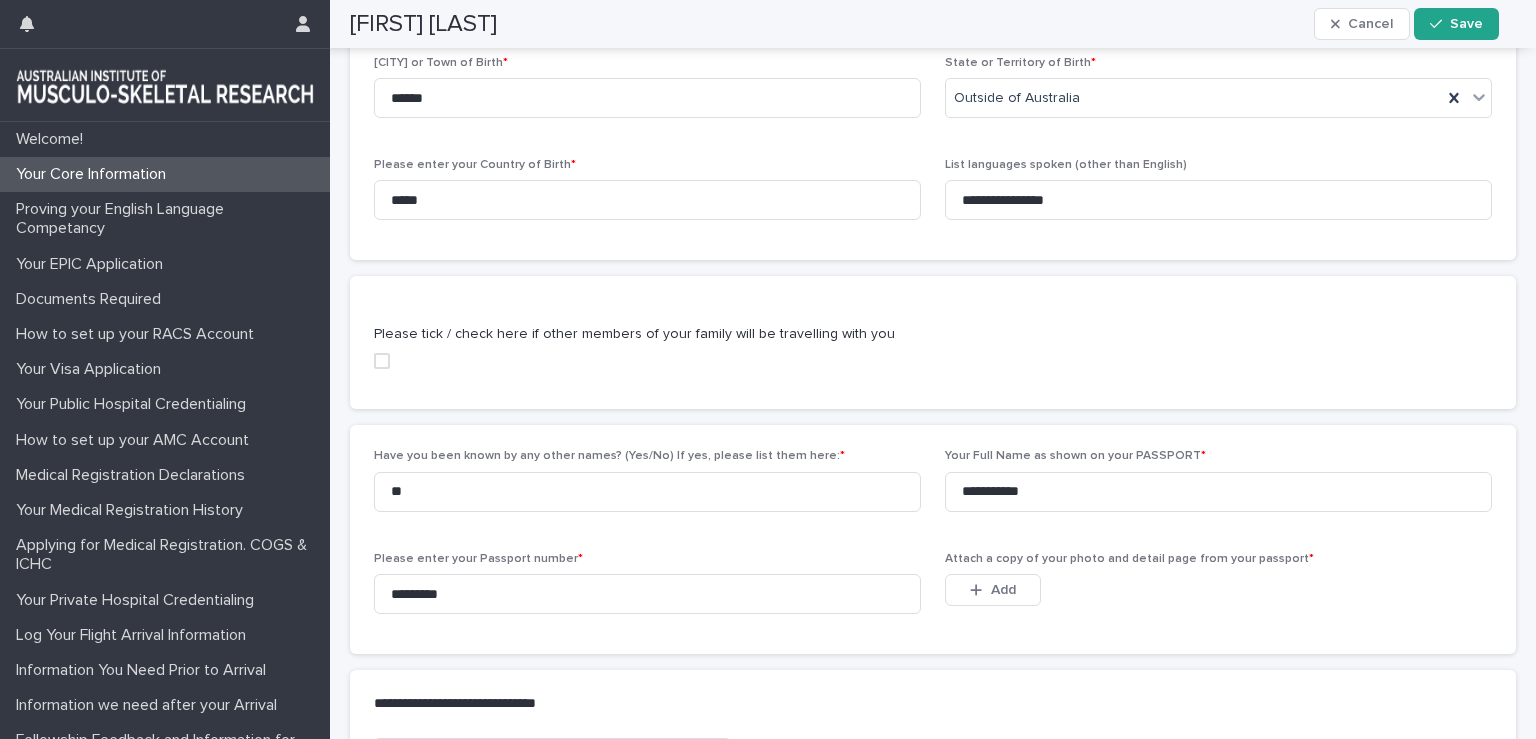 click on "This file cannot be opened Download File Add" at bounding box center (1218, 594) 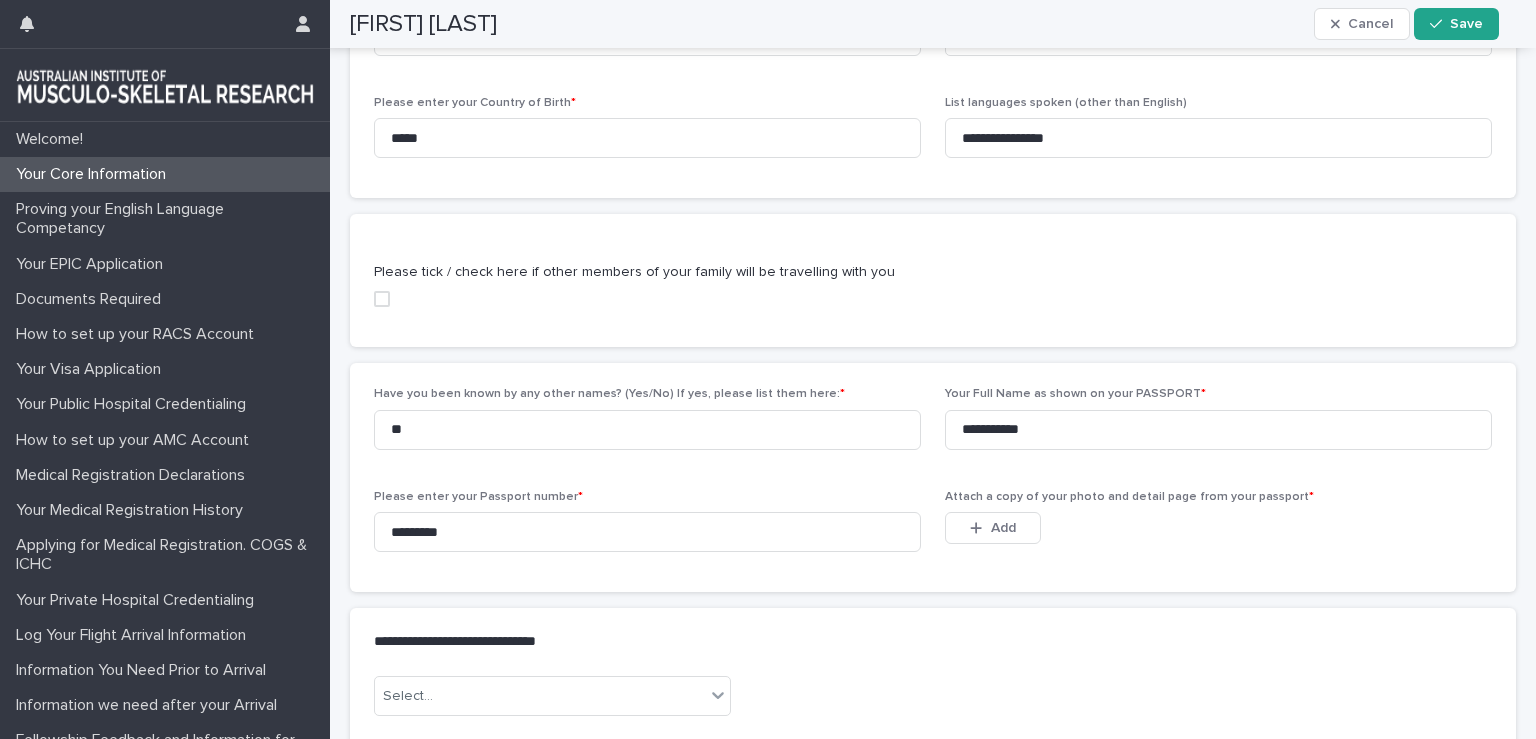 scroll, scrollTop: 1036, scrollLeft: 0, axis: vertical 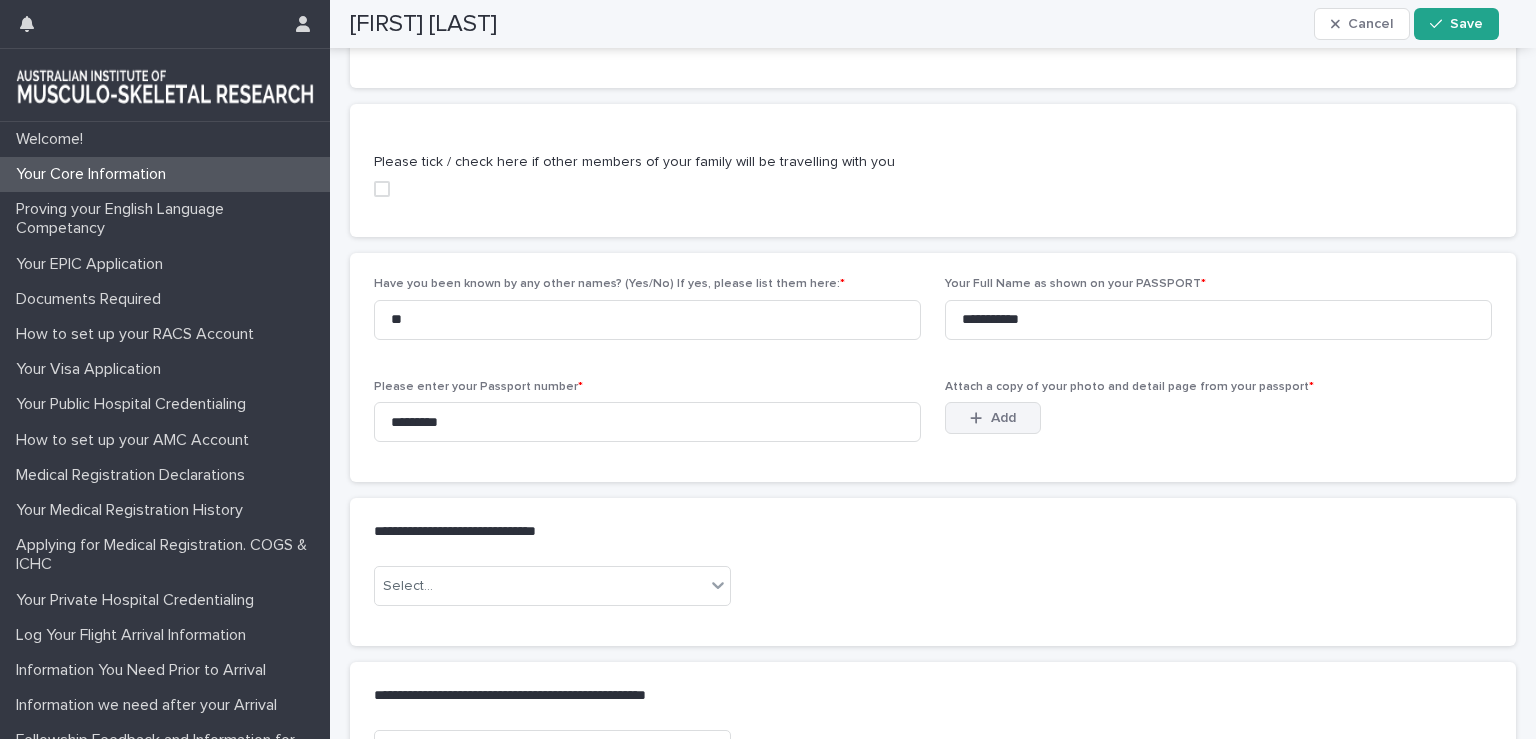 click at bounding box center [980, 418] 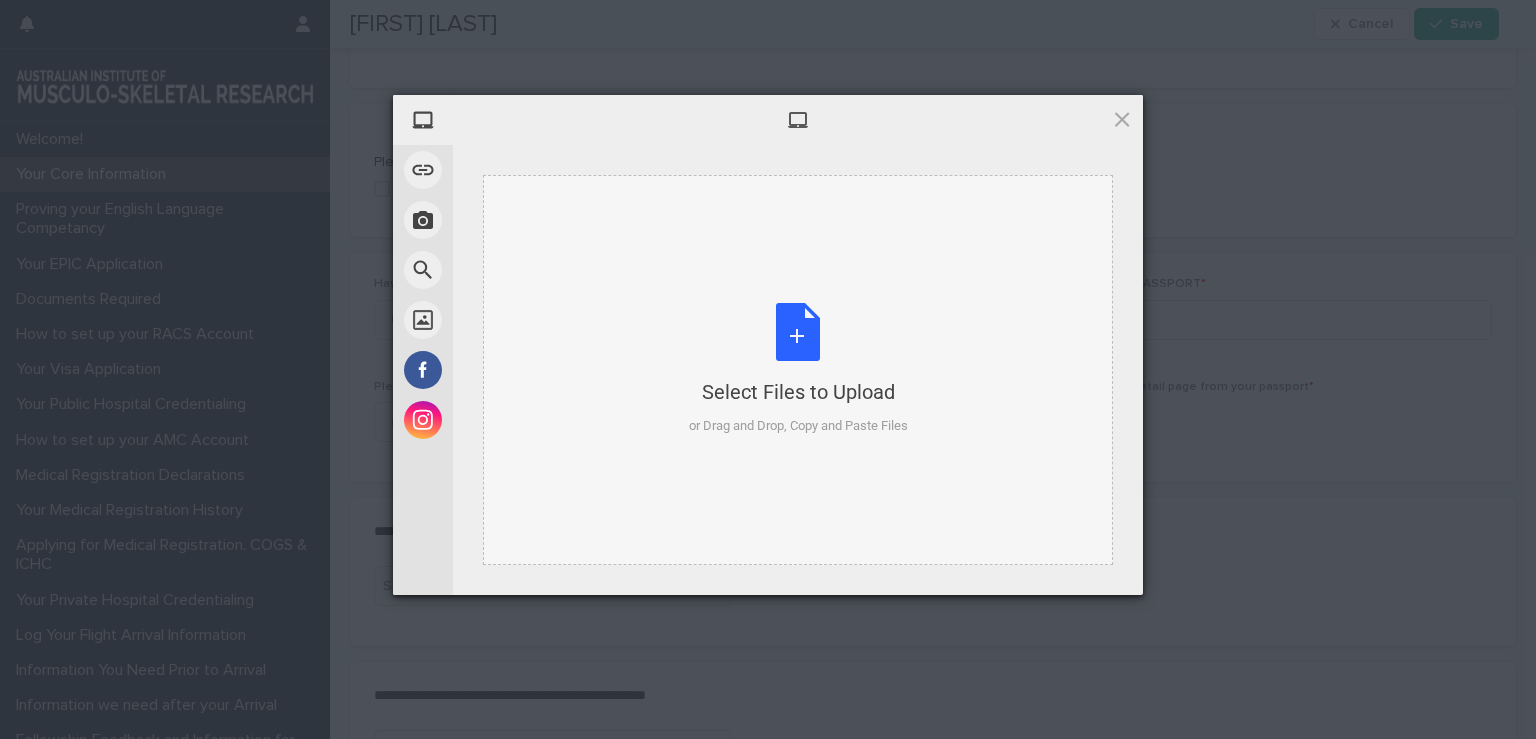 click on "Select Files to Upload
or Drag and Drop, Copy and Paste Files" at bounding box center (798, 369) 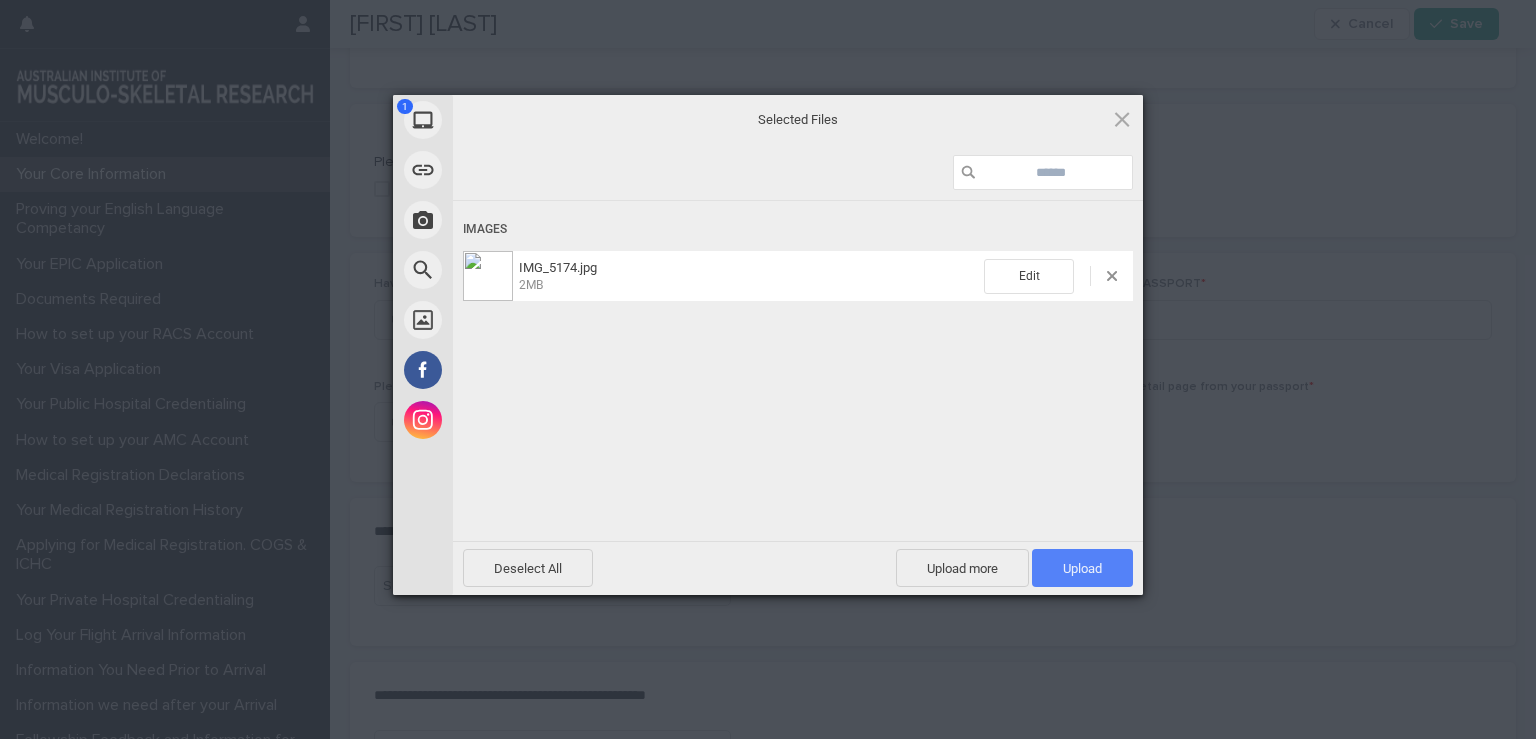 click on "Upload
1" at bounding box center (1082, 568) 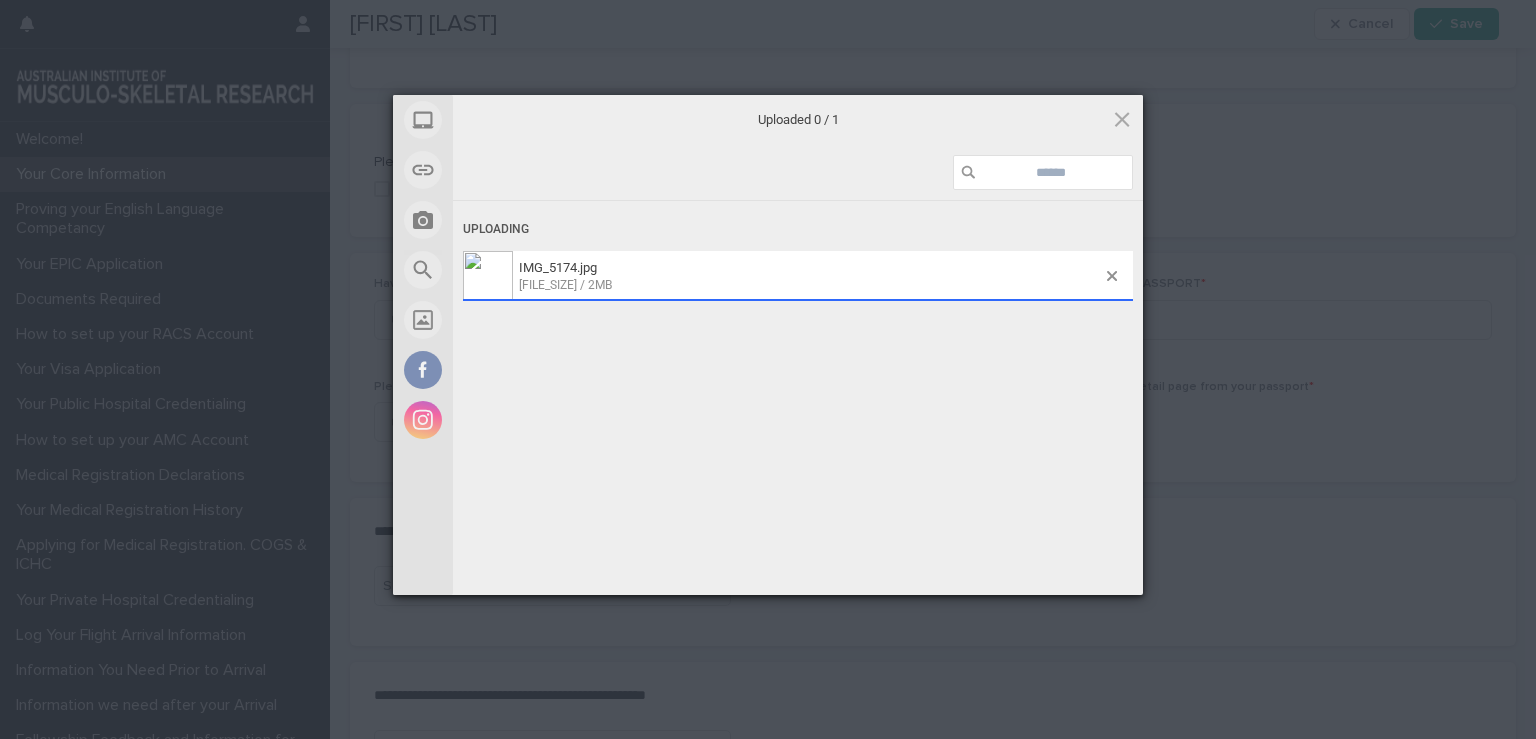scroll, scrollTop: 1036, scrollLeft: 0, axis: vertical 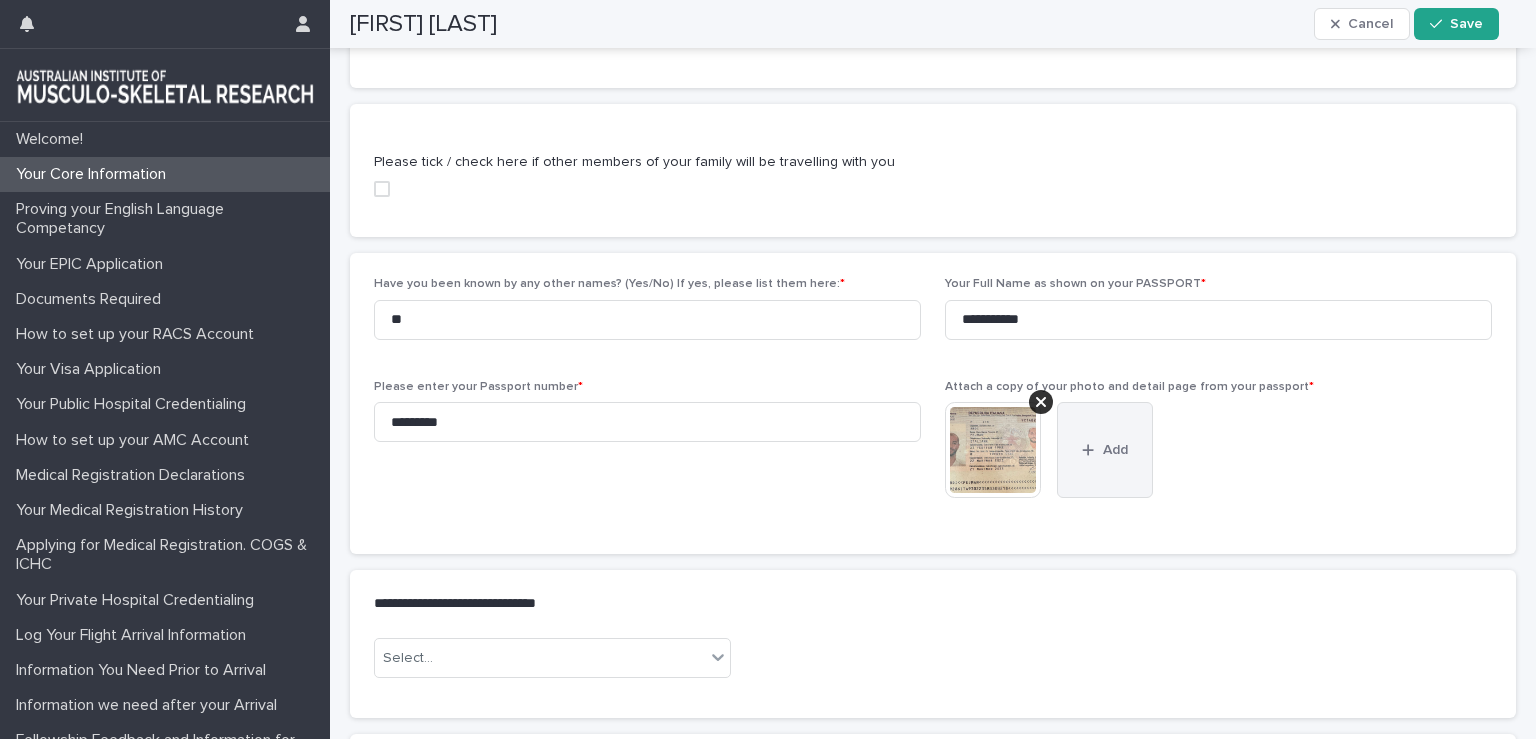 click on "Add" at bounding box center [1115, 450] 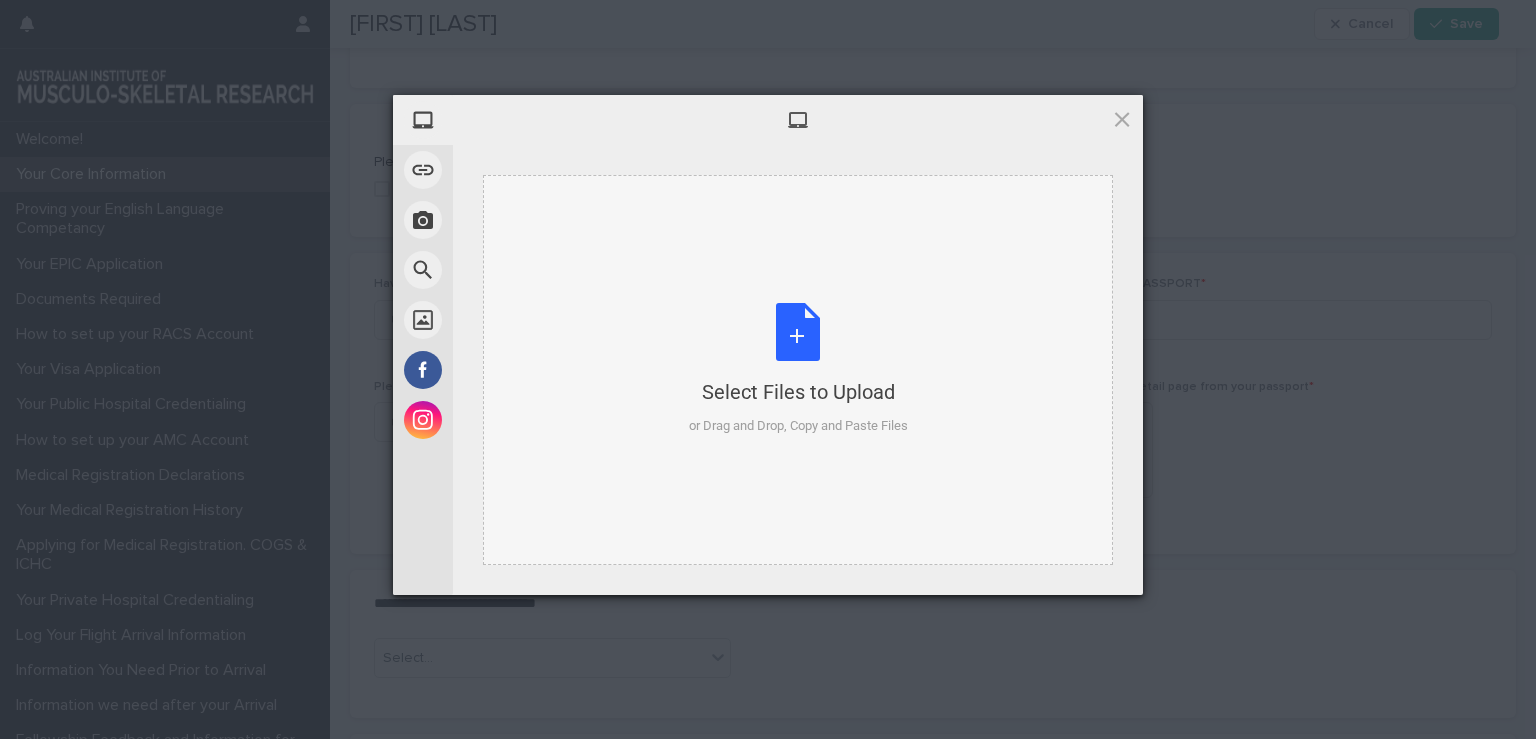 click on "Select Files to Upload
or Drag and Drop, Copy and Paste Files" at bounding box center (798, 369) 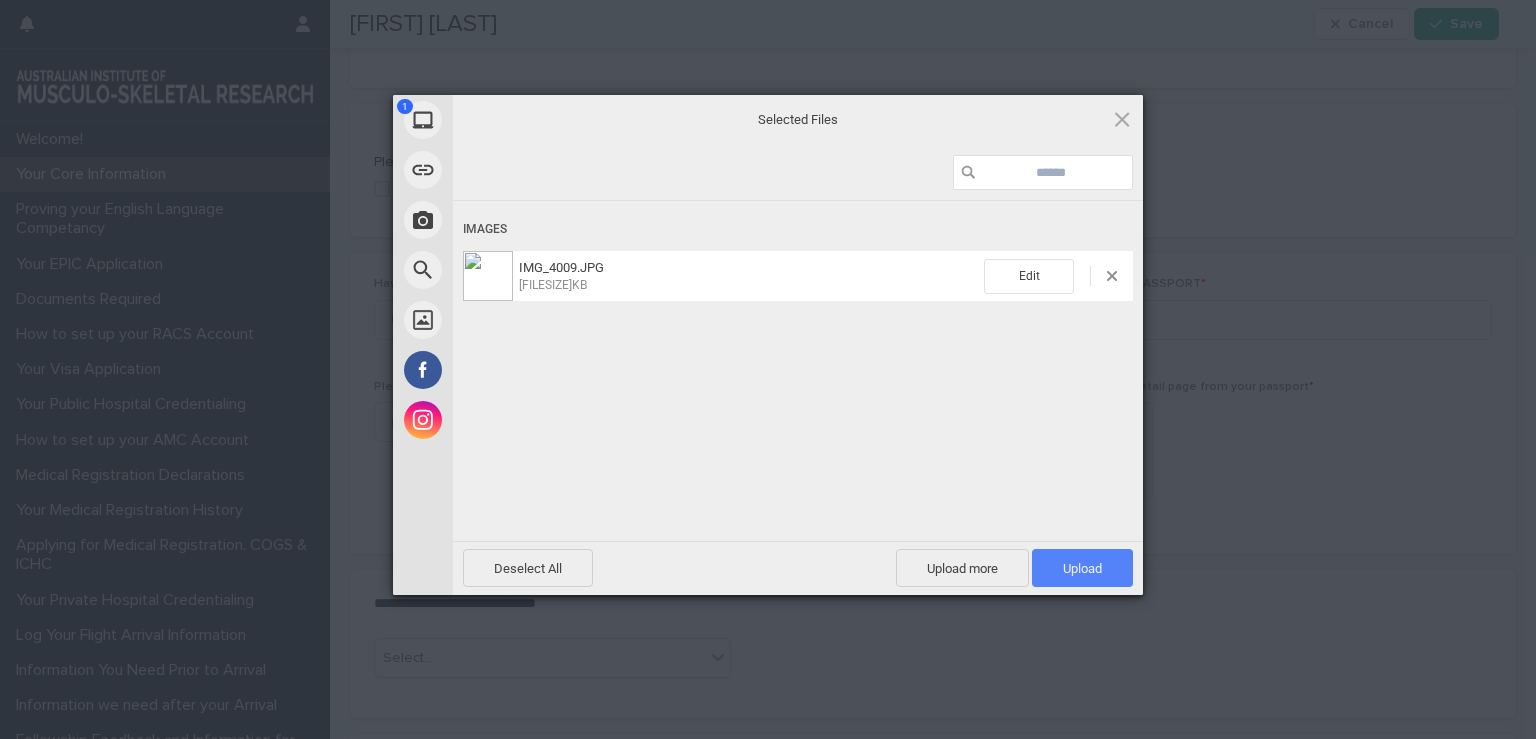 click on "Upload
1" at bounding box center (1082, 568) 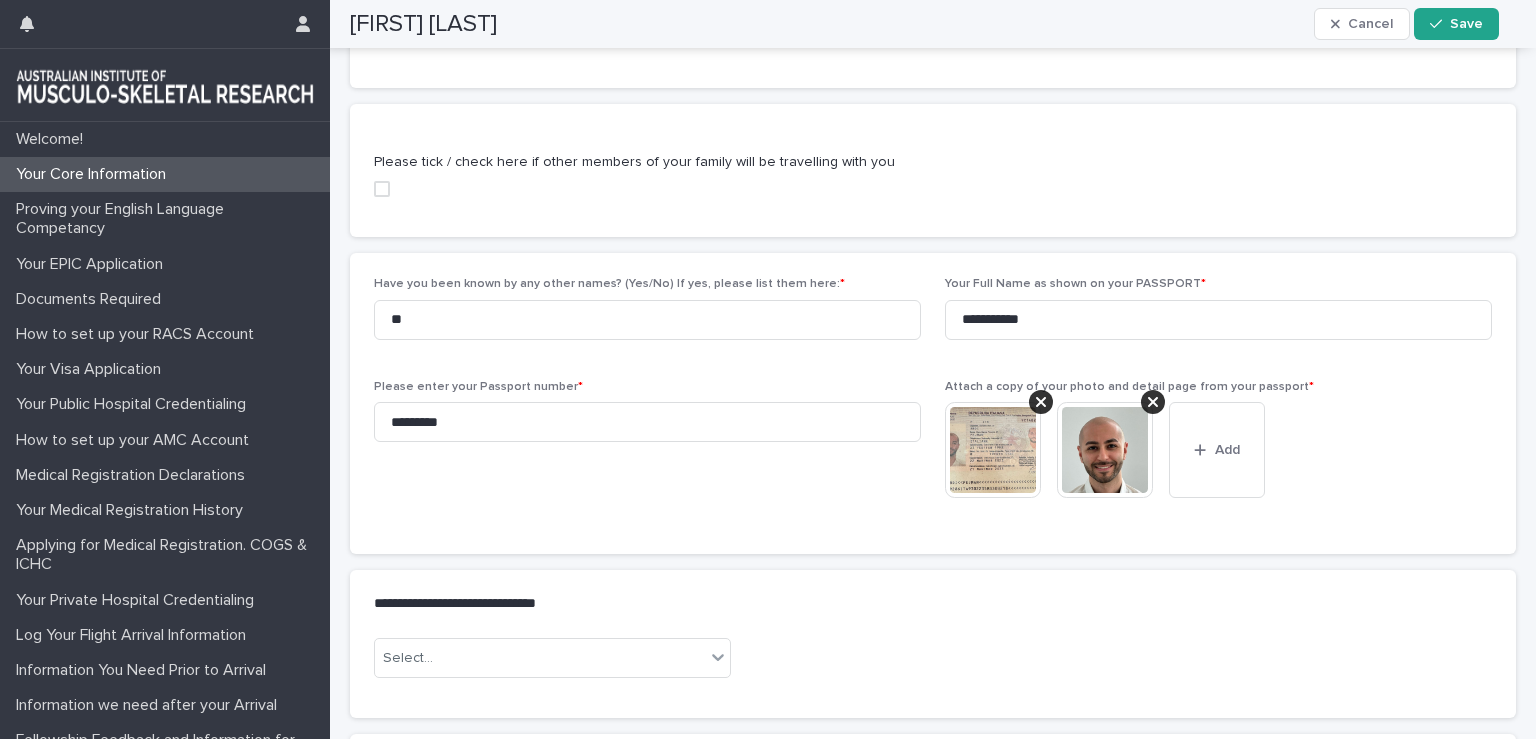 scroll, scrollTop: 1123, scrollLeft: 0, axis: vertical 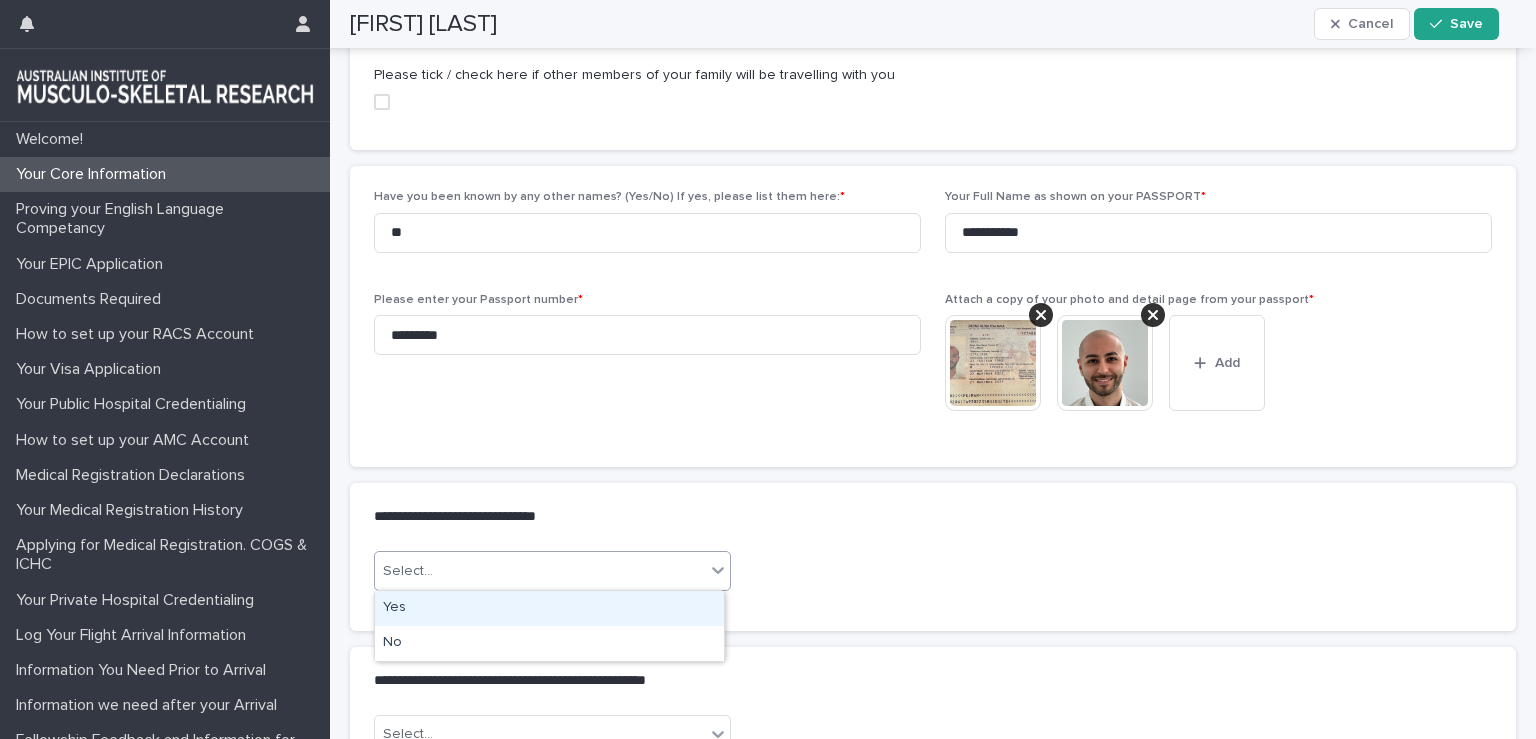 click on "Select..." at bounding box center [540, 571] 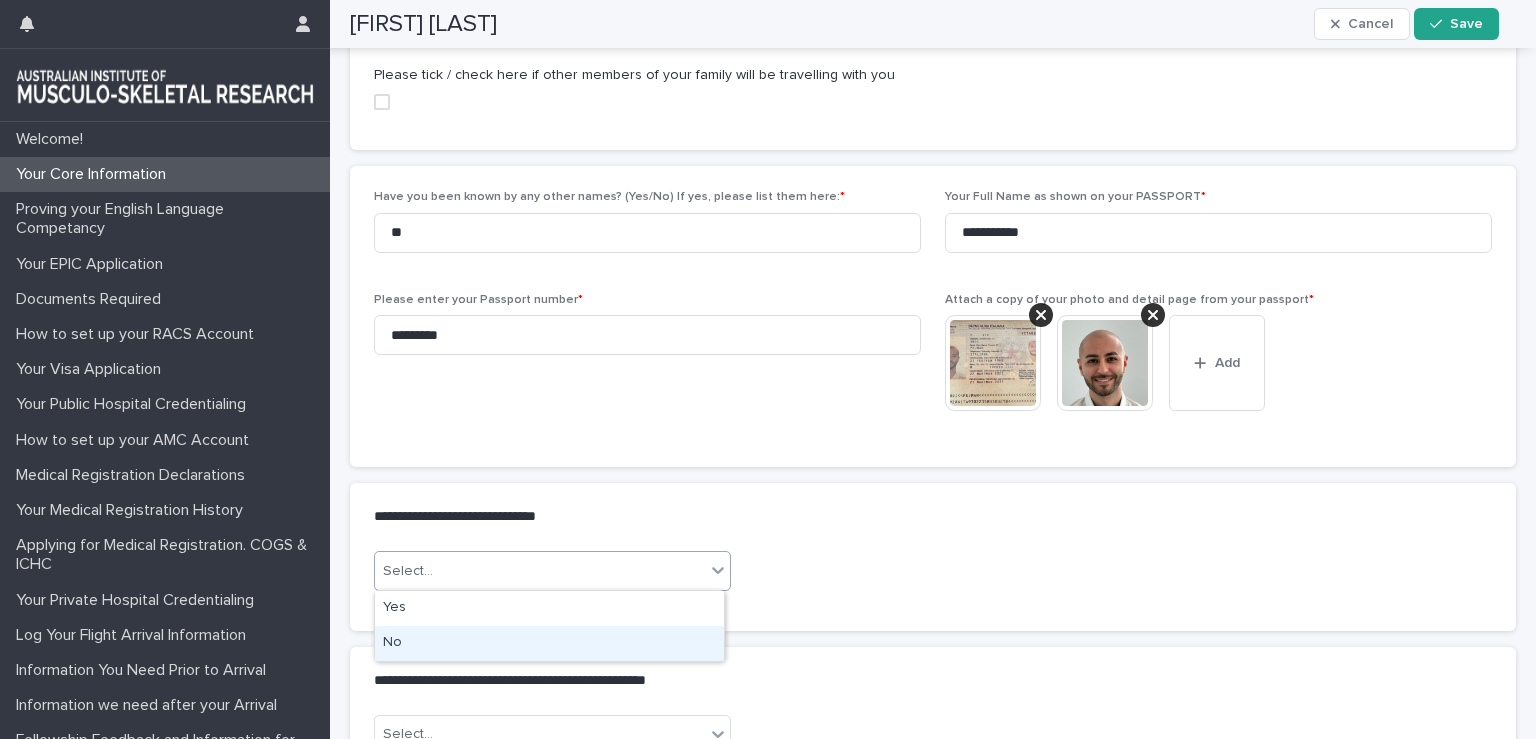click on "No" at bounding box center (549, 643) 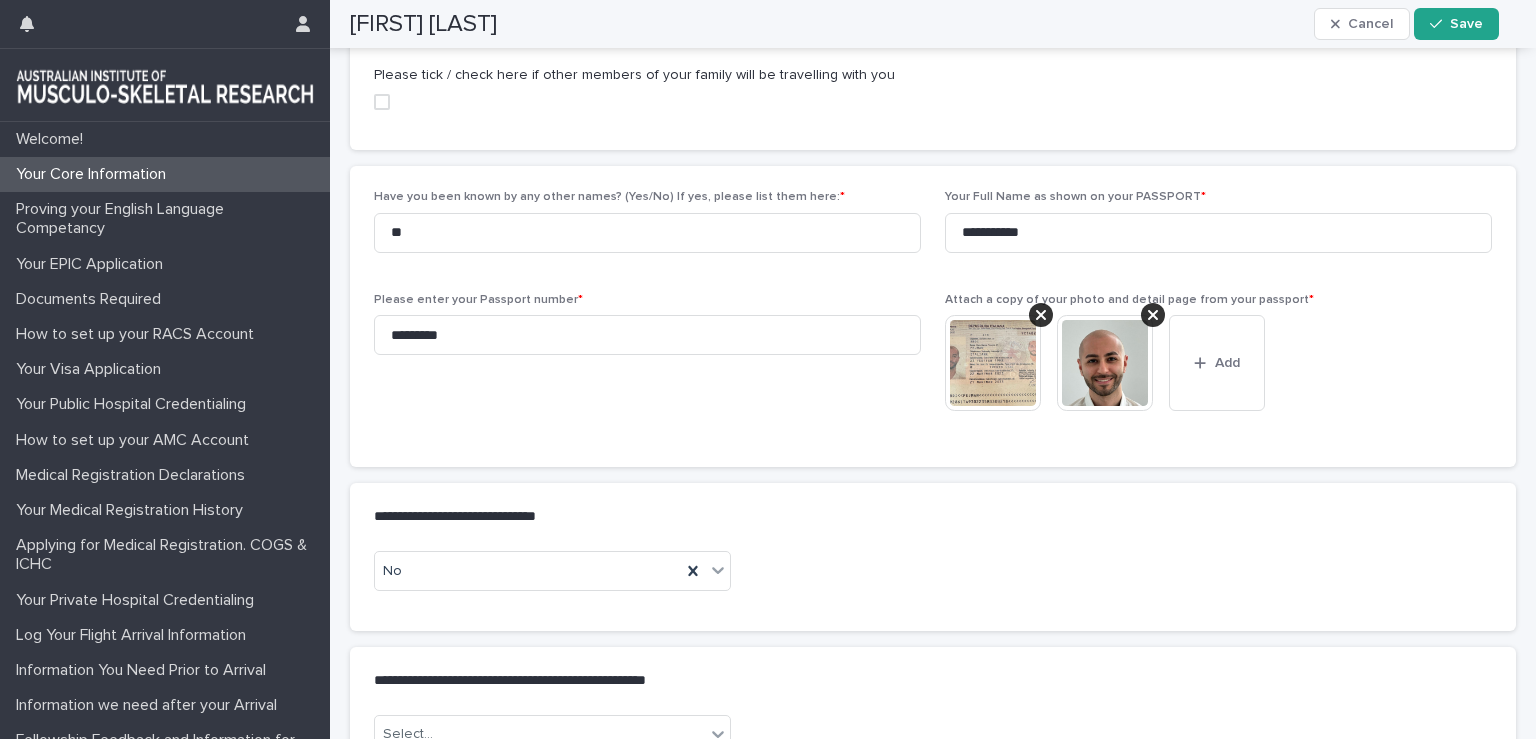 click on "**********" at bounding box center (933, 76) 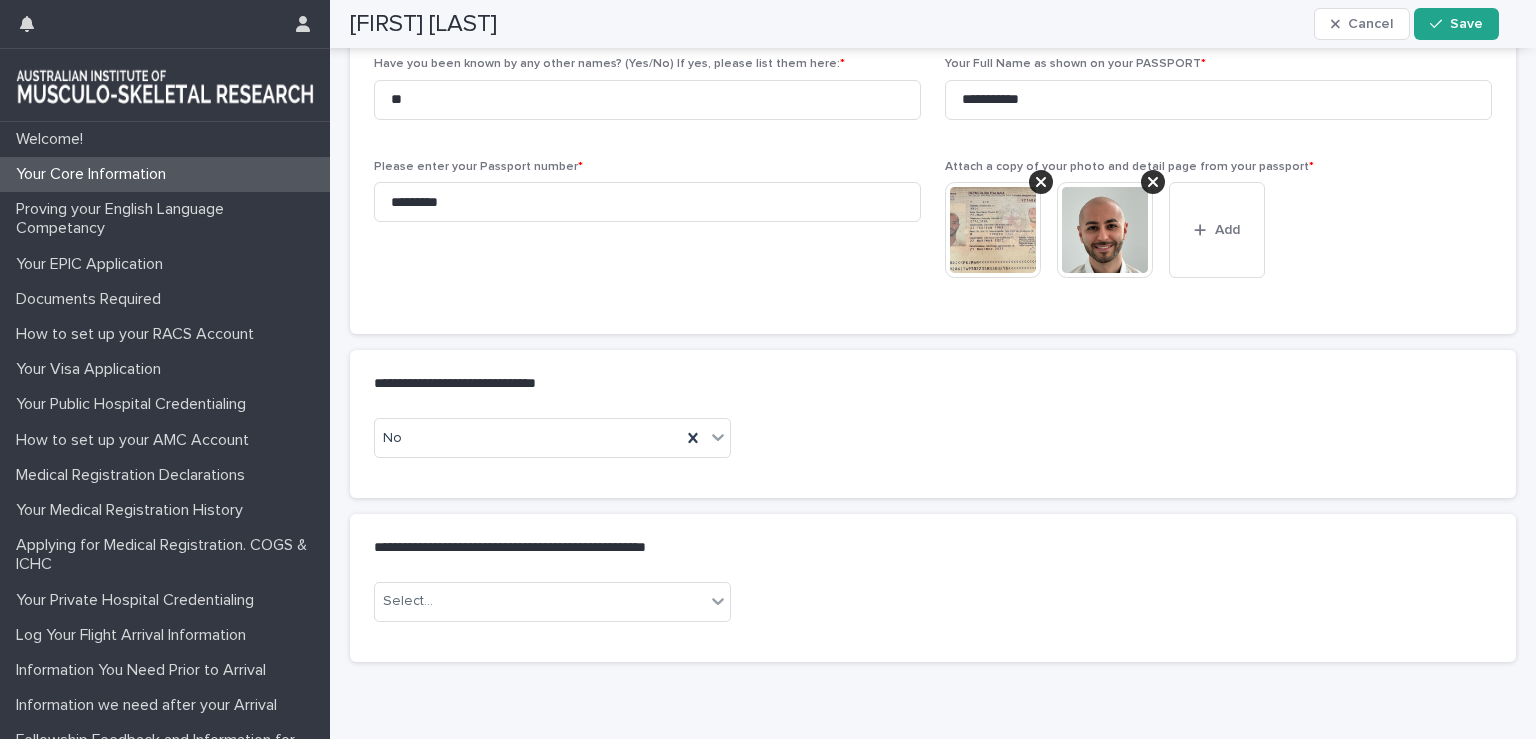 scroll, scrollTop: 1367, scrollLeft: 0, axis: vertical 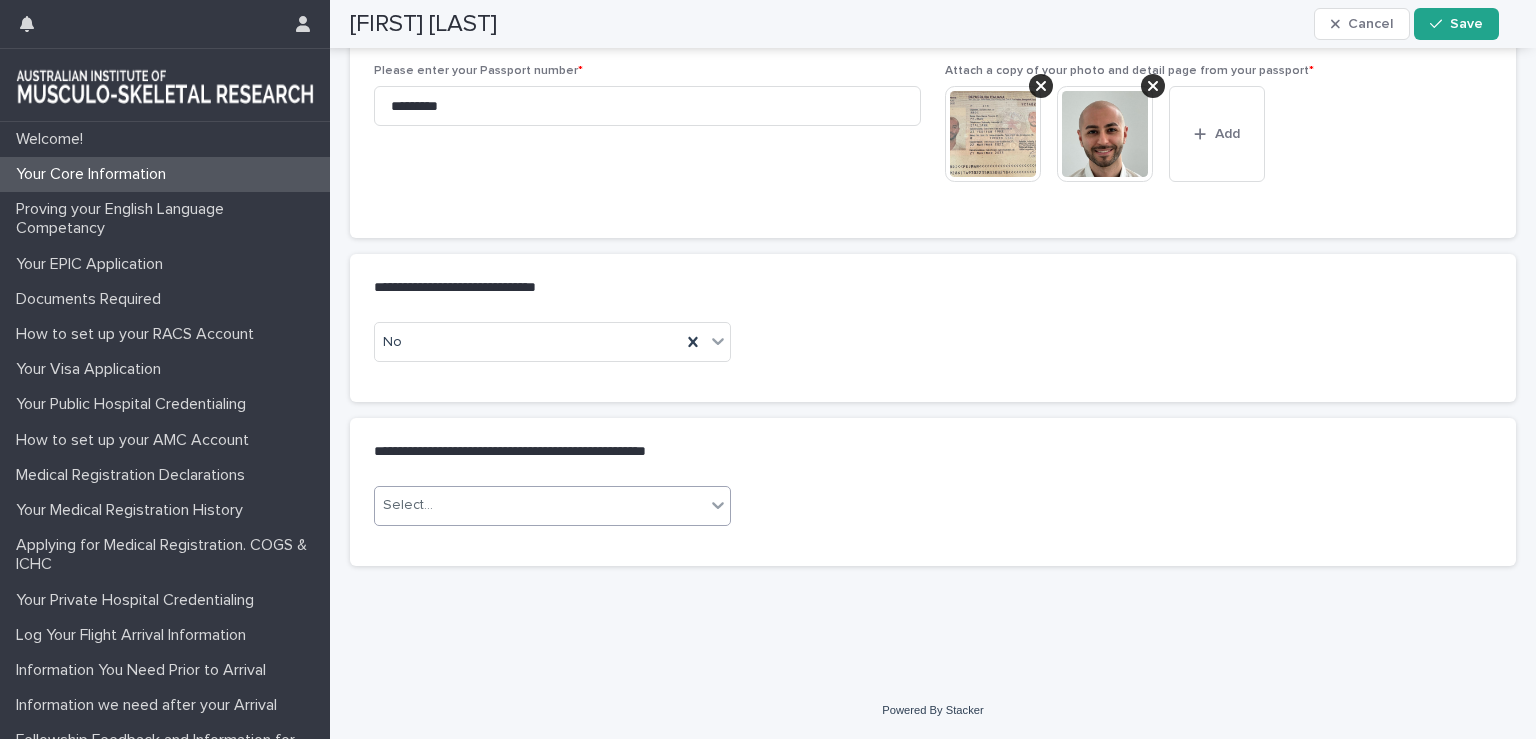 click on "Select..." at bounding box center [540, 505] 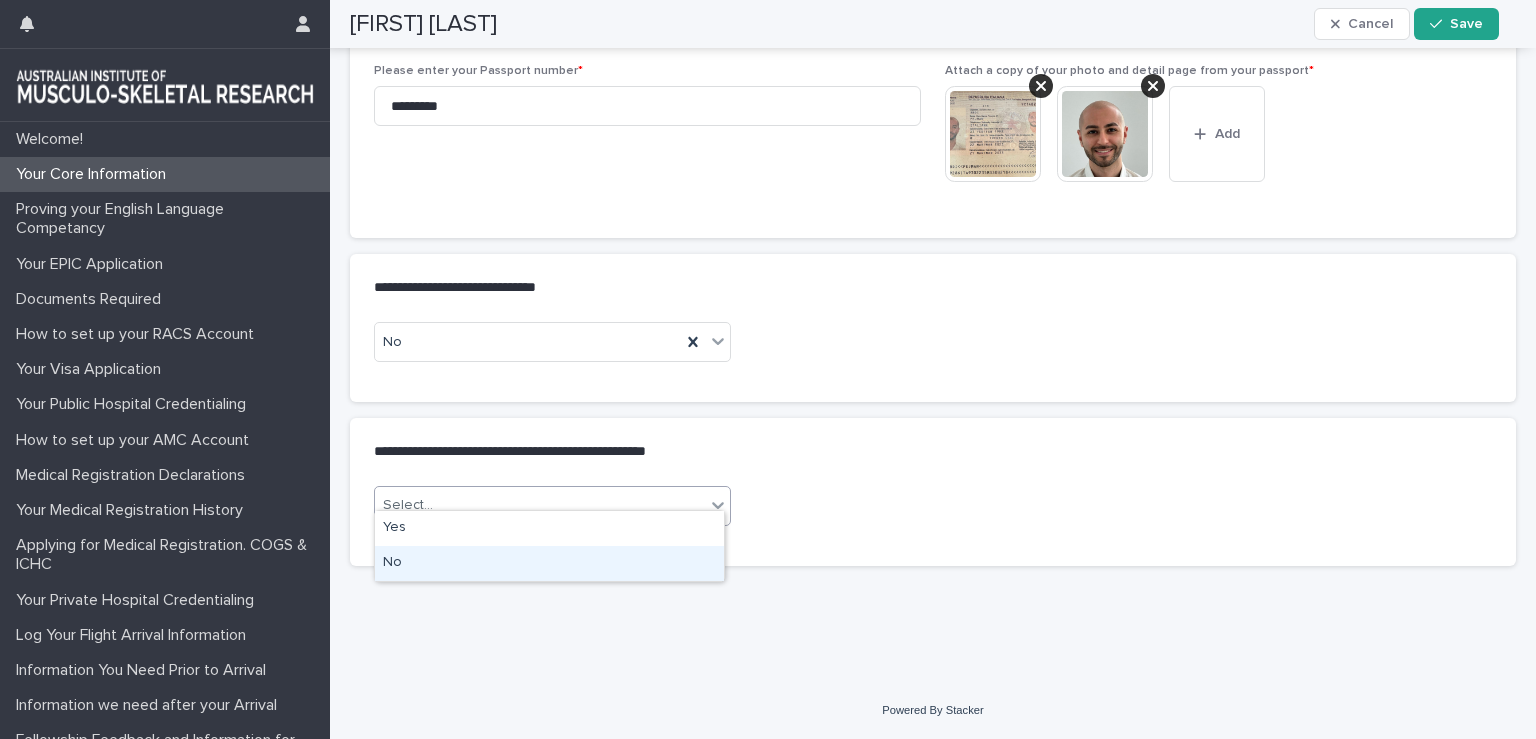 click on "No" at bounding box center (549, 563) 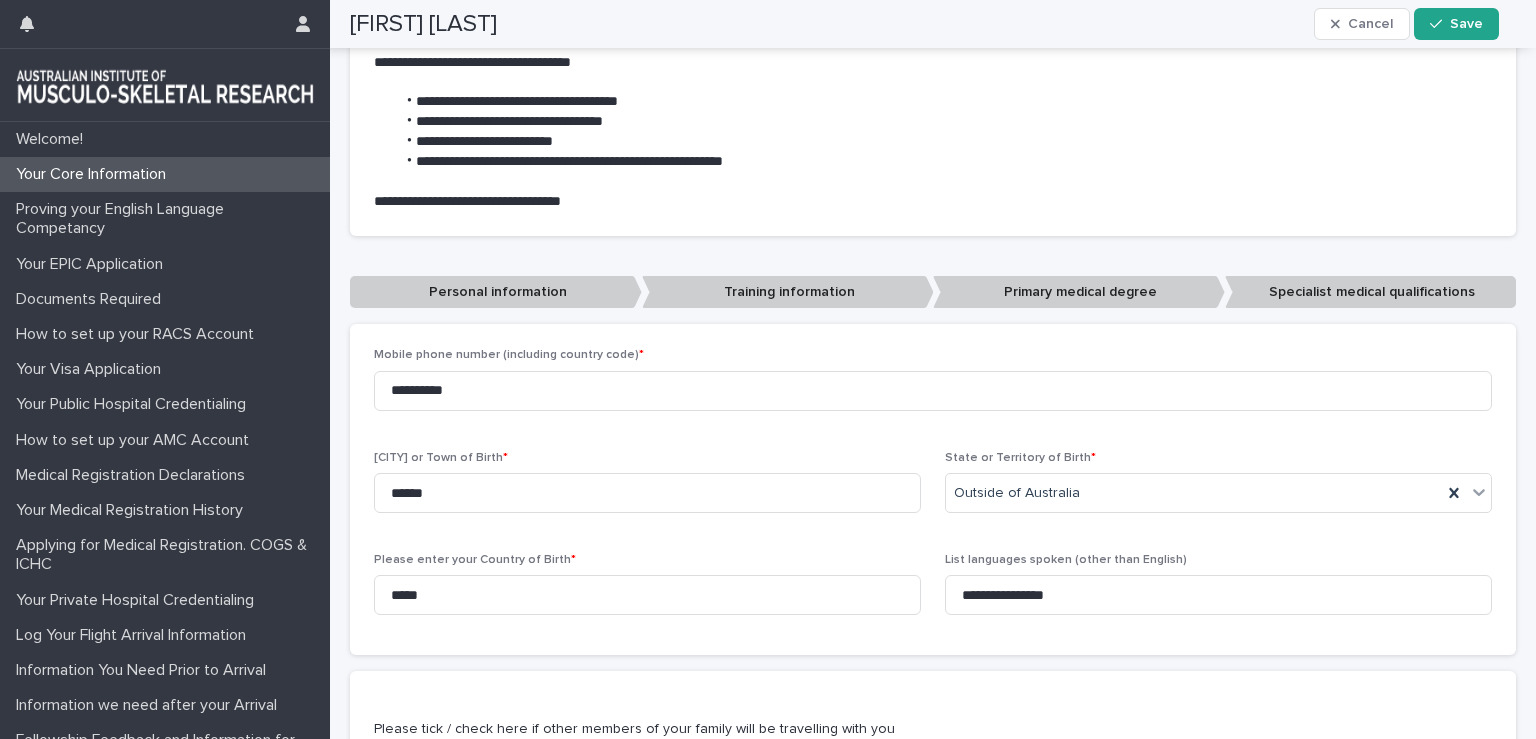 scroll, scrollTop: 416, scrollLeft: 0, axis: vertical 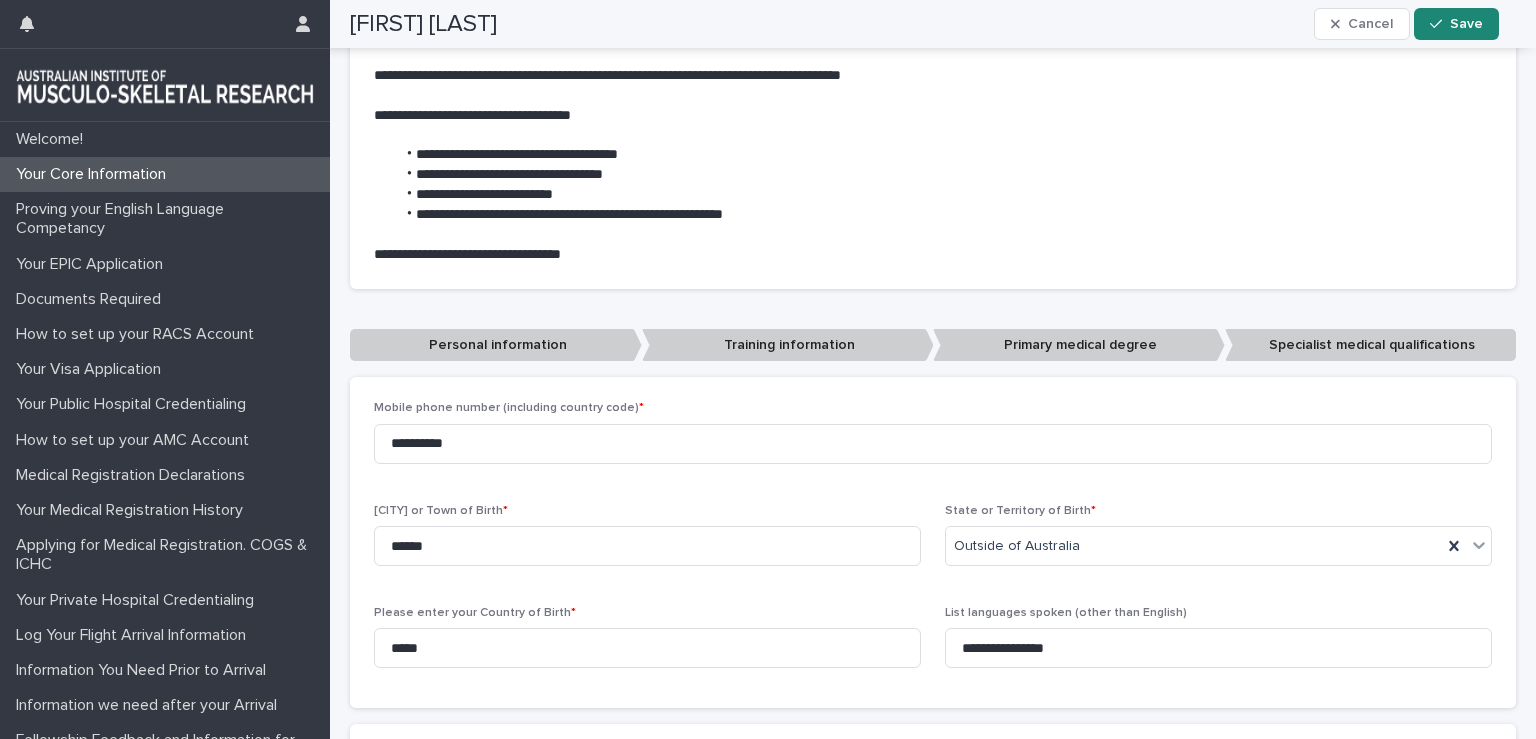 click at bounding box center (1440, 24) 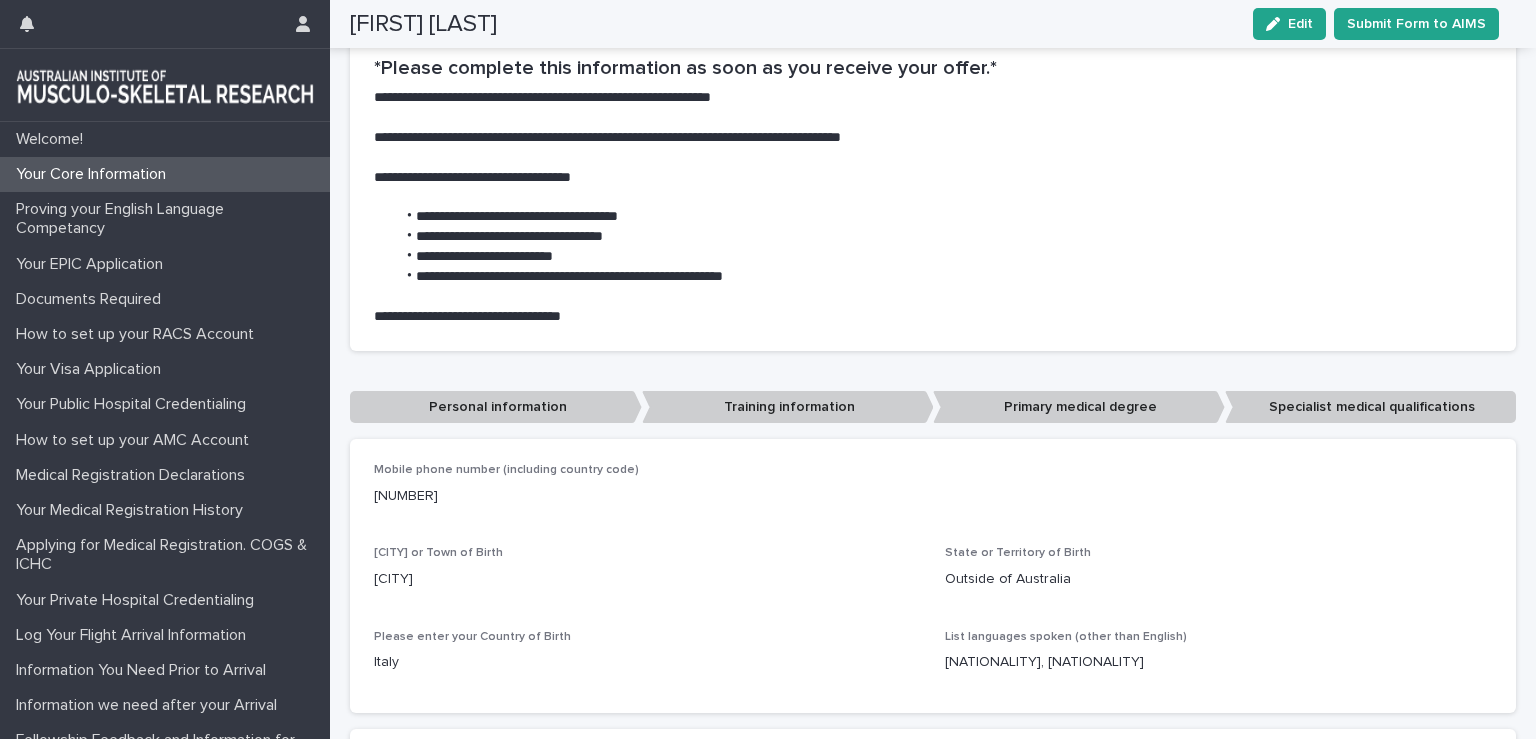 scroll, scrollTop: 345, scrollLeft: 0, axis: vertical 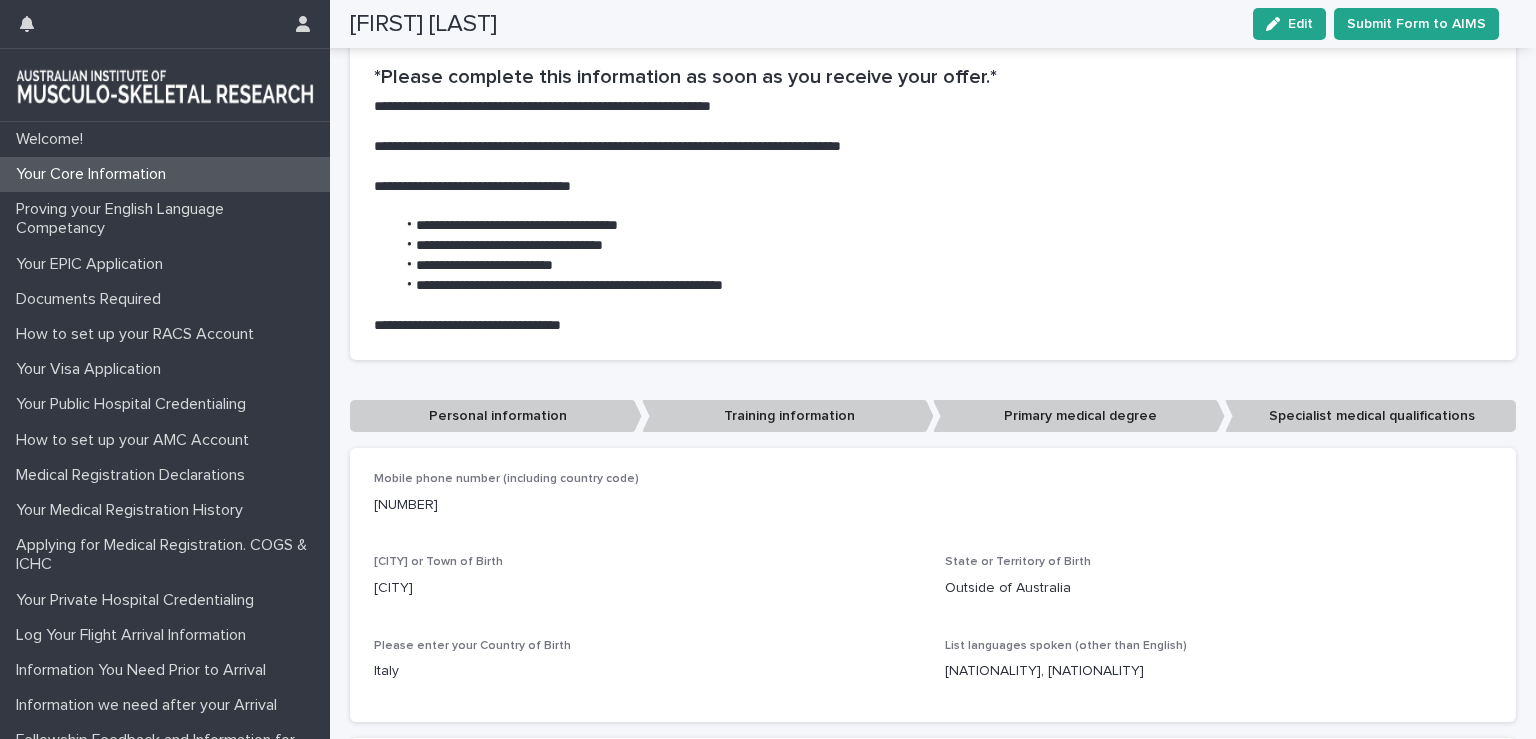 click on "Training information" at bounding box center (788, 416) 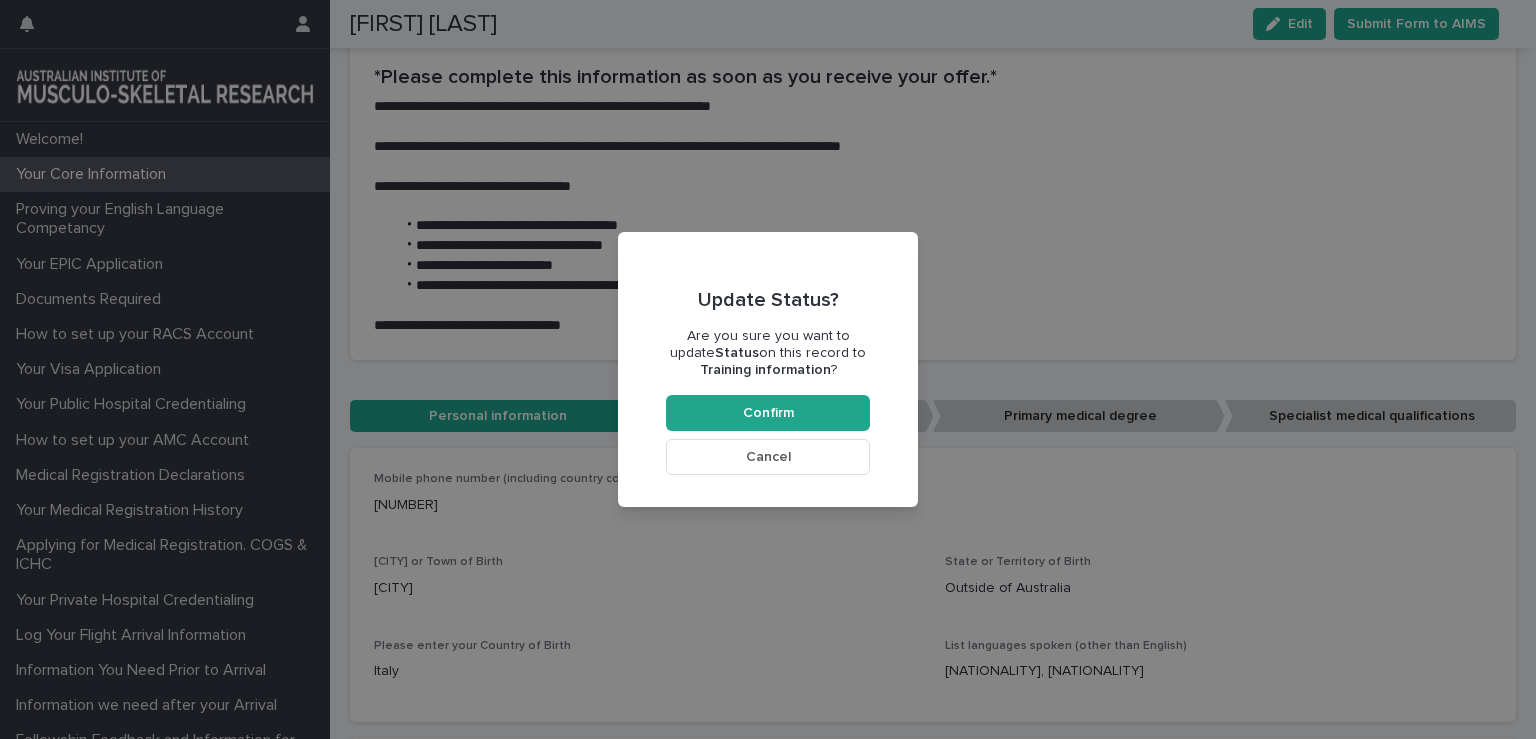 click on "Cancel" at bounding box center [768, 457] 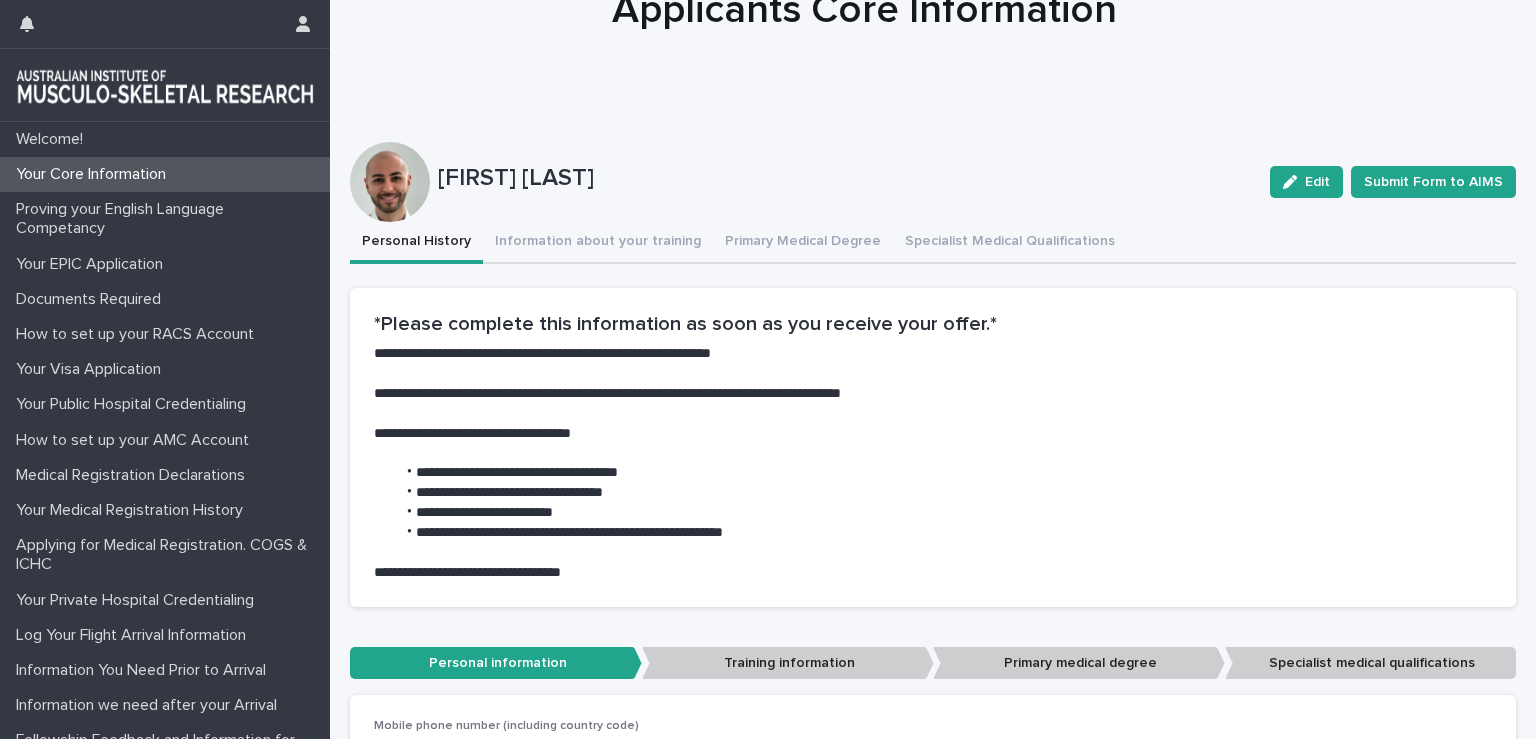 scroll, scrollTop: 259, scrollLeft: 0, axis: vertical 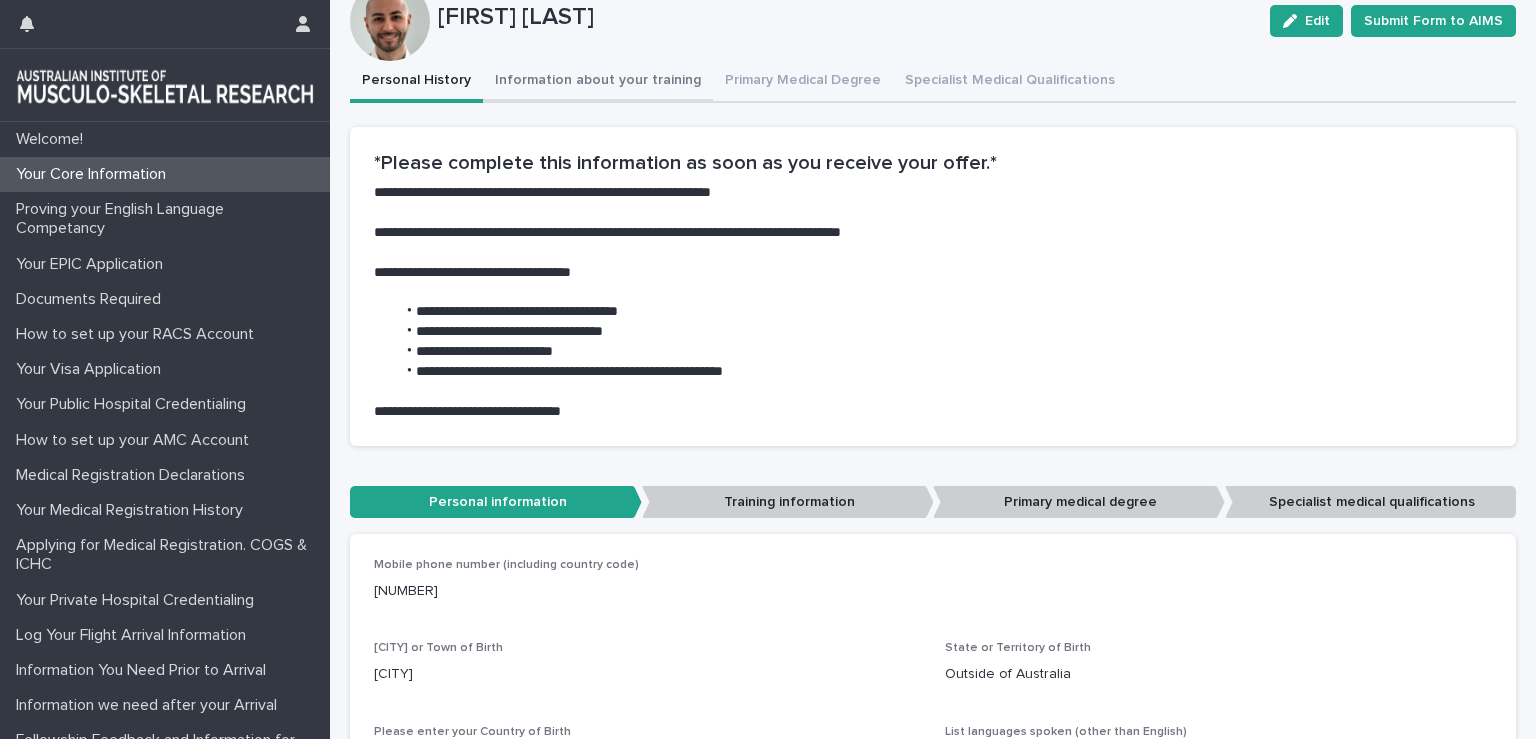 click on "**********" at bounding box center (933, 789) 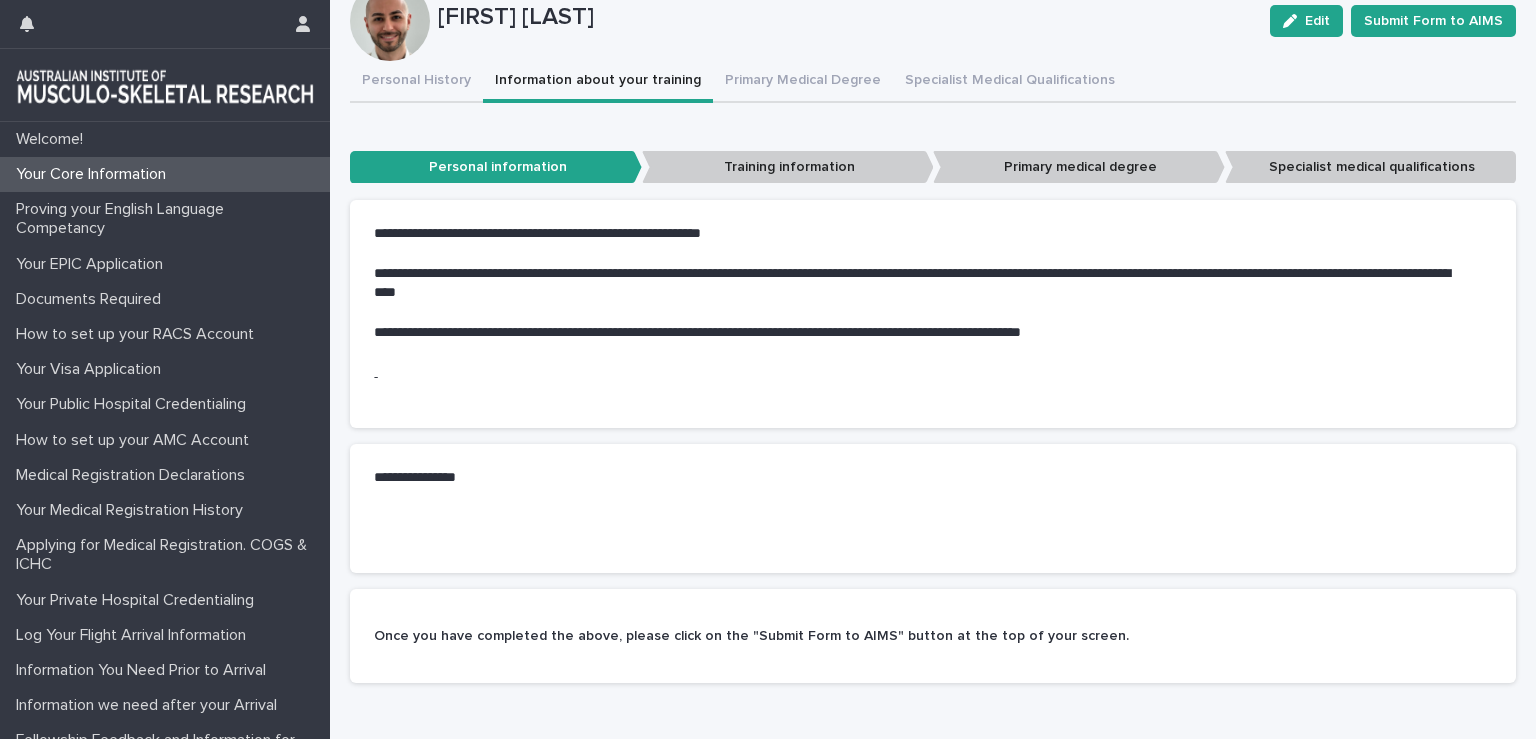 scroll, scrollTop: 300, scrollLeft: 0, axis: vertical 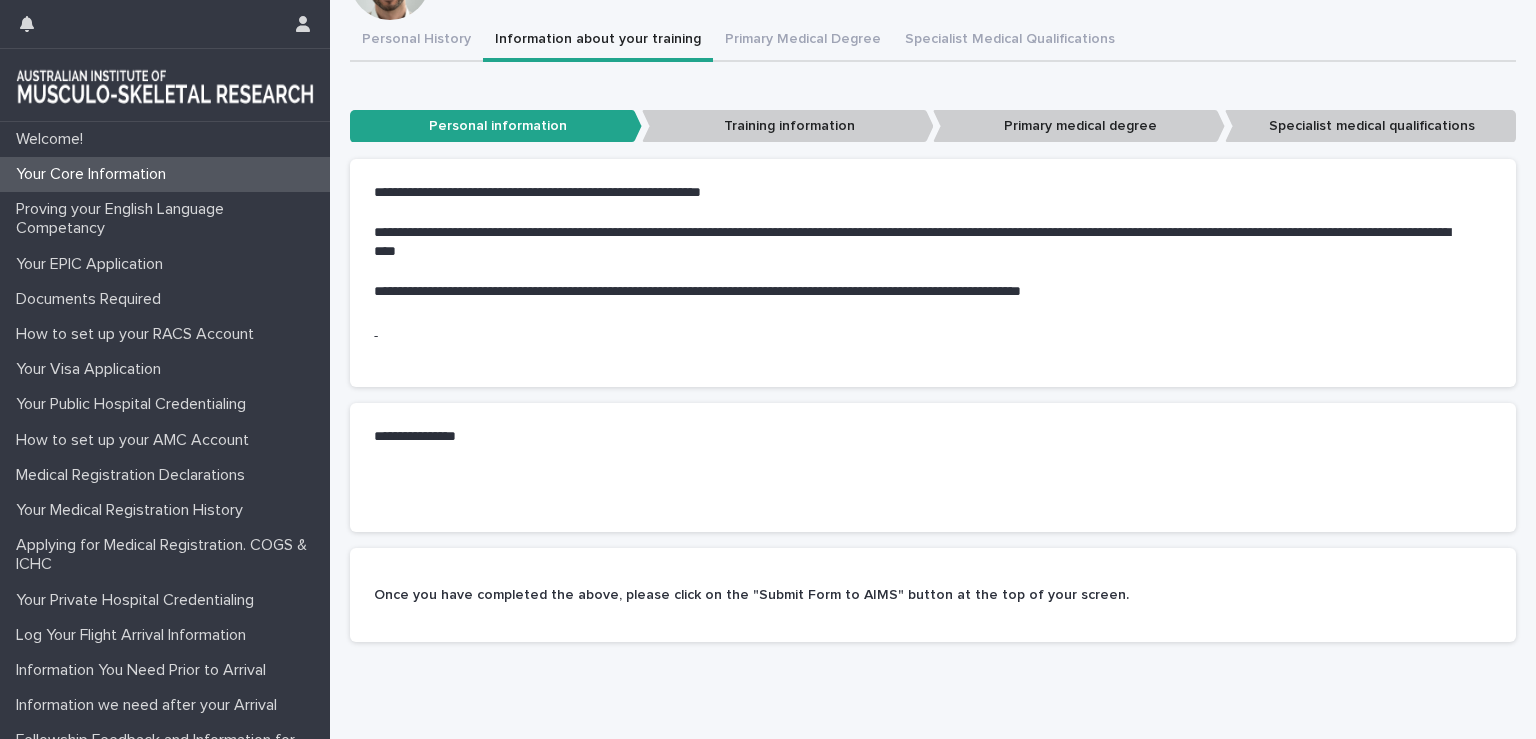 click on "-" at bounding box center [933, 336] 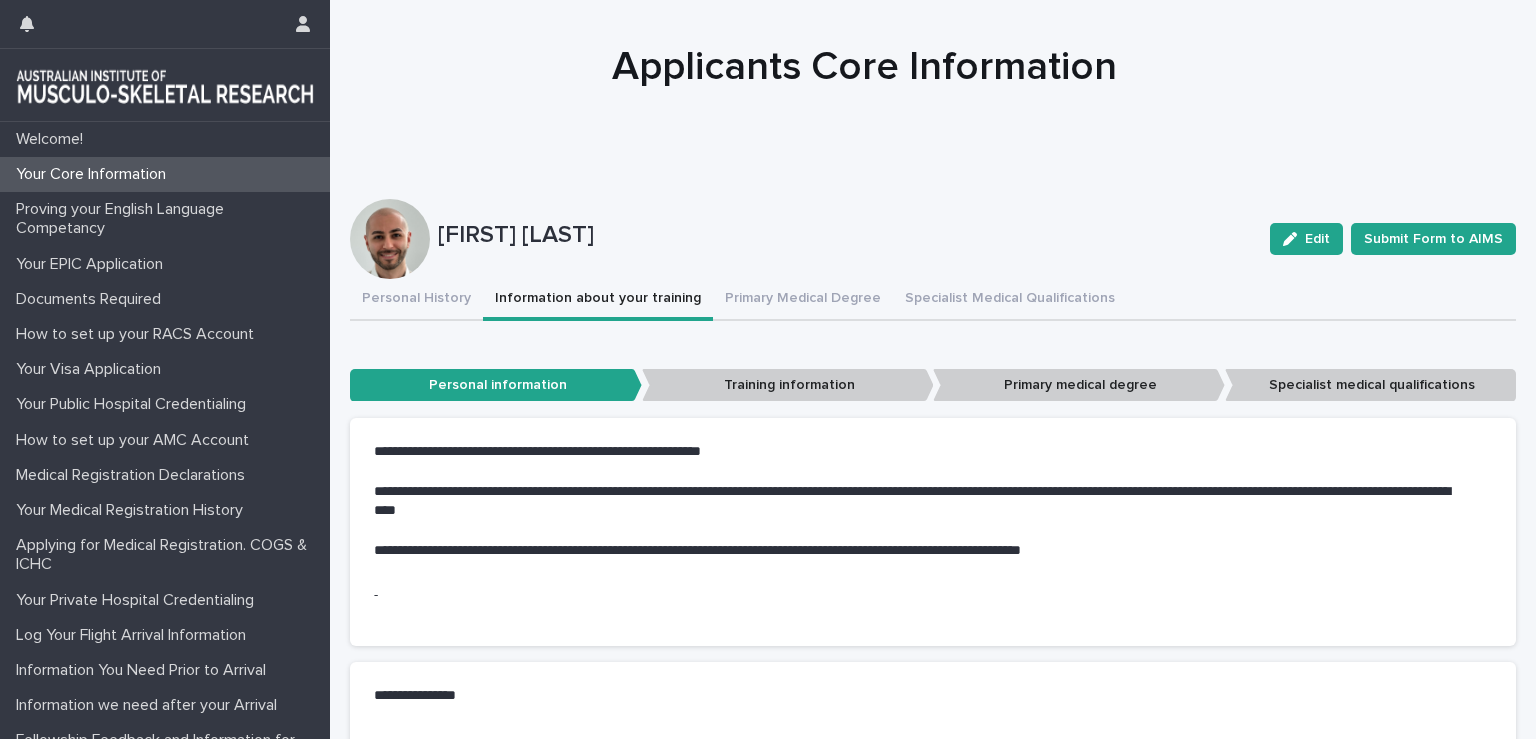 click on "Edit" at bounding box center (1317, 239) 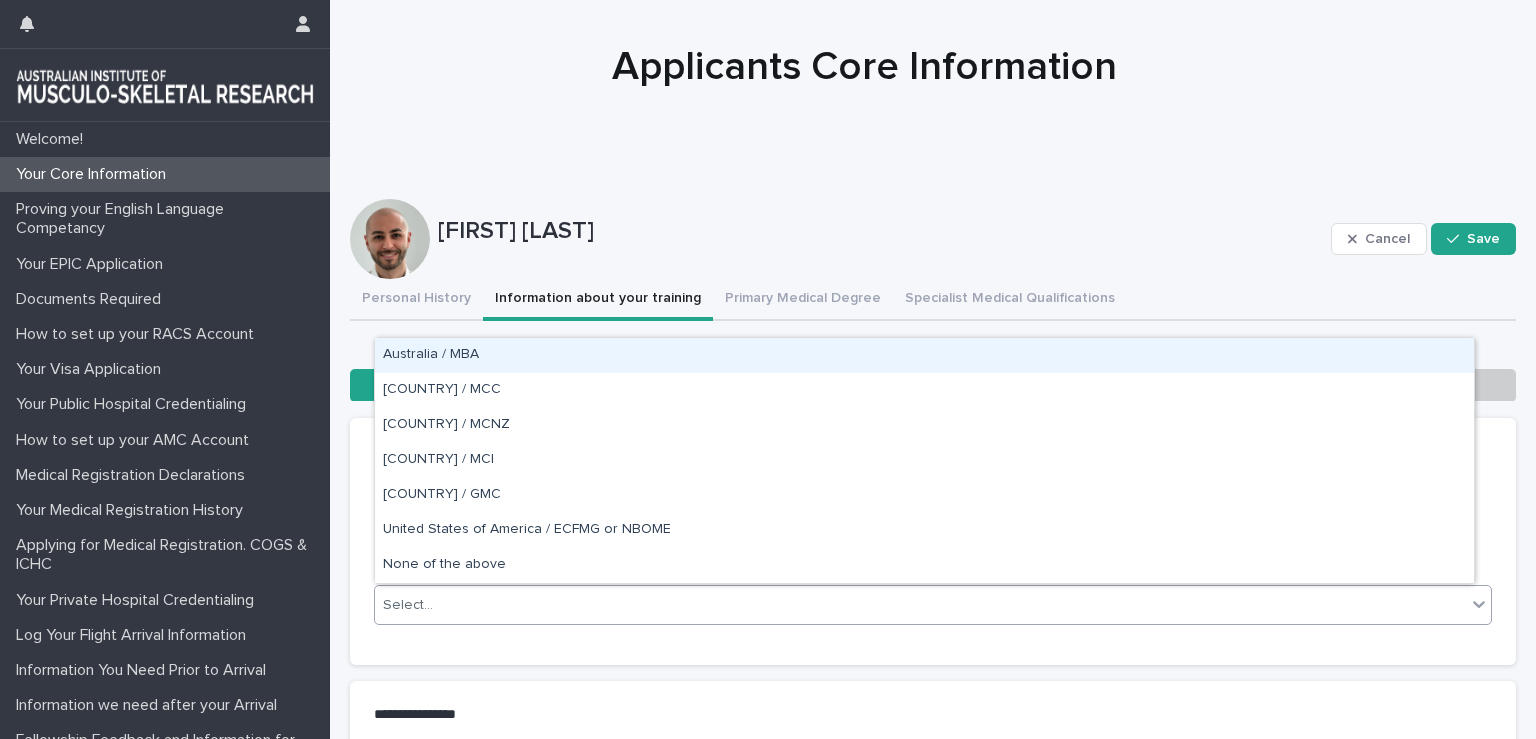 click on "Select..." at bounding box center (920, 605) 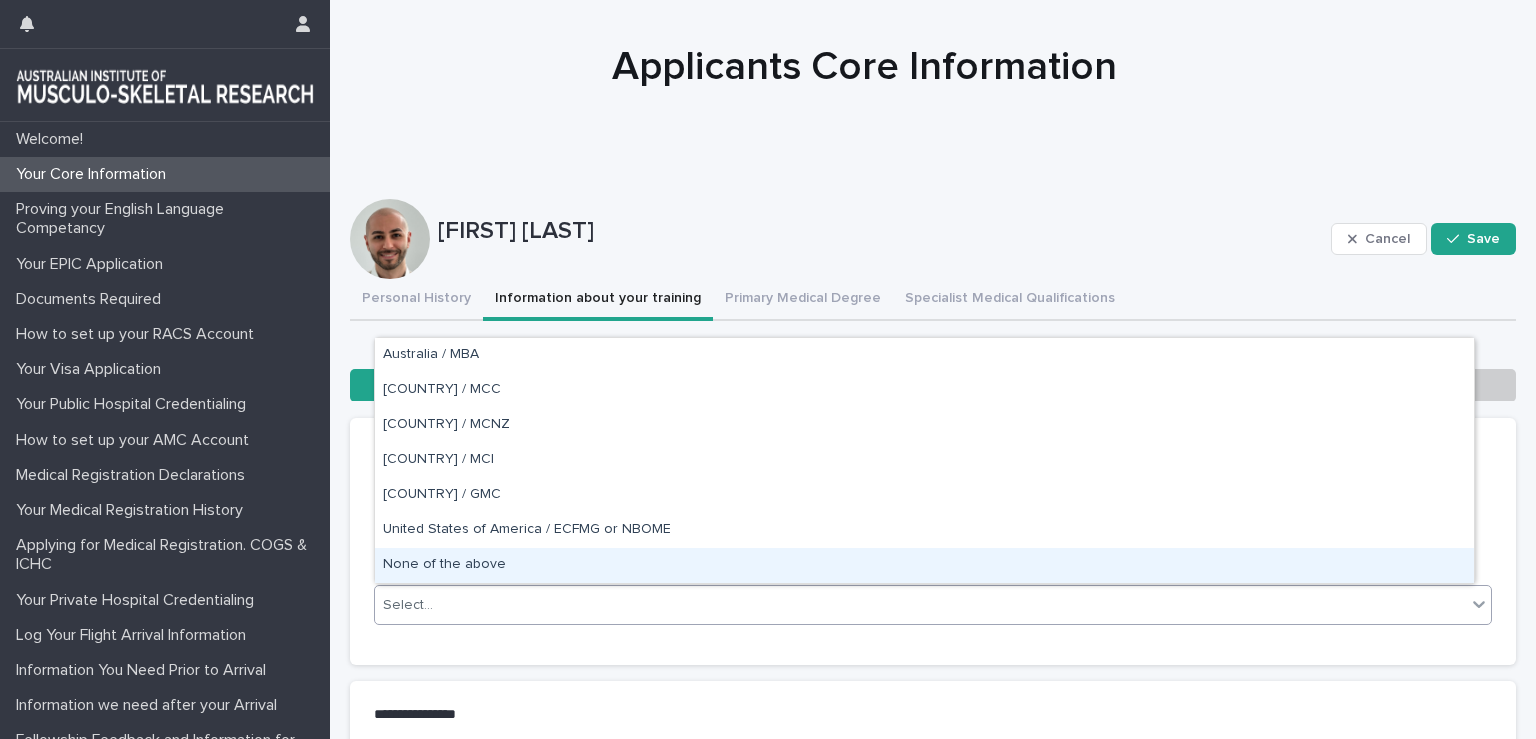 click on "None of the above" at bounding box center [924, 565] 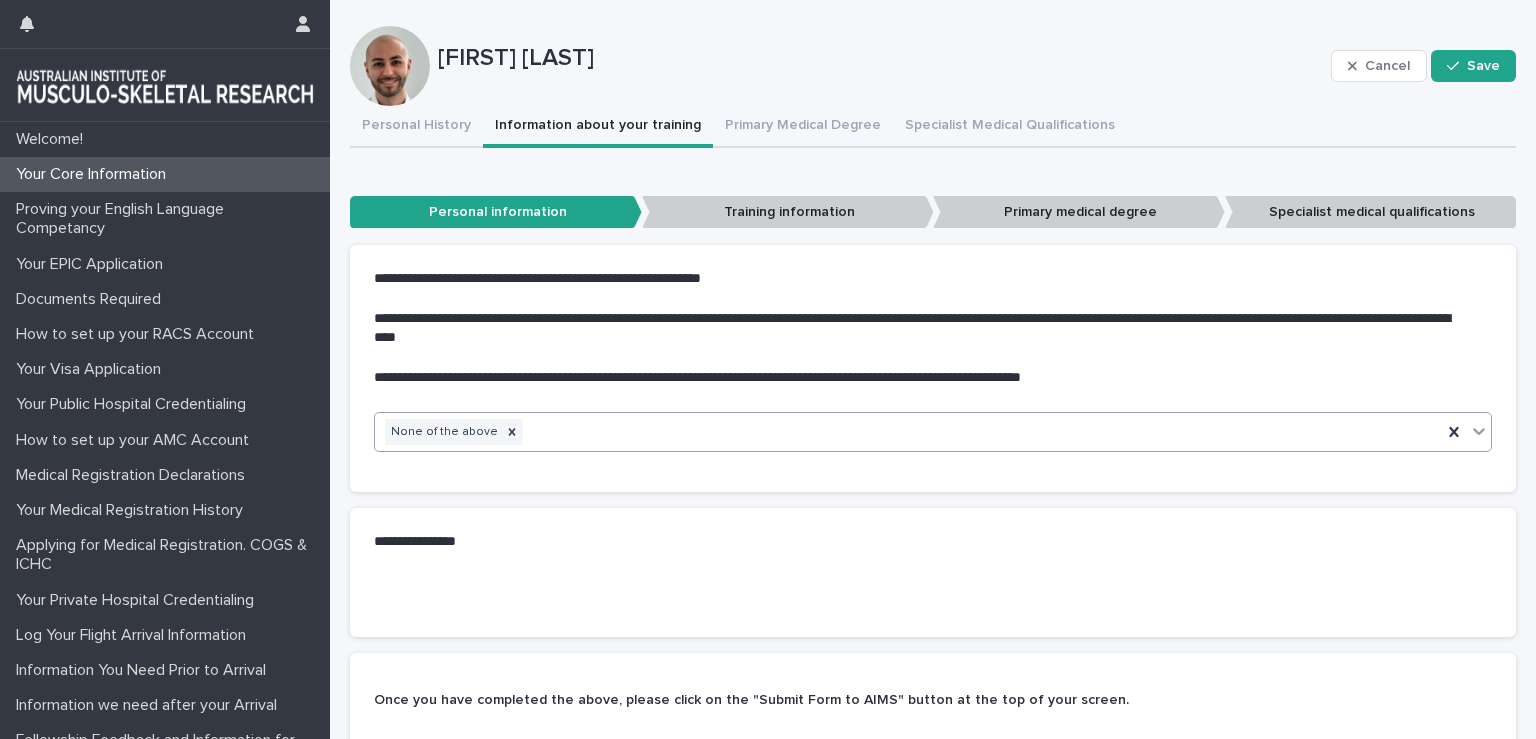 scroll, scrollTop: 252, scrollLeft: 0, axis: vertical 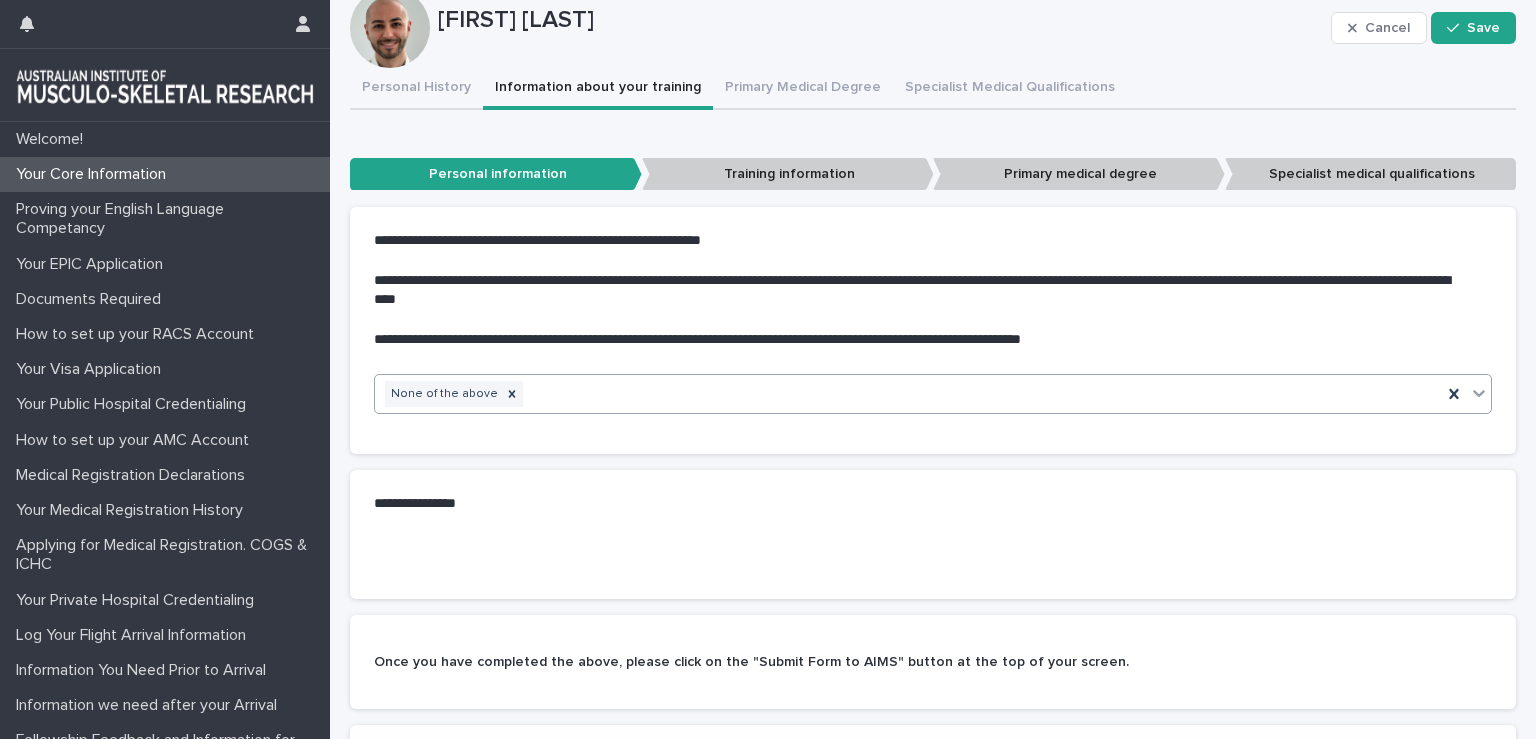 click on "**********" at bounding box center [933, 504] 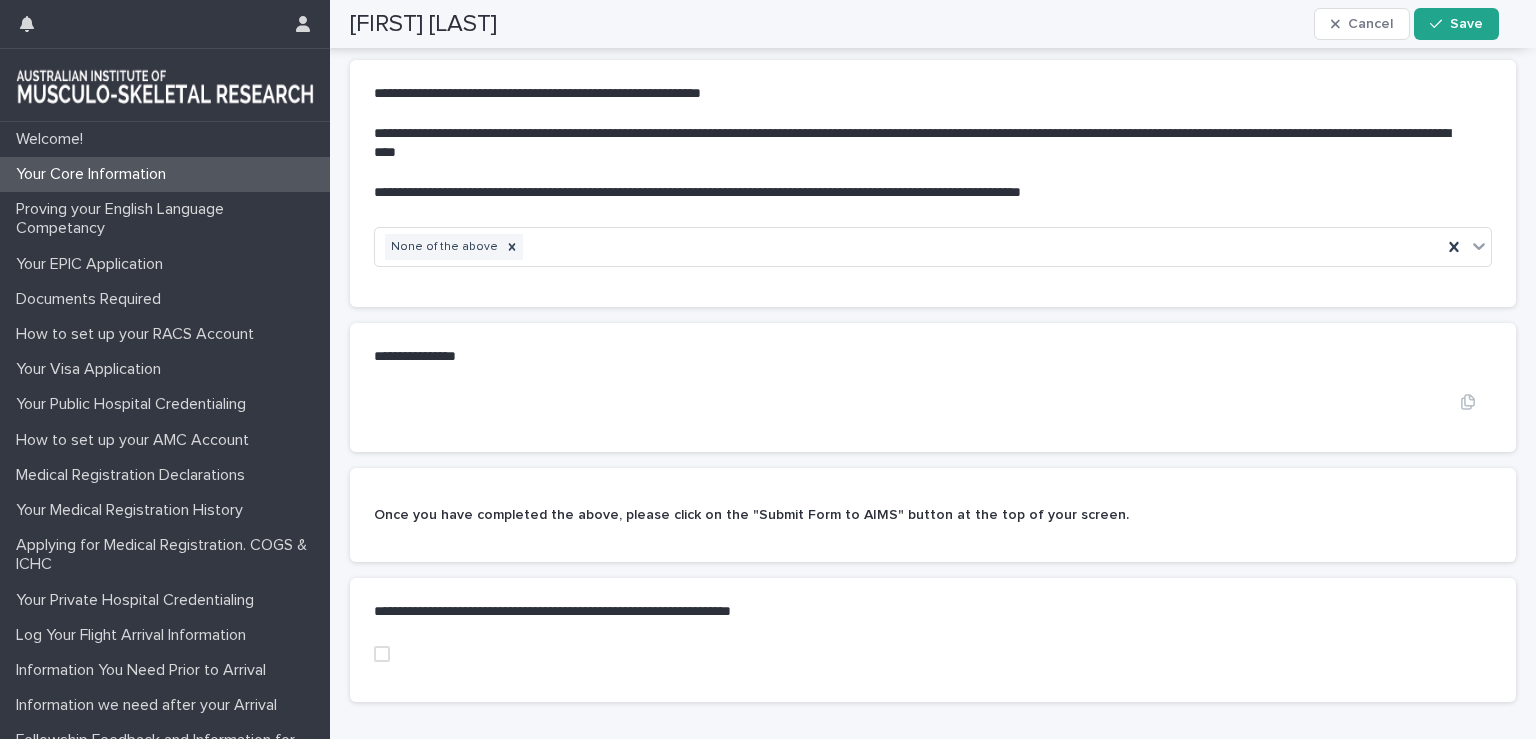 scroll, scrollTop: 425, scrollLeft: 0, axis: vertical 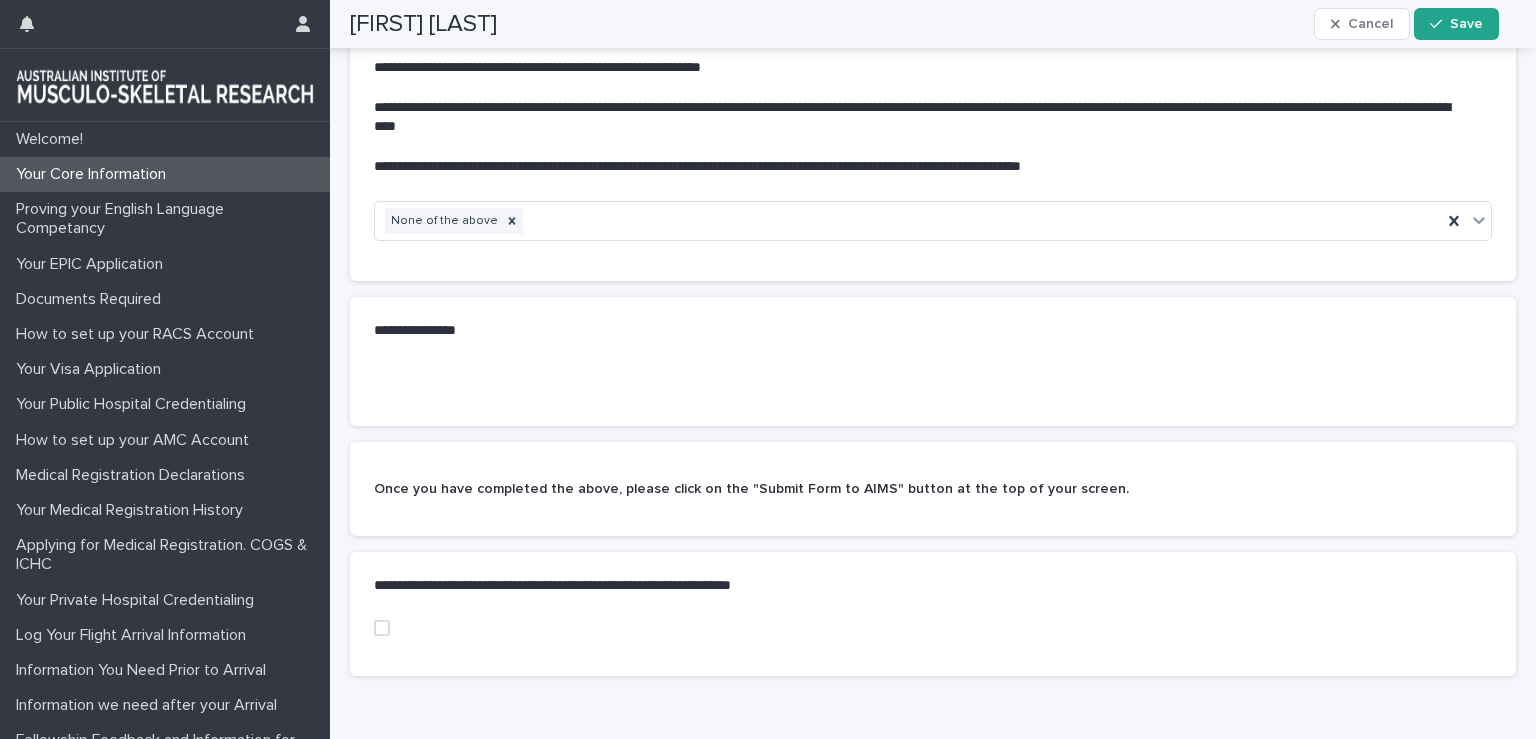 click at bounding box center [382, 628] 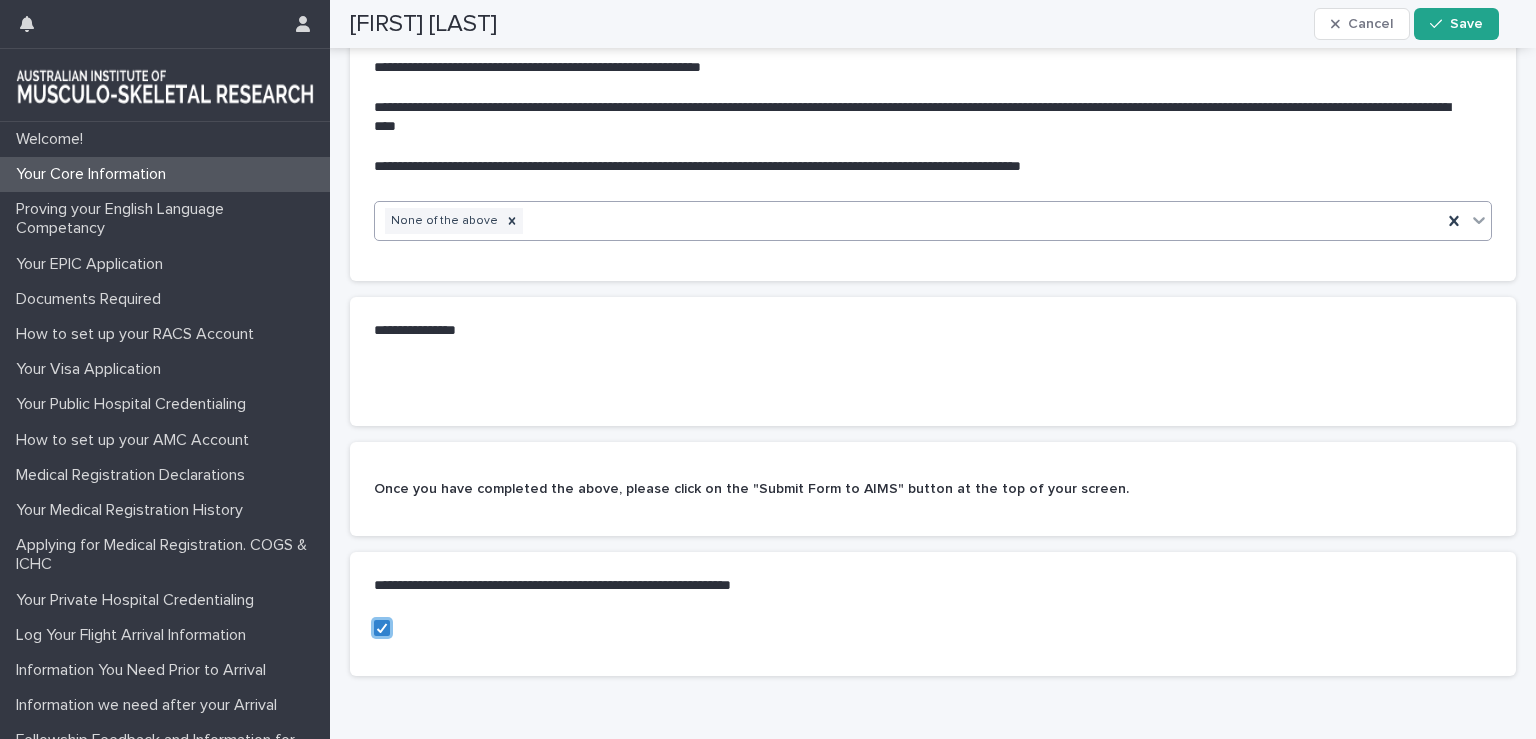 click on "None of the above" at bounding box center (908, 221) 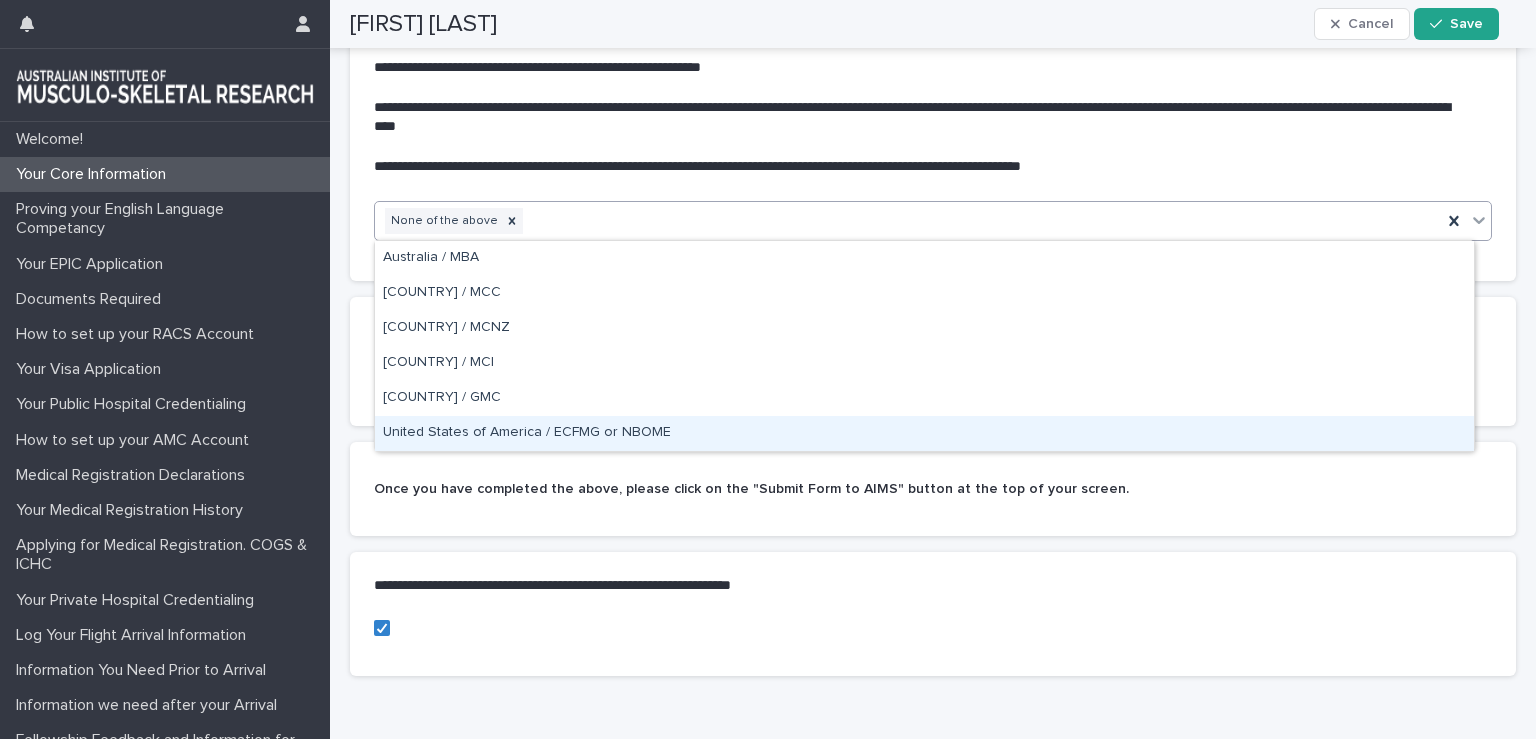 click on "**********" at bounding box center (933, 586) 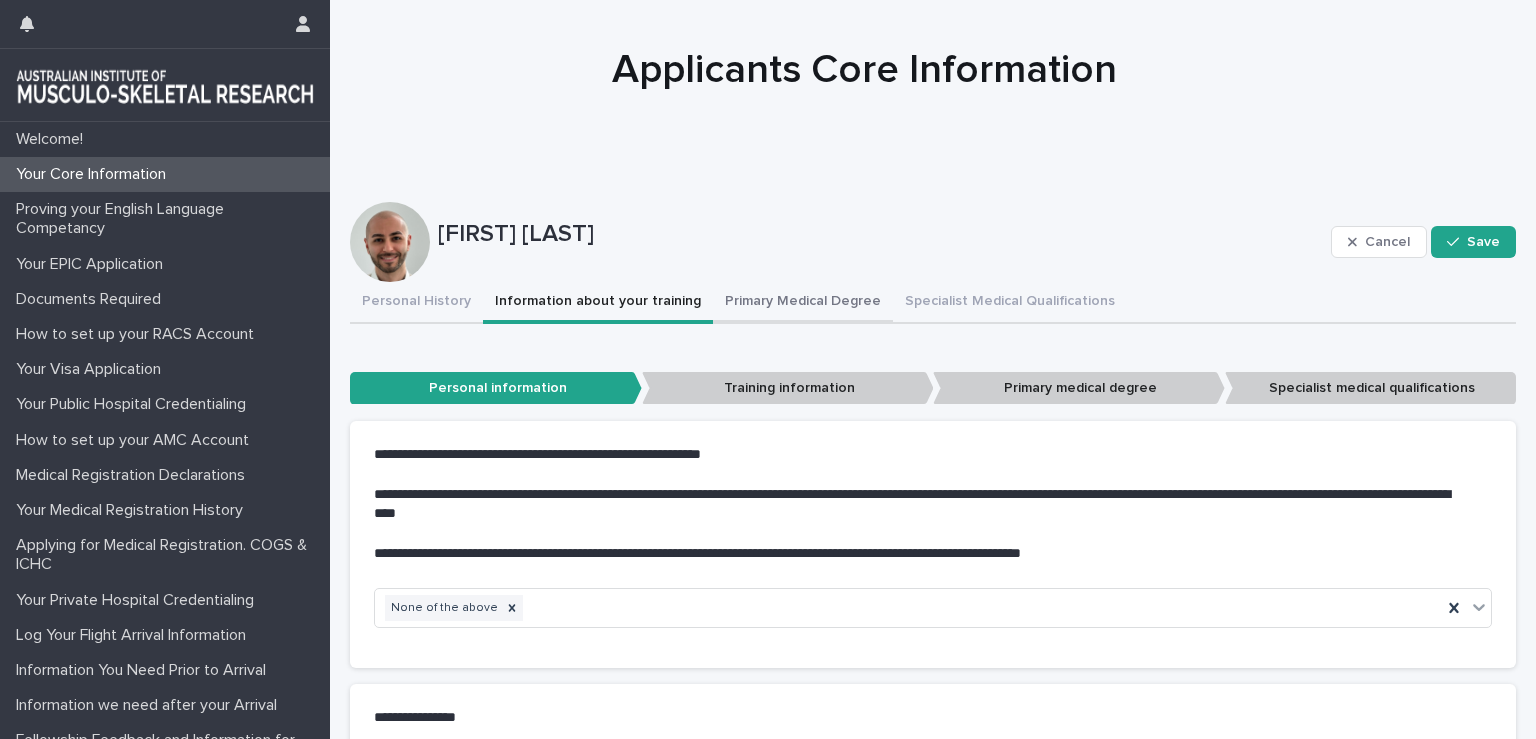 scroll, scrollTop: 0, scrollLeft: 0, axis: both 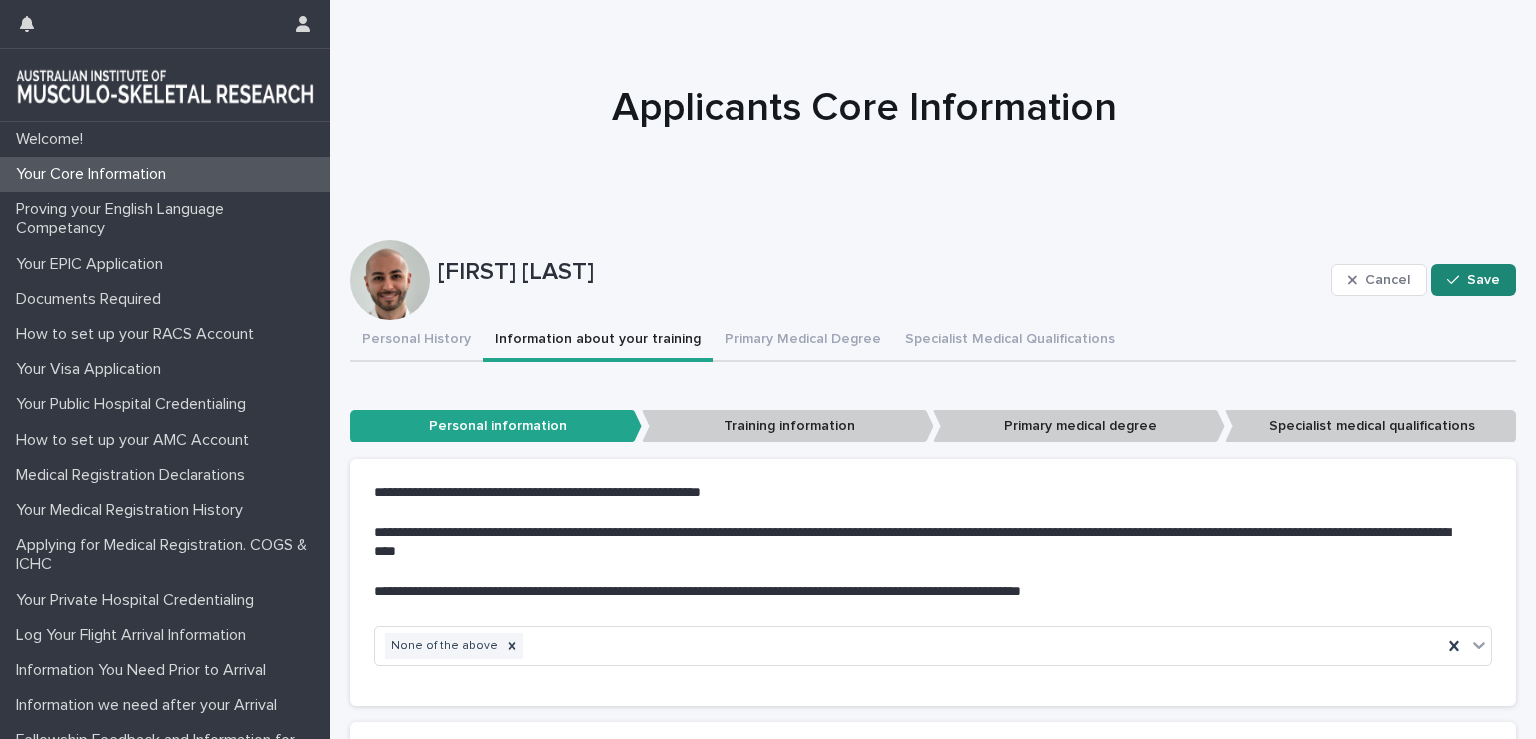 click on "Save" at bounding box center [1483, 280] 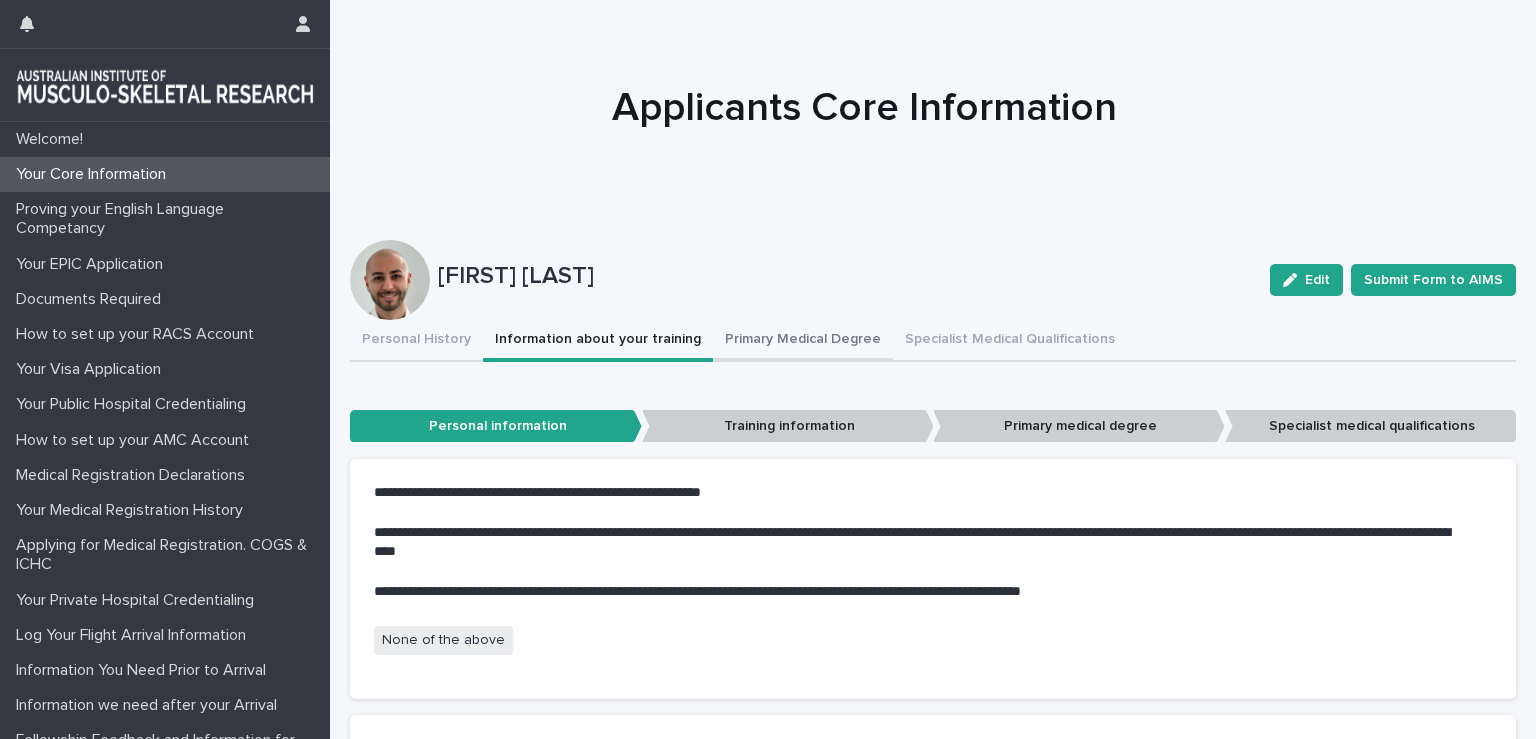 click on "Primary Medical Degree" at bounding box center (803, 341) 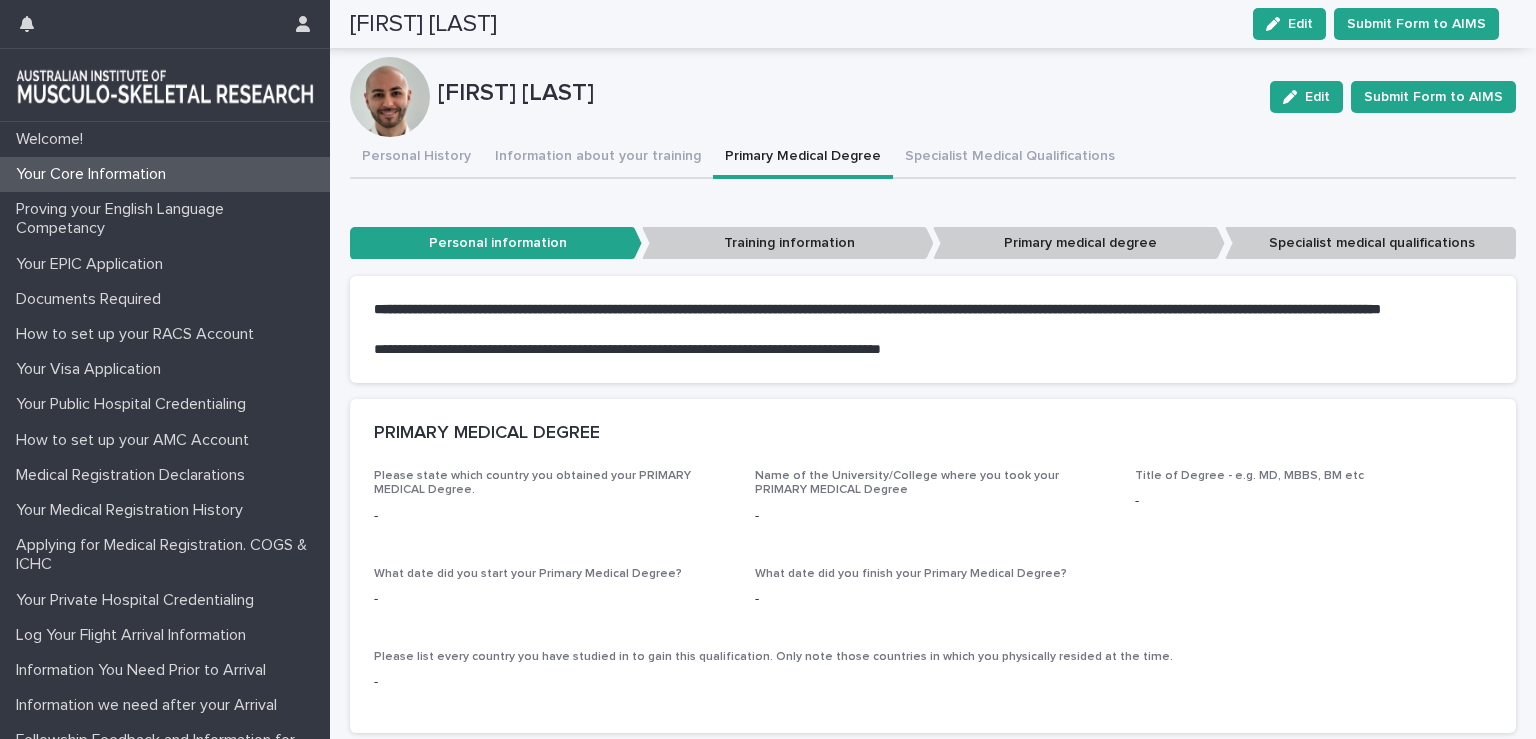 scroll, scrollTop: 86, scrollLeft: 0, axis: vertical 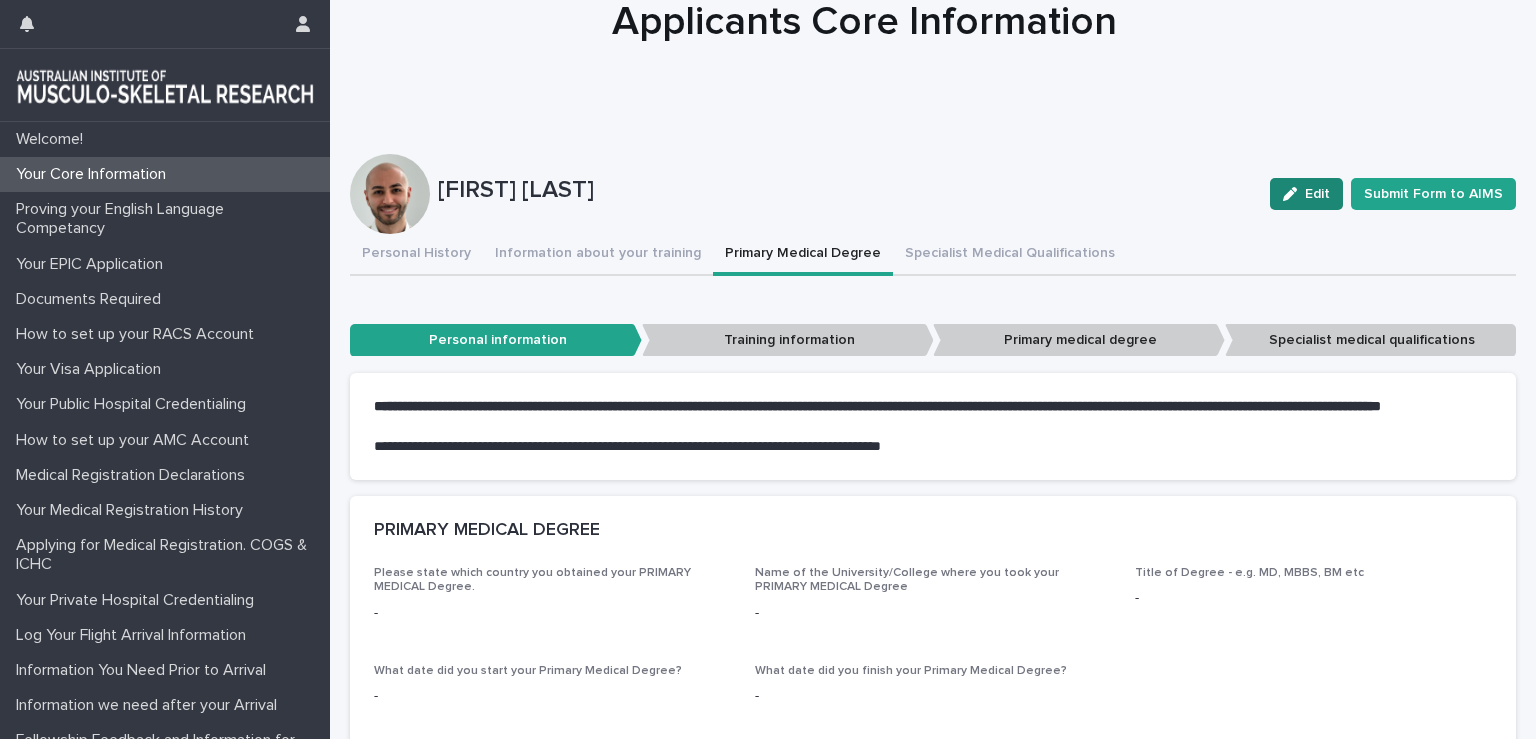click at bounding box center (1294, 194) 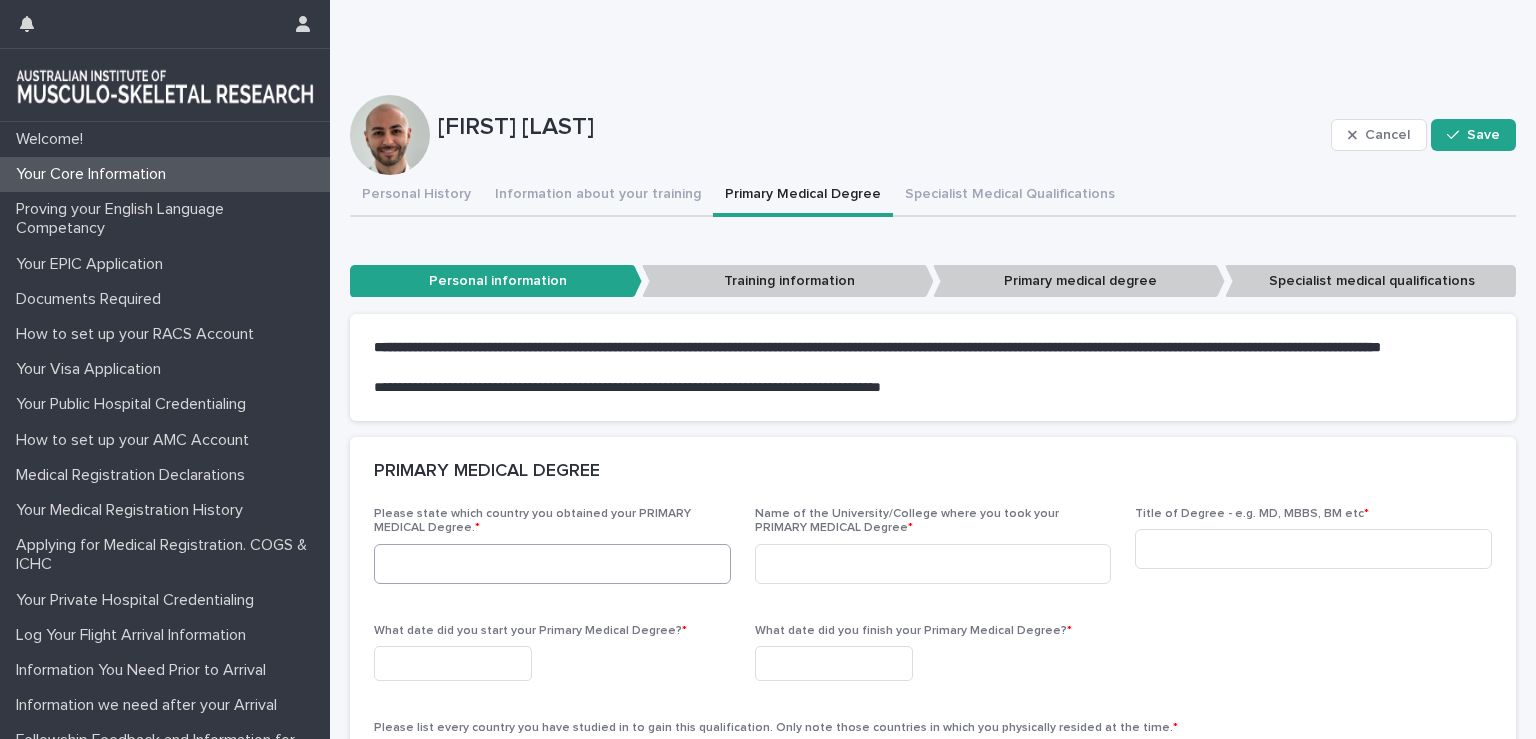 scroll, scrollTop: 172, scrollLeft: 0, axis: vertical 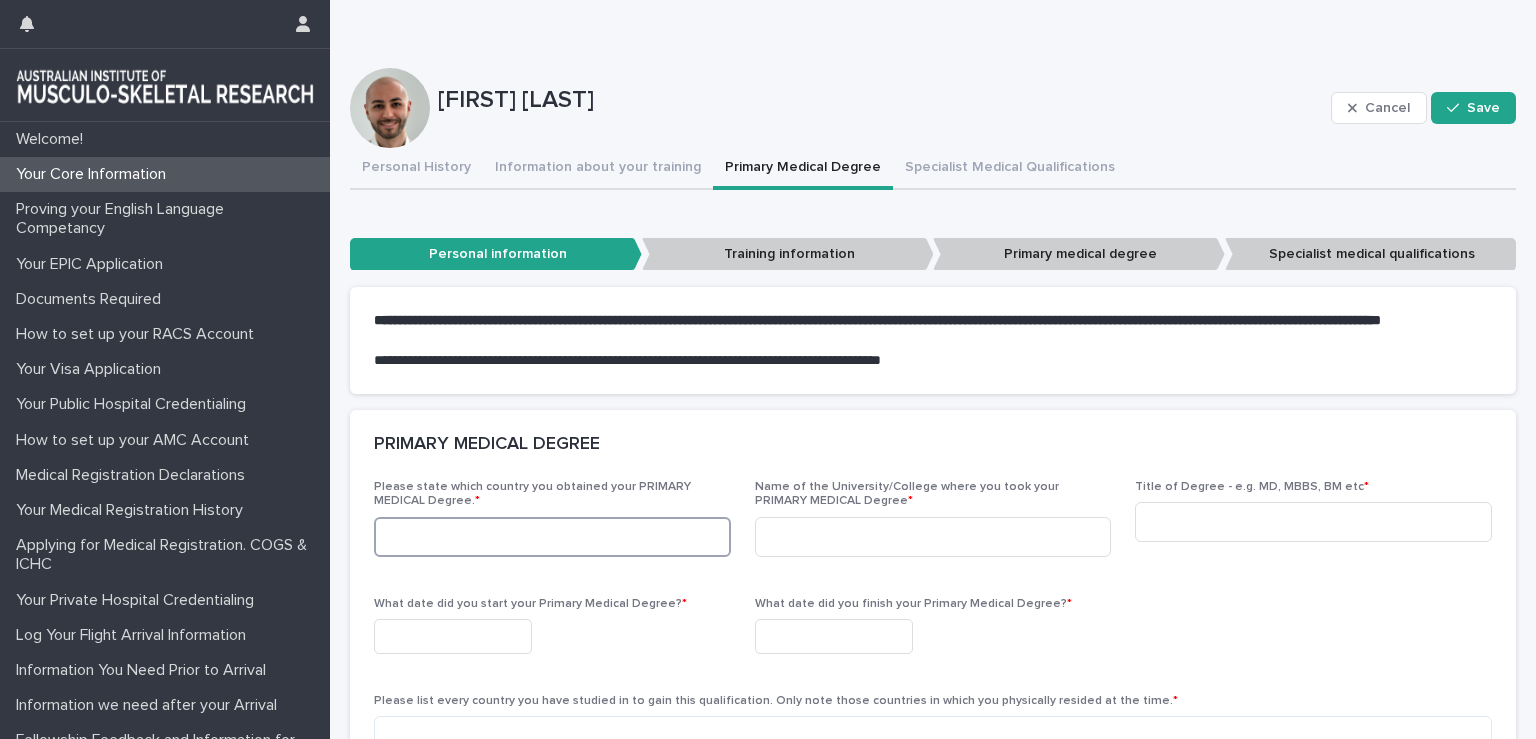 click at bounding box center [552, 537] 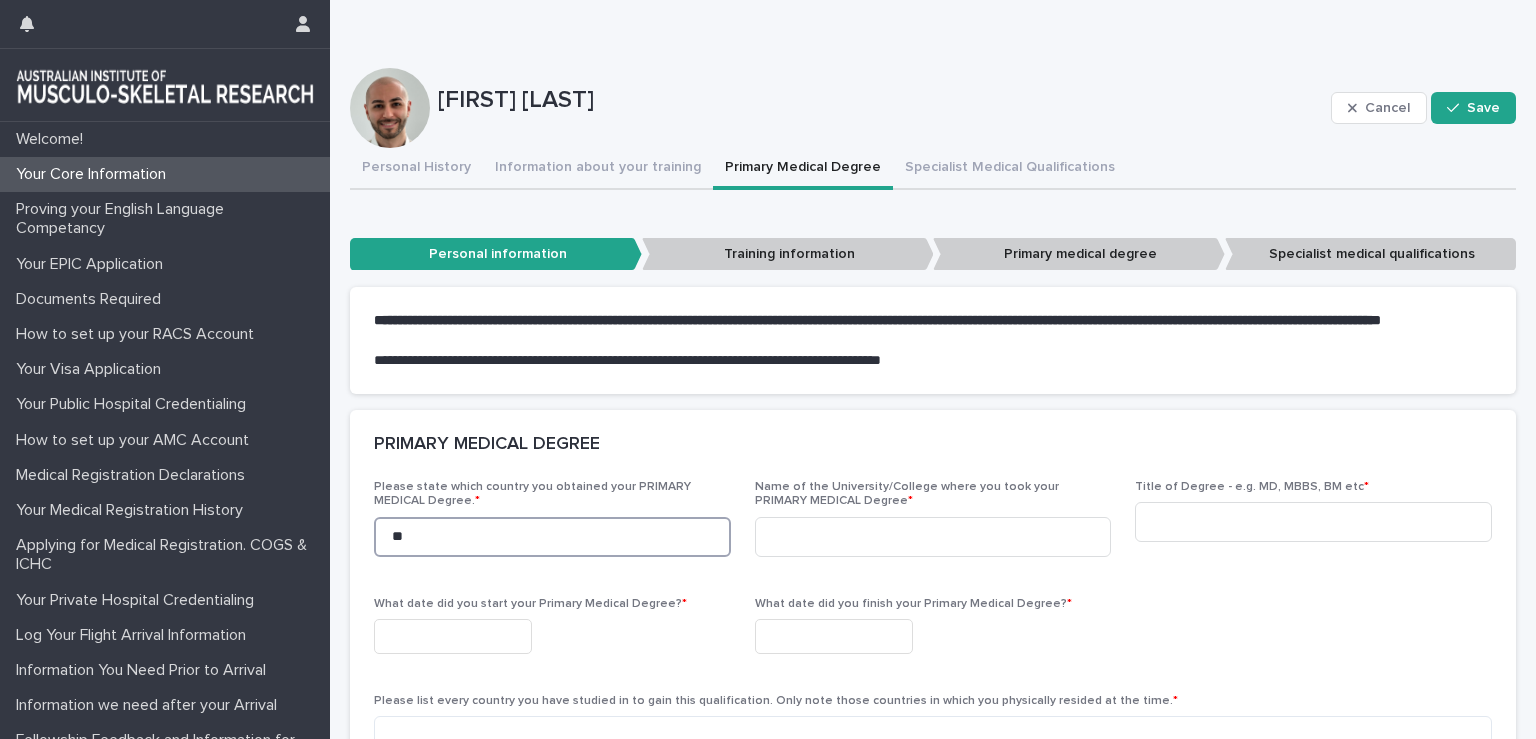 type on "*" 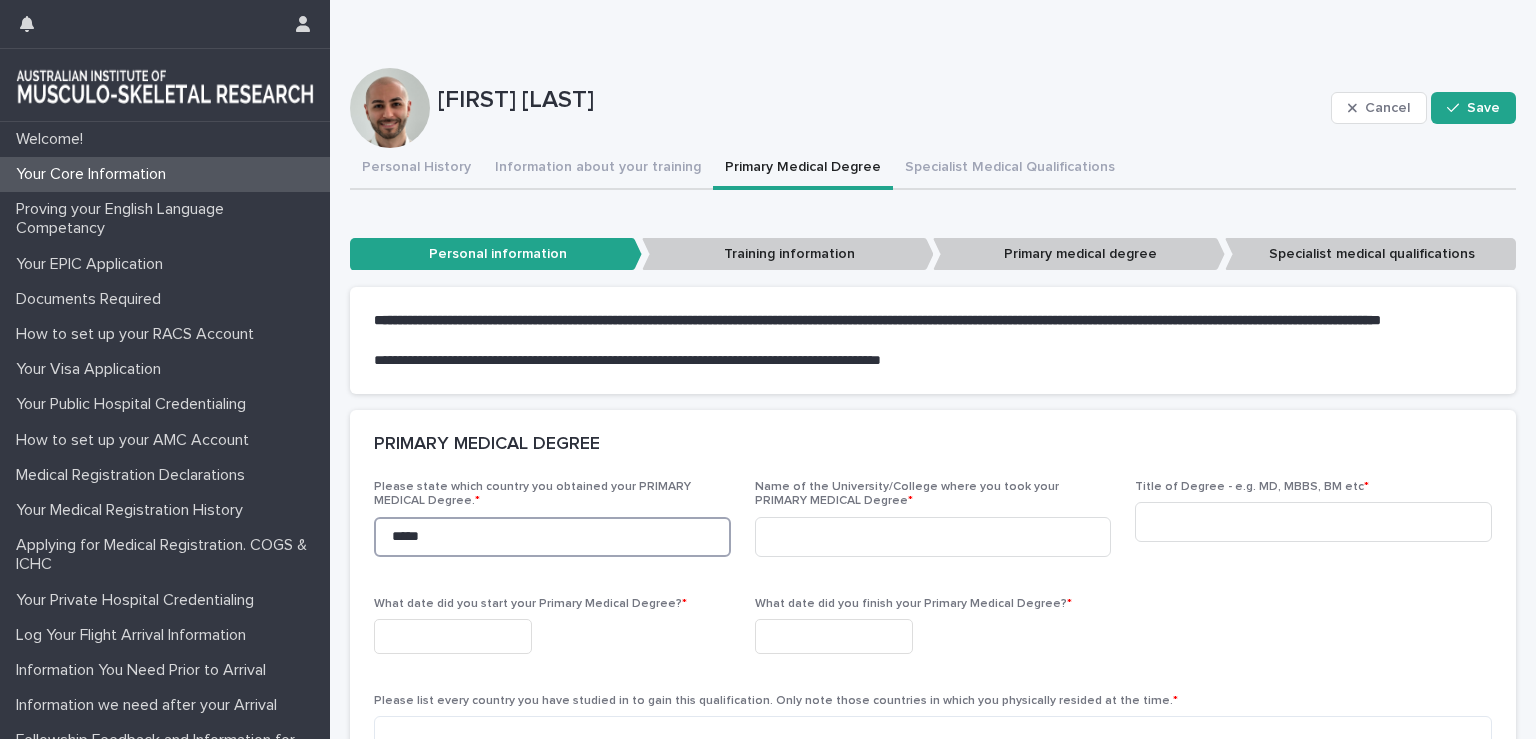 type on "*****" 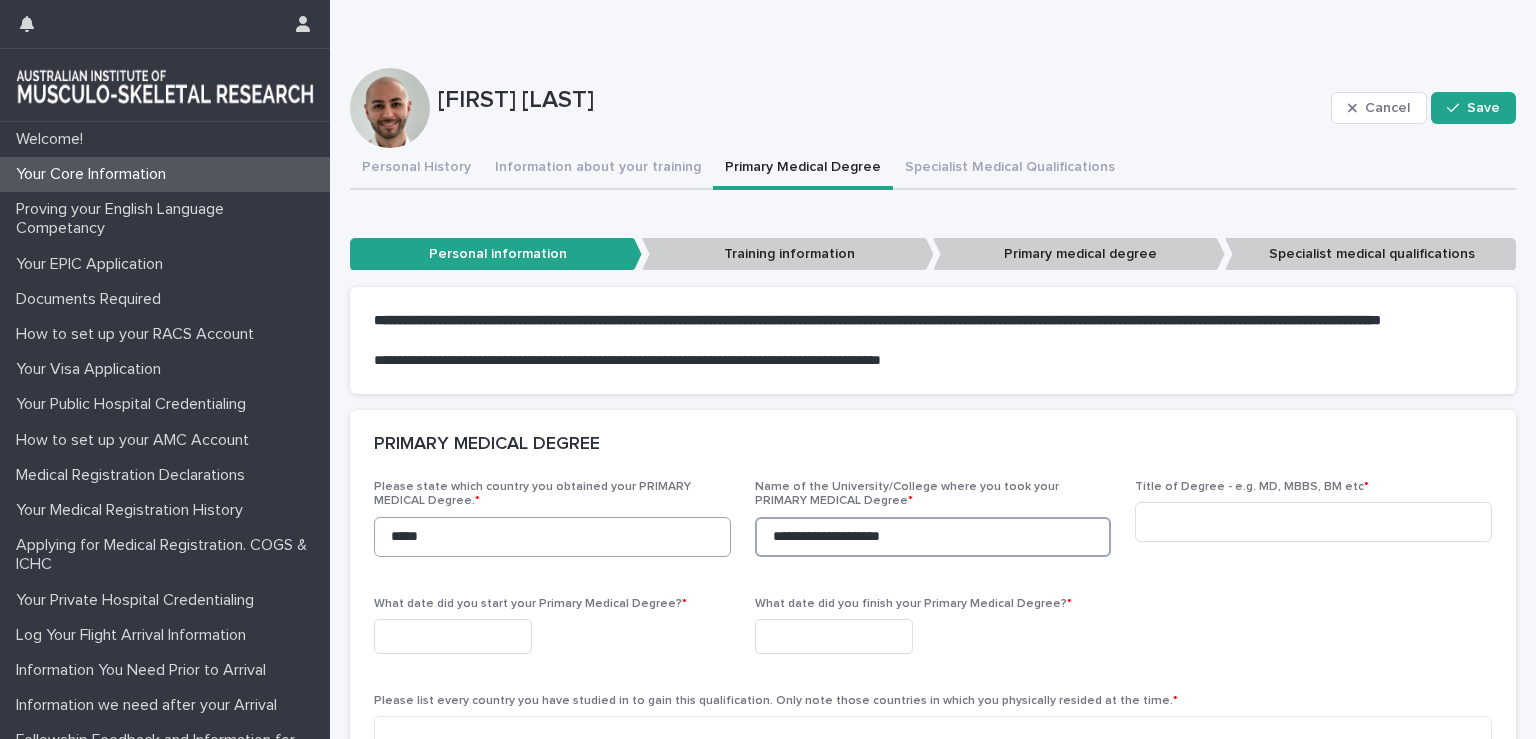 type on "**********" 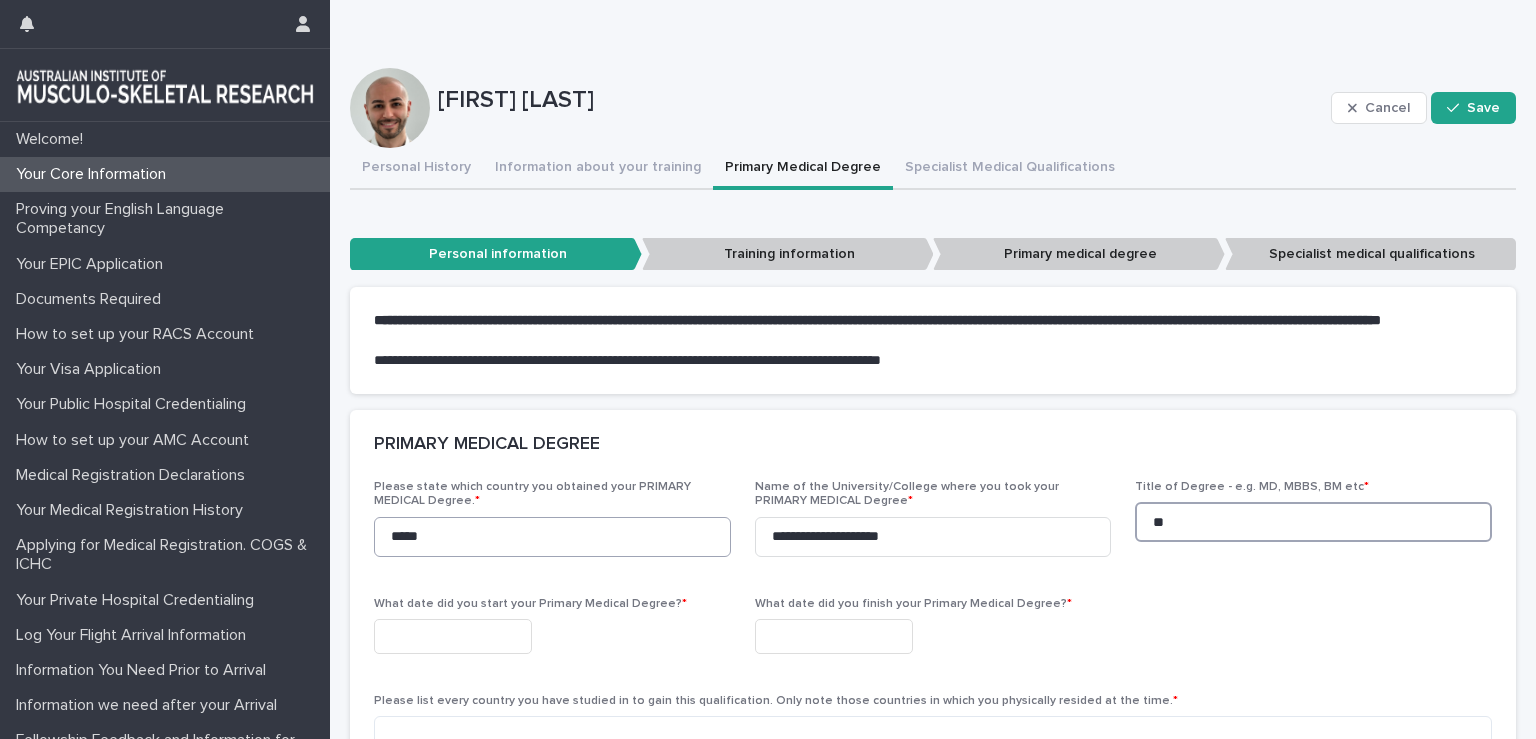 type on "**" 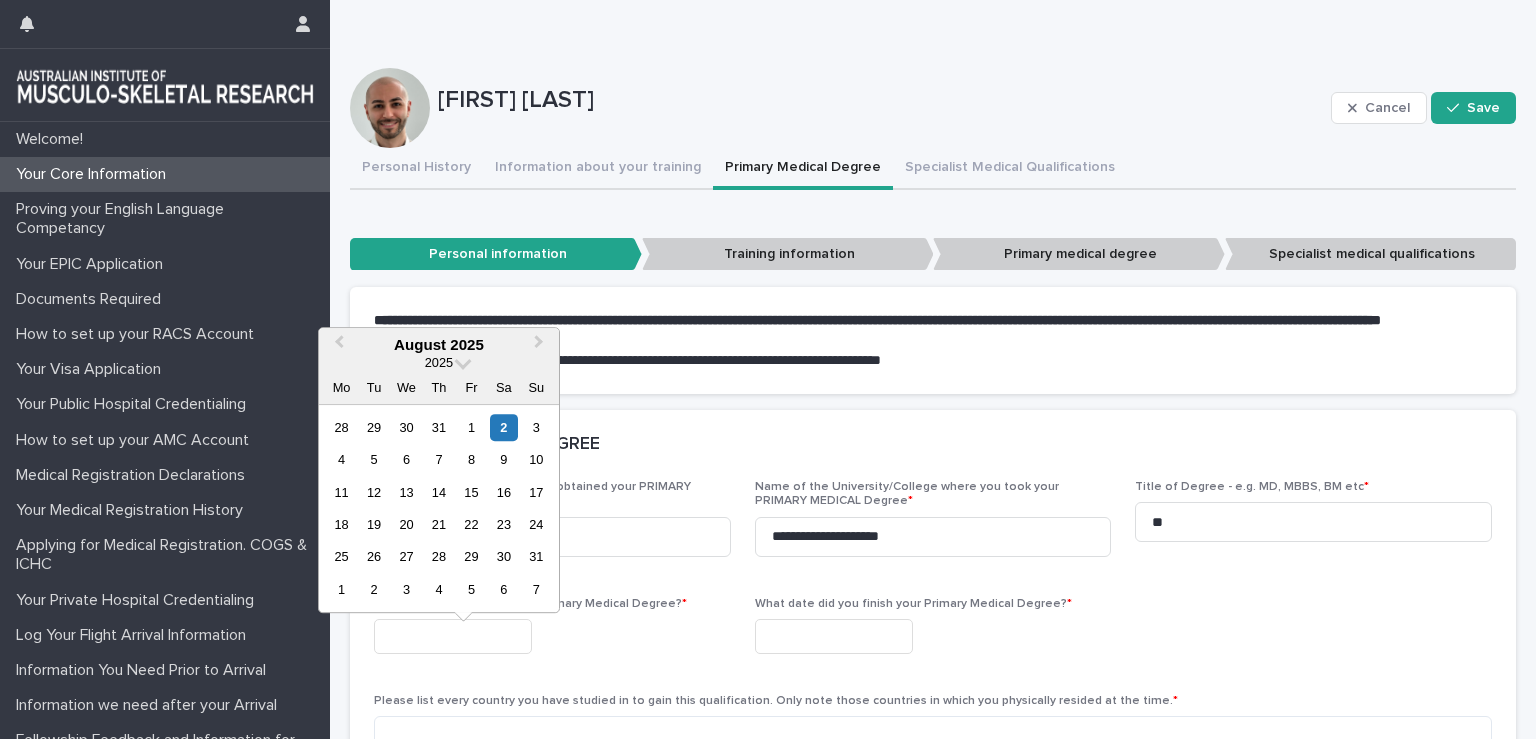 drag, startPoint x: 1163, startPoint y: 651, endPoint x: 1174, endPoint y: 650, distance: 11.045361 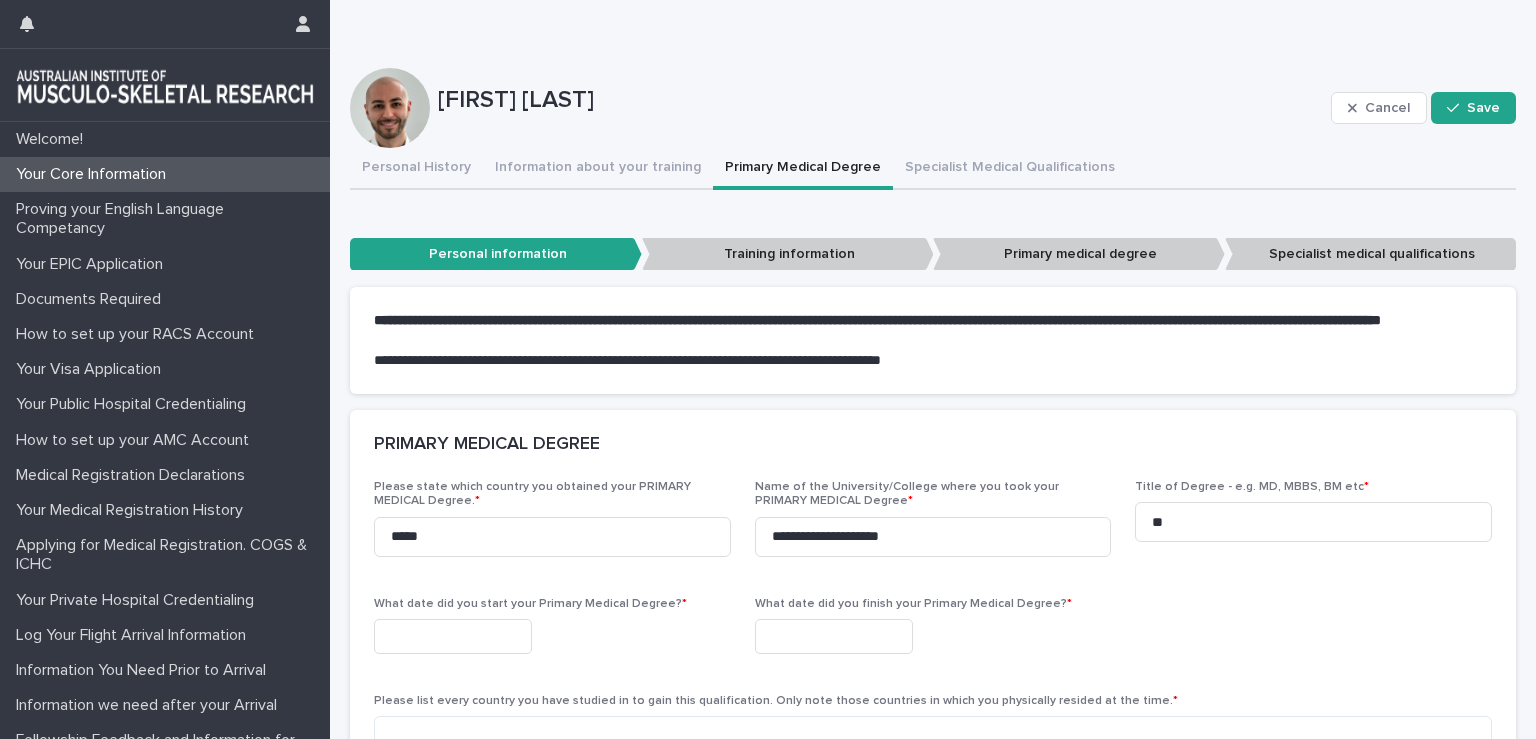 click on "What date did you start your Primary Medical Degree? *" at bounding box center (552, 604) 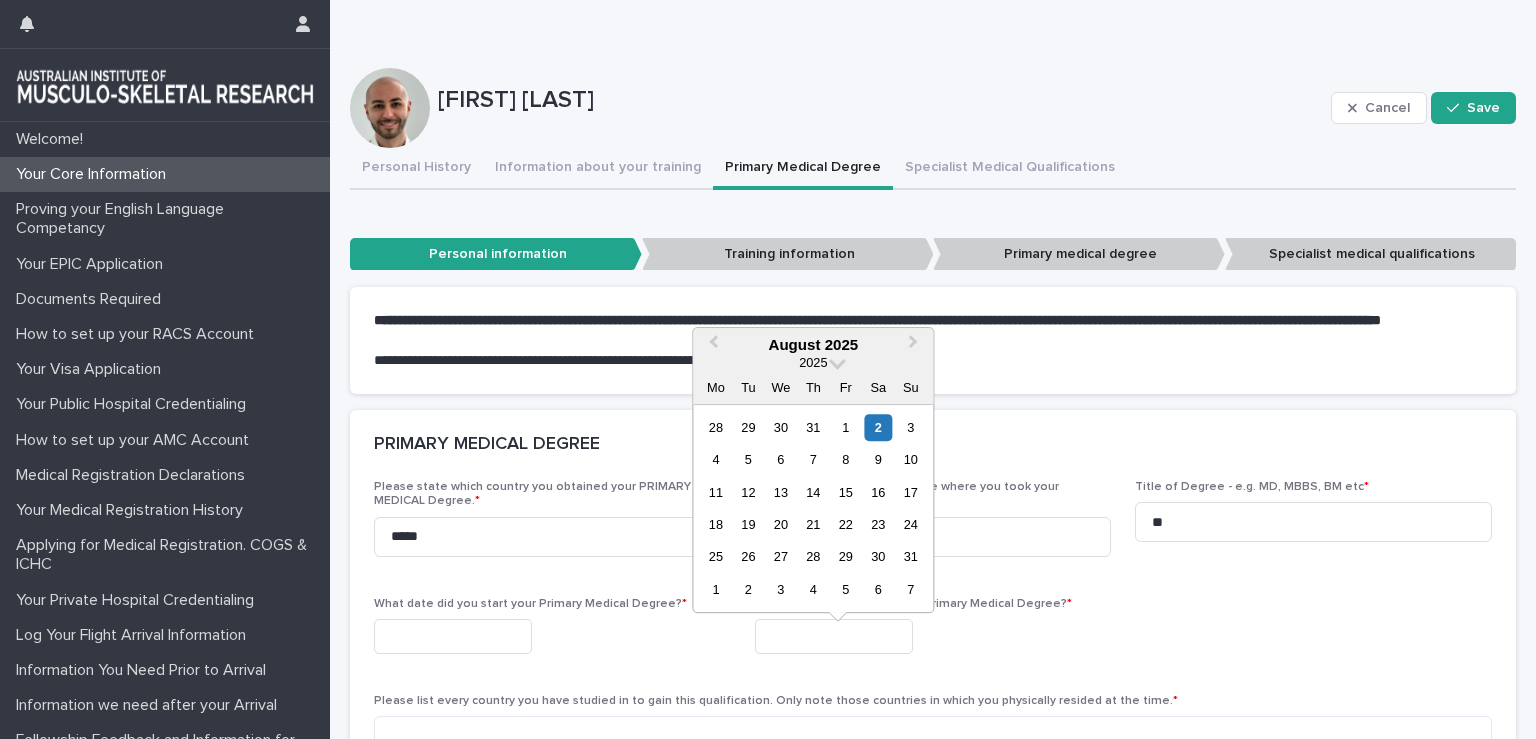 click at bounding box center [453, 636] 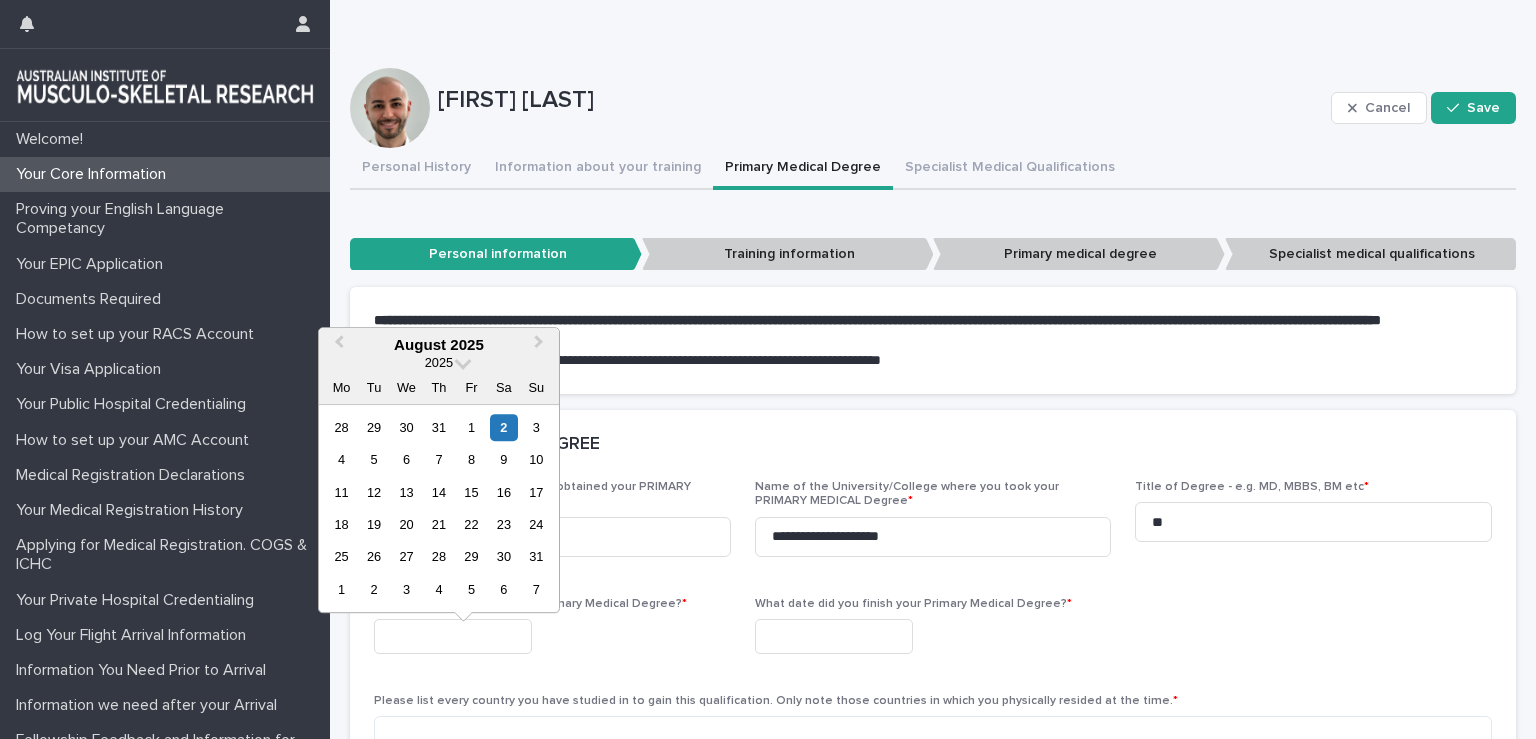 click on "PRIMARY MEDICAL DEGREE" at bounding box center (933, 445) 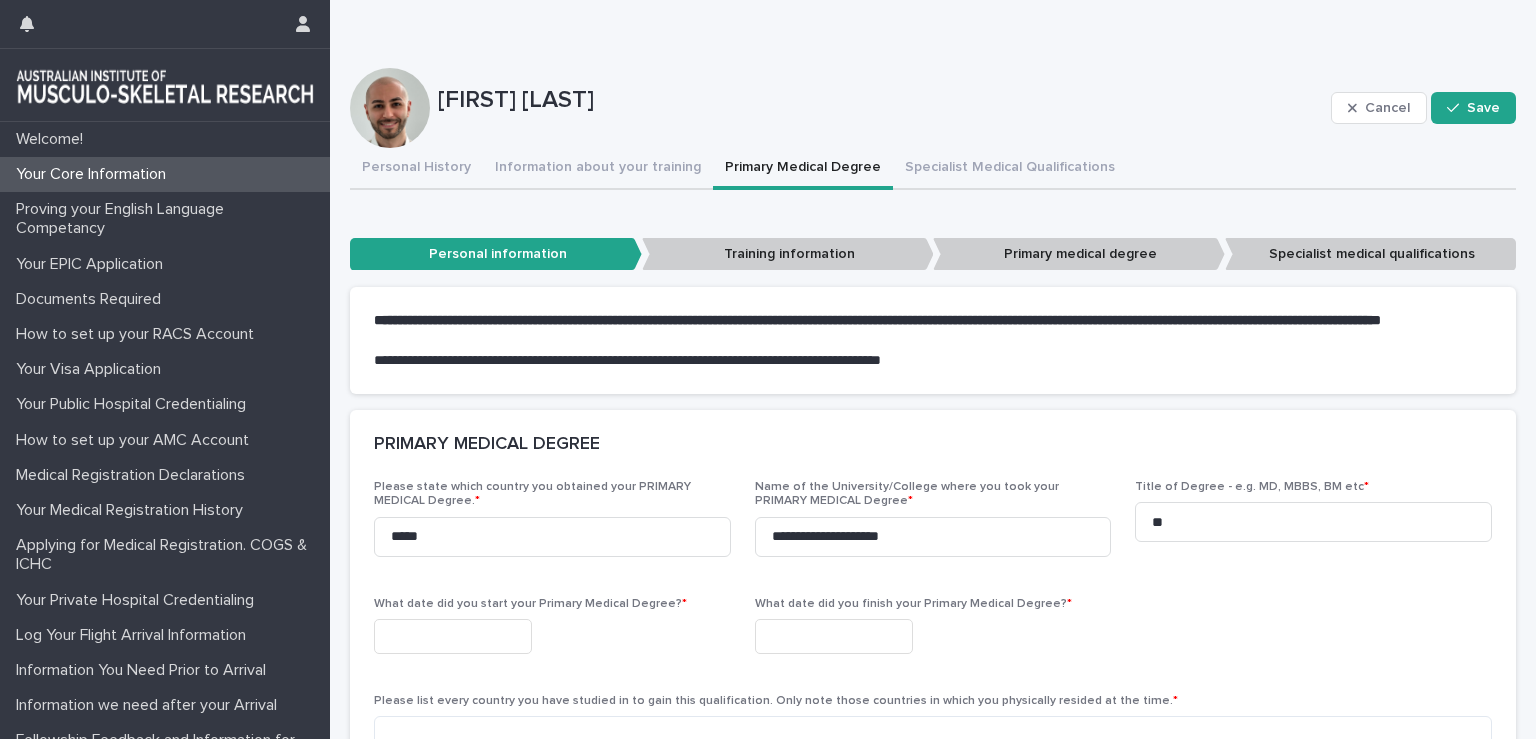 click at bounding box center [453, 636] 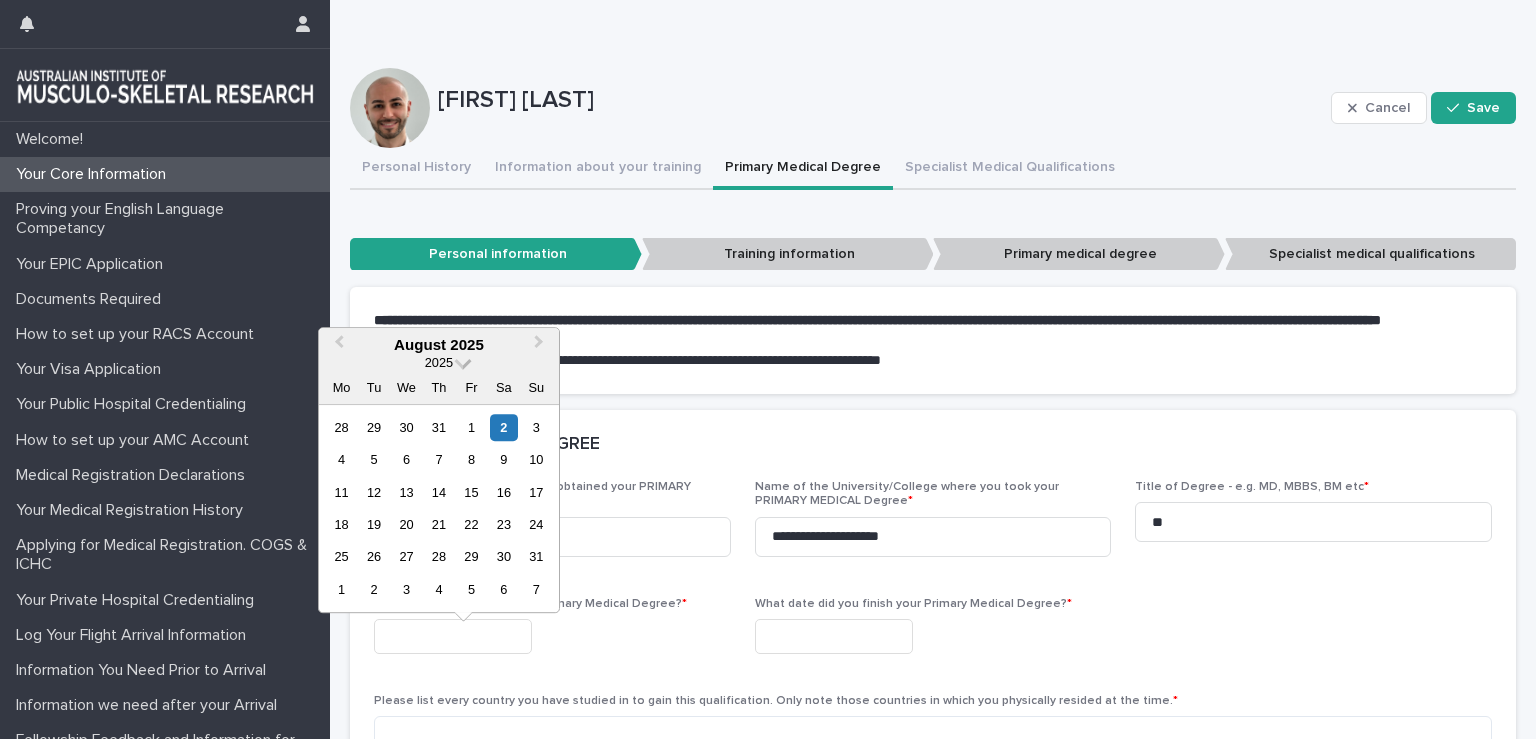 click at bounding box center (463, 360) 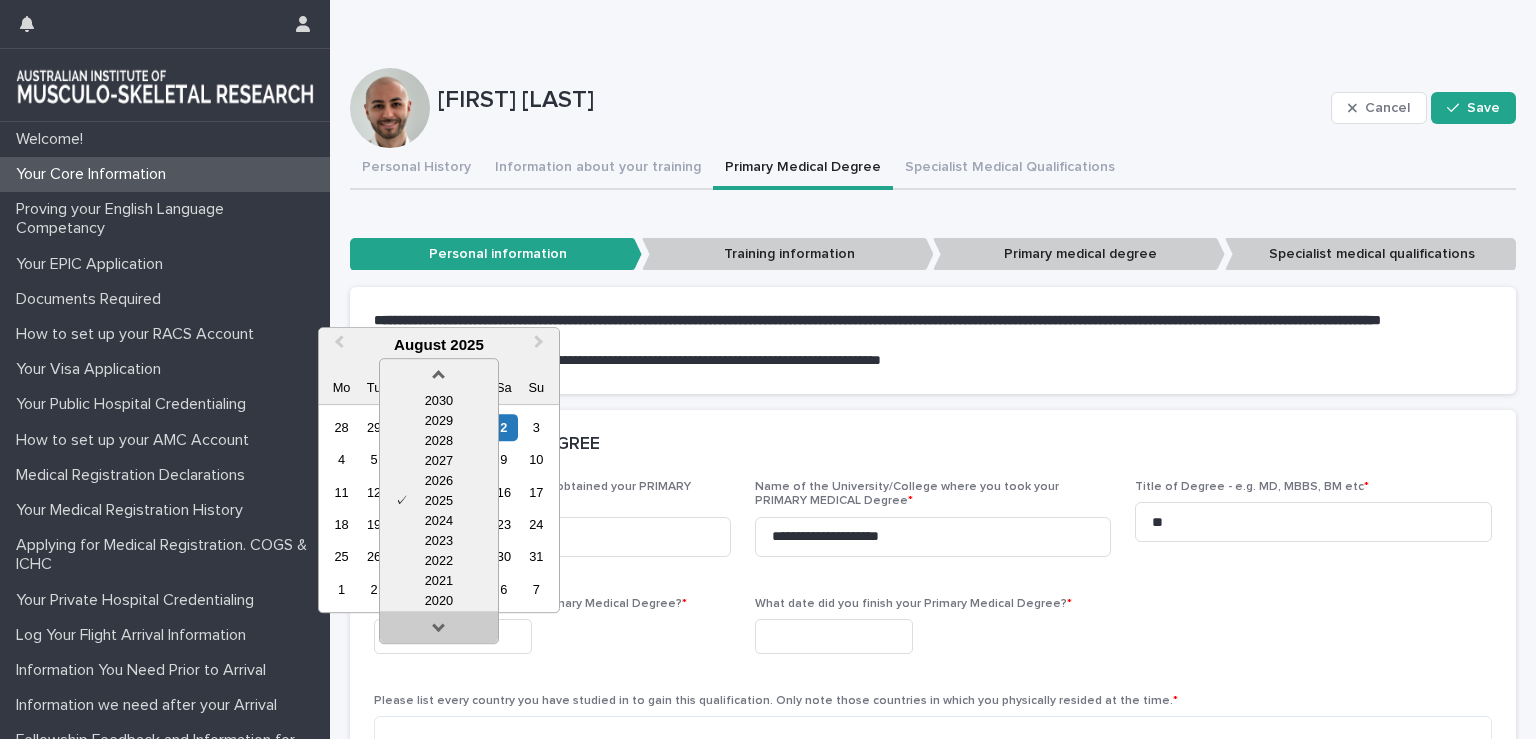 click at bounding box center [439, 631] 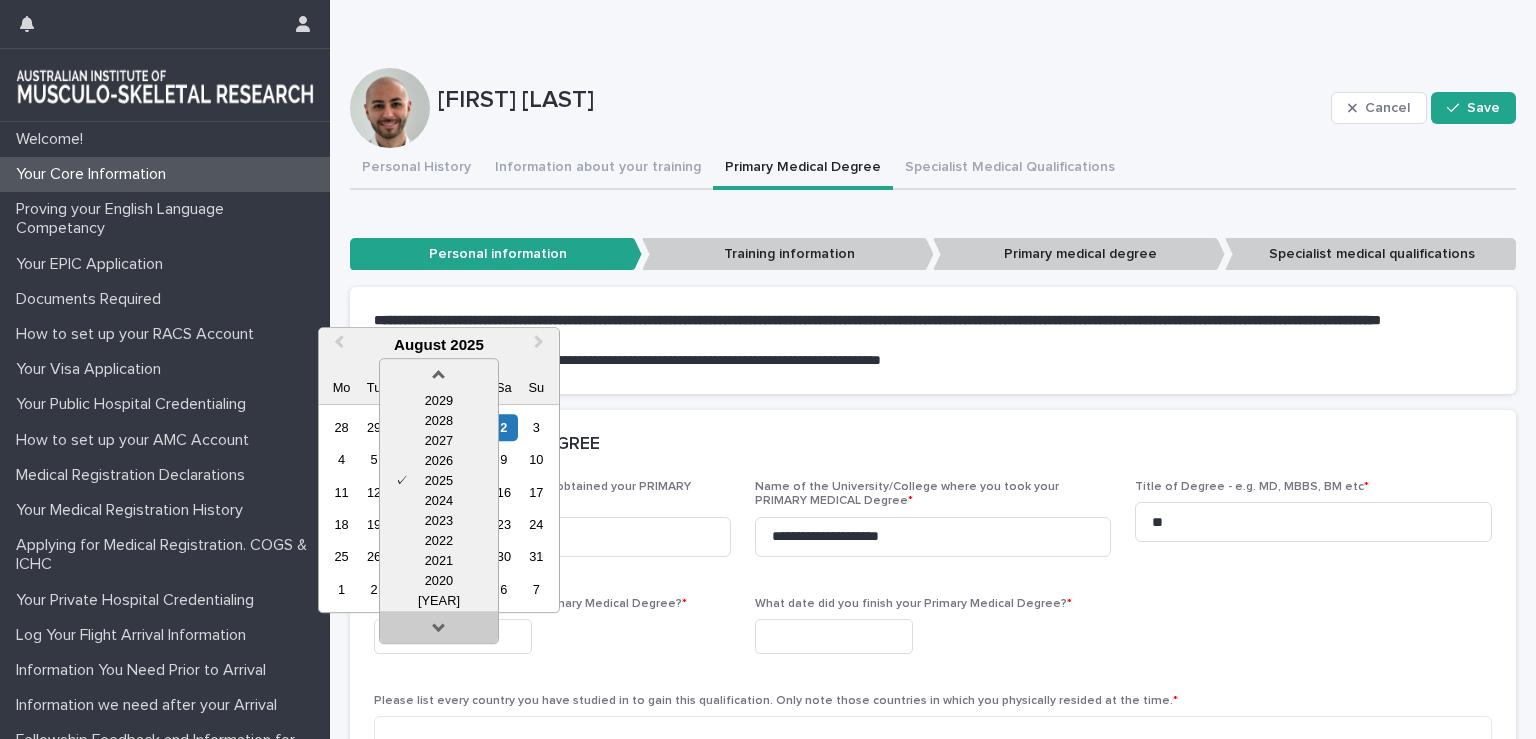 click at bounding box center [439, 631] 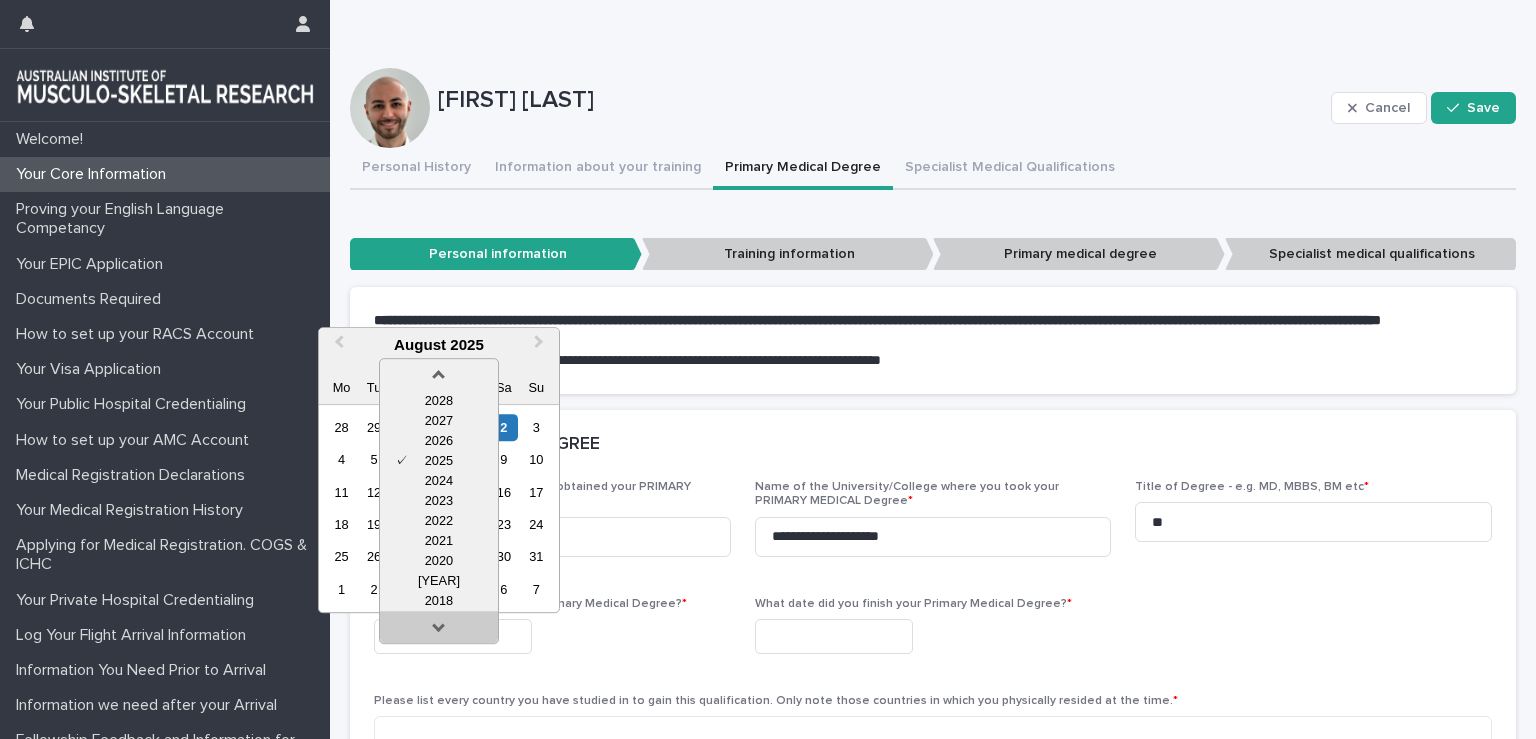 click at bounding box center (439, 631) 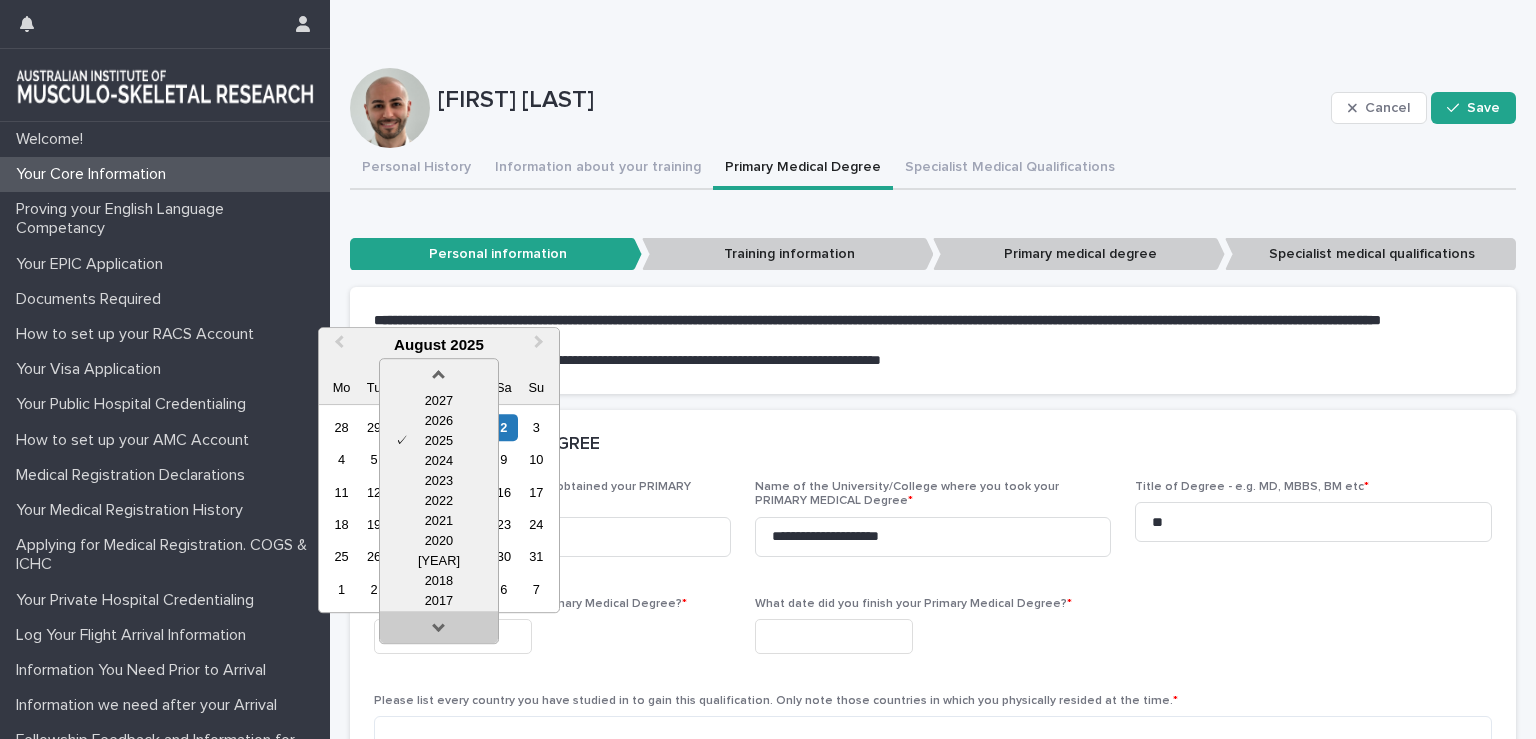 click at bounding box center (439, 631) 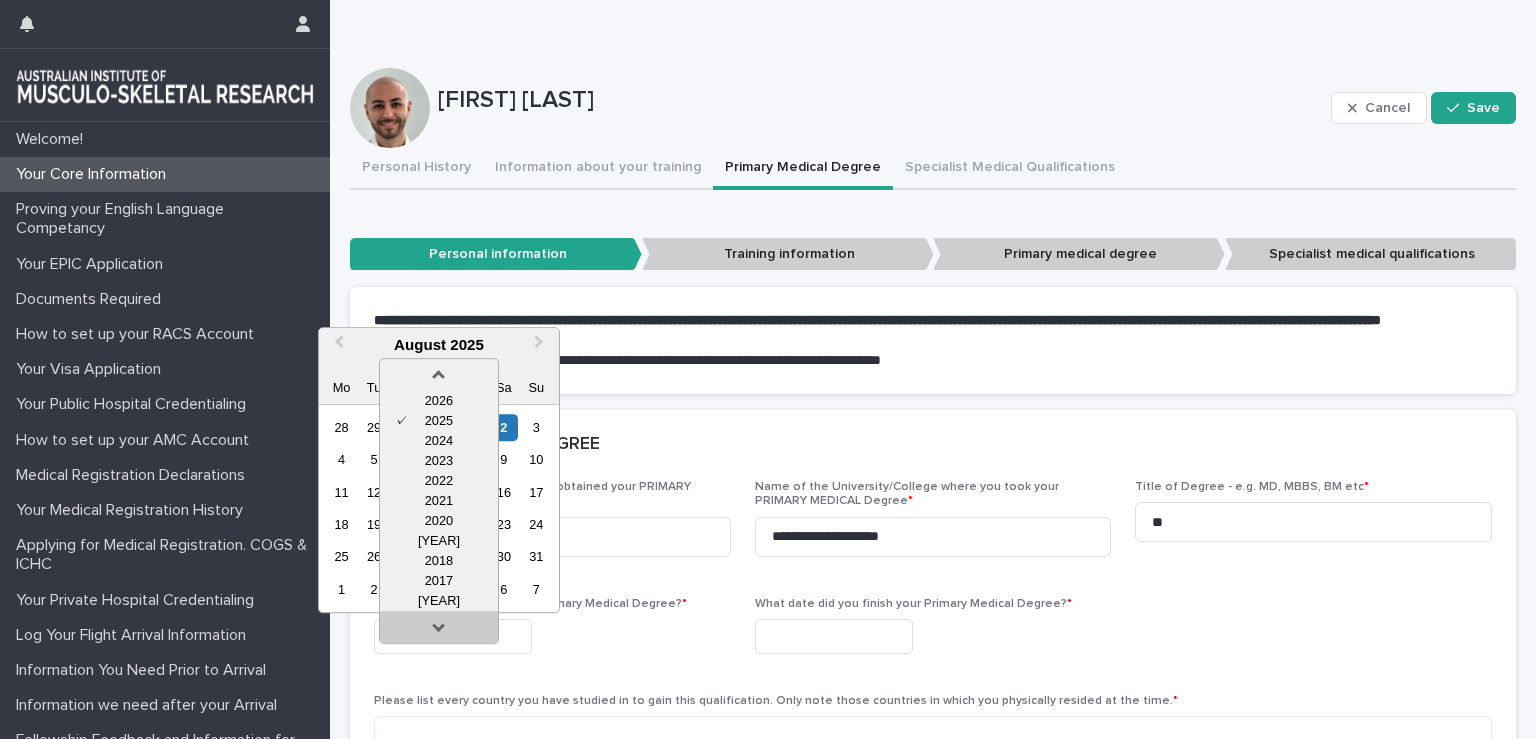 click at bounding box center (439, 631) 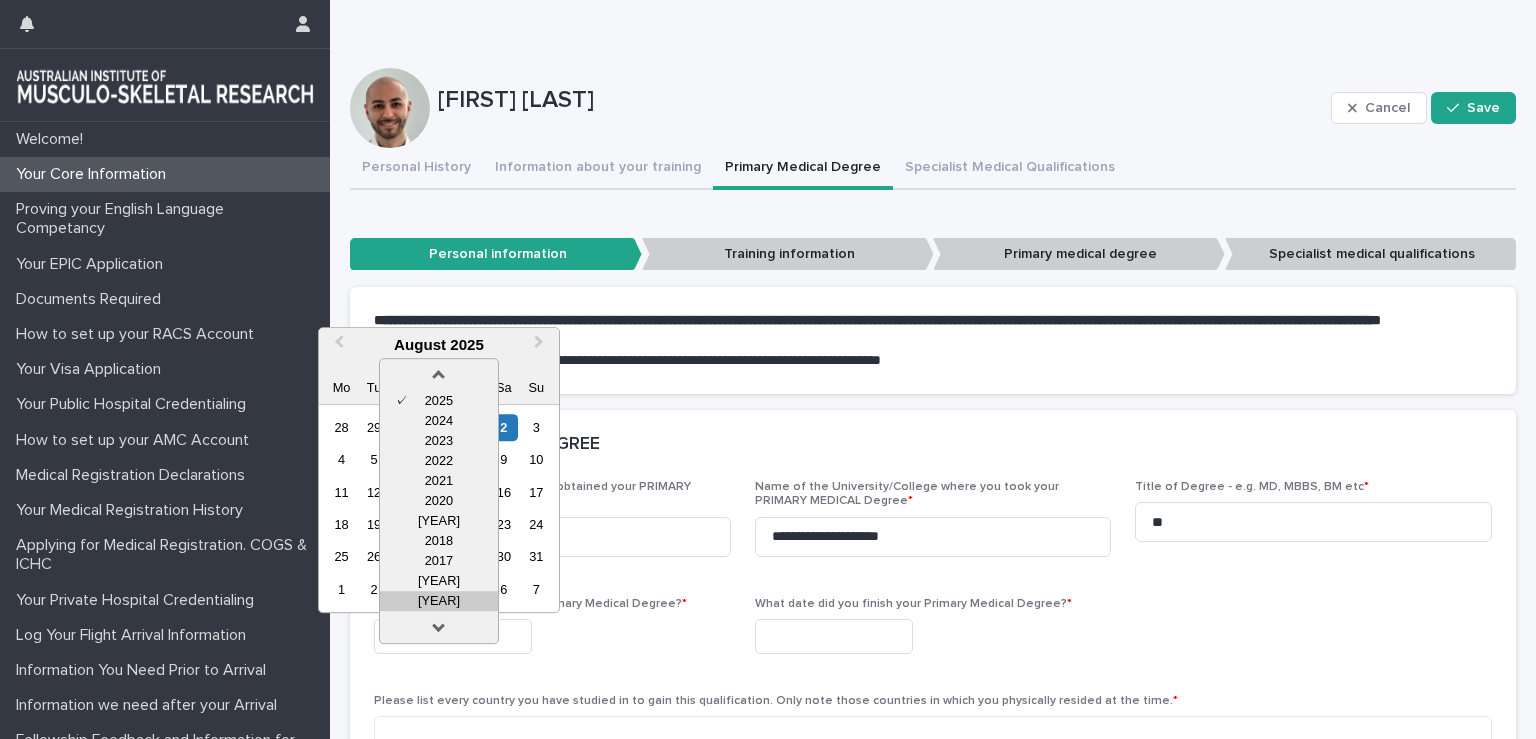 click on "[YEAR]" at bounding box center [439, 601] 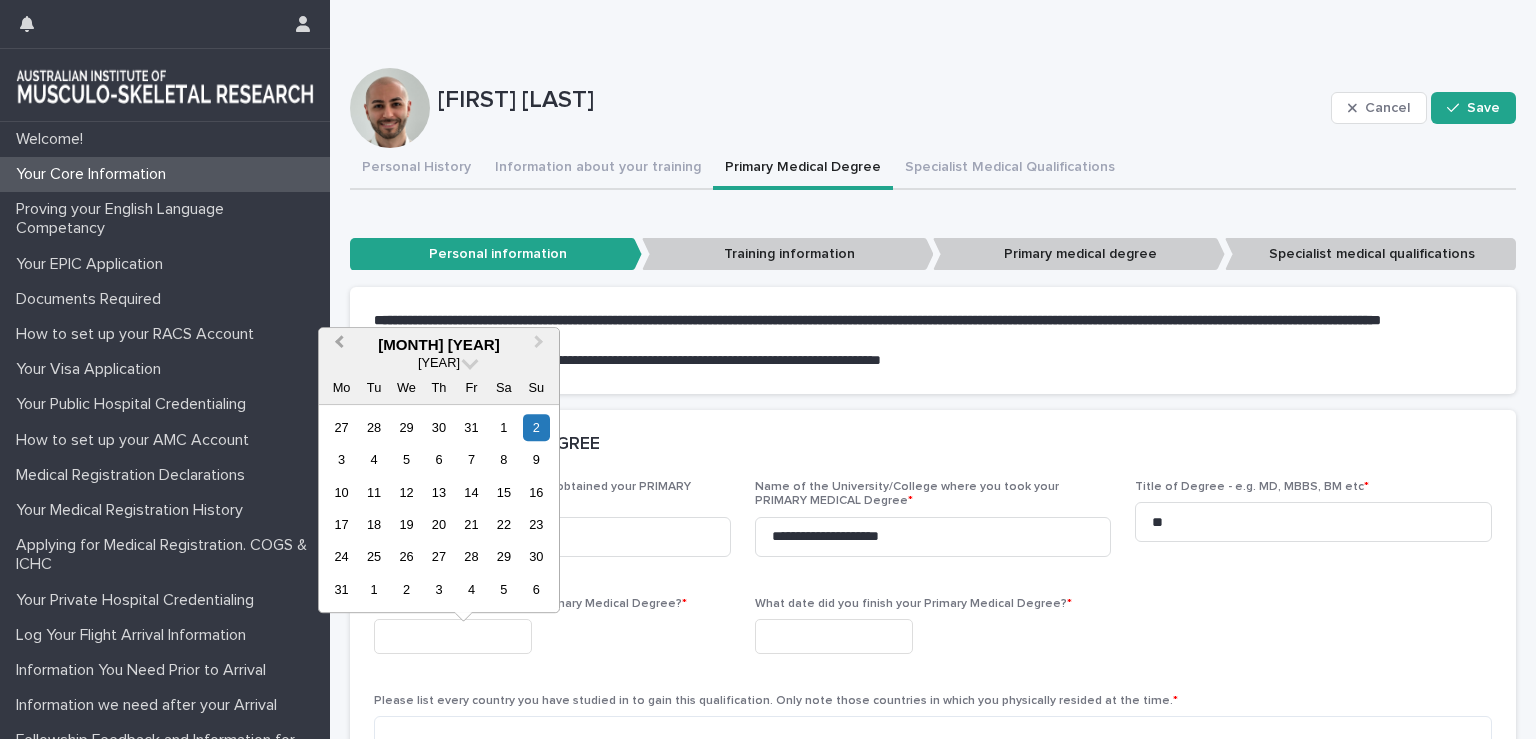 click on "Previous Month" at bounding box center (337, 346) 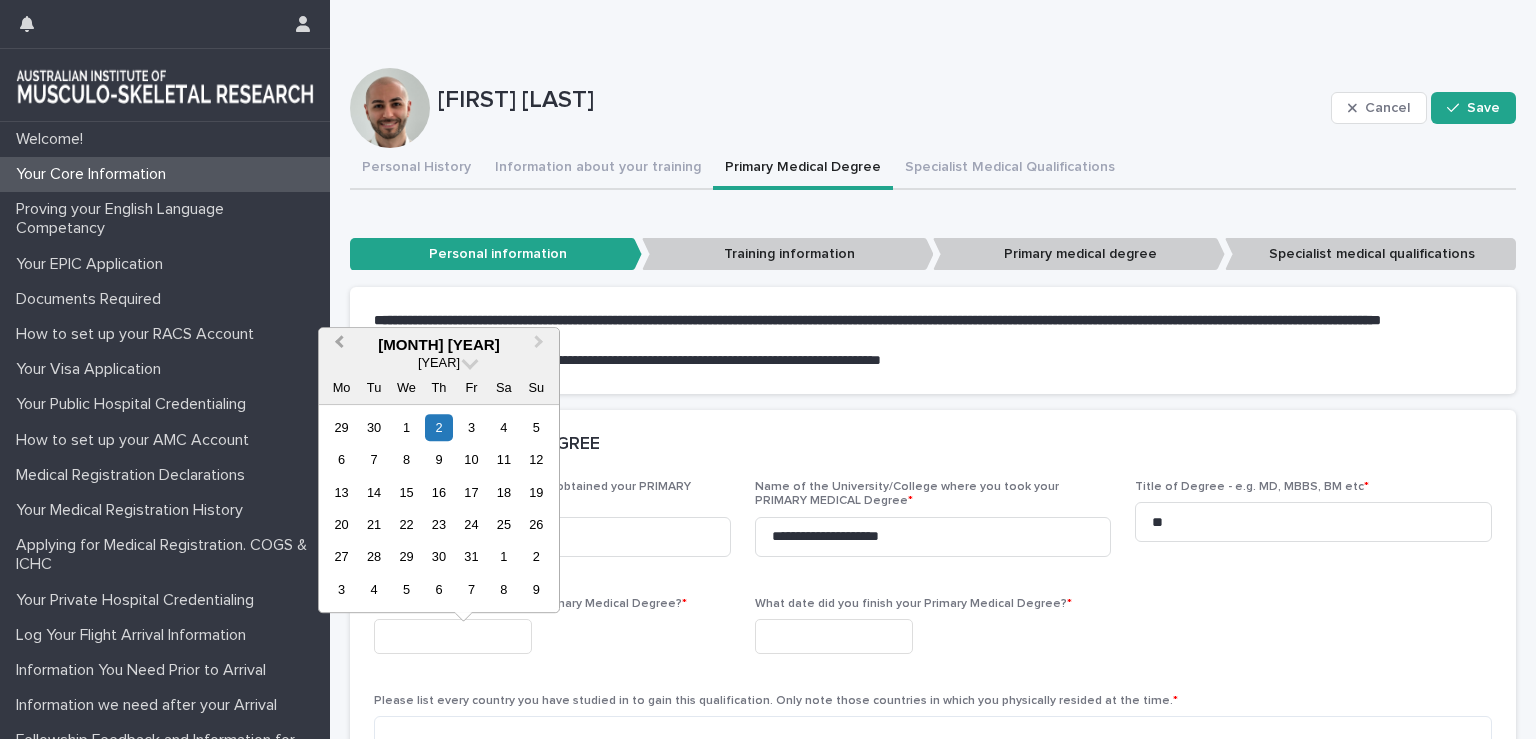 click on "Previous Month" at bounding box center (337, 346) 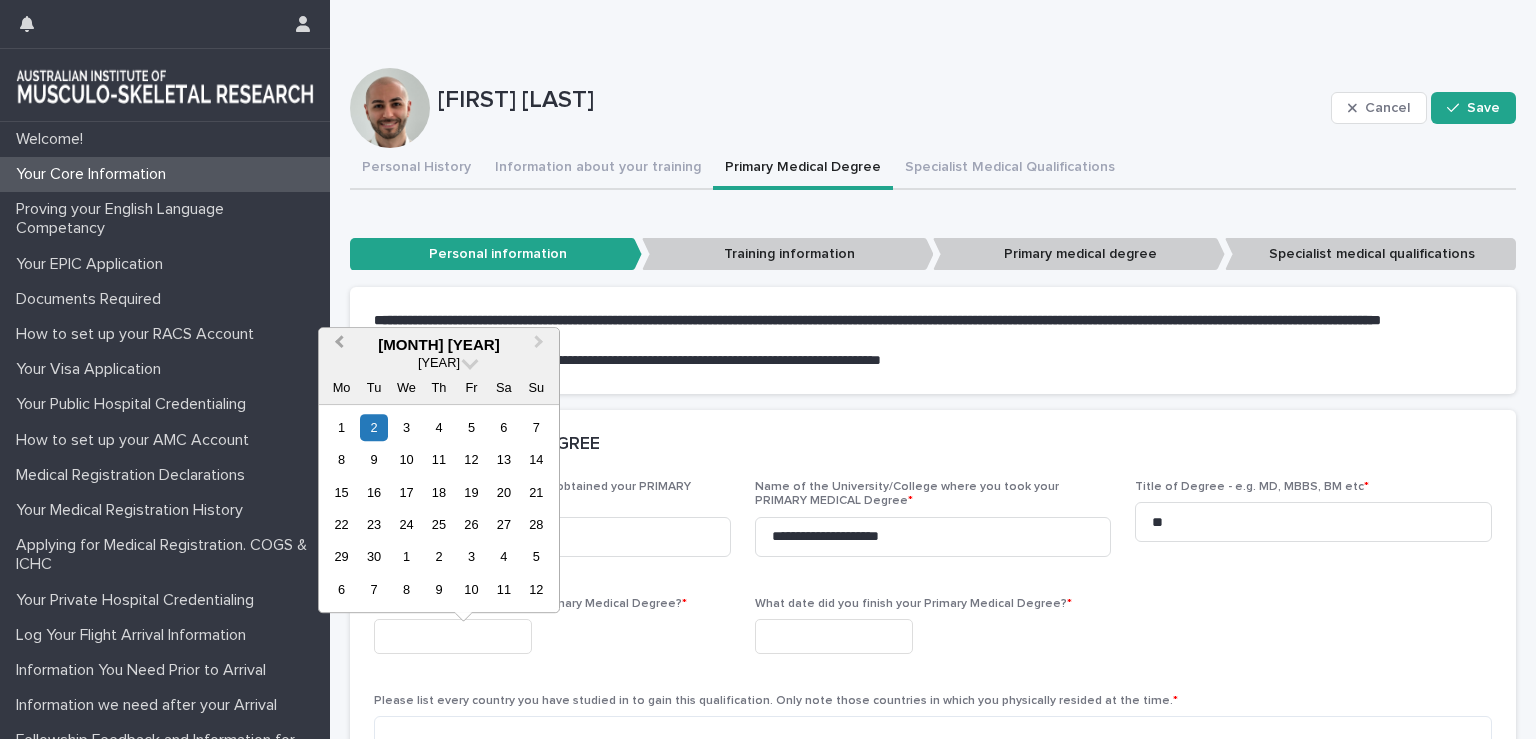 click on "Previous Month" at bounding box center (337, 346) 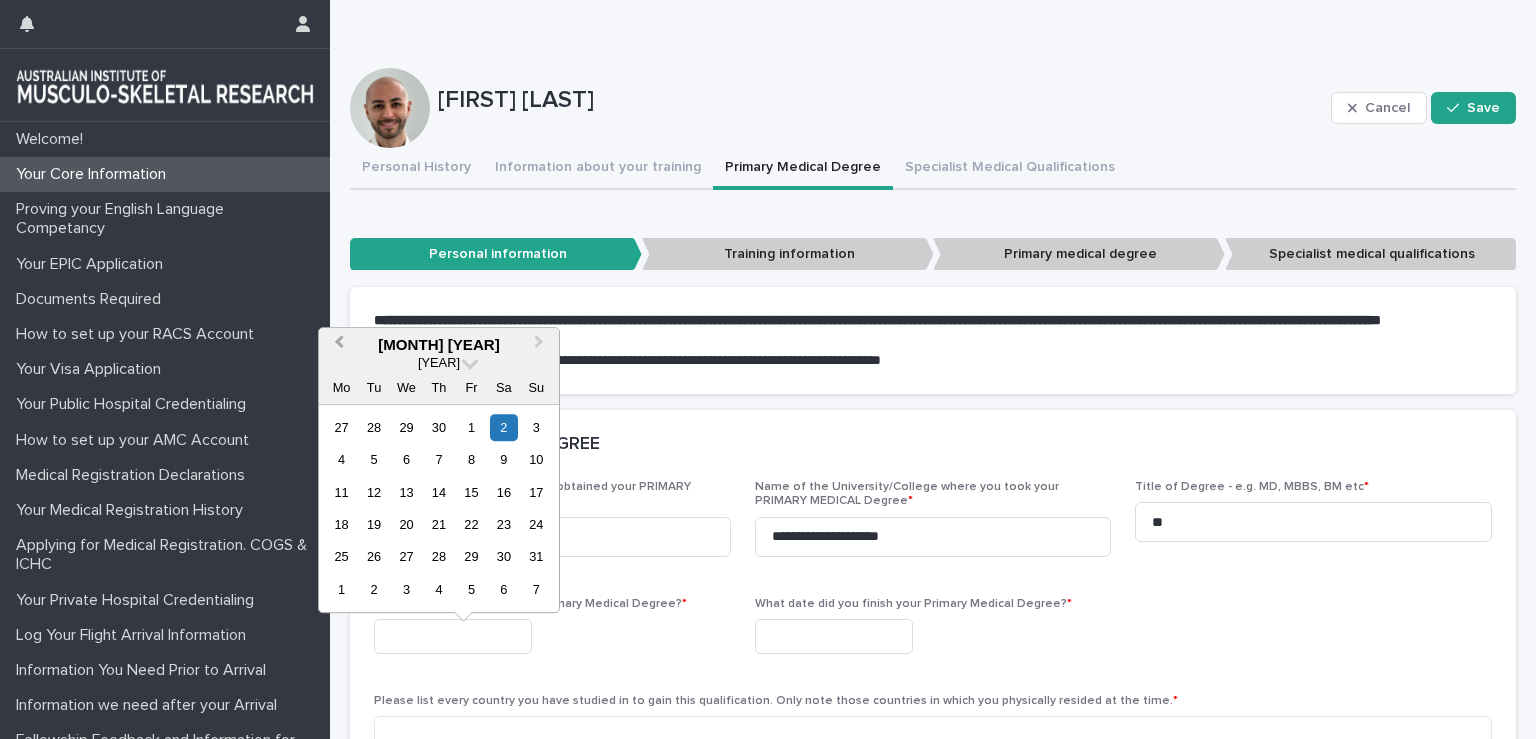click on "Previous Month" at bounding box center (337, 346) 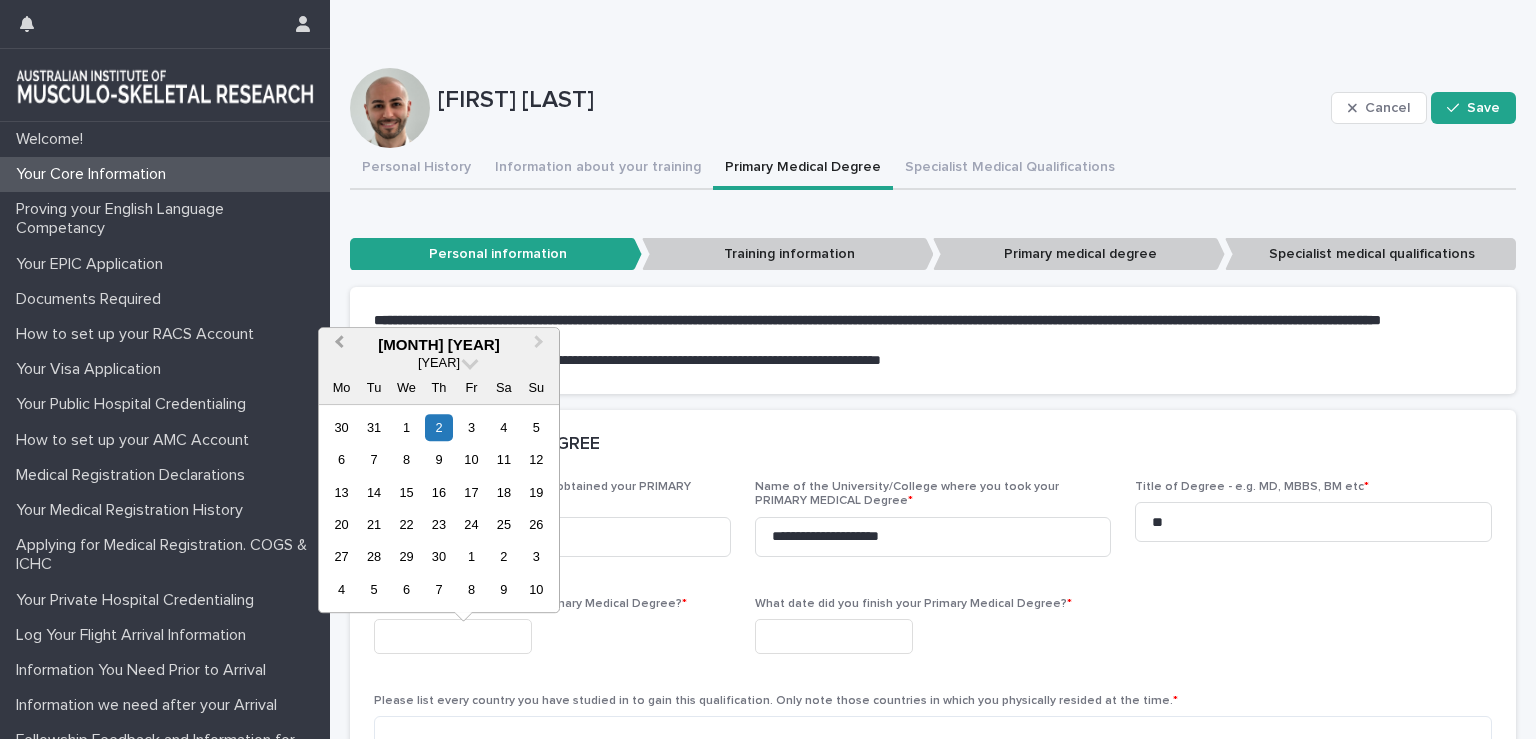 click on "Previous Month" at bounding box center [337, 346] 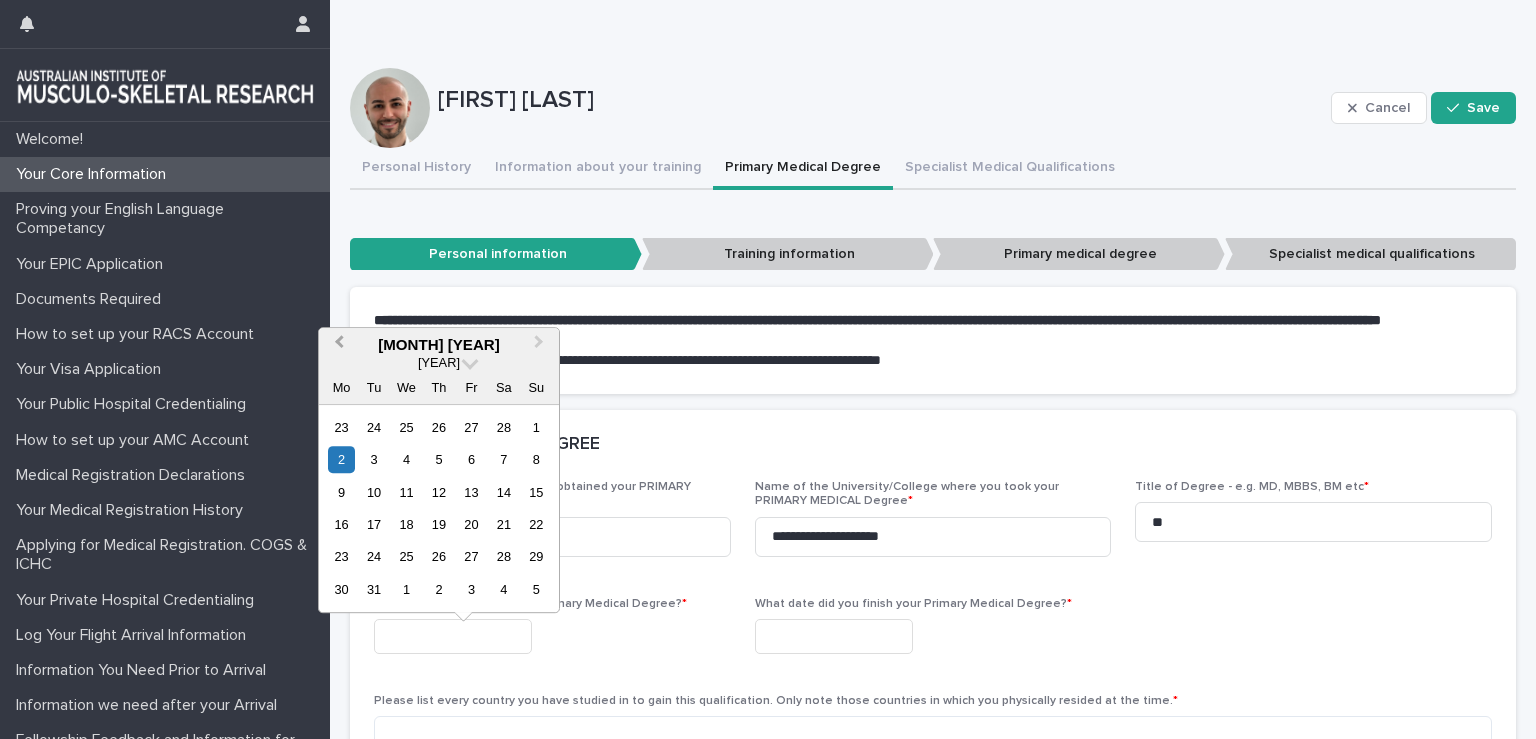 click on "Previous Month" at bounding box center [337, 346] 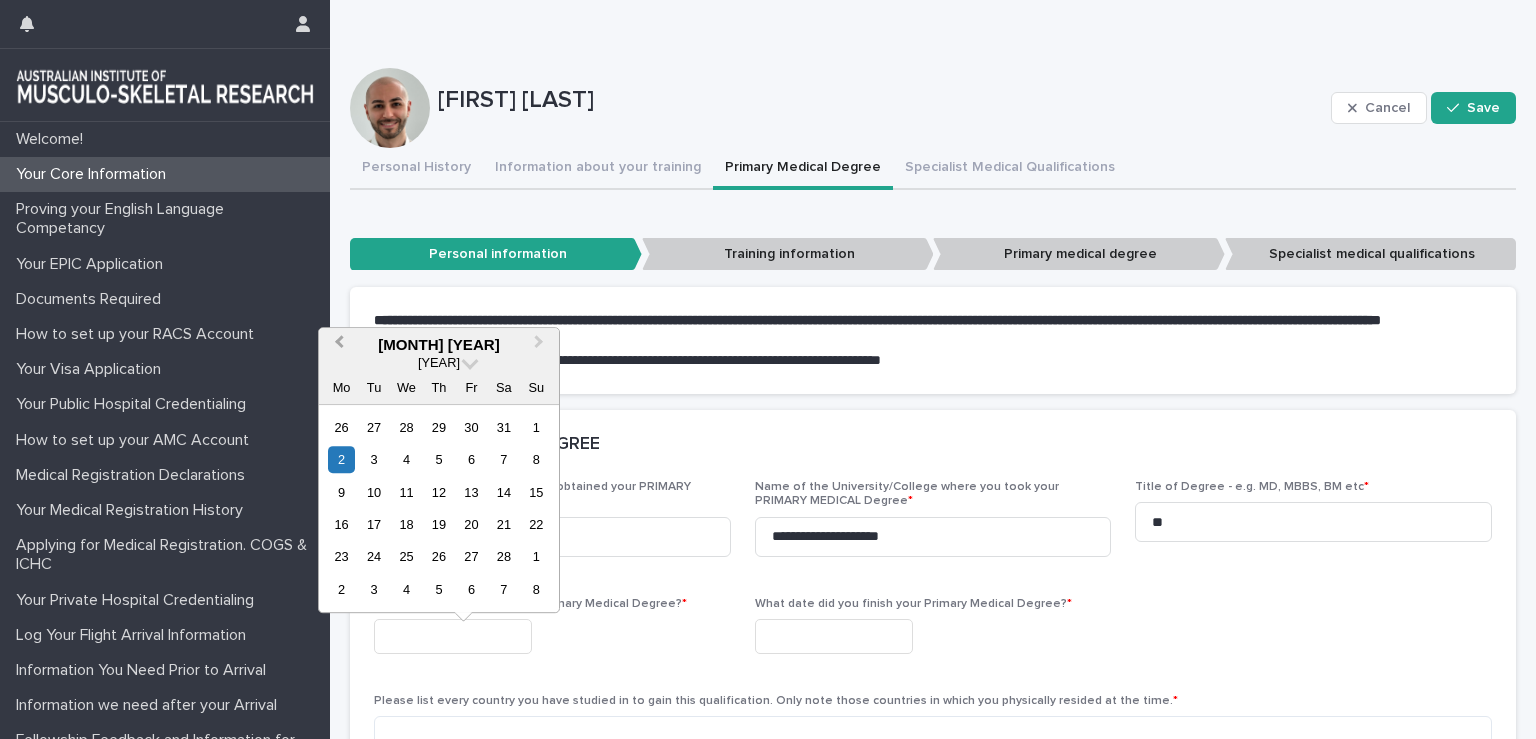 click on "Previous Month" at bounding box center [337, 346] 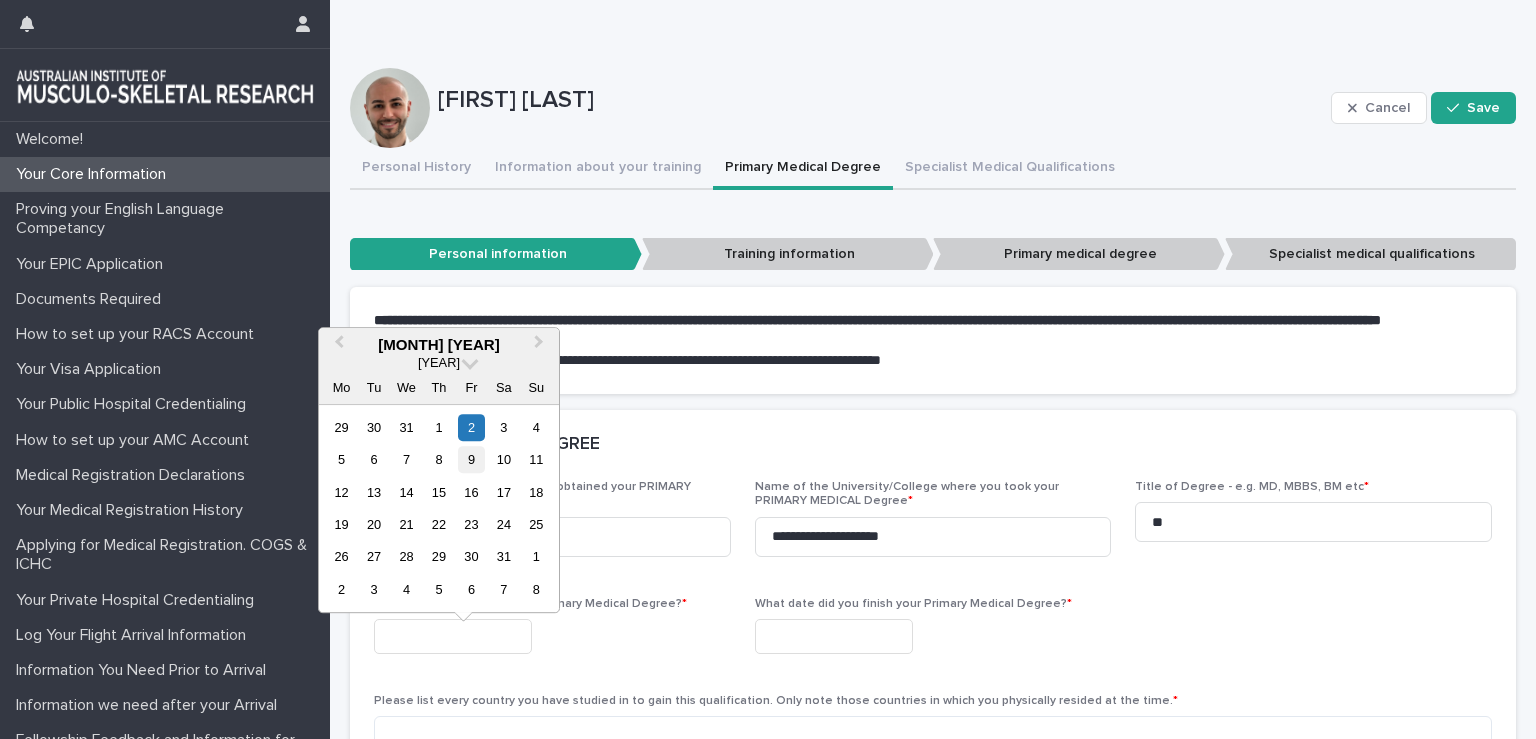 click on "9" at bounding box center (471, 459) 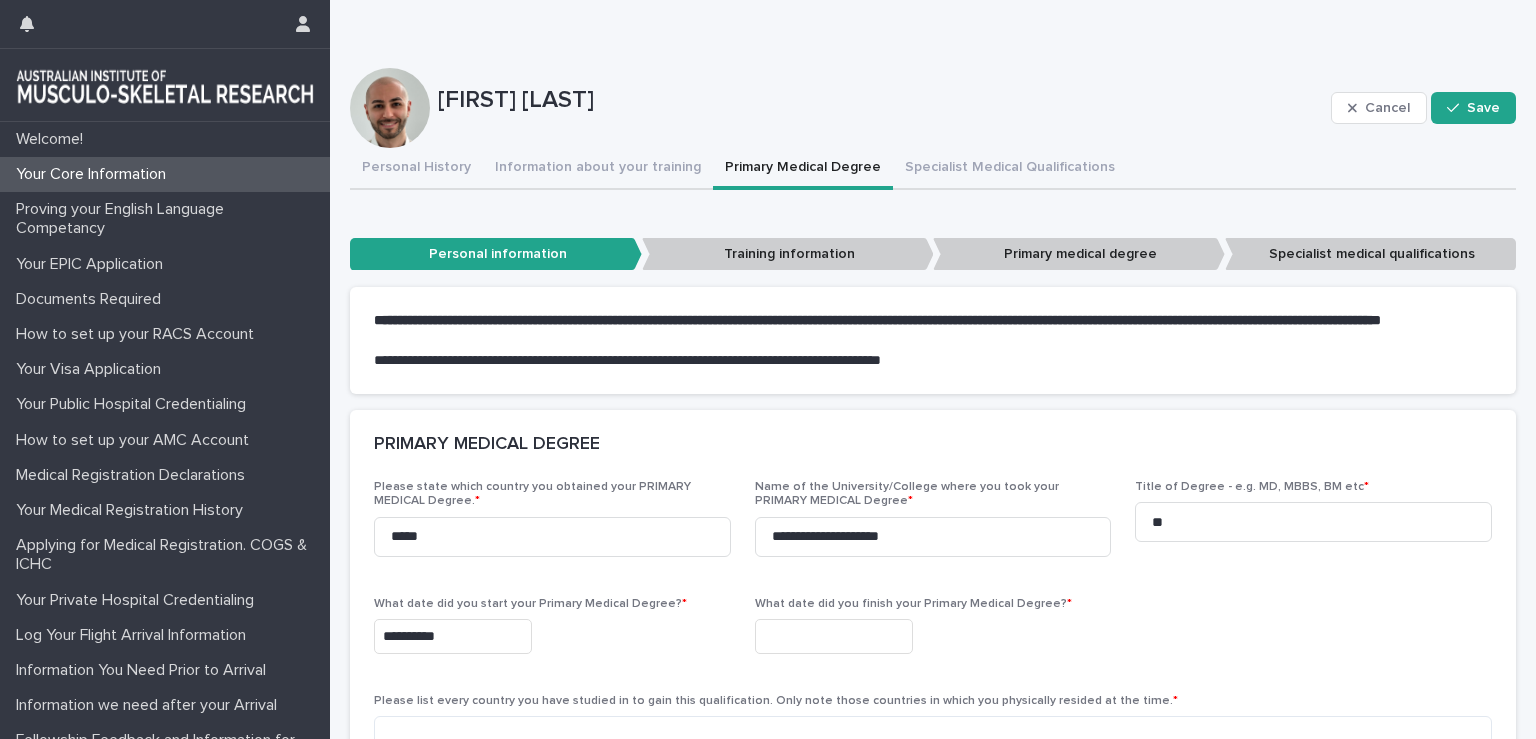 click on "**********" at bounding box center [552, 633] 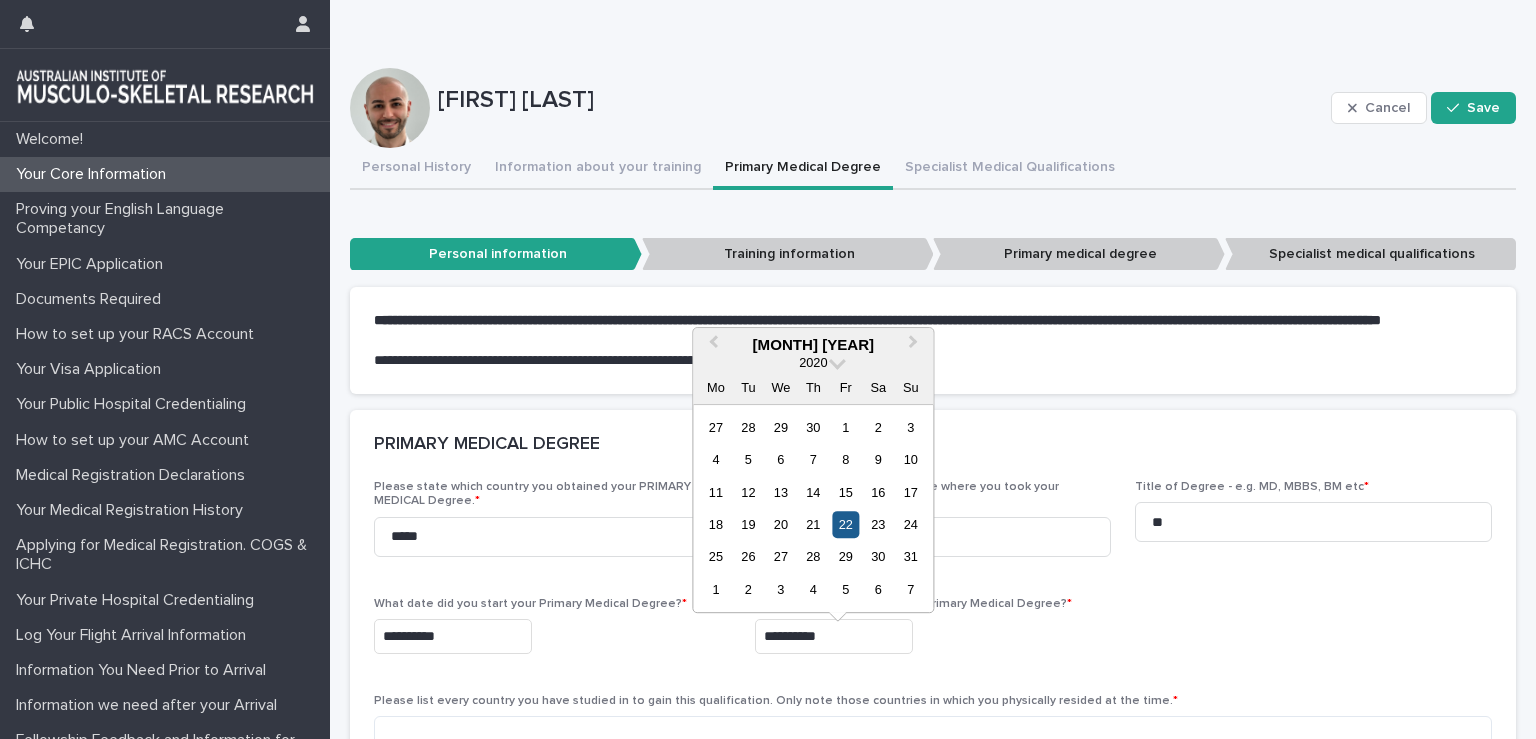 type on "**********" 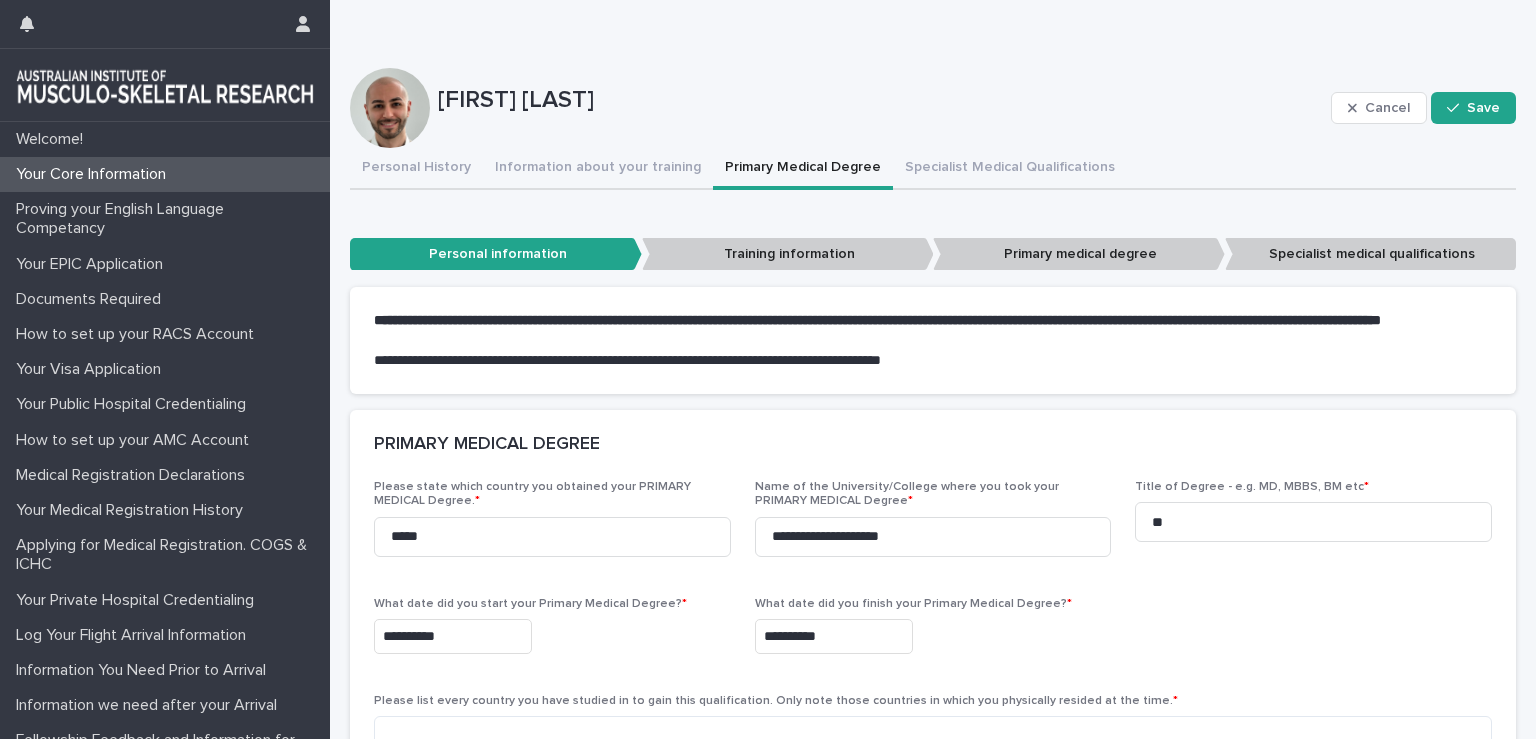 click on "**********" at bounding box center [933, 636] 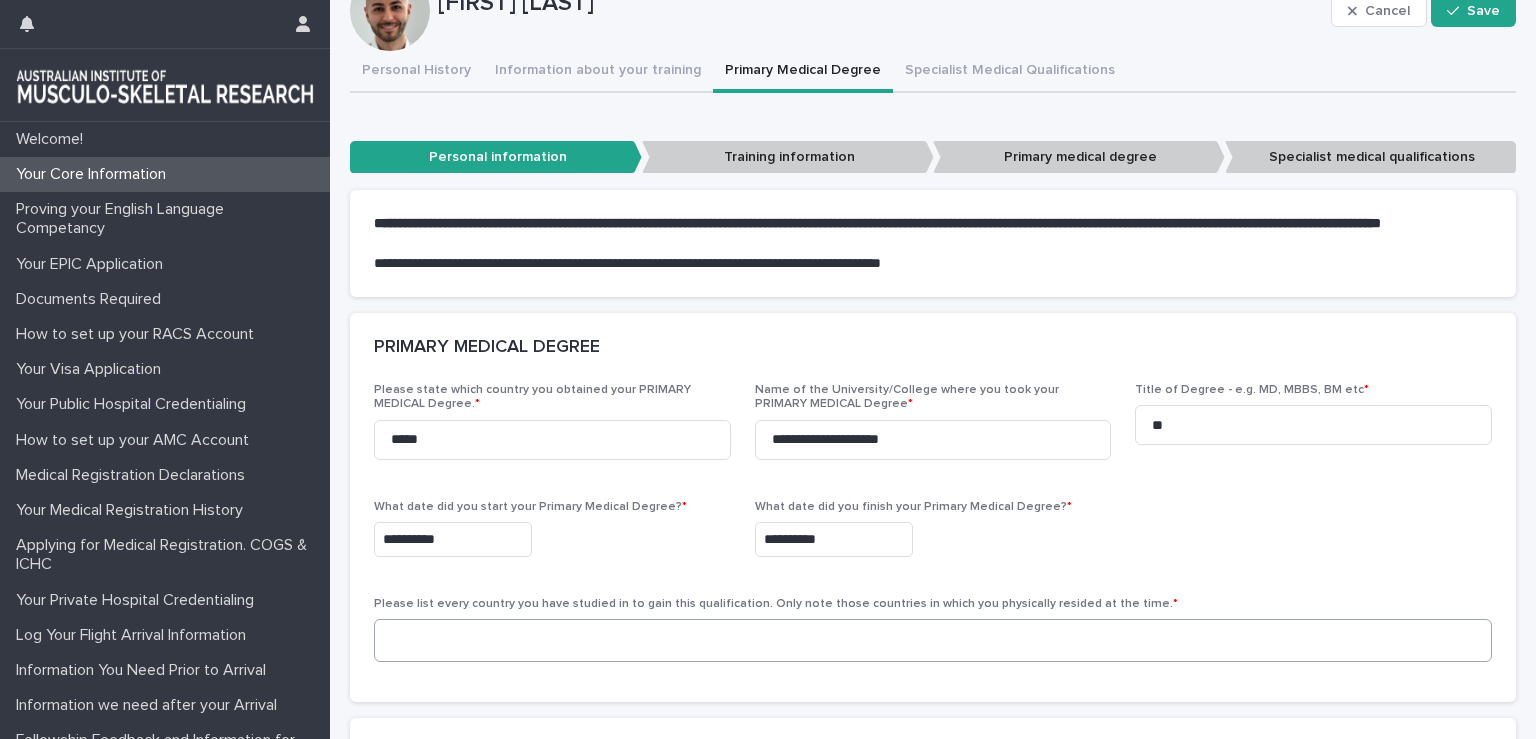 scroll, scrollTop: 345, scrollLeft: 0, axis: vertical 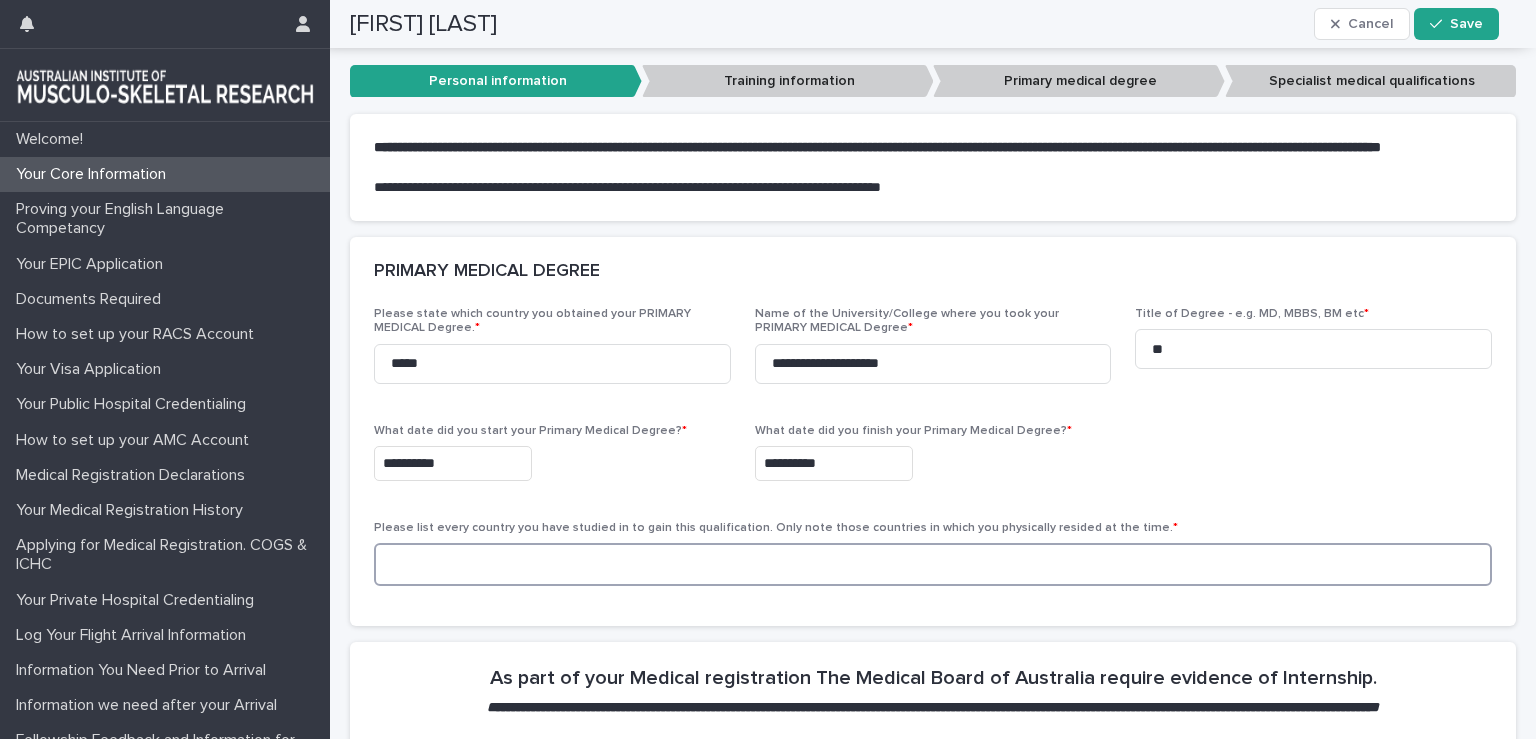 click at bounding box center (933, 564) 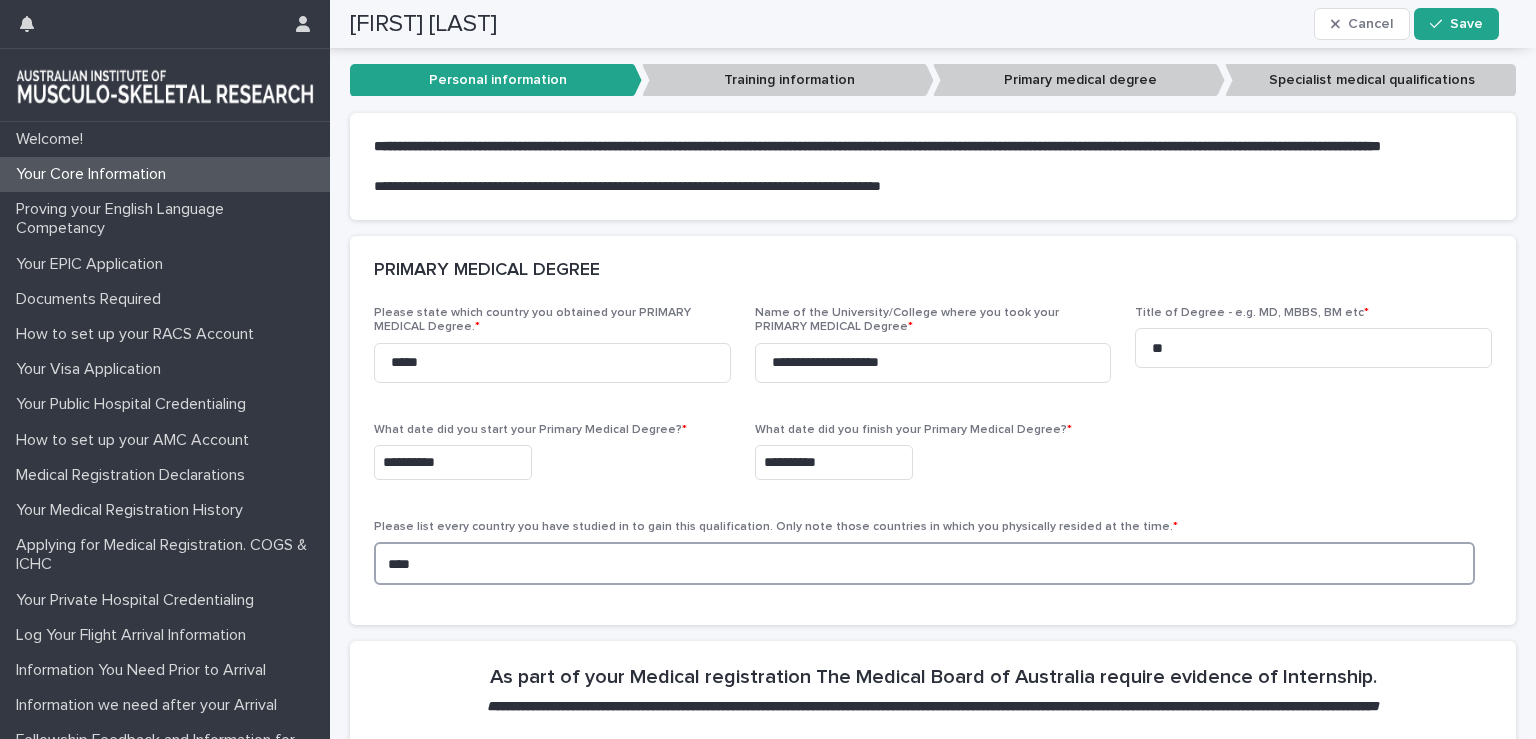 scroll, scrollTop: 346, scrollLeft: 0, axis: vertical 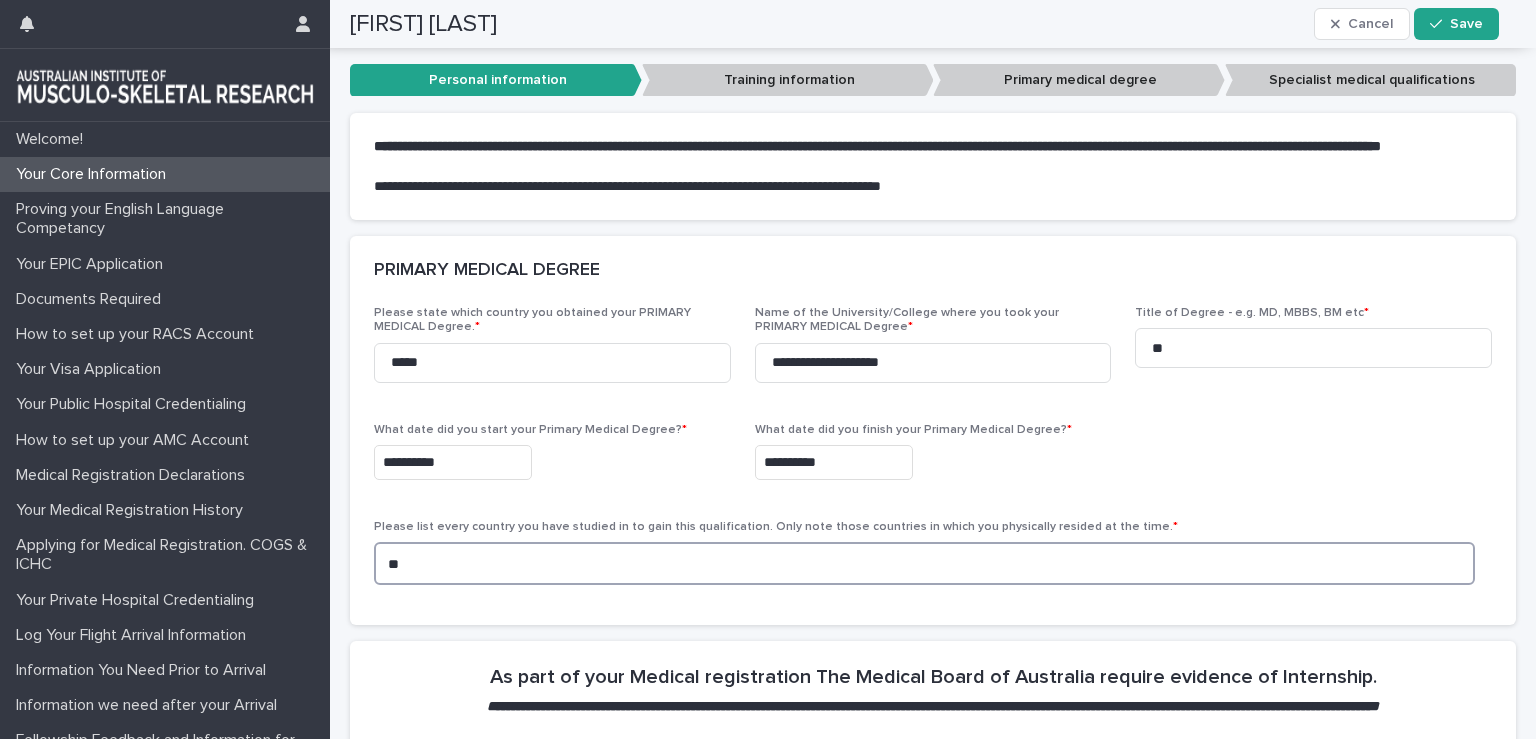 type on "*" 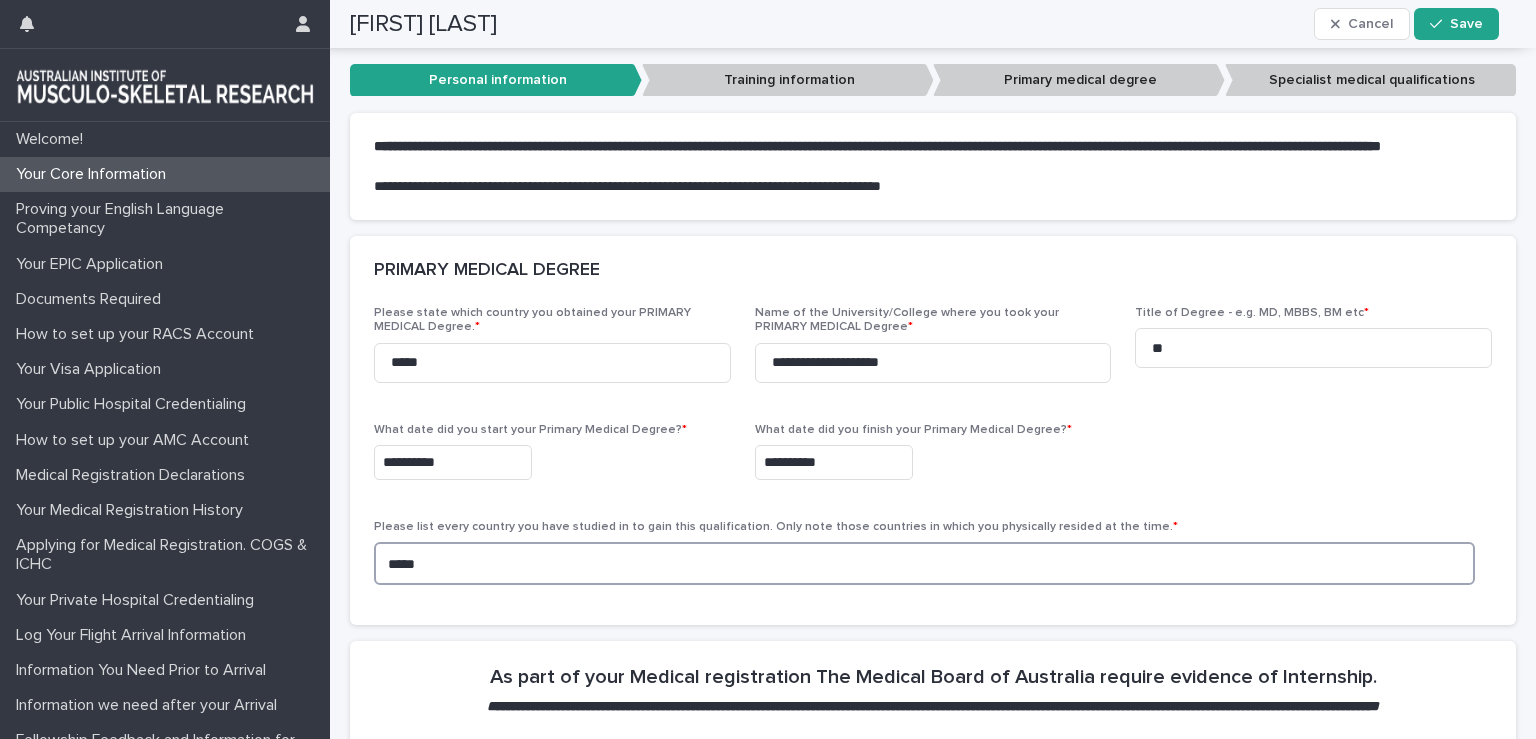 click on "*****" at bounding box center [924, 563] 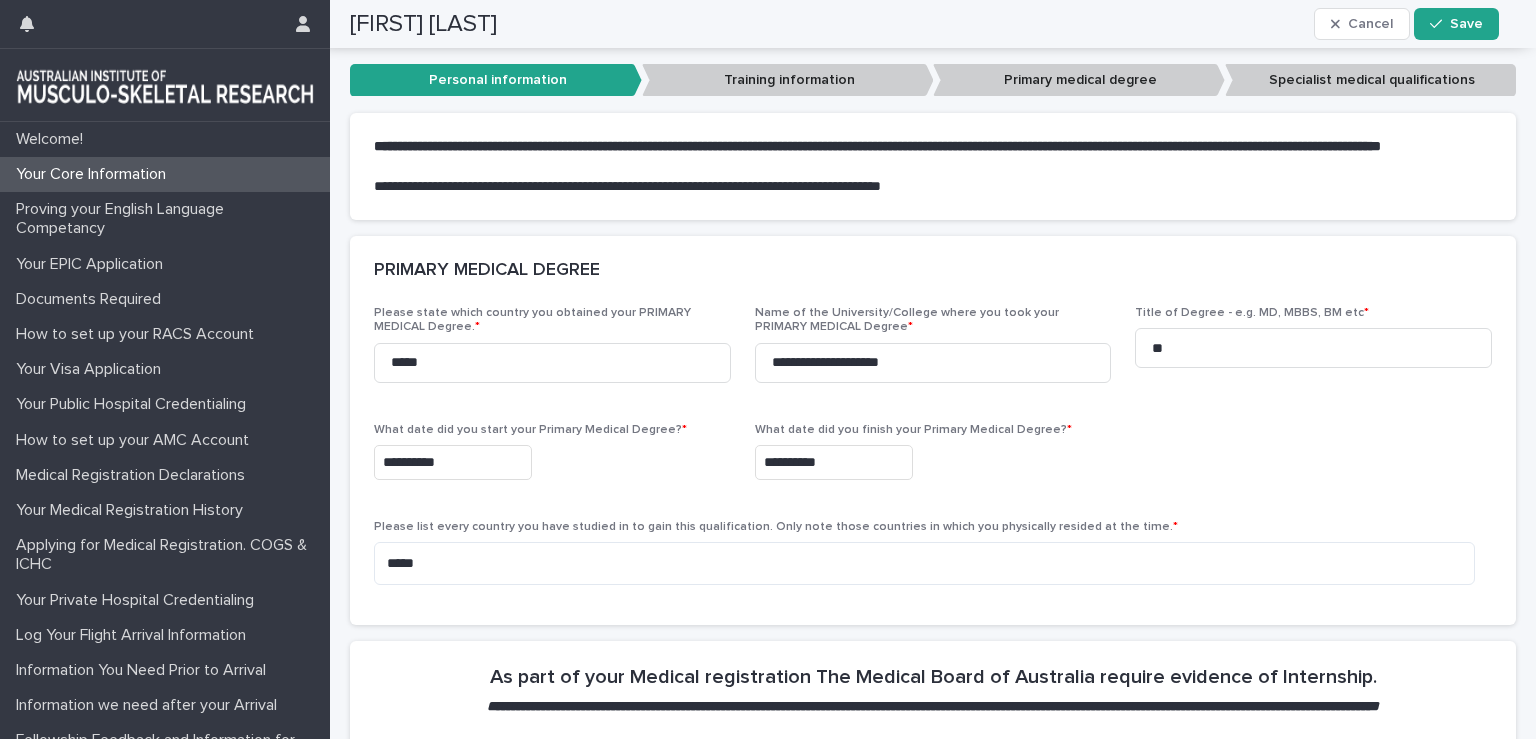 drag, startPoint x: 1151, startPoint y: 475, endPoint x: 1170, endPoint y: 470, distance: 19.646883 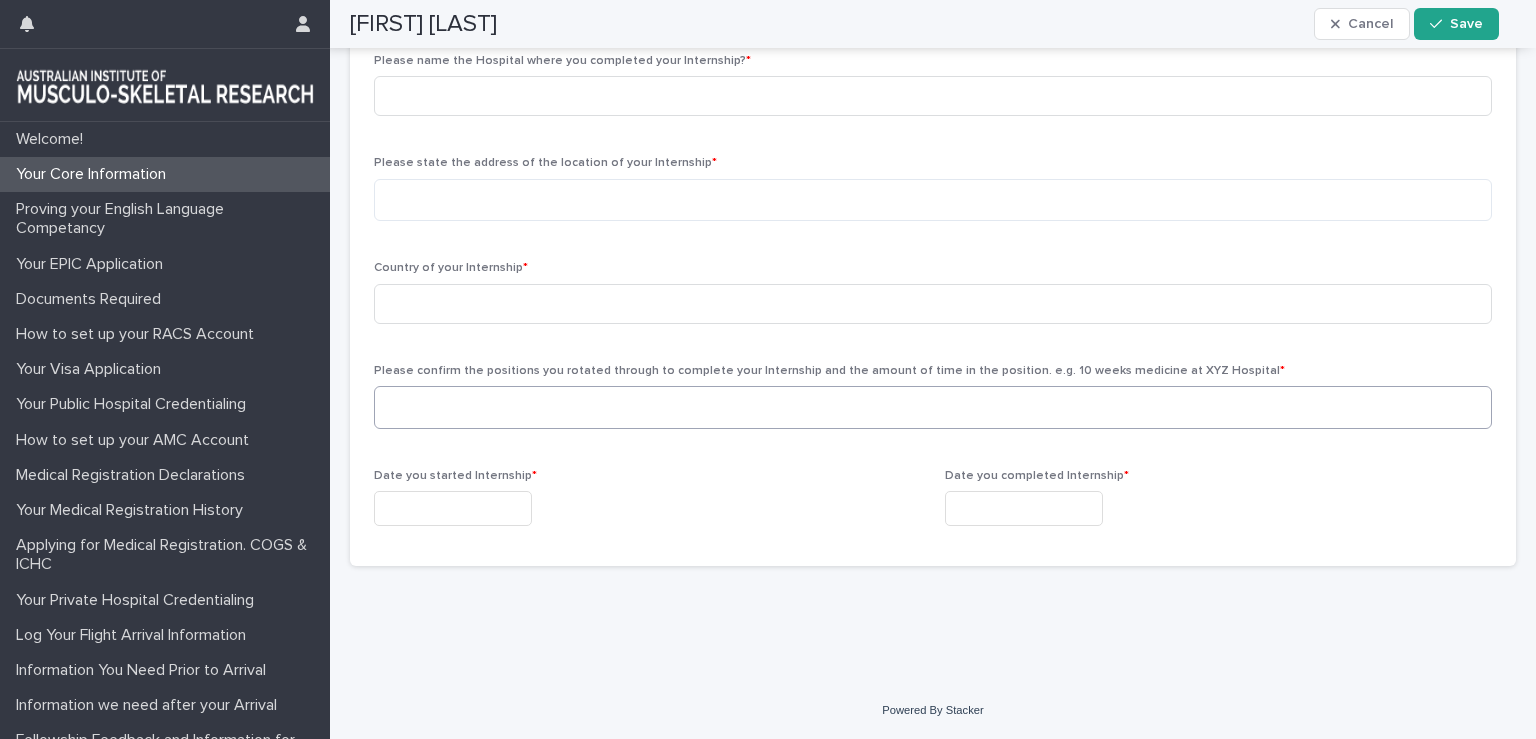 scroll, scrollTop: 1132, scrollLeft: 0, axis: vertical 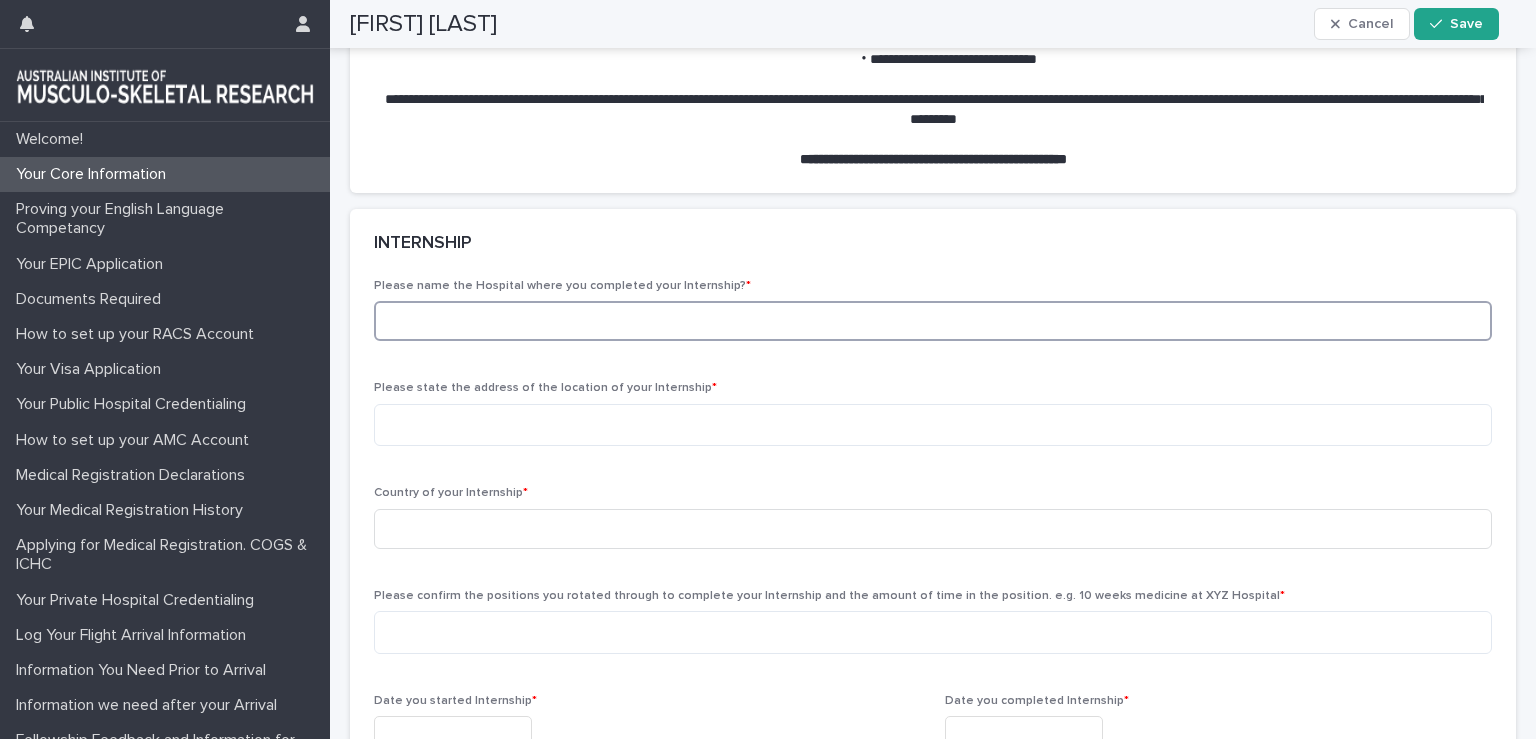 click at bounding box center [933, 321] 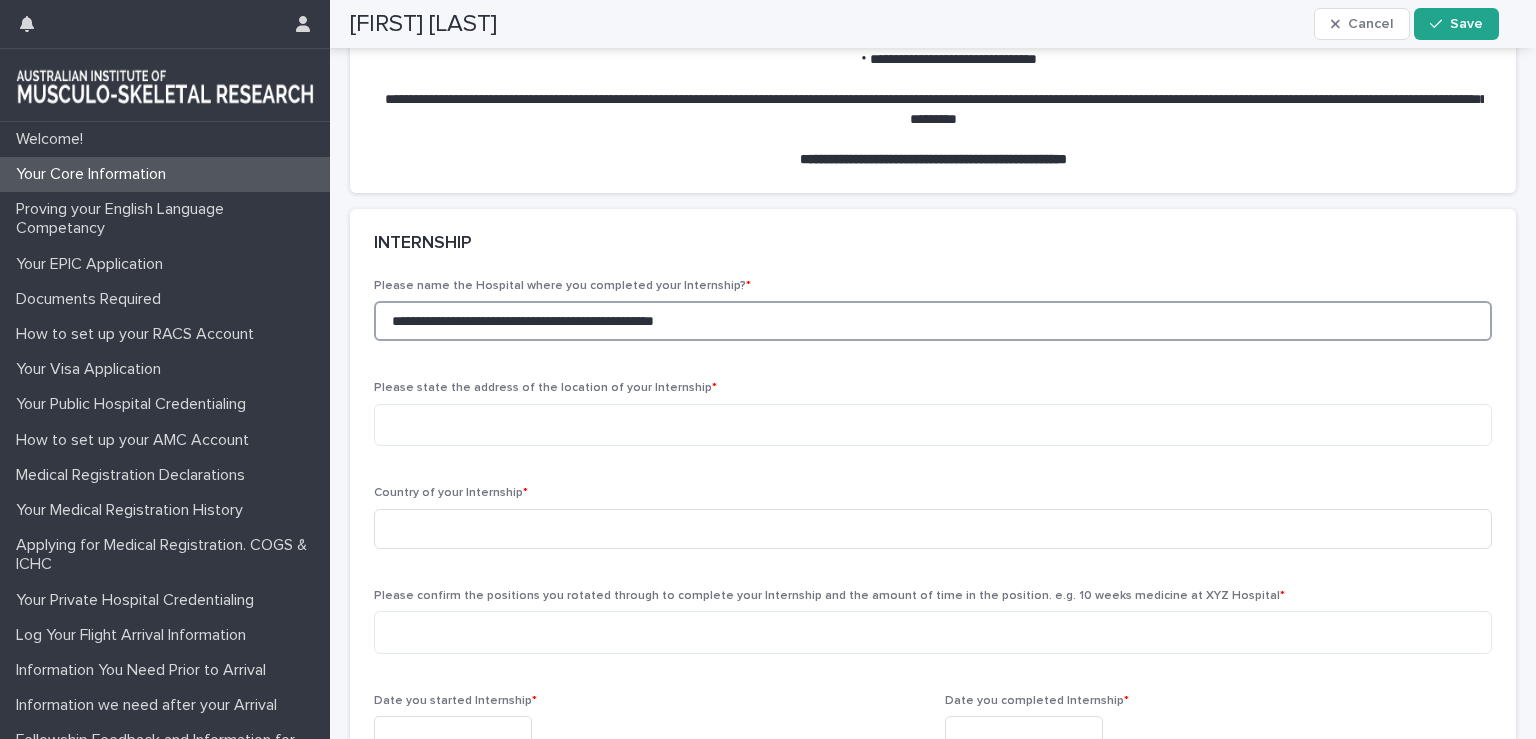 type on "**********" 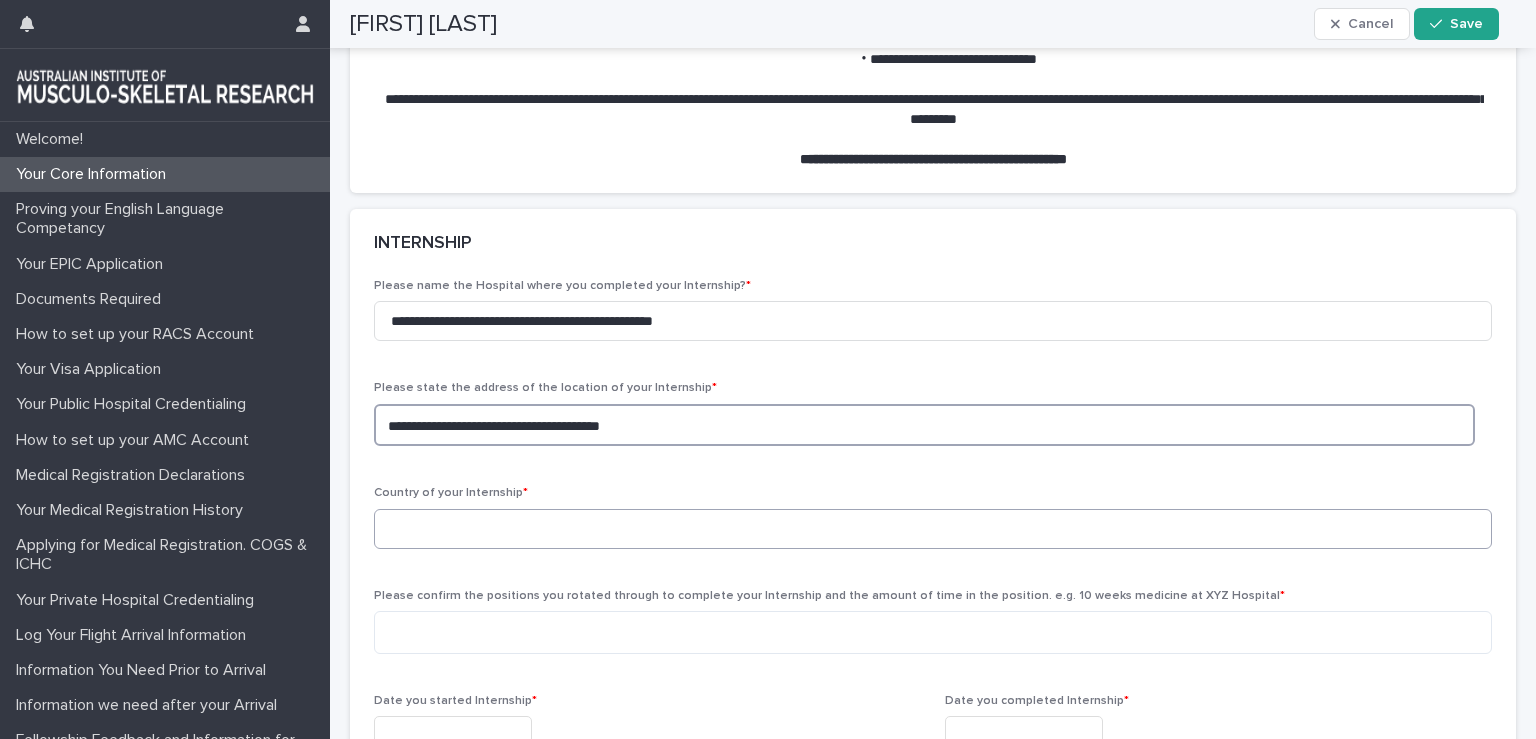 type on "**********" 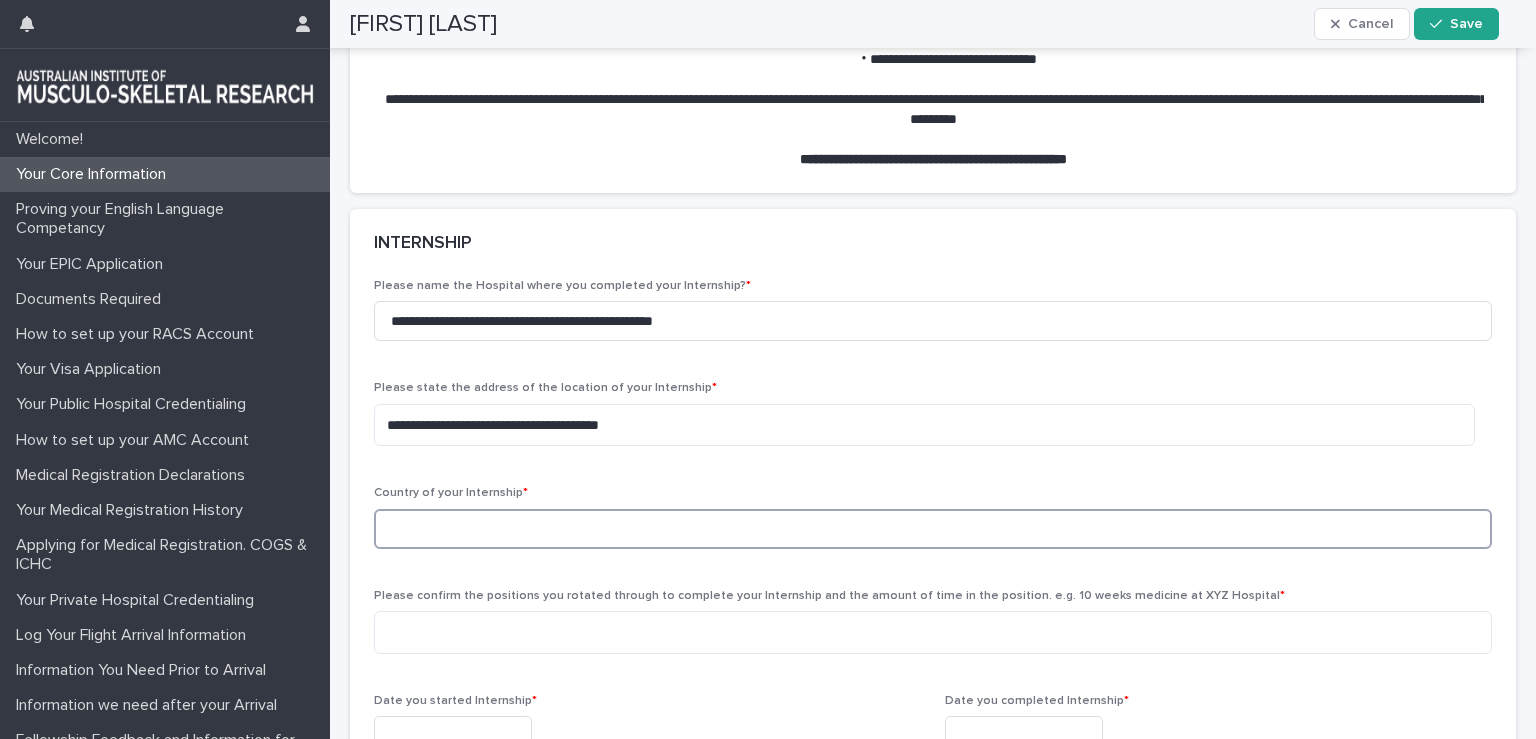 click at bounding box center (933, 529) 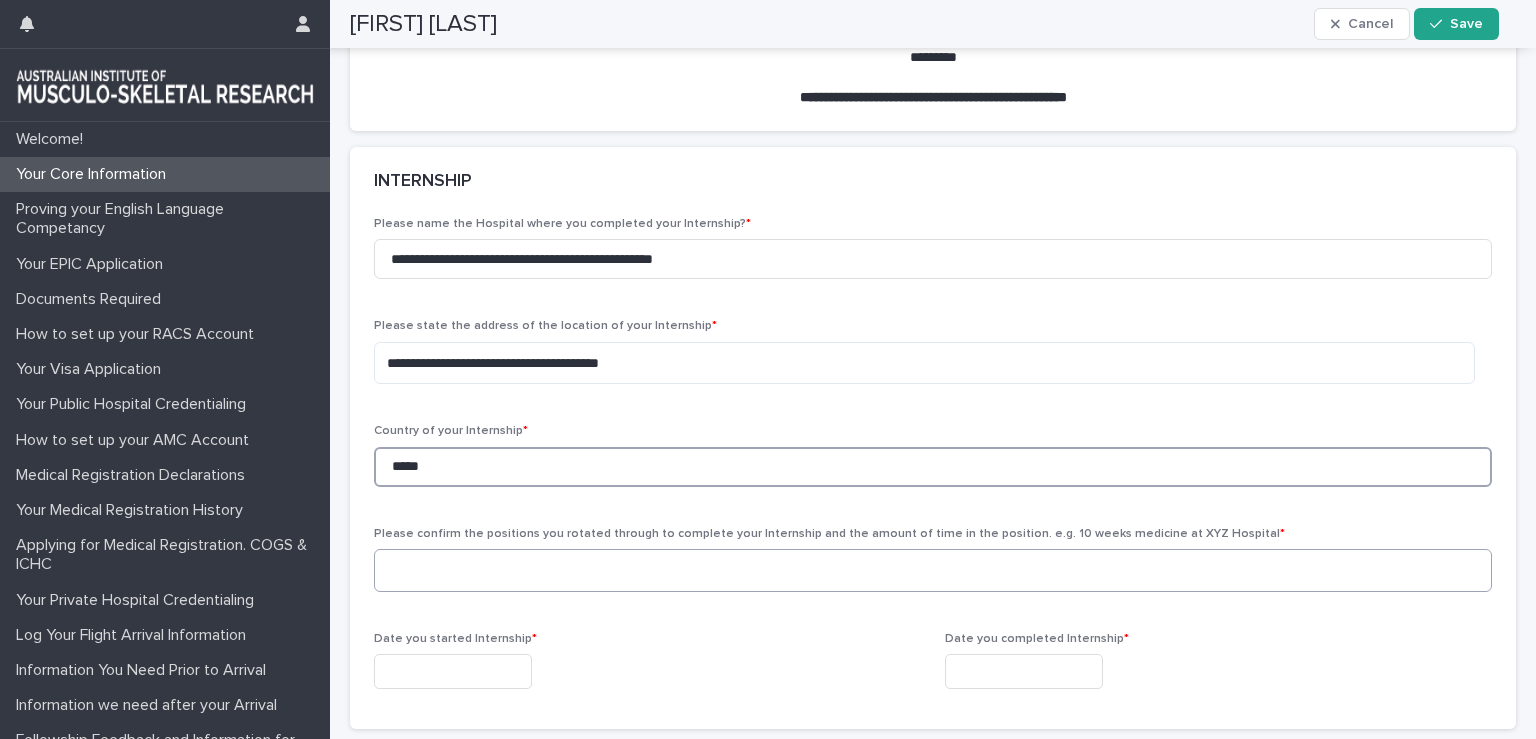 scroll, scrollTop: 1219, scrollLeft: 0, axis: vertical 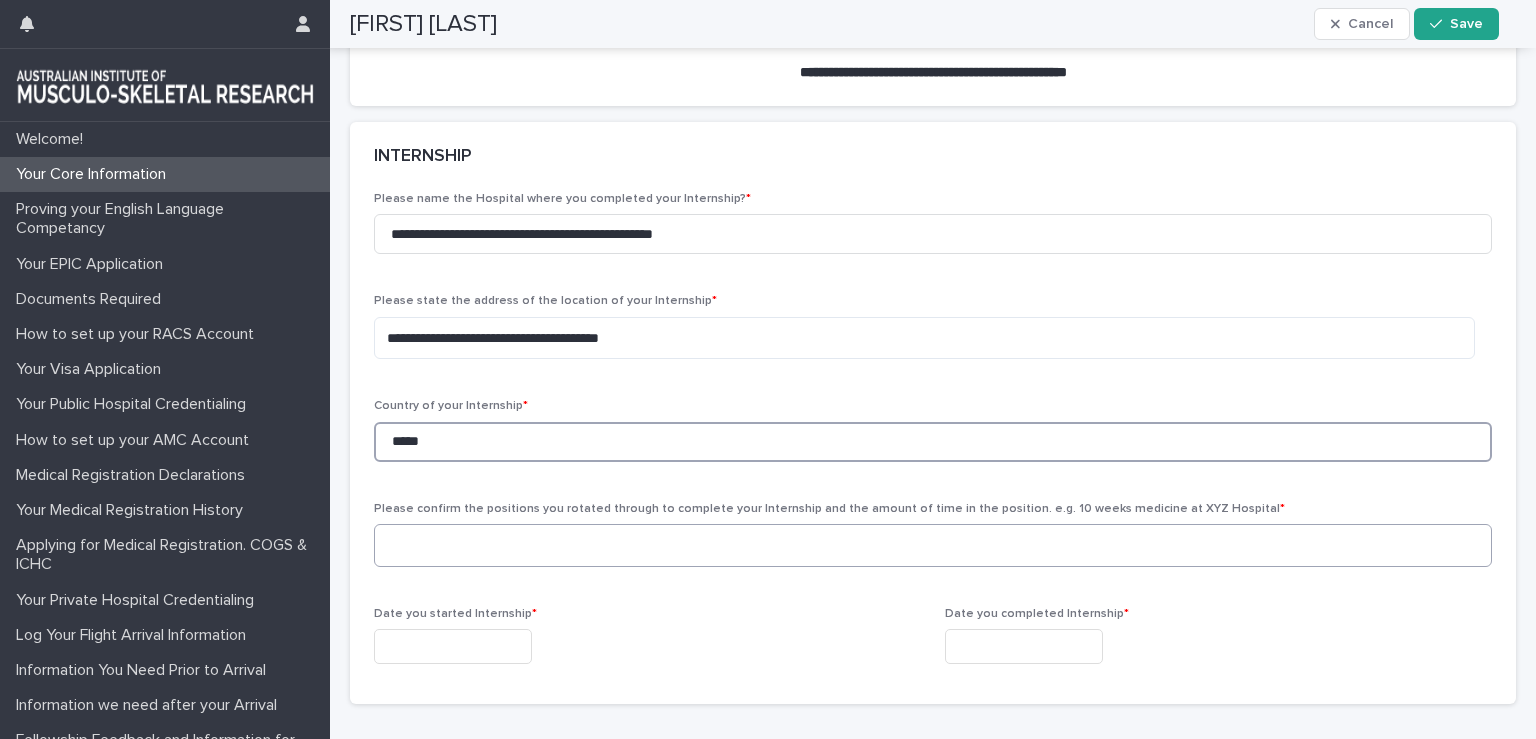 type on "*****" 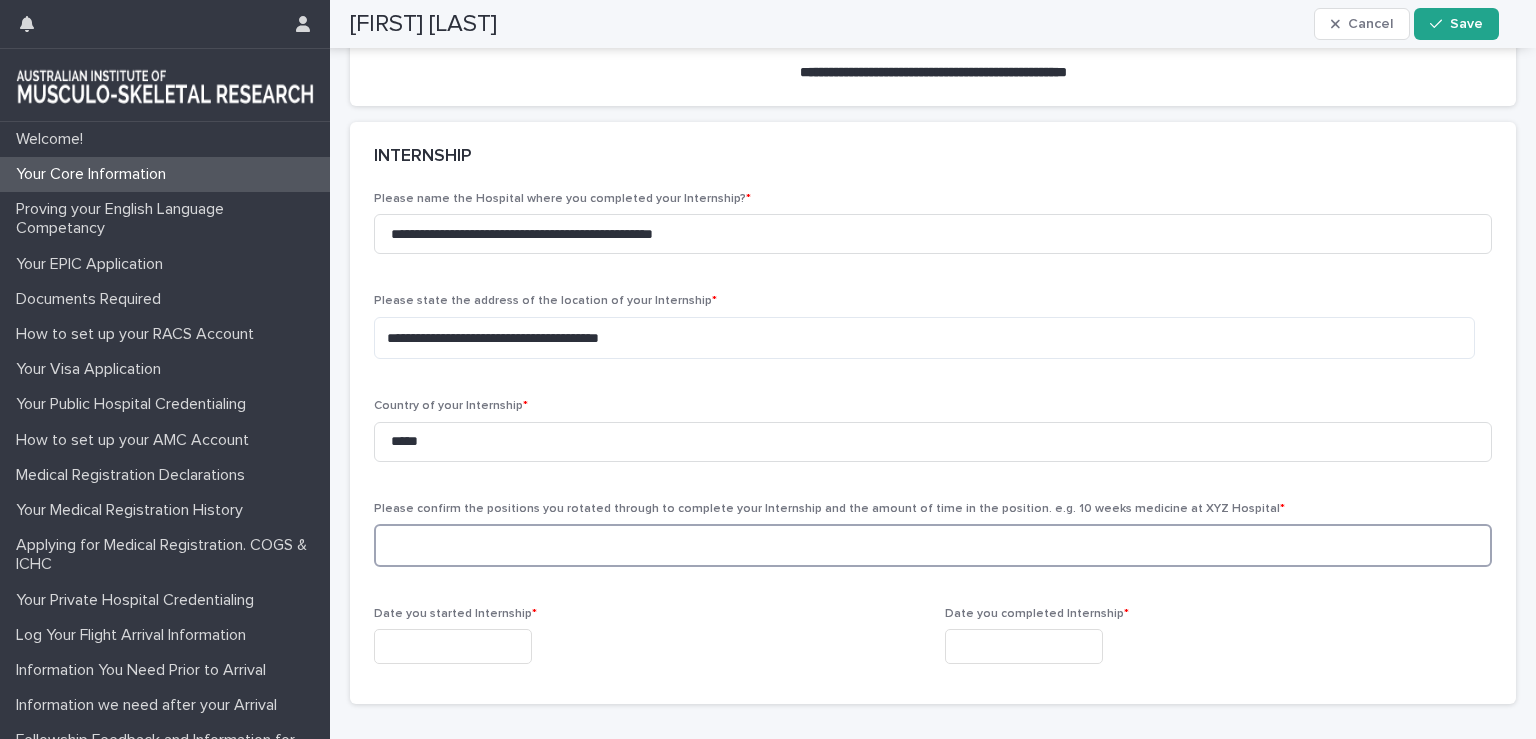 click at bounding box center (933, 545) 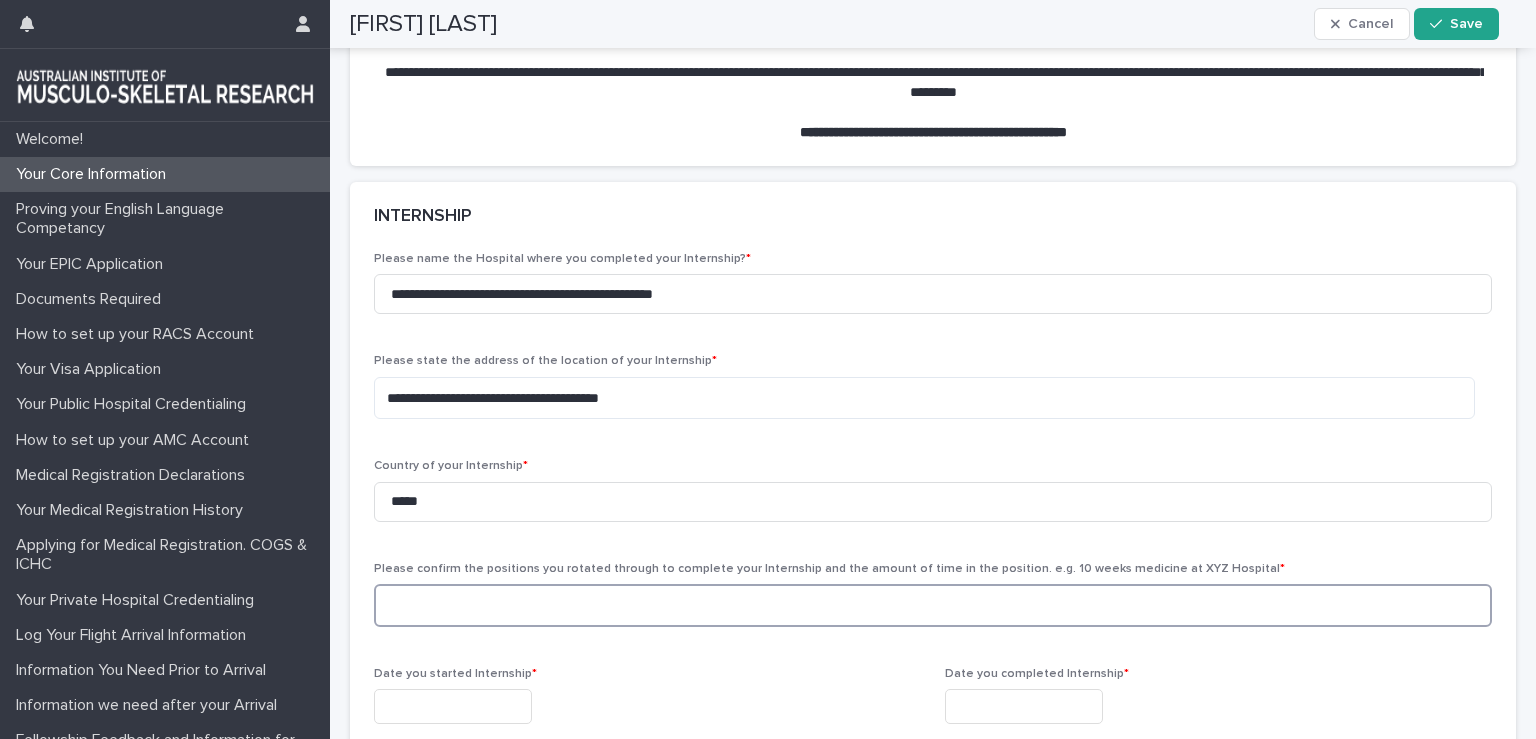scroll, scrollTop: 1132, scrollLeft: 0, axis: vertical 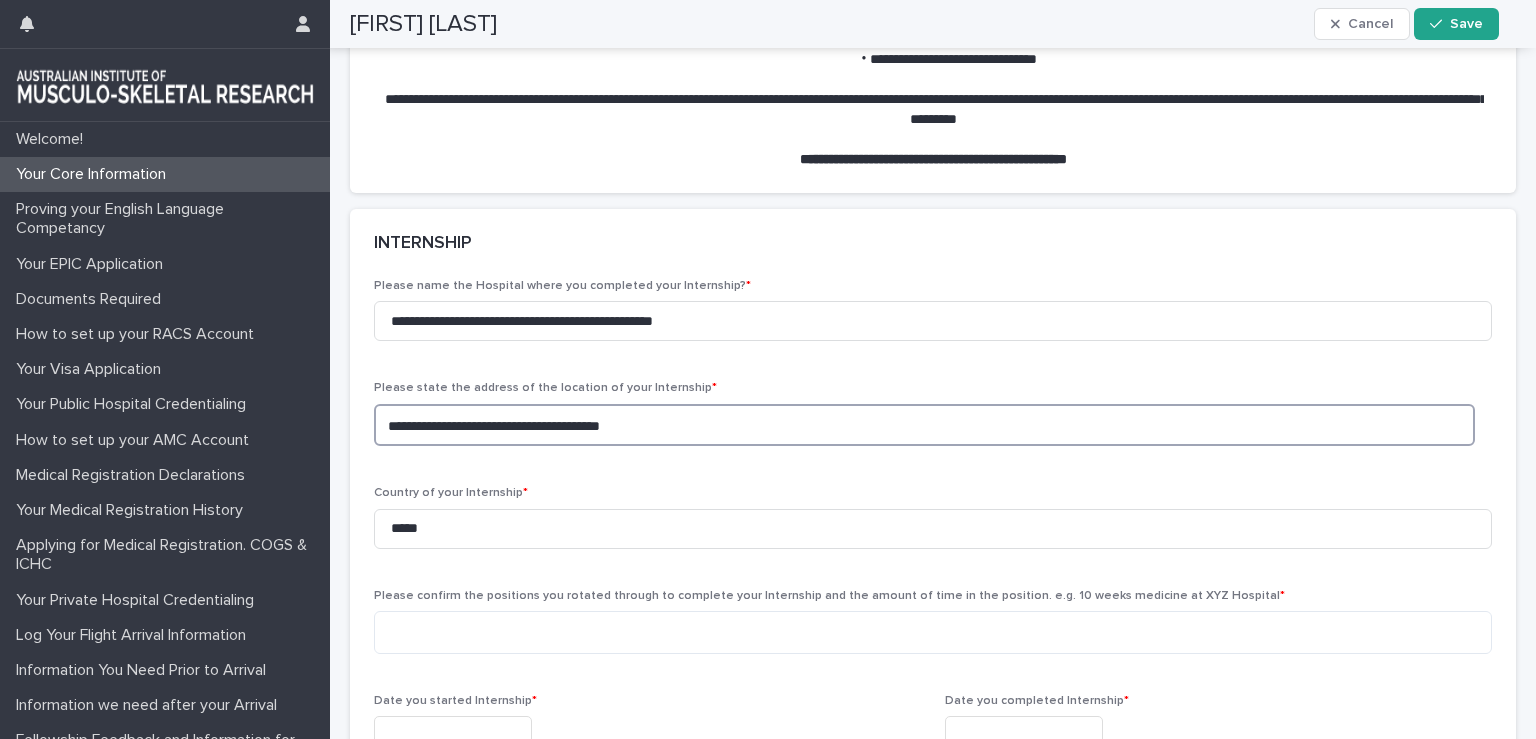 click on "**********" at bounding box center (924, 425) 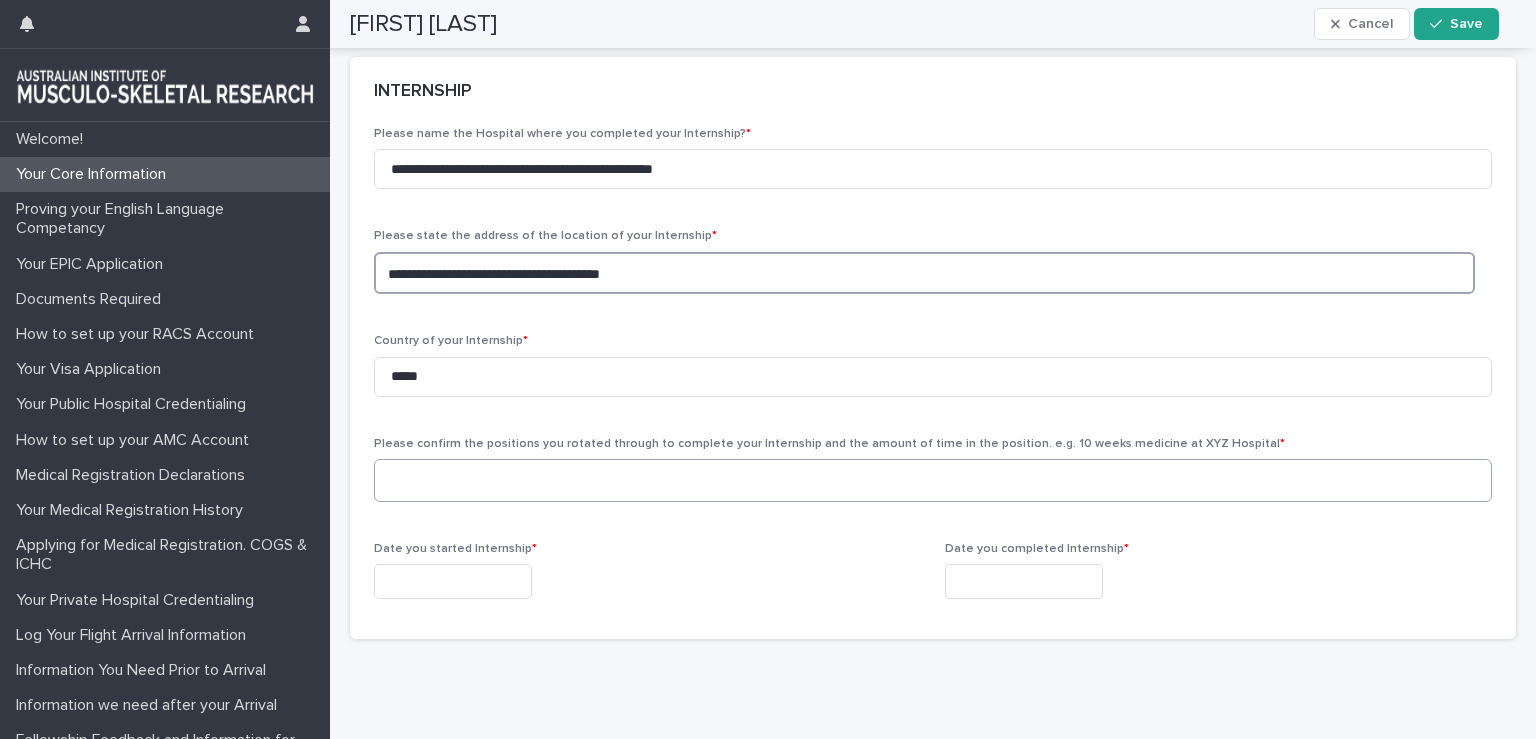 scroll, scrollTop: 1305, scrollLeft: 0, axis: vertical 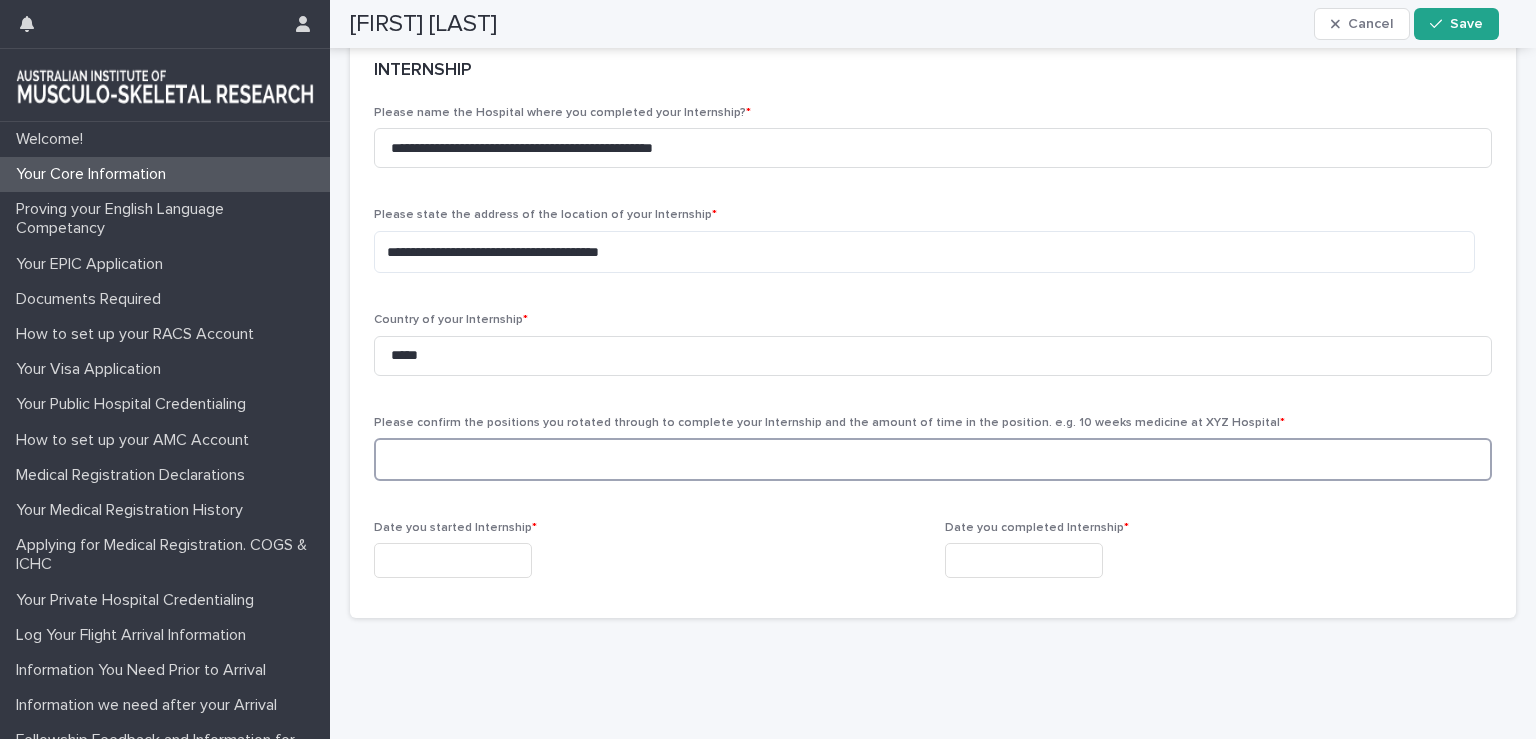 click at bounding box center [933, 459] 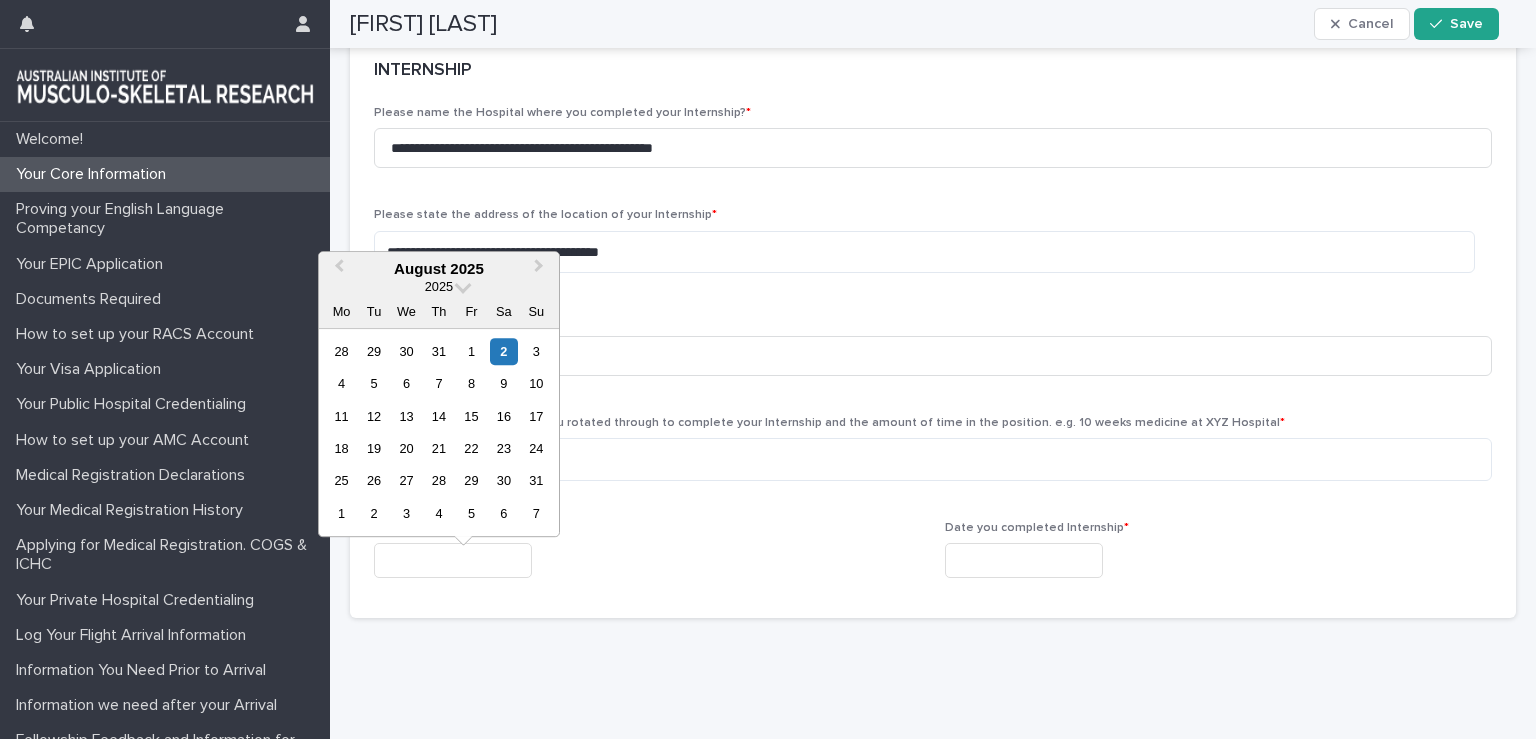click at bounding box center (453, 560) 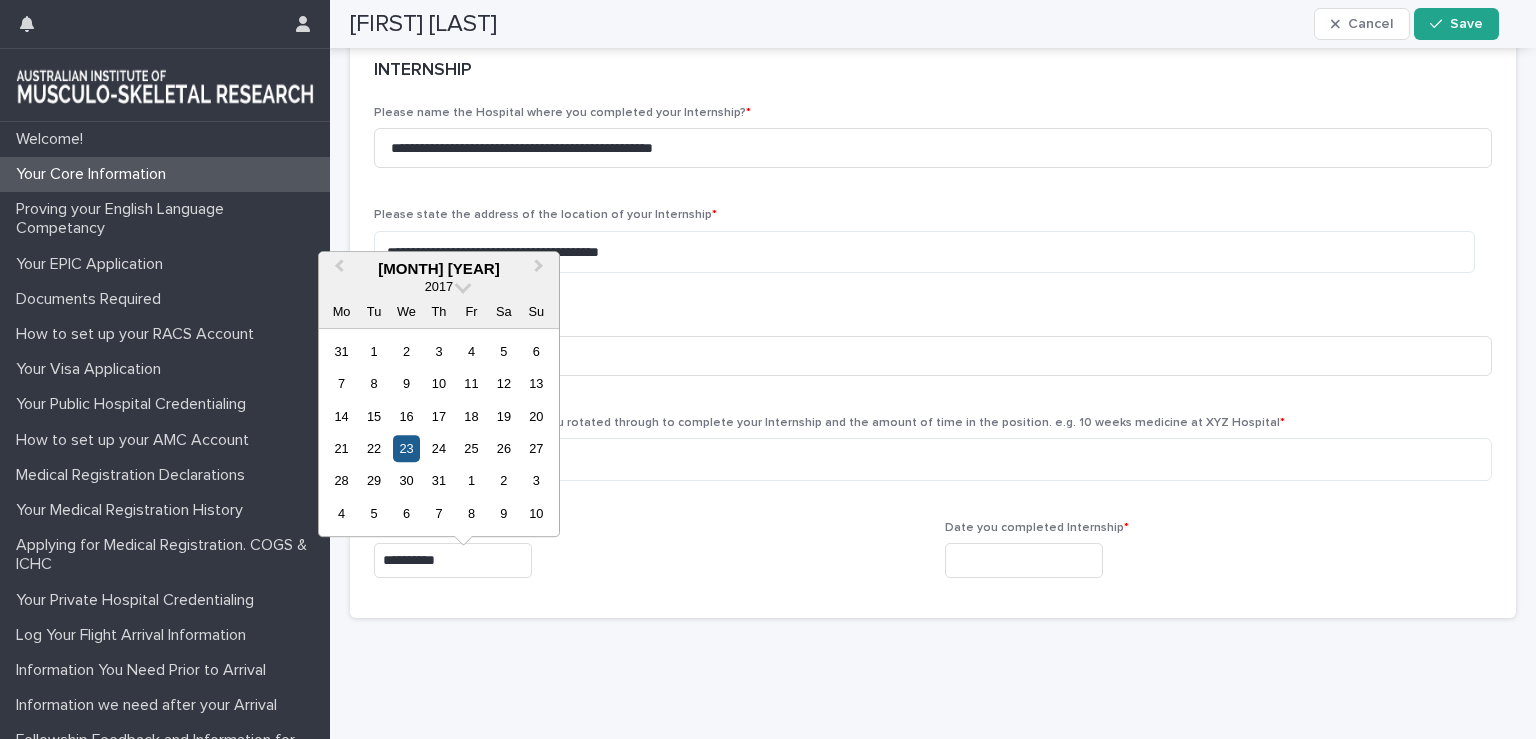 click on "23" at bounding box center (406, 448) 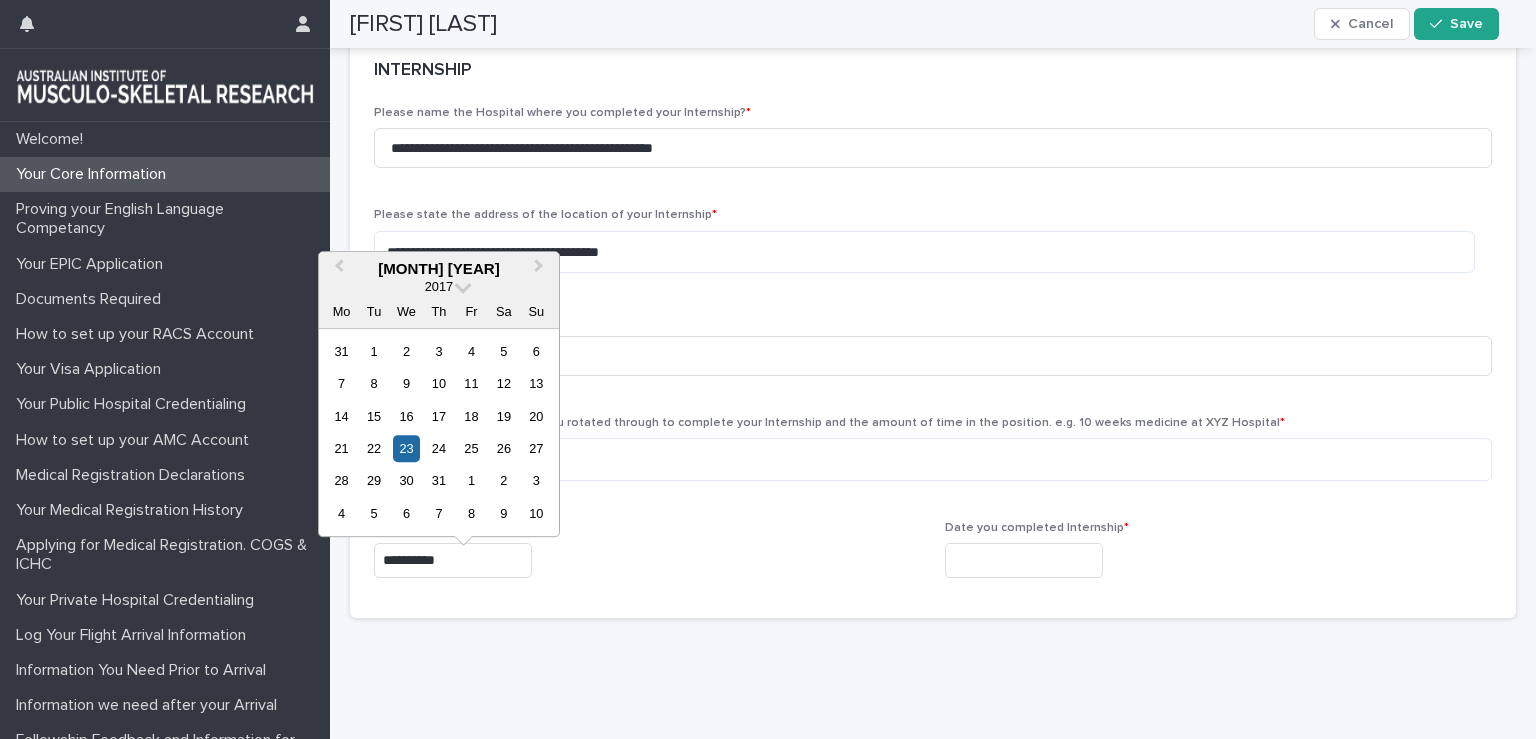 drag, startPoint x: 474, startPoint y: 567, endPoint x: 343, endPoint y: 572, distance: 131.09538 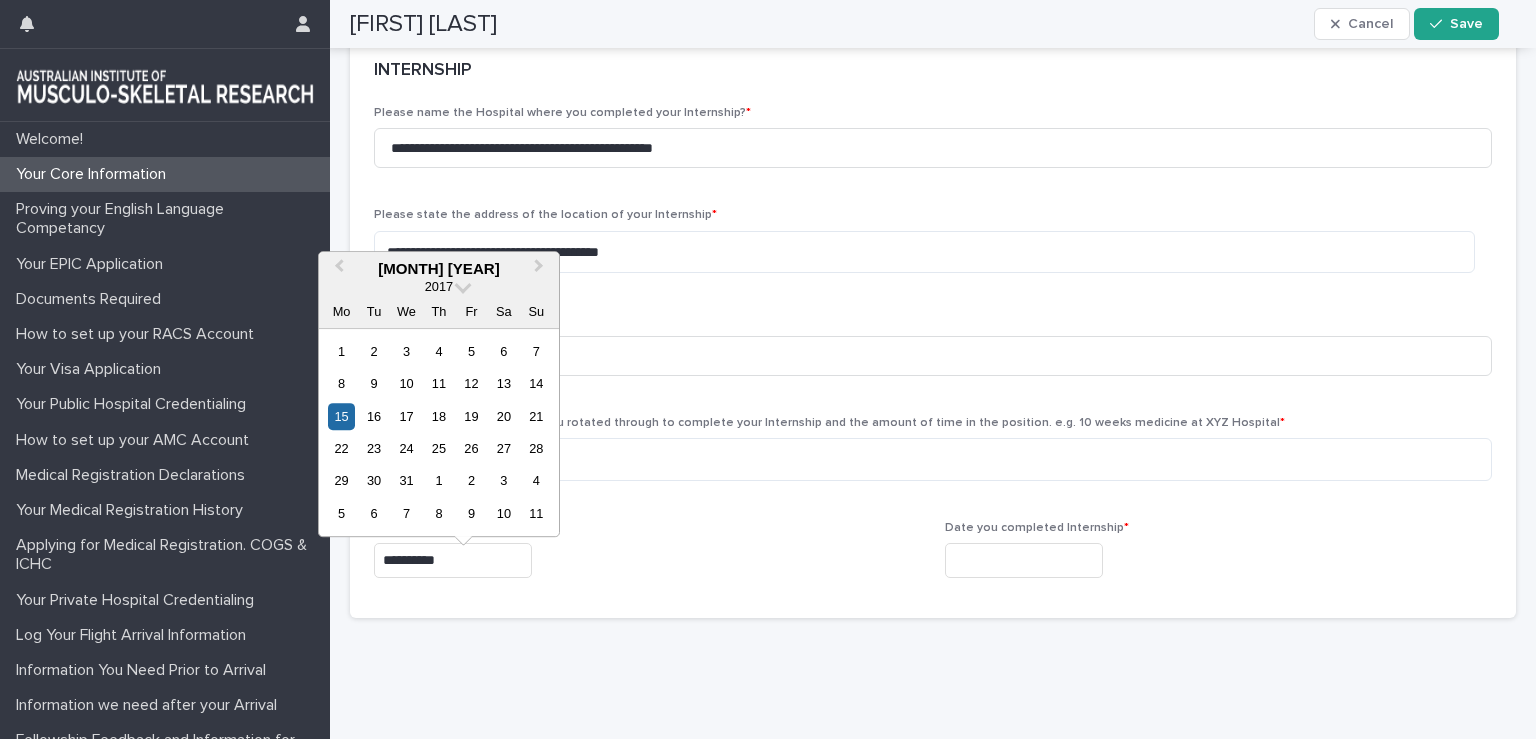 type on "**********" 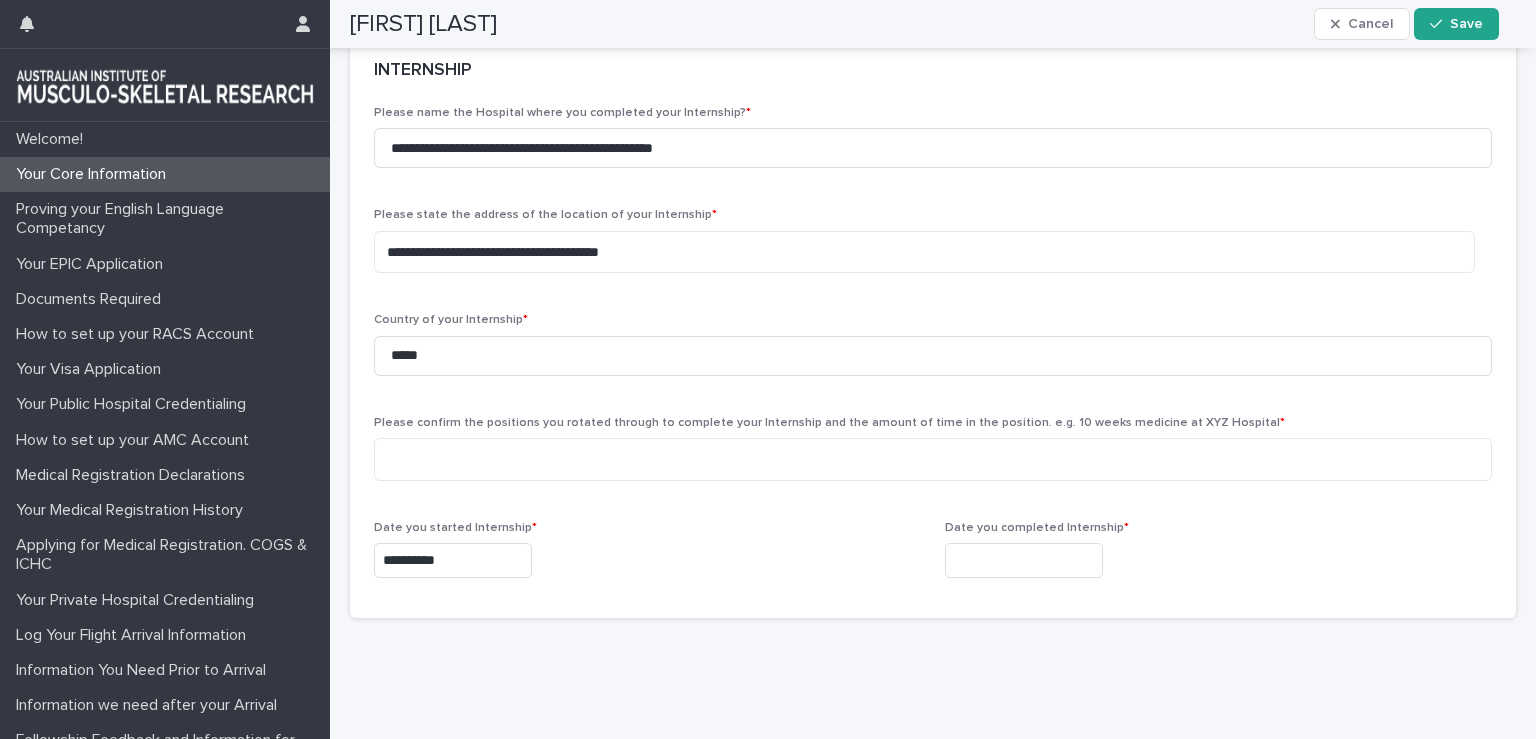 click at bounding box center [1024, 560] 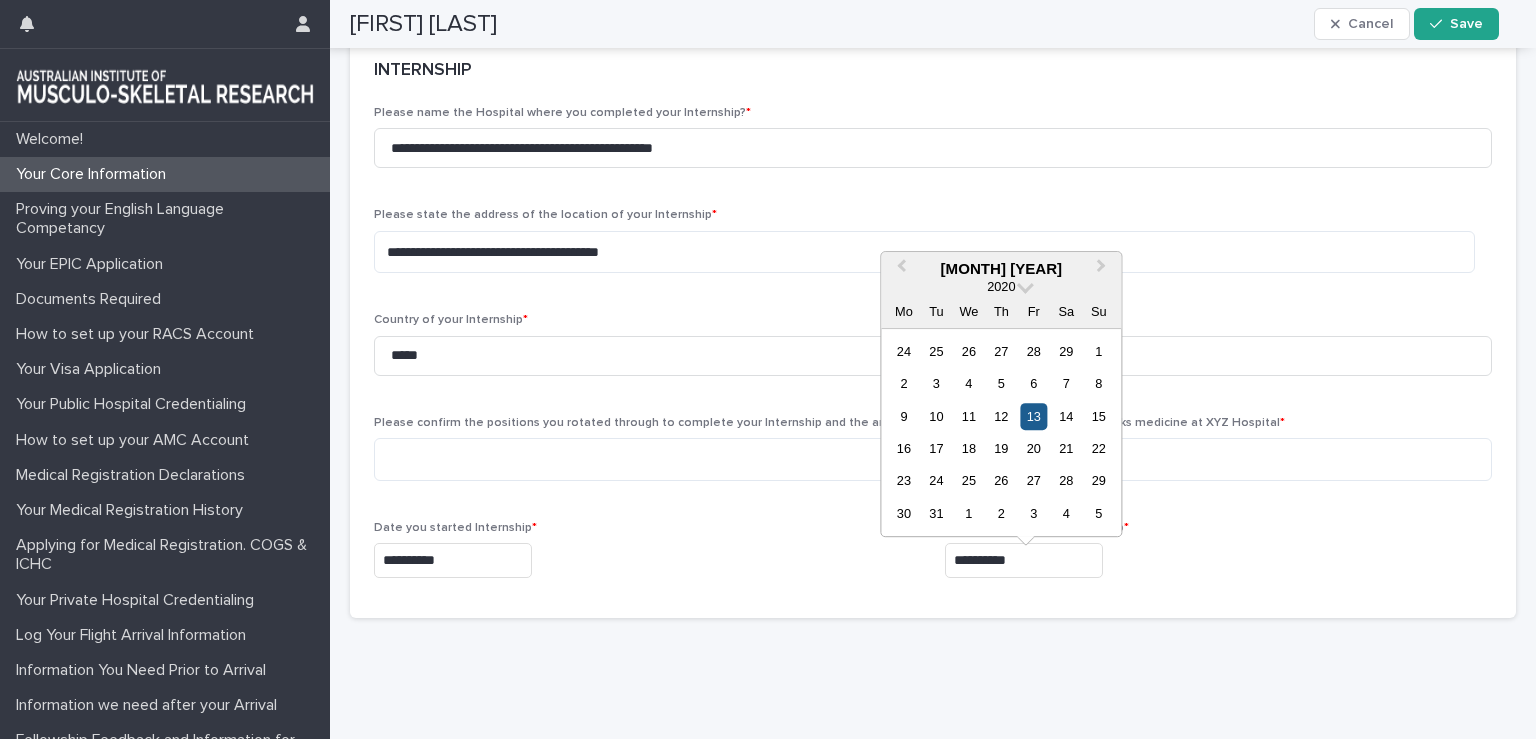 type on "**********" 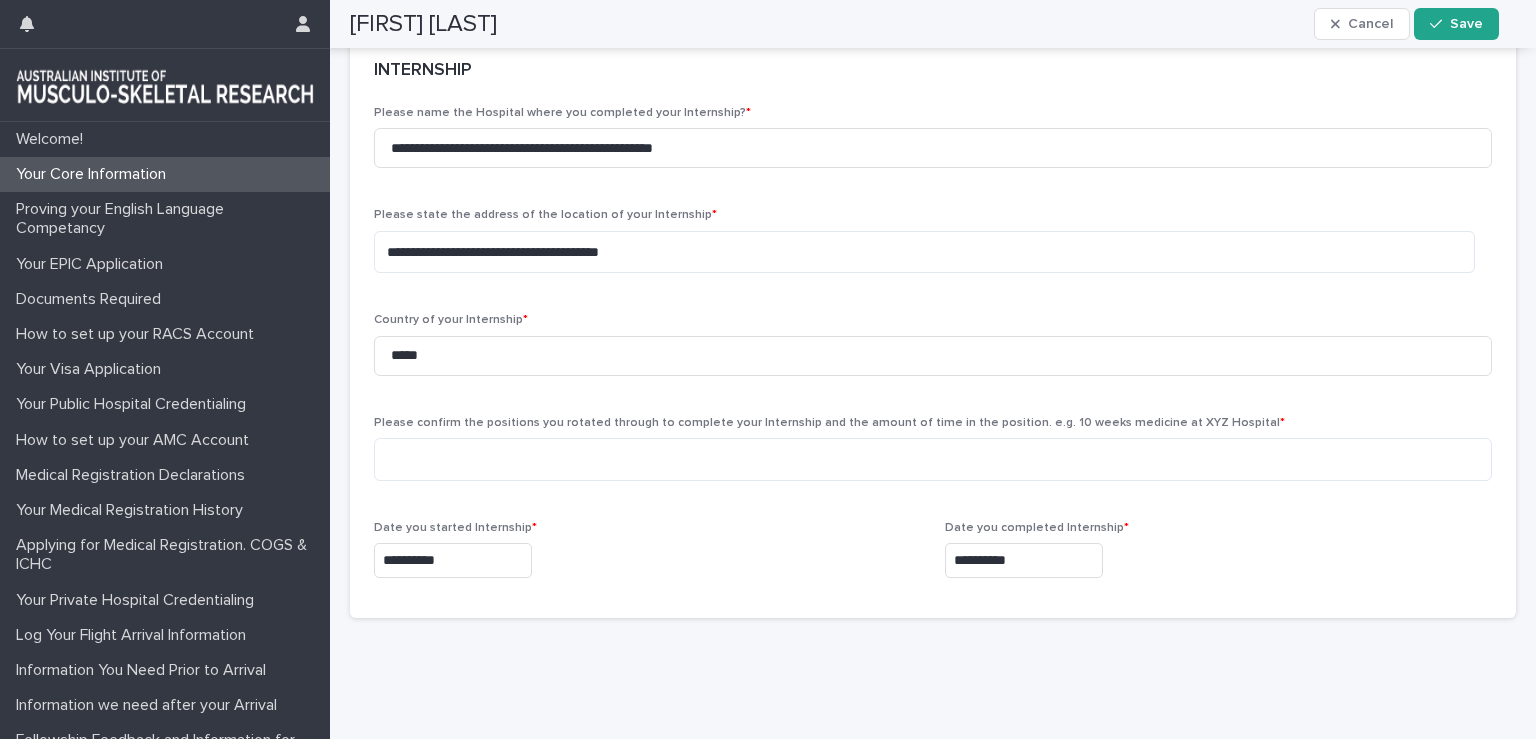 click on "[DATE] you completed Internship *" at bounding box center (1218, 528) 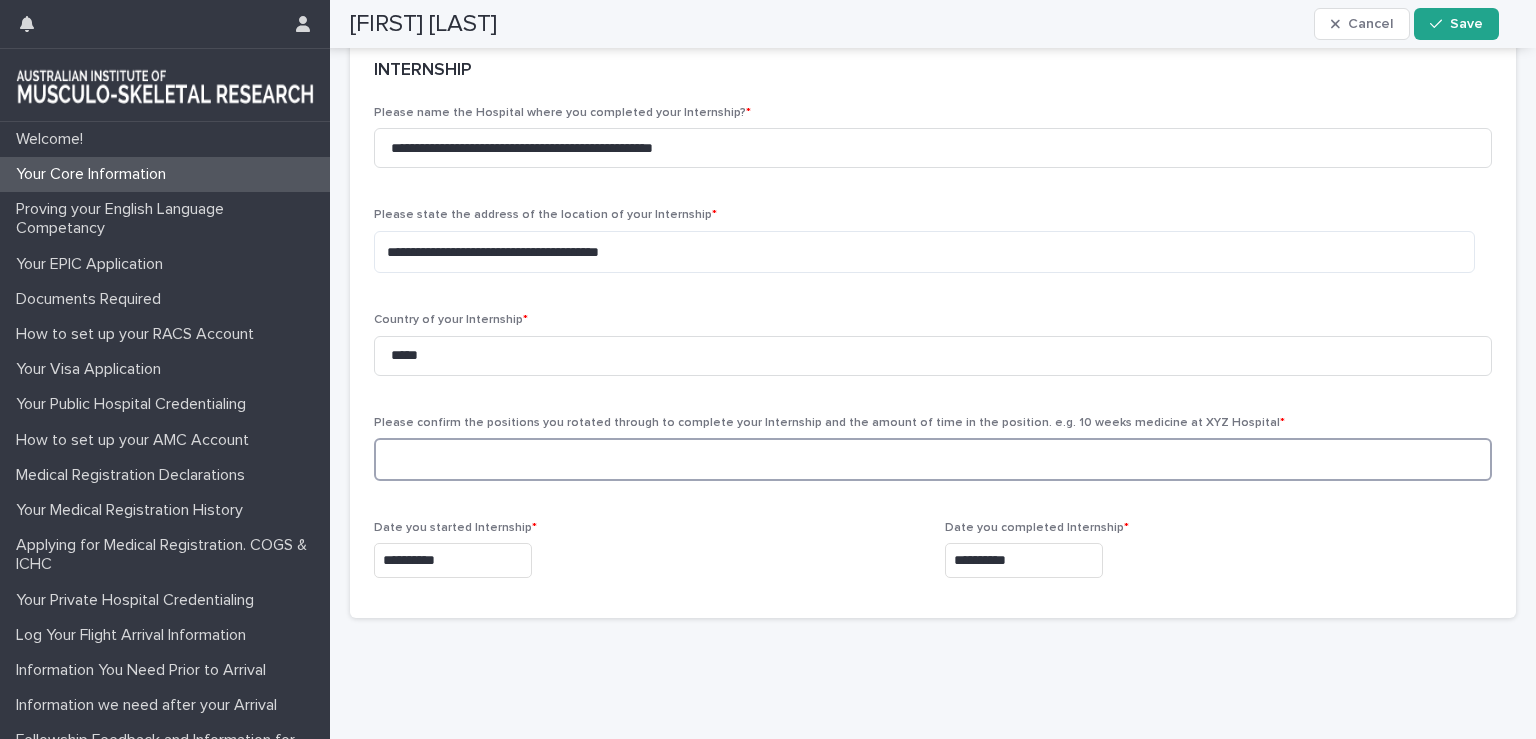 click at bounding box center (933, 459) 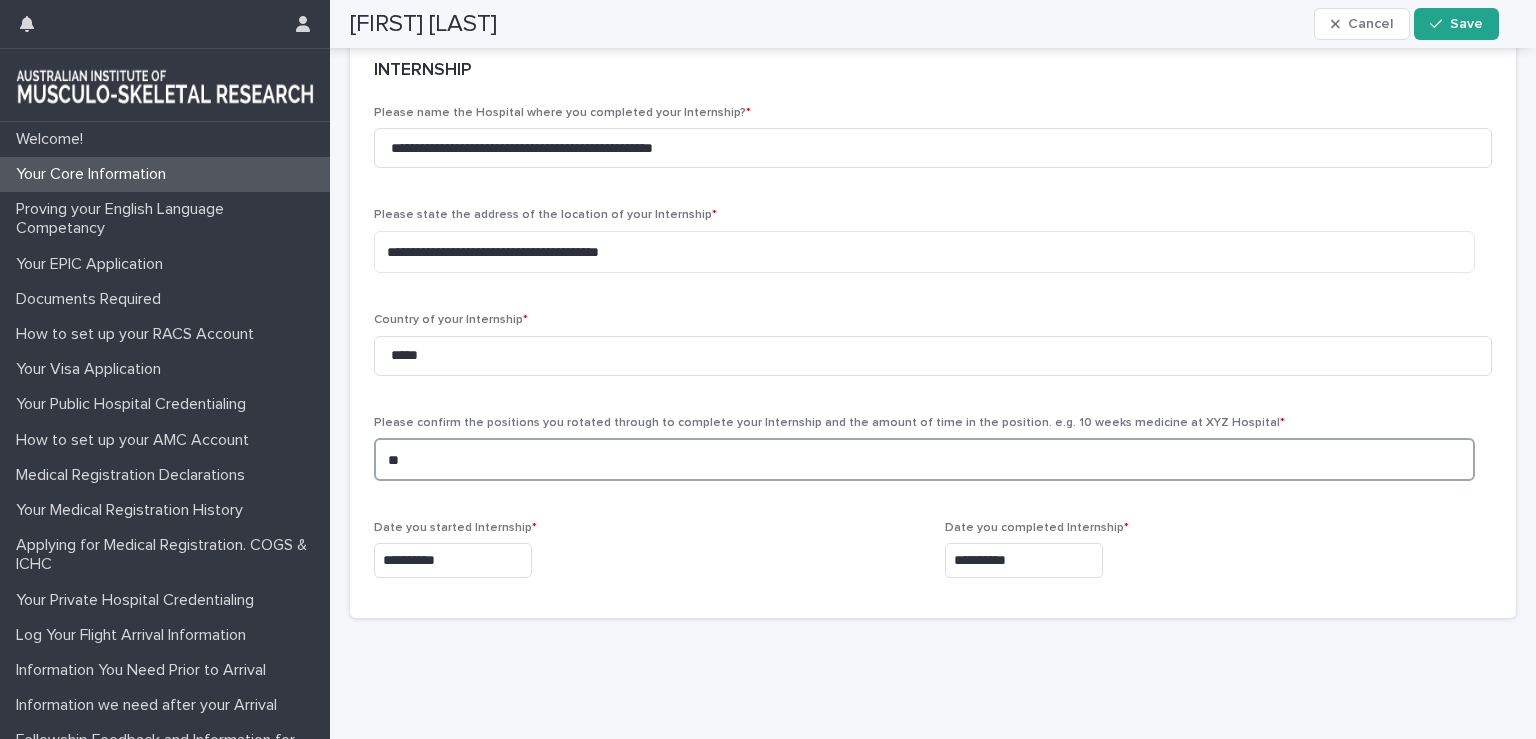 type on "*" 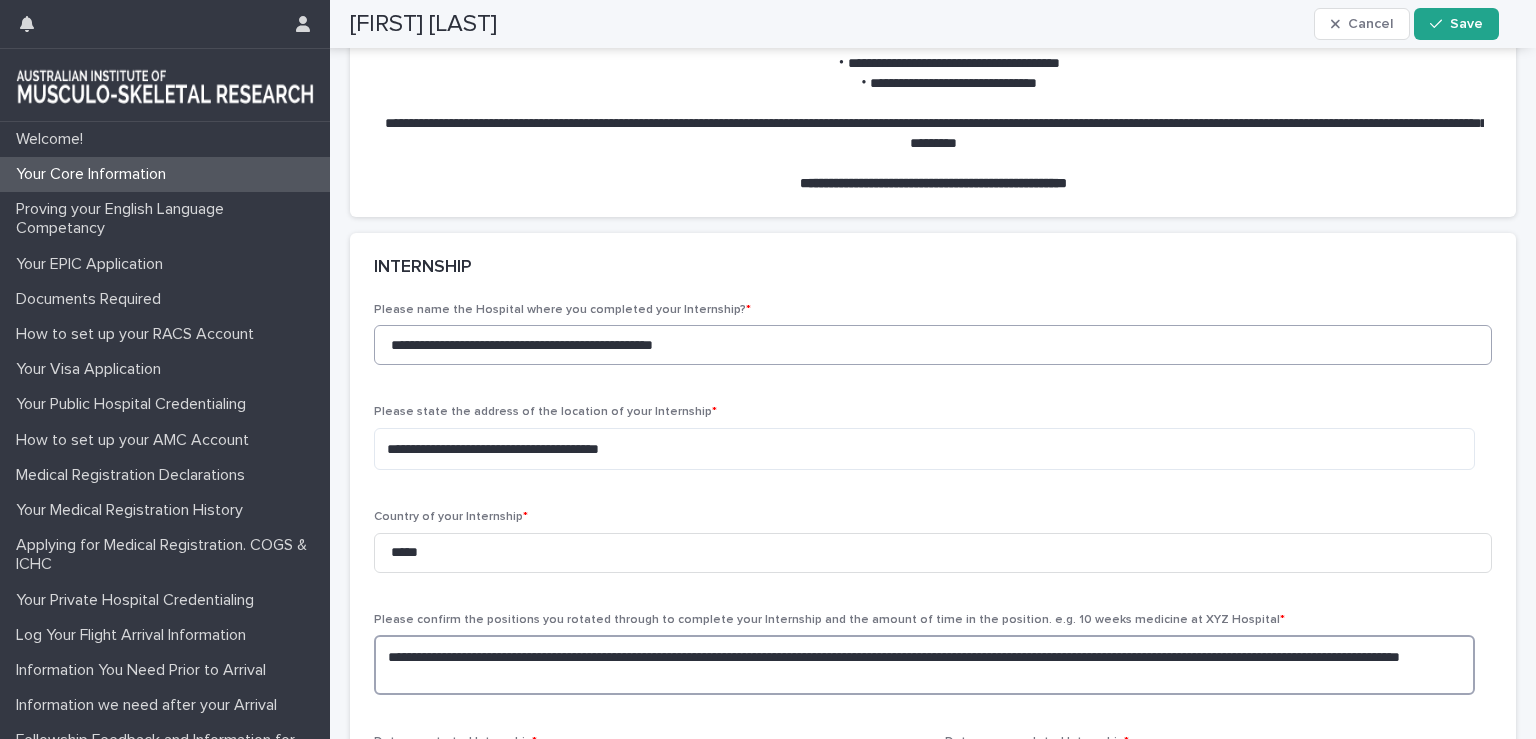 scroll, scrollTop: 1046, scrollLeft: 0, axis: vertical 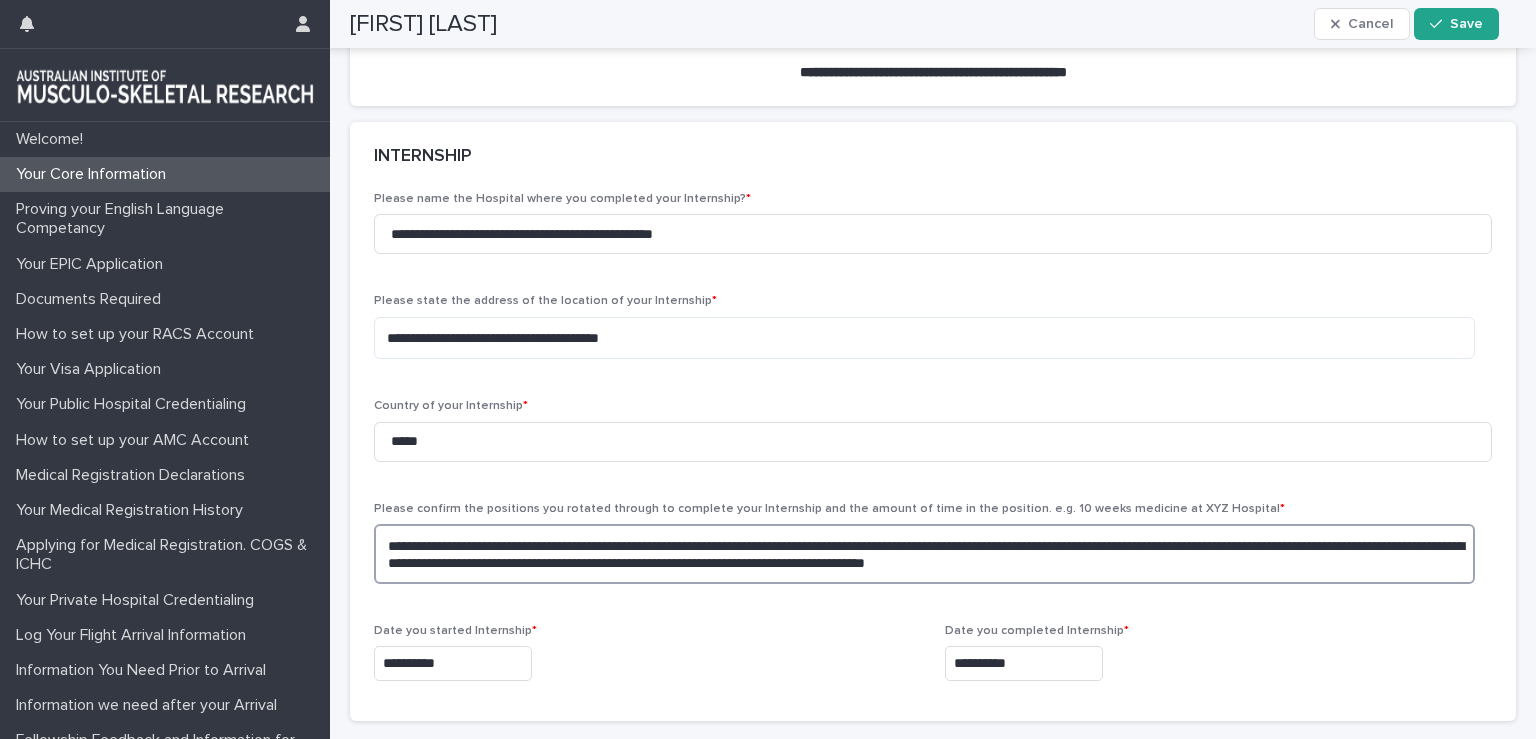 paste on "**********" 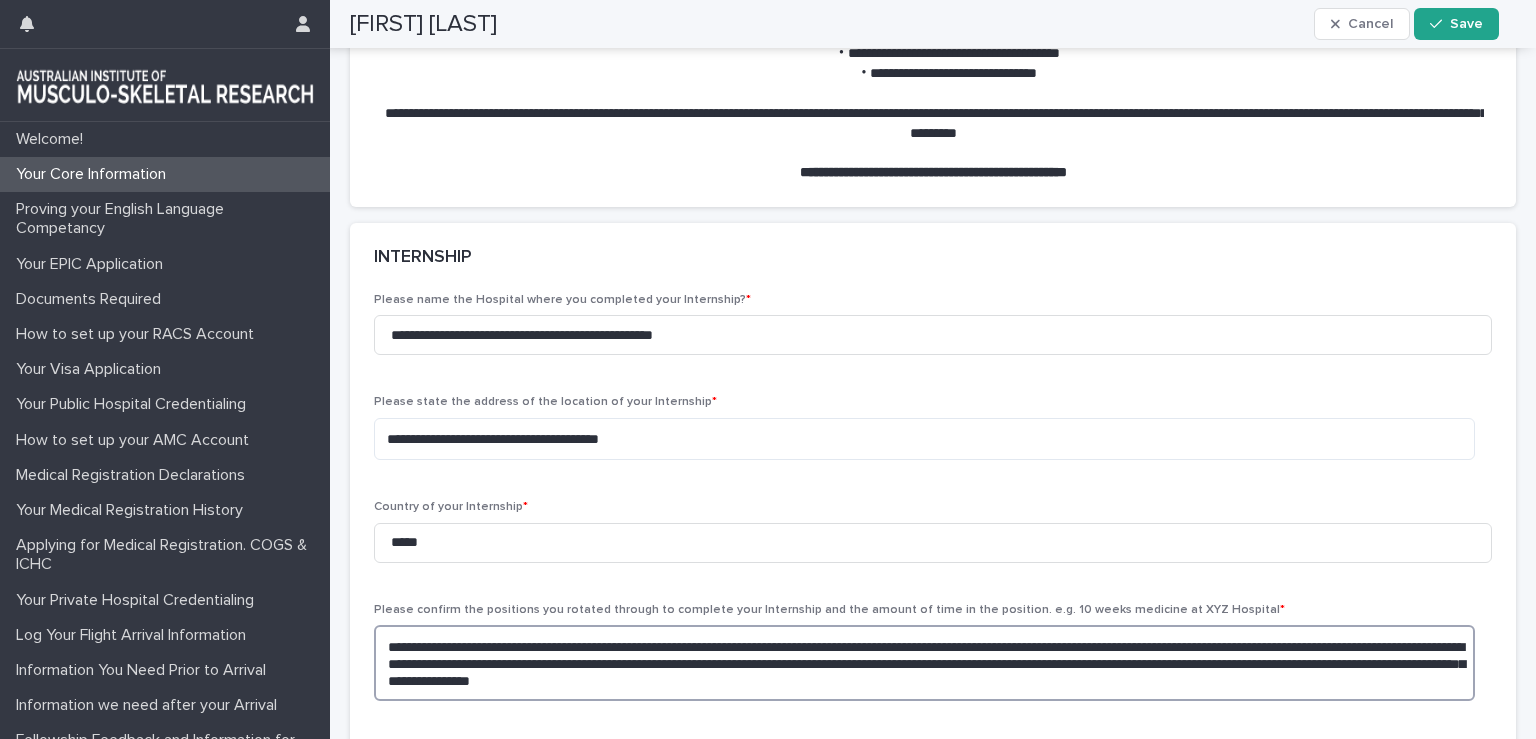 drag, startPoint x: 1095, startPoint y: 701, endPoint x: 1042, endPoint y: 698, distance: 53.08484 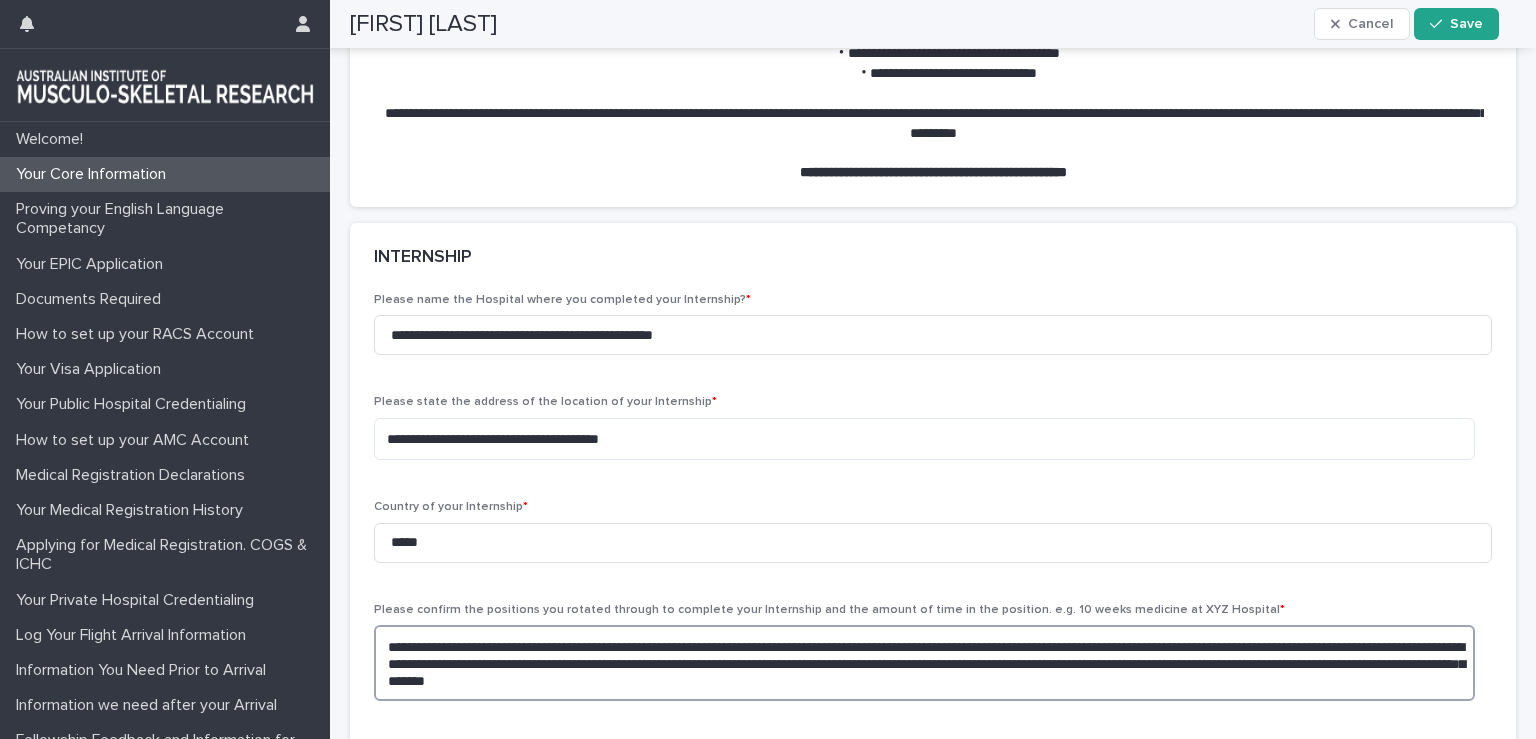 click on "**********" at bounding box center (924, 663) 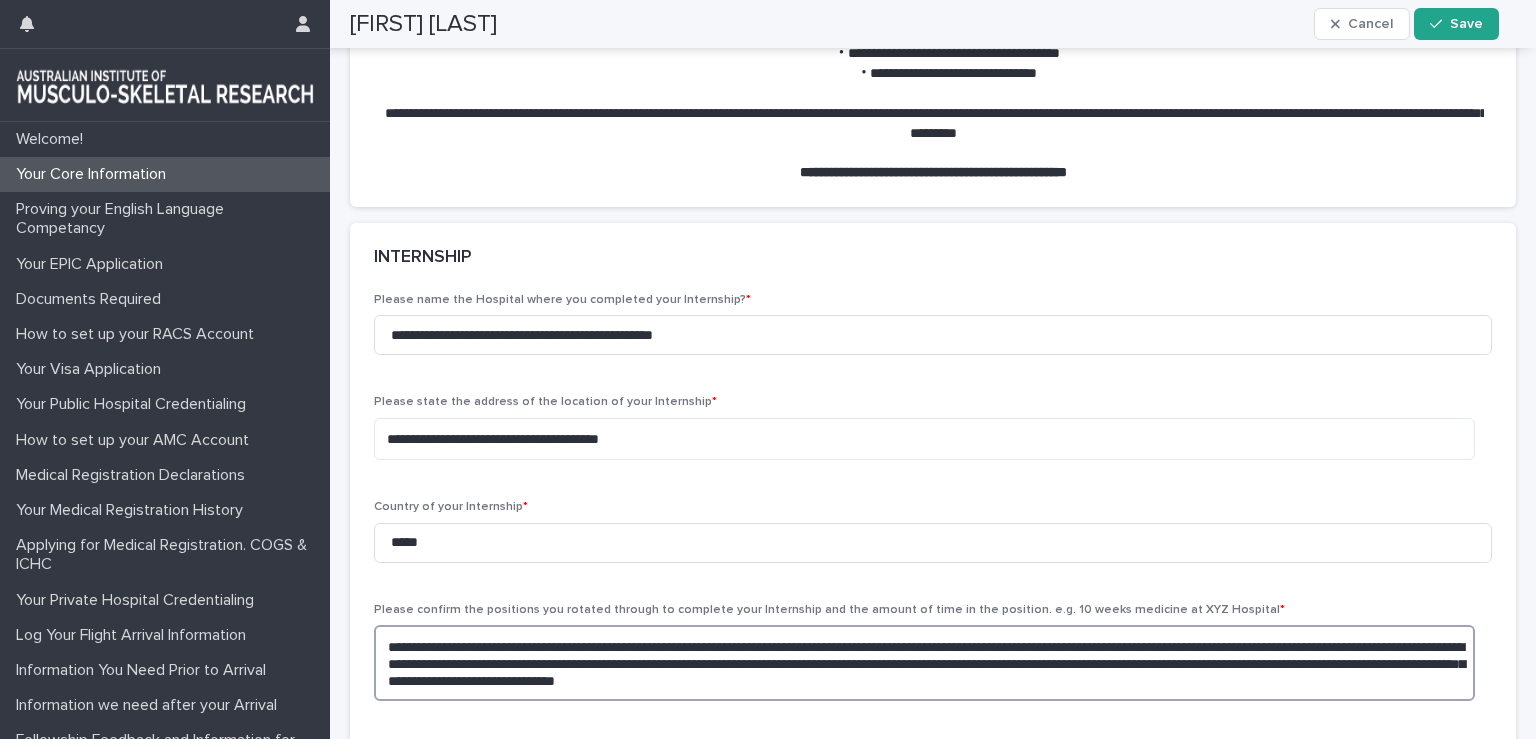 click on "**********" at bounding box center (924, 663) 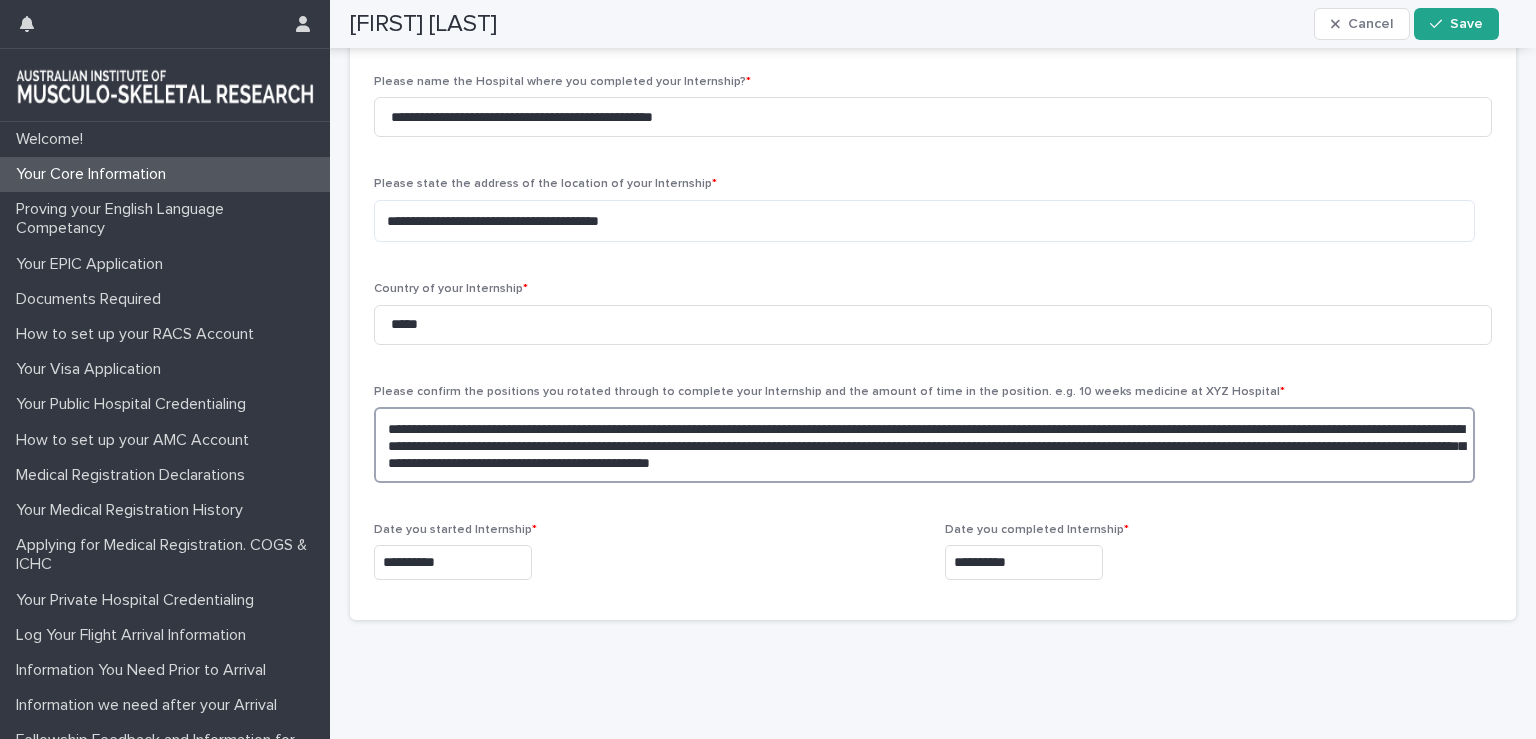scroll, scrollTop: 1478, scrollLeft: 0, axis: vertical 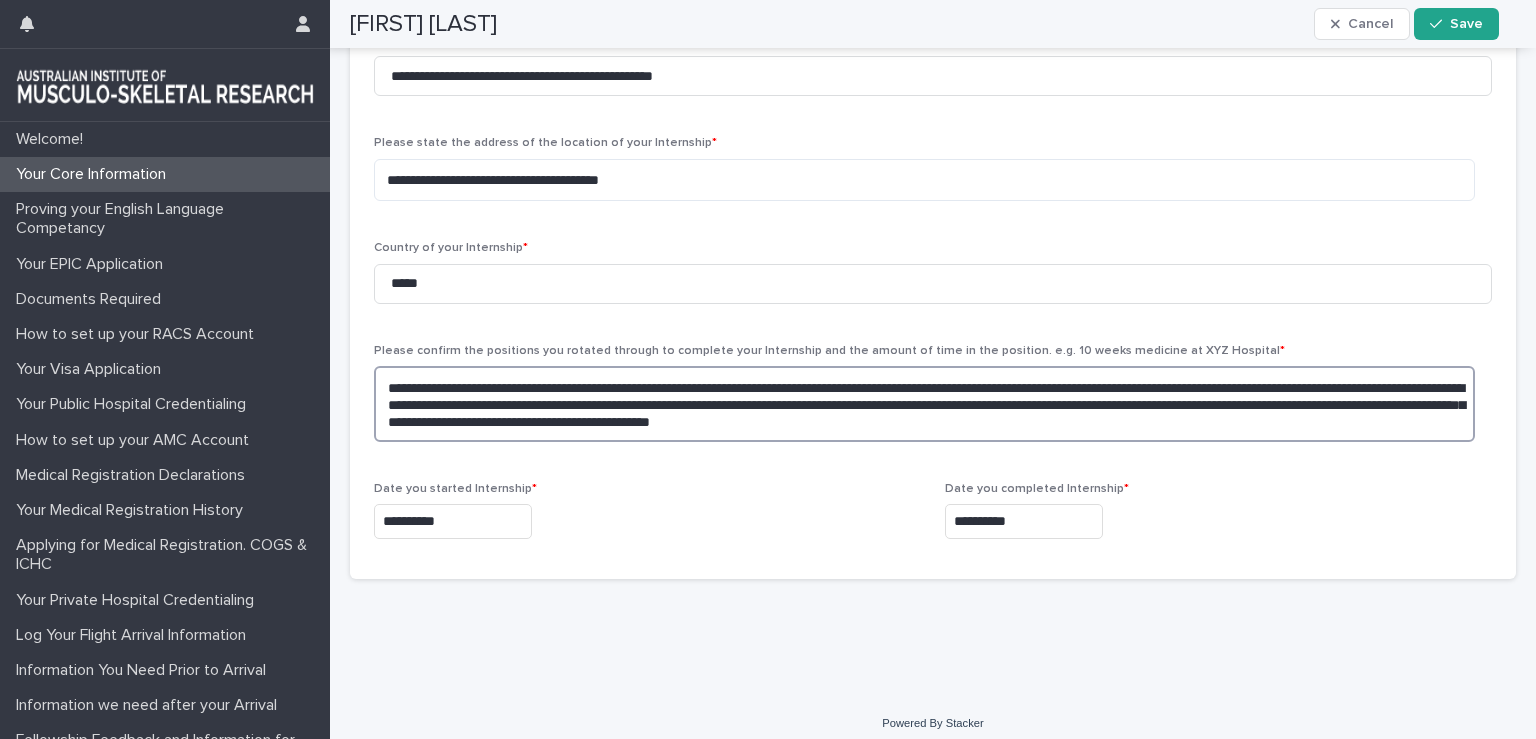 click on "**********" at bounding box center (924, 404) 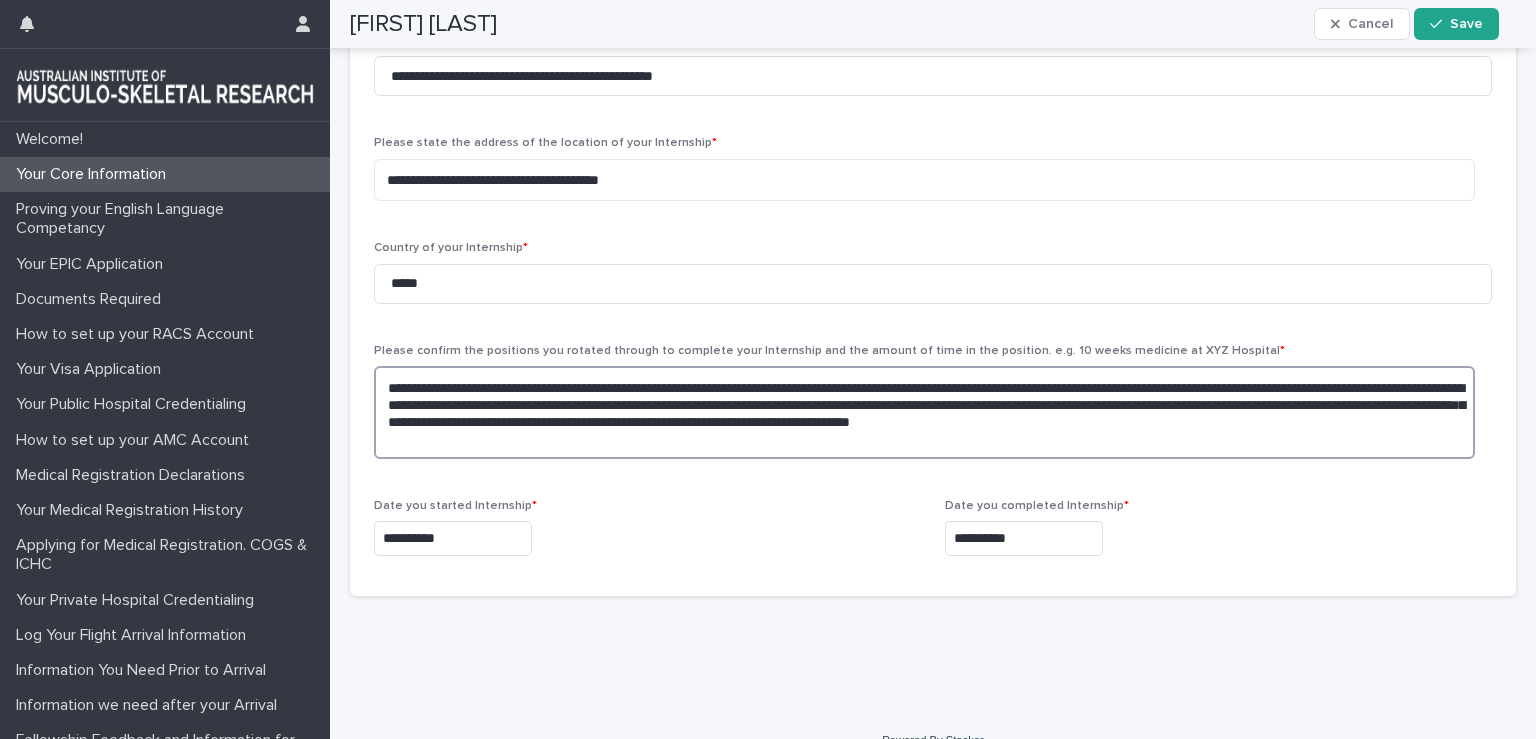 drag, startPoint x: 927, startPoint y: 441, endPoint x: 1036, endPoint y: 441, distance: 109 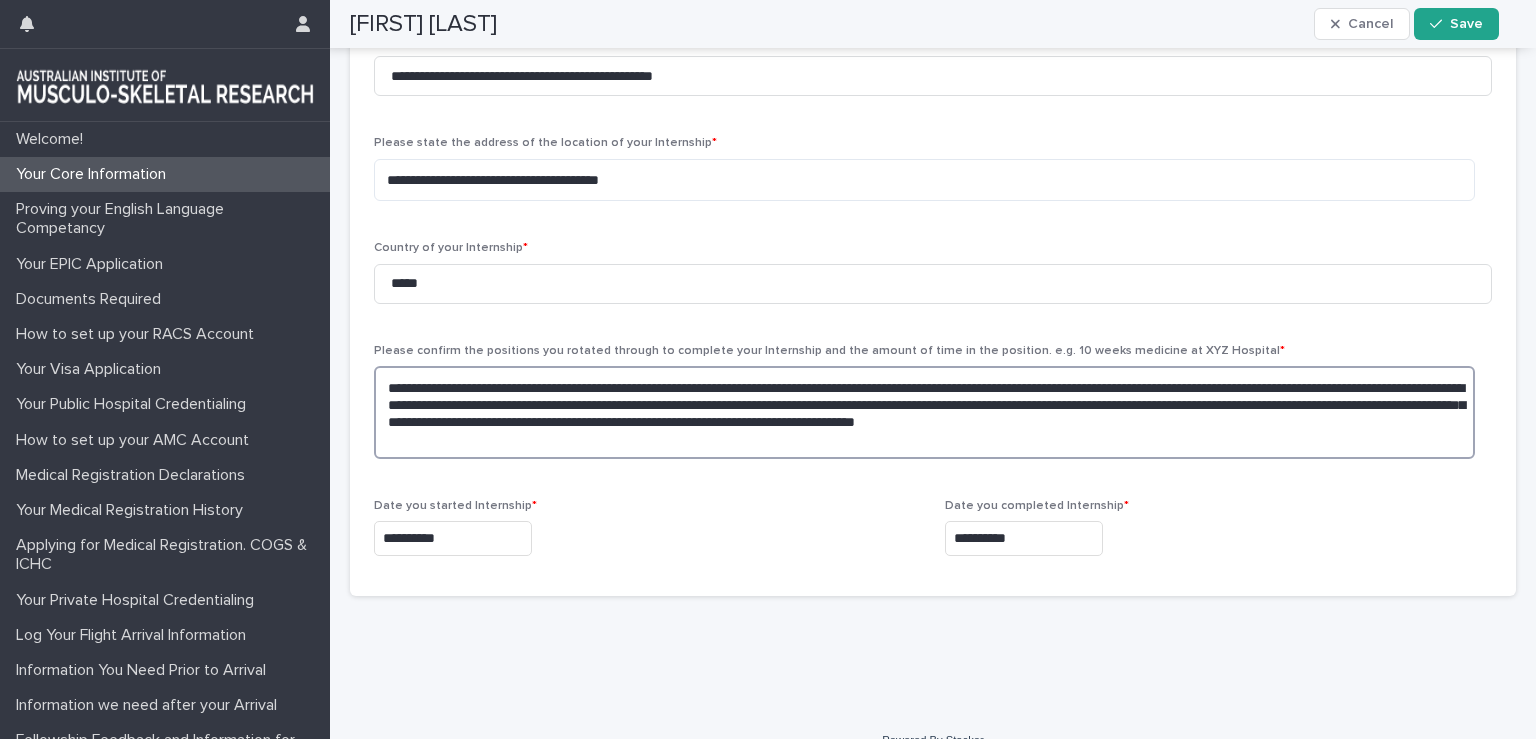 paste on "**********" 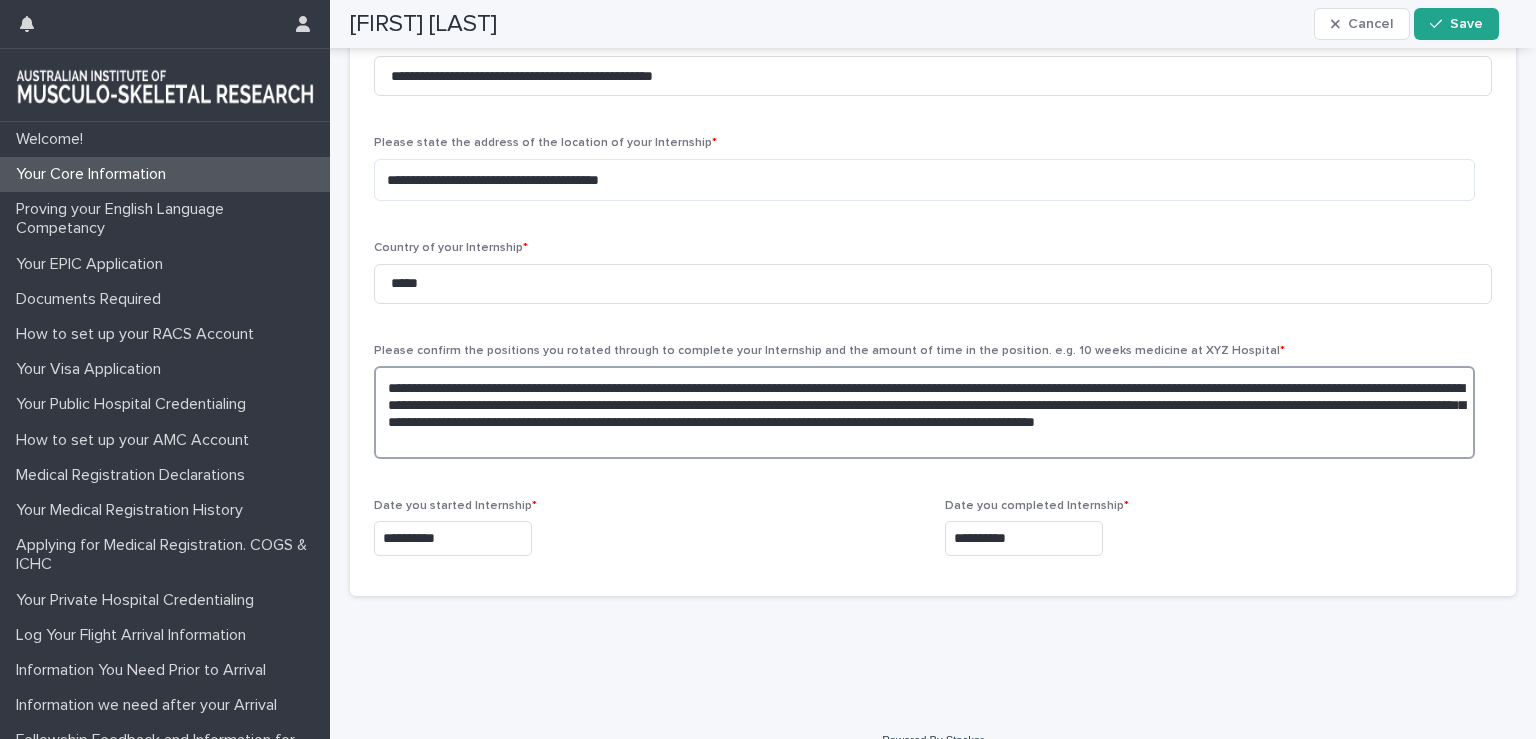 click on "**********" at bounding box center (924, 412) 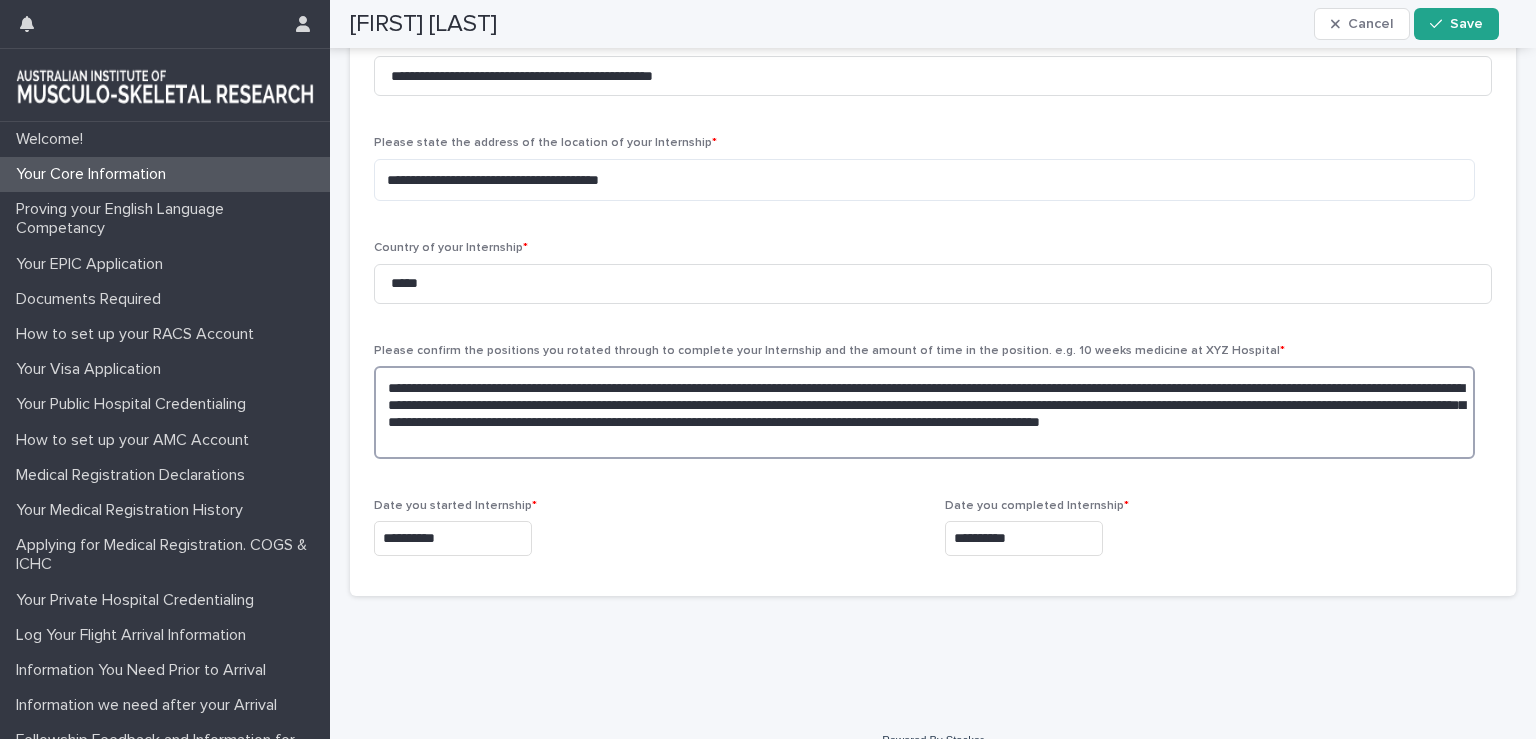 paste on "**********" 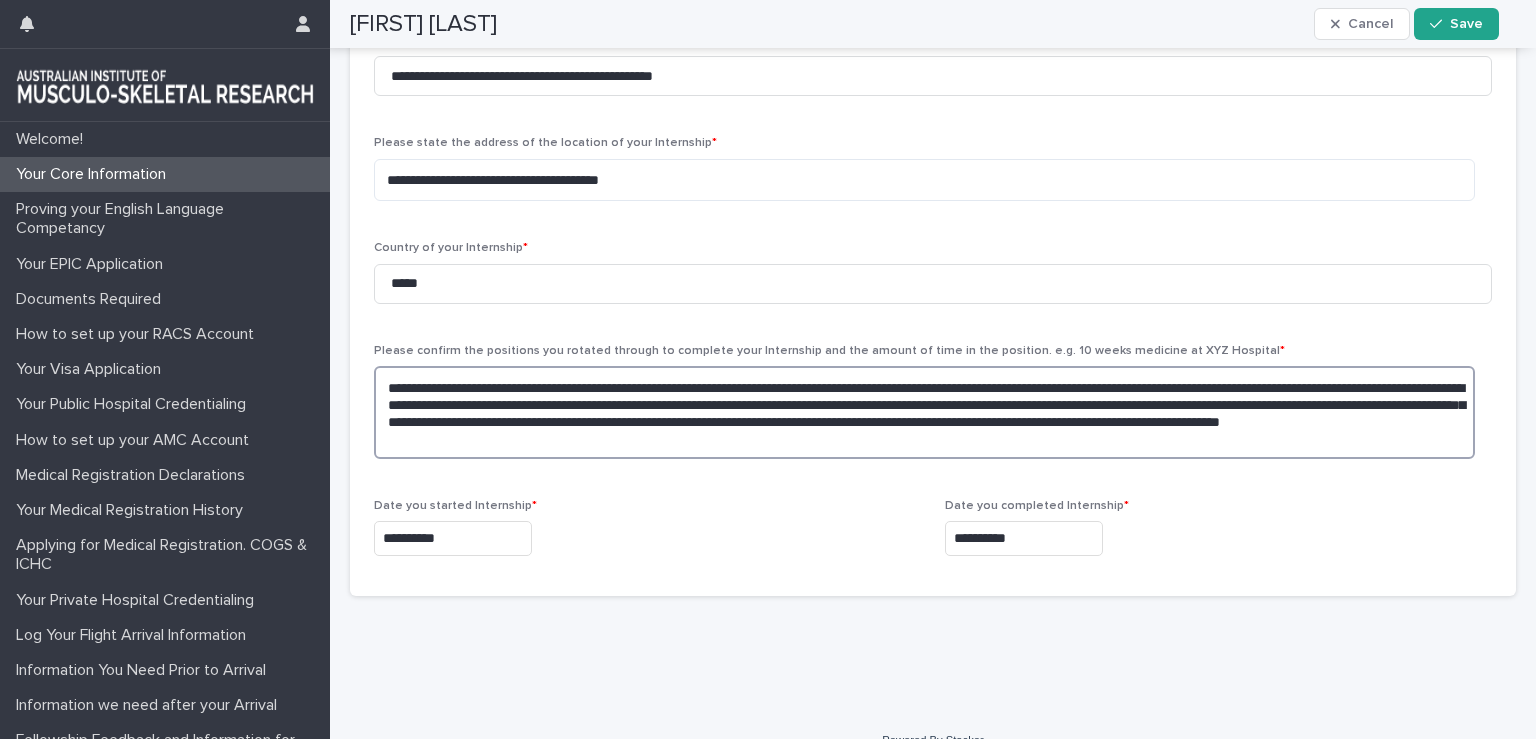 click on "**********" at bounding box center (924, 412) 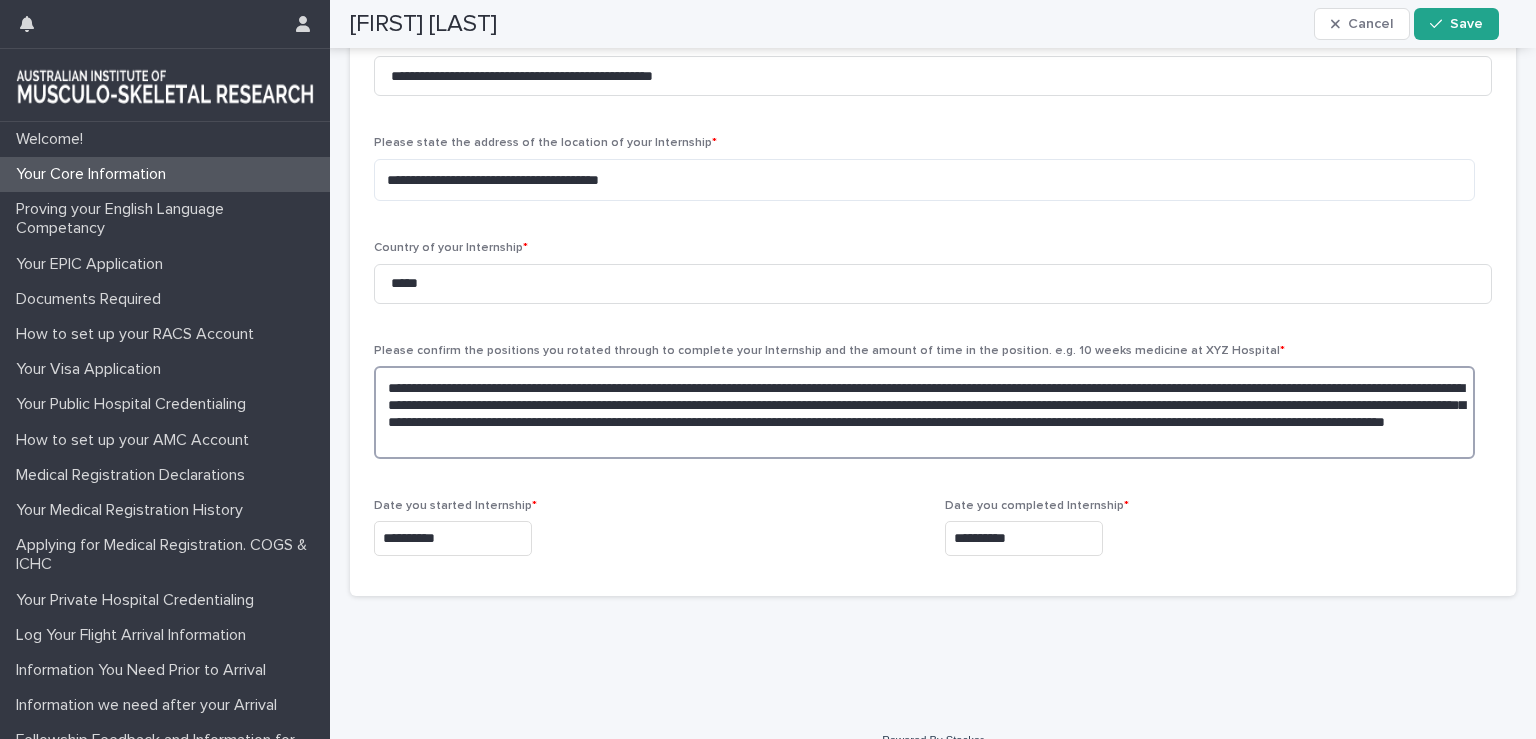 click on "**********" at bounding box center [924, 412] 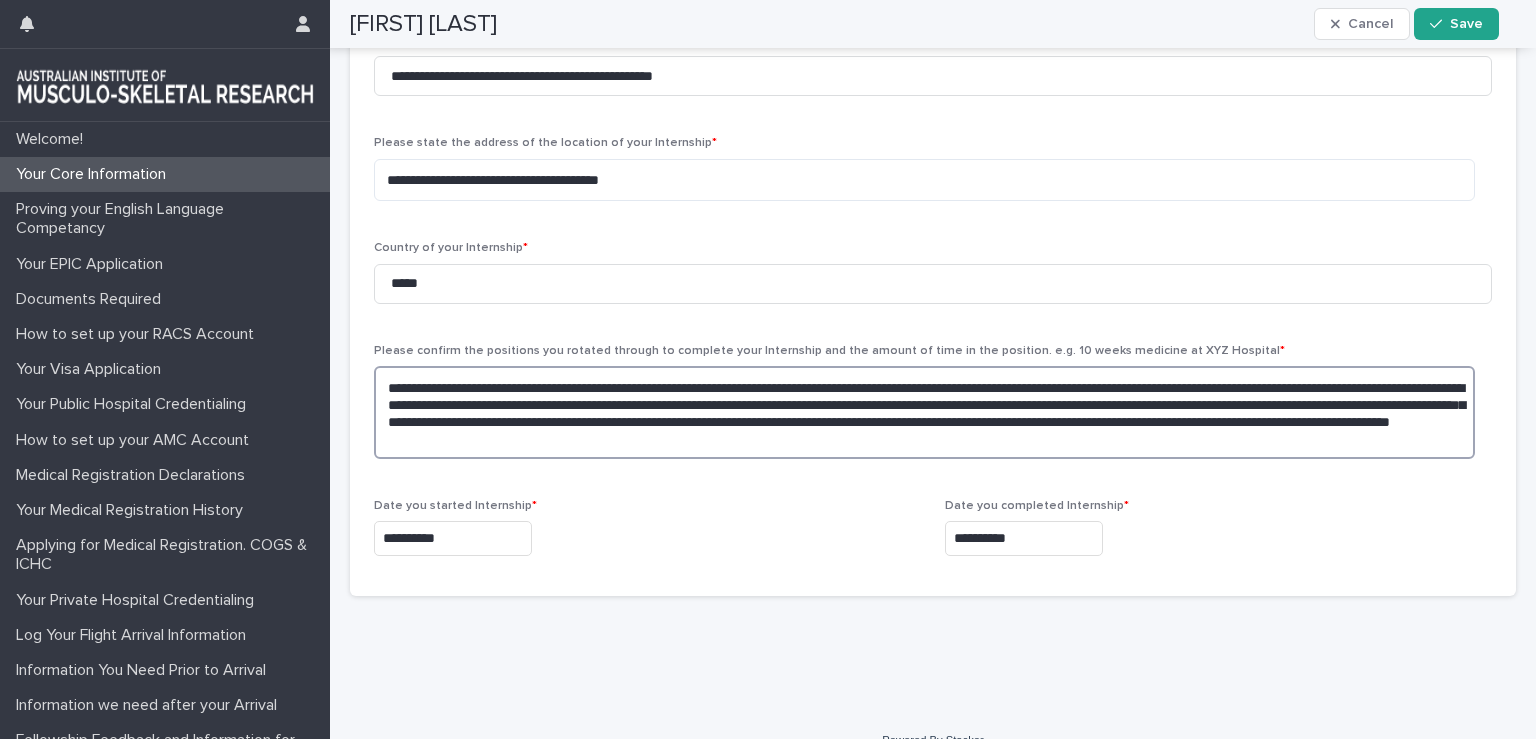 click on "**********" at bounding box center (924, 412) 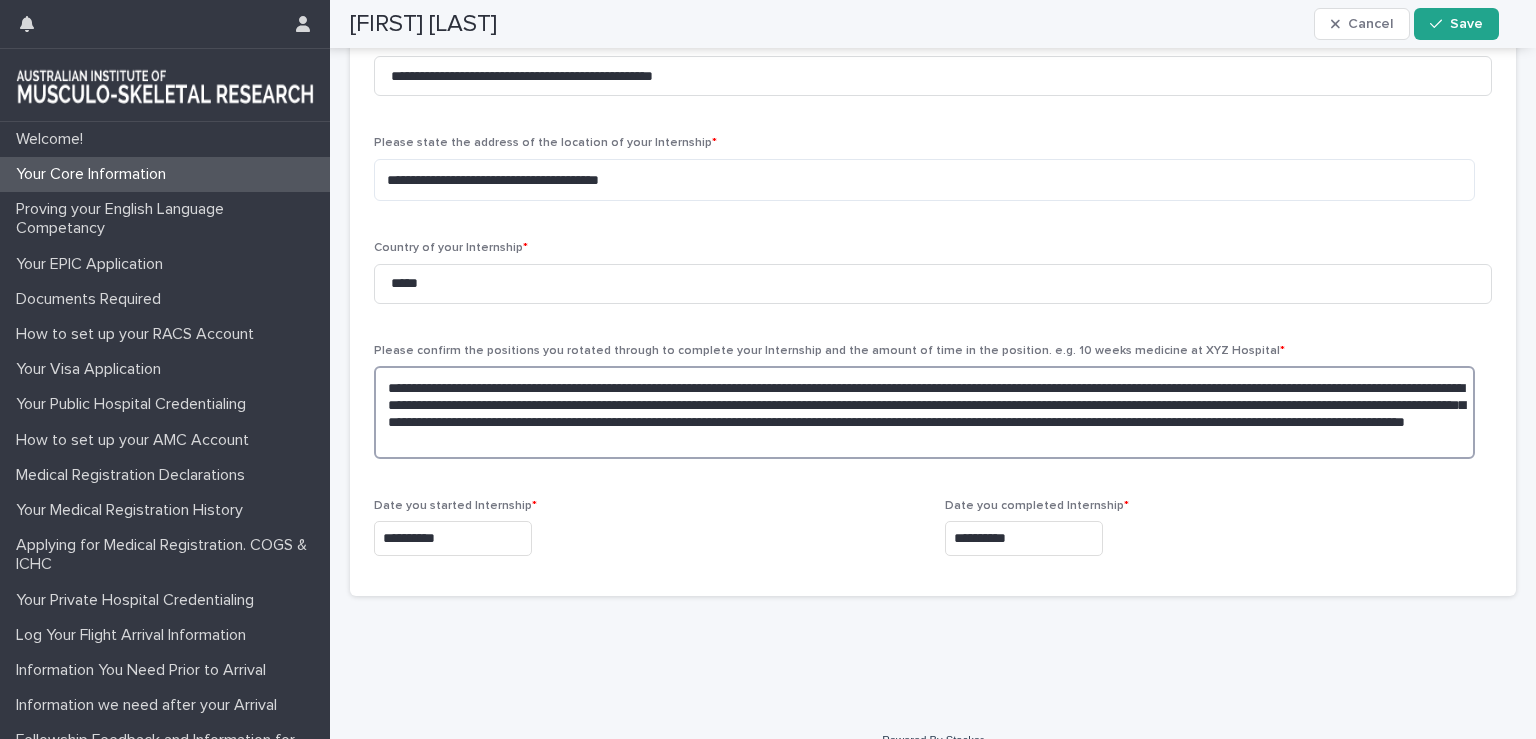 click on "**********" at bounding box center [924, 412] 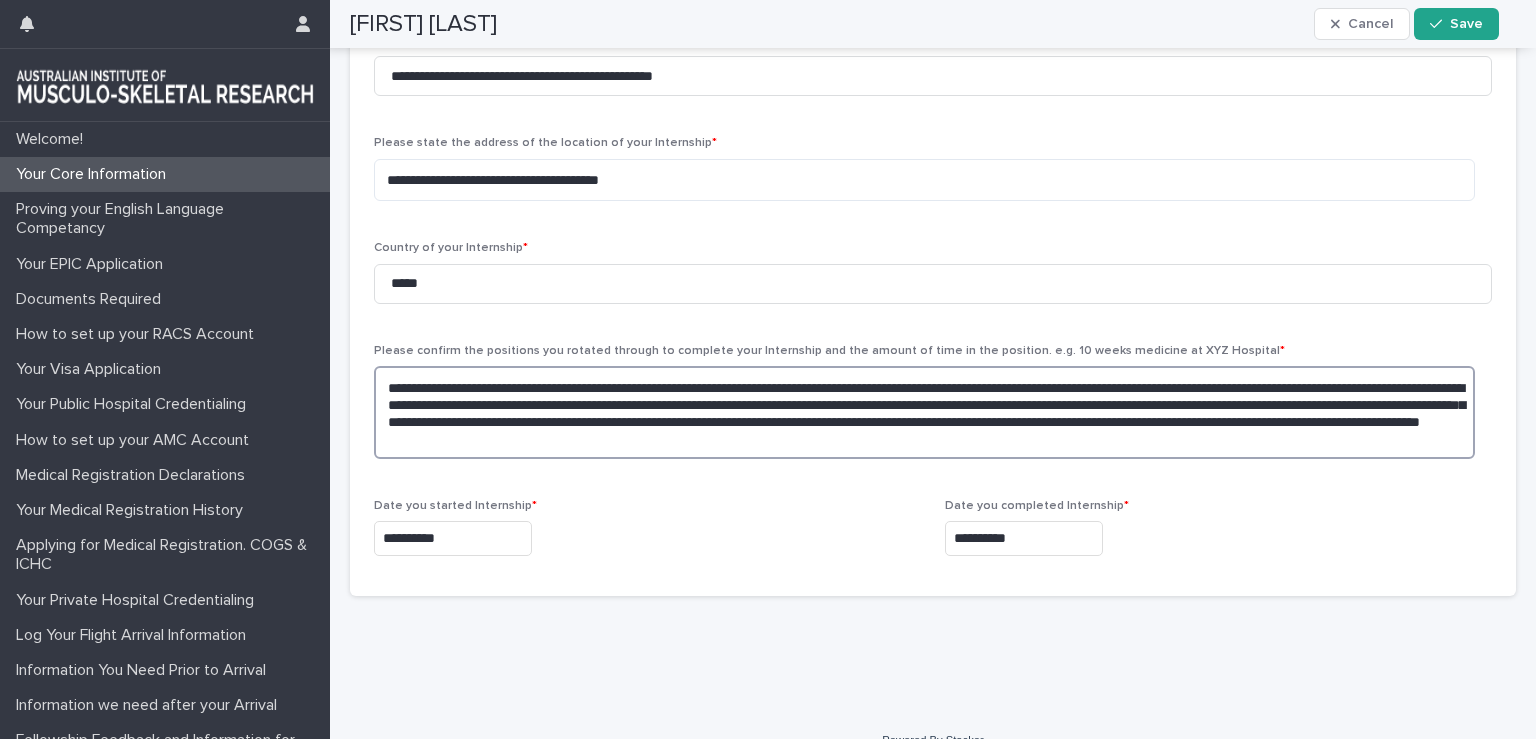 click on "**********" at bounding box center [924, 412] 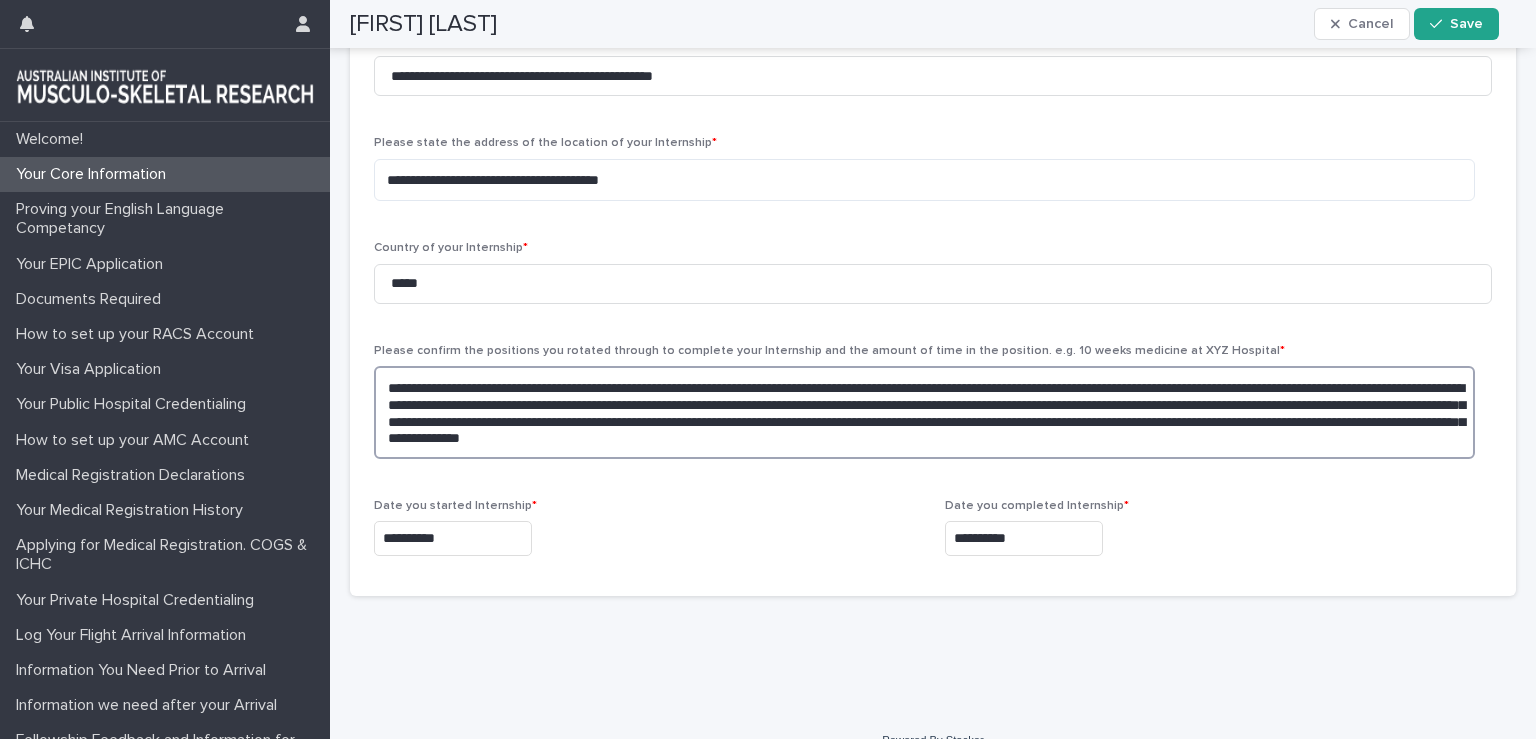 drag, startPoint x: 795, startPoint y: 406, endPoint x: 934, endPoint y: 401, distance: 139.0899 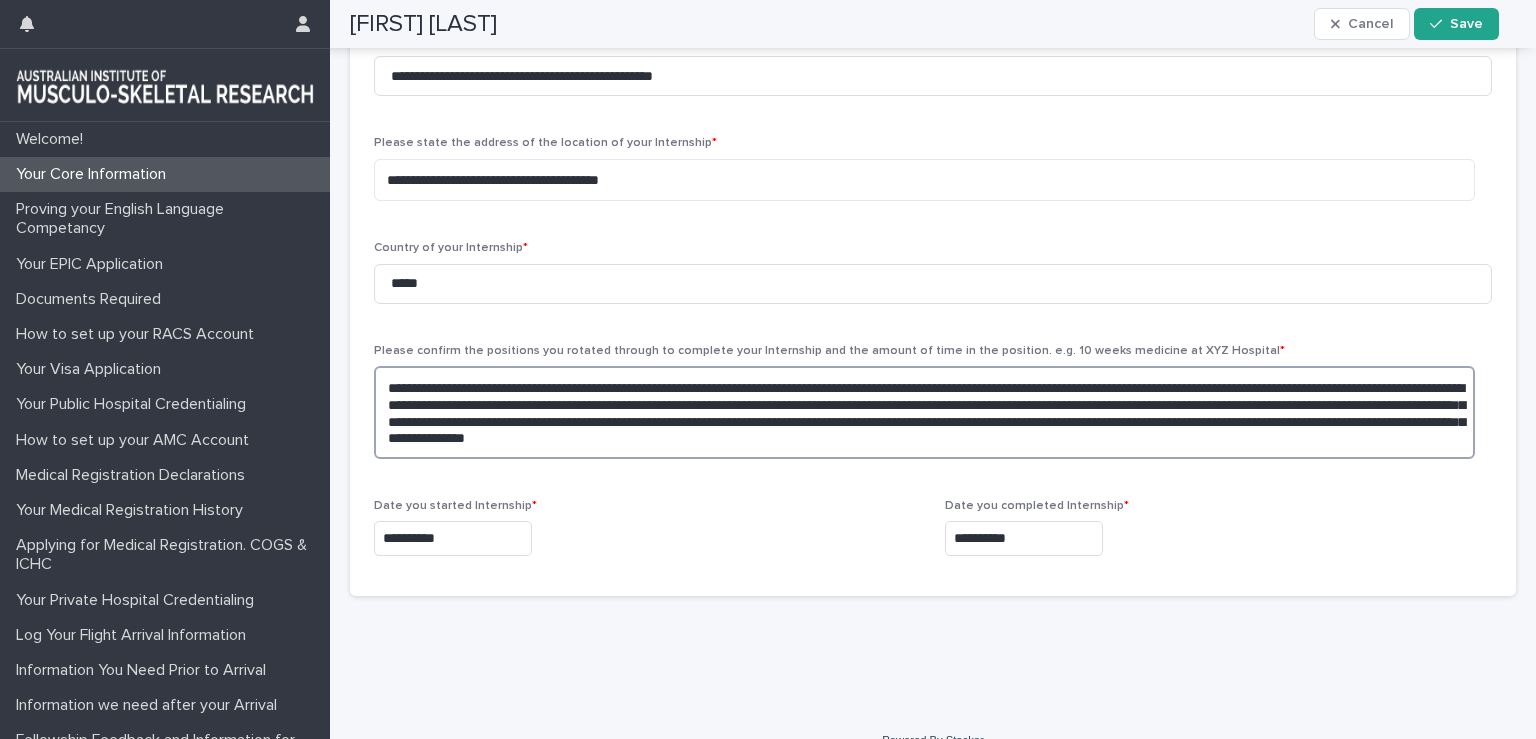 paste on "**********" 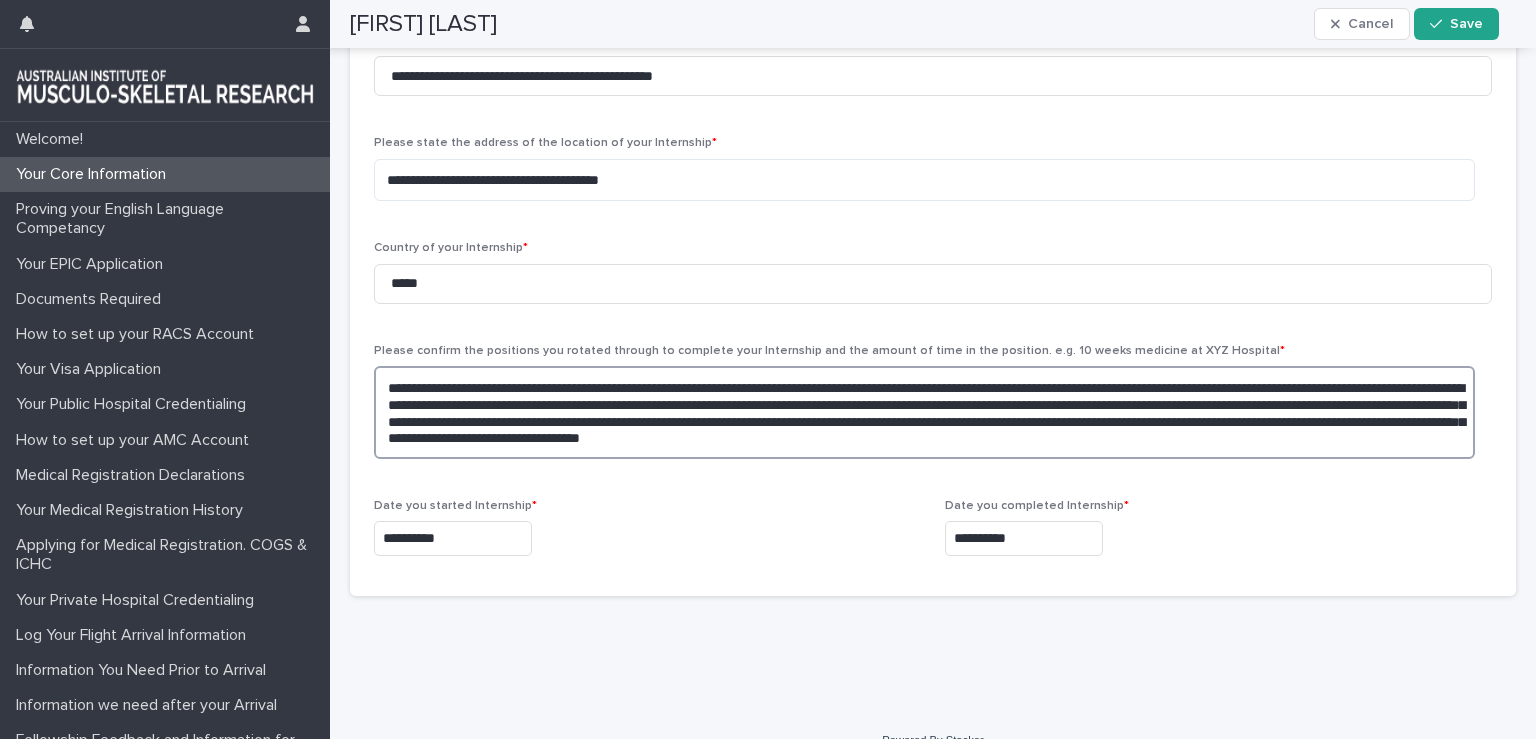 click on "**********" at bounding box center (924, 412) 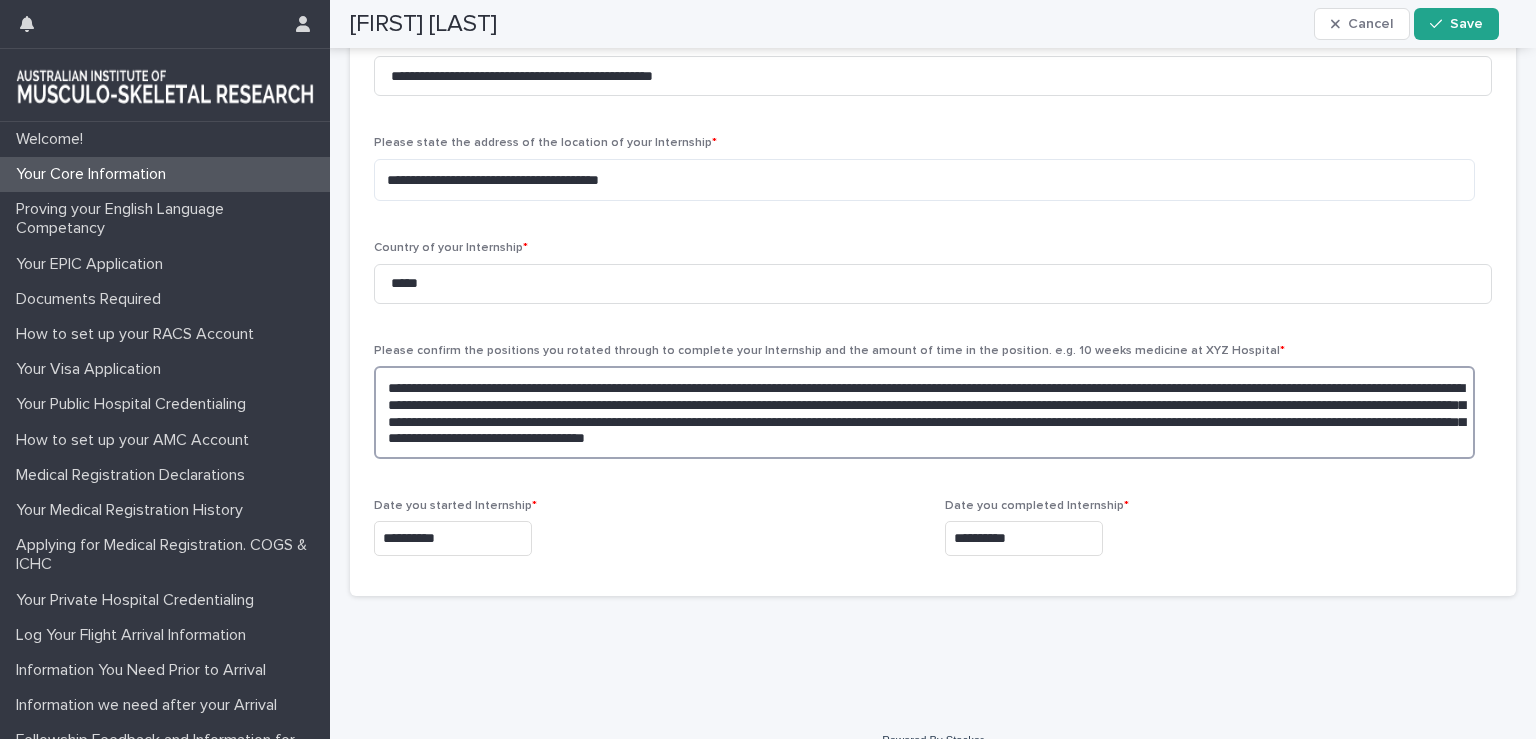 paste on "**********" 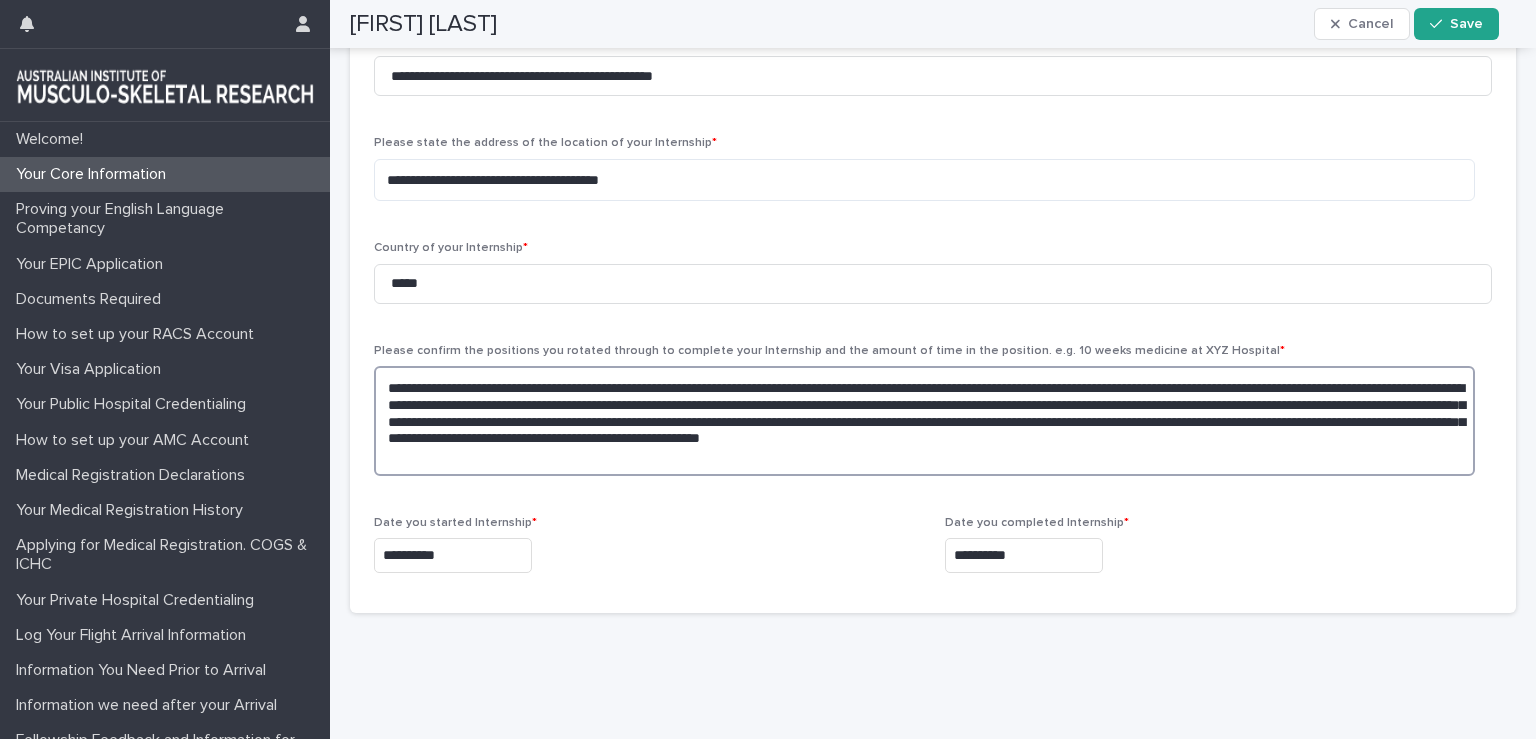 click on "**********" at bounding box center (924, 421) 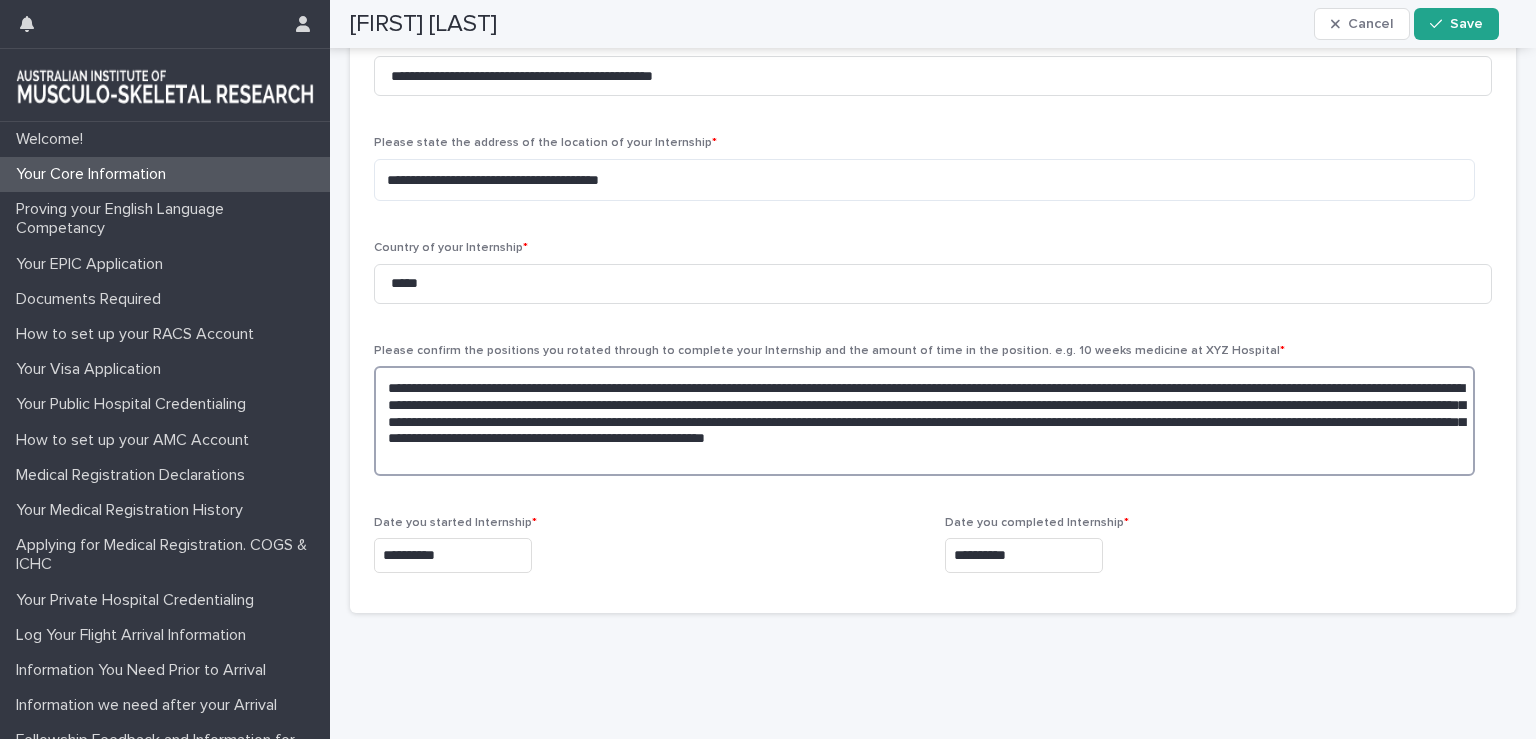 paste on "**********" 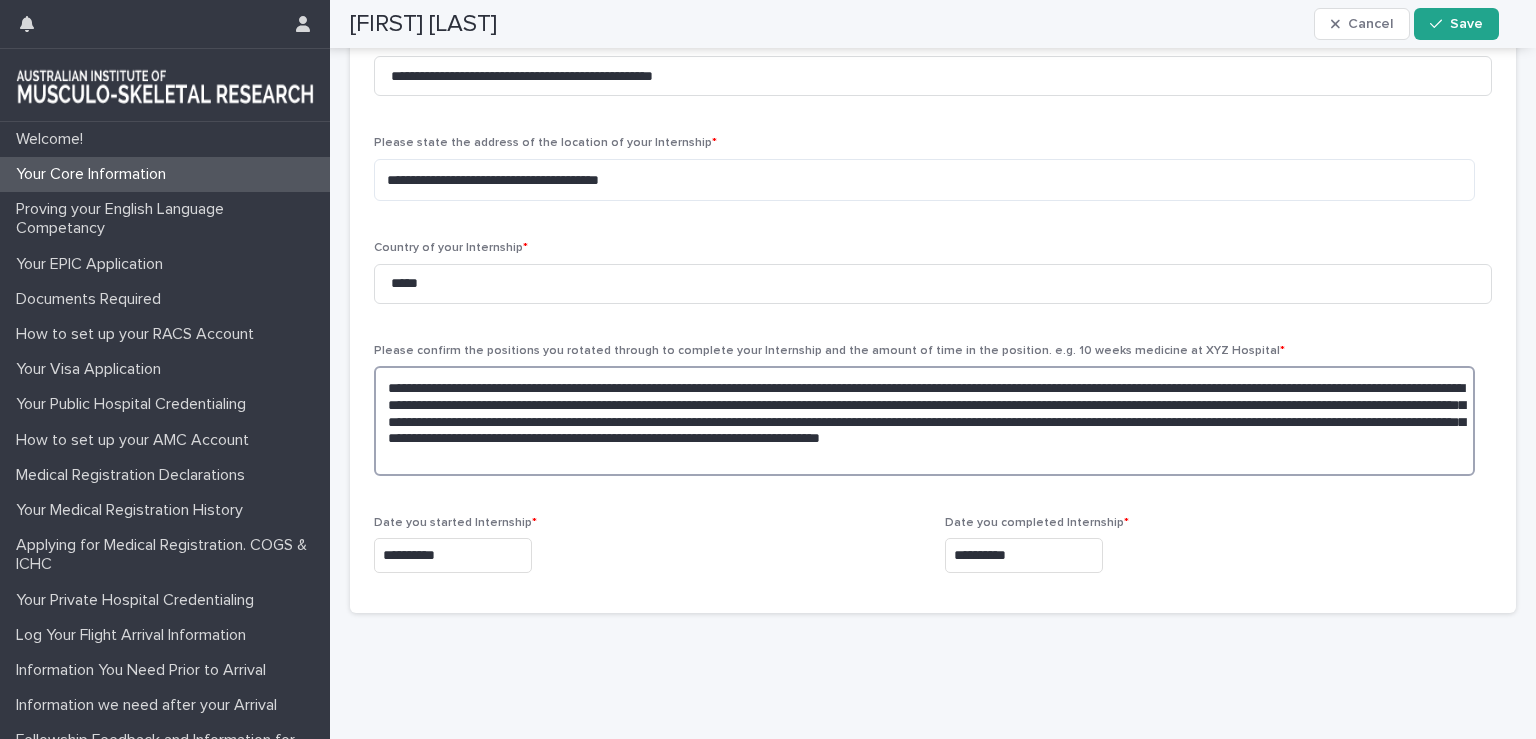 click on "**********" at bounding box center (924, 421) 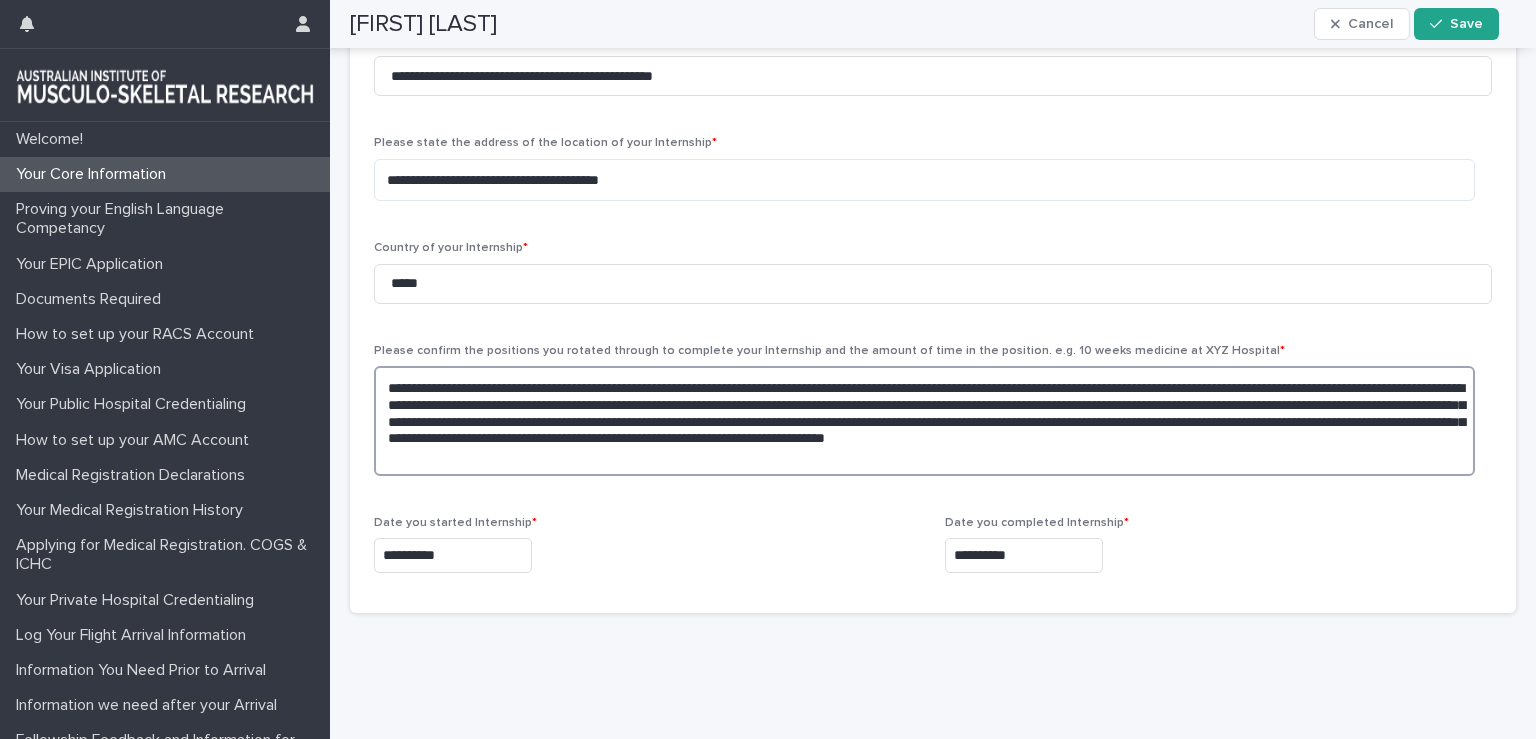 paste on "**********" 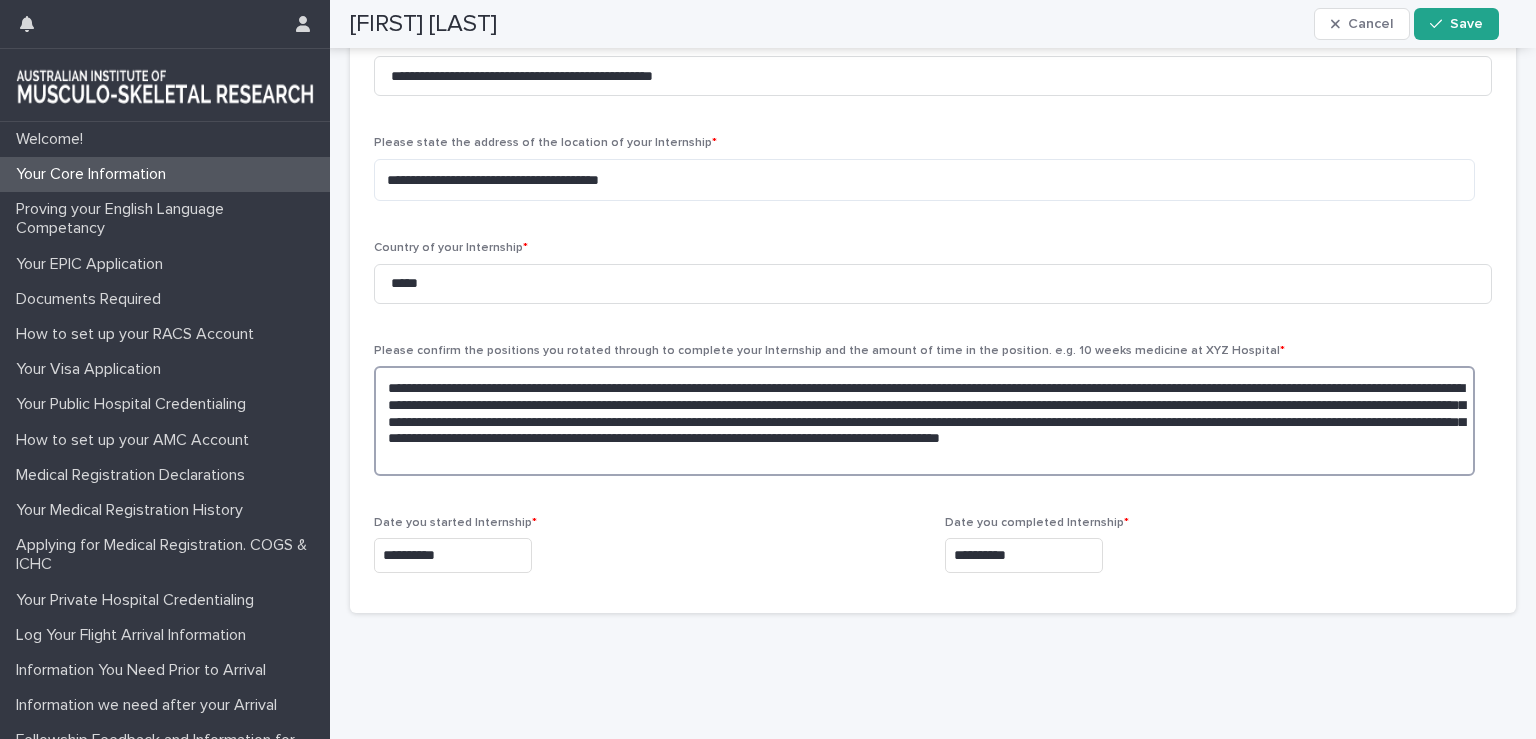 click on "**********" at bounding box center (924, 421) 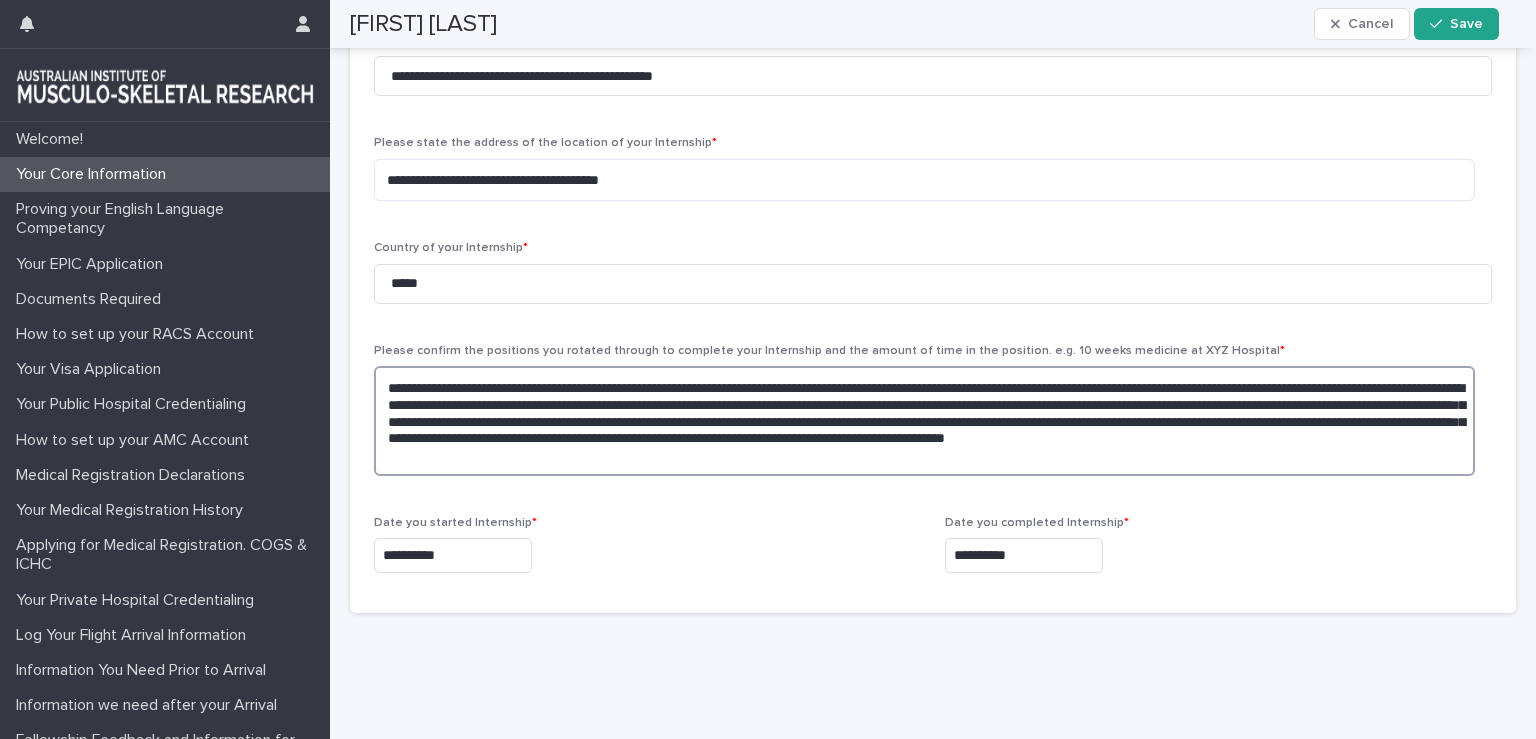 paste on "**********" 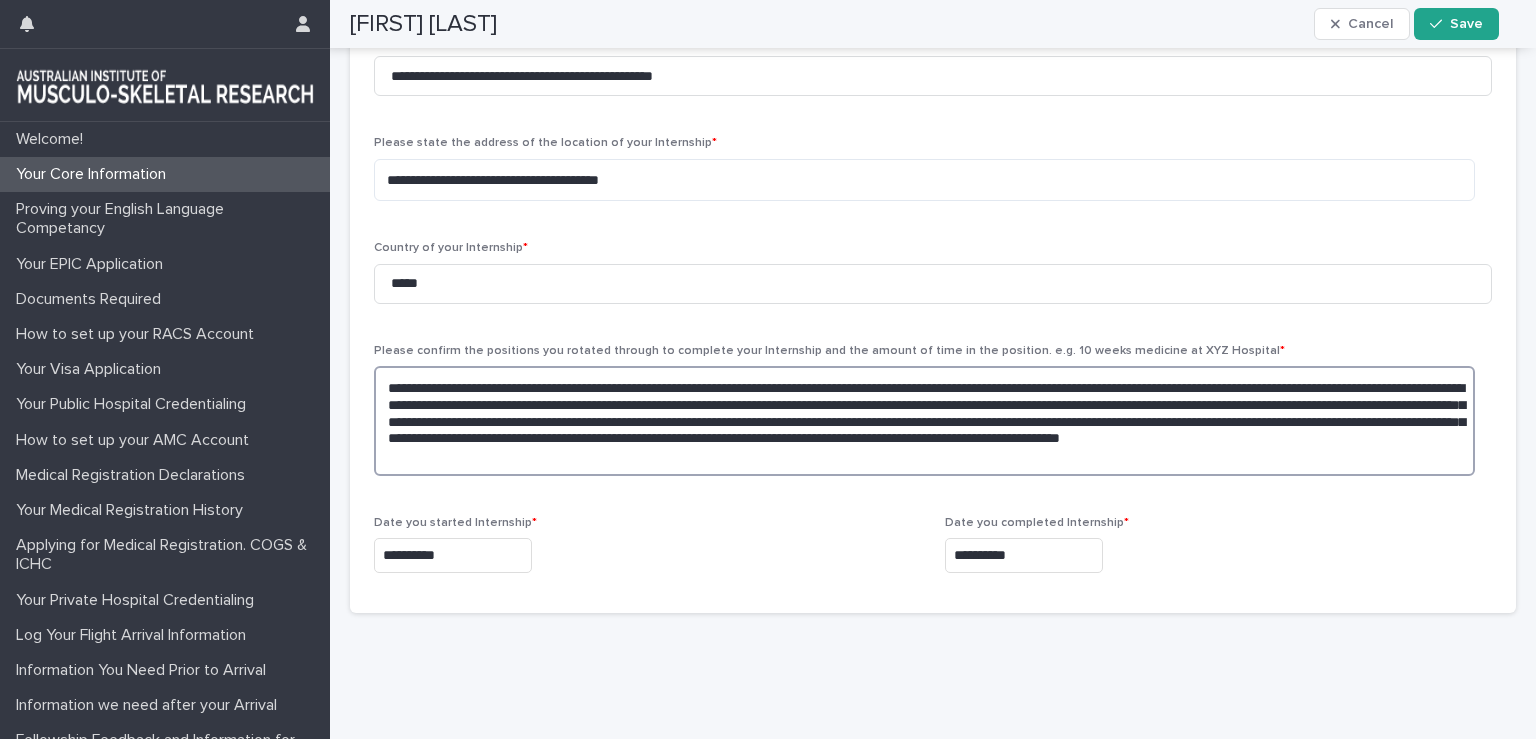 click on "**********" at bounding box center [924, 421] 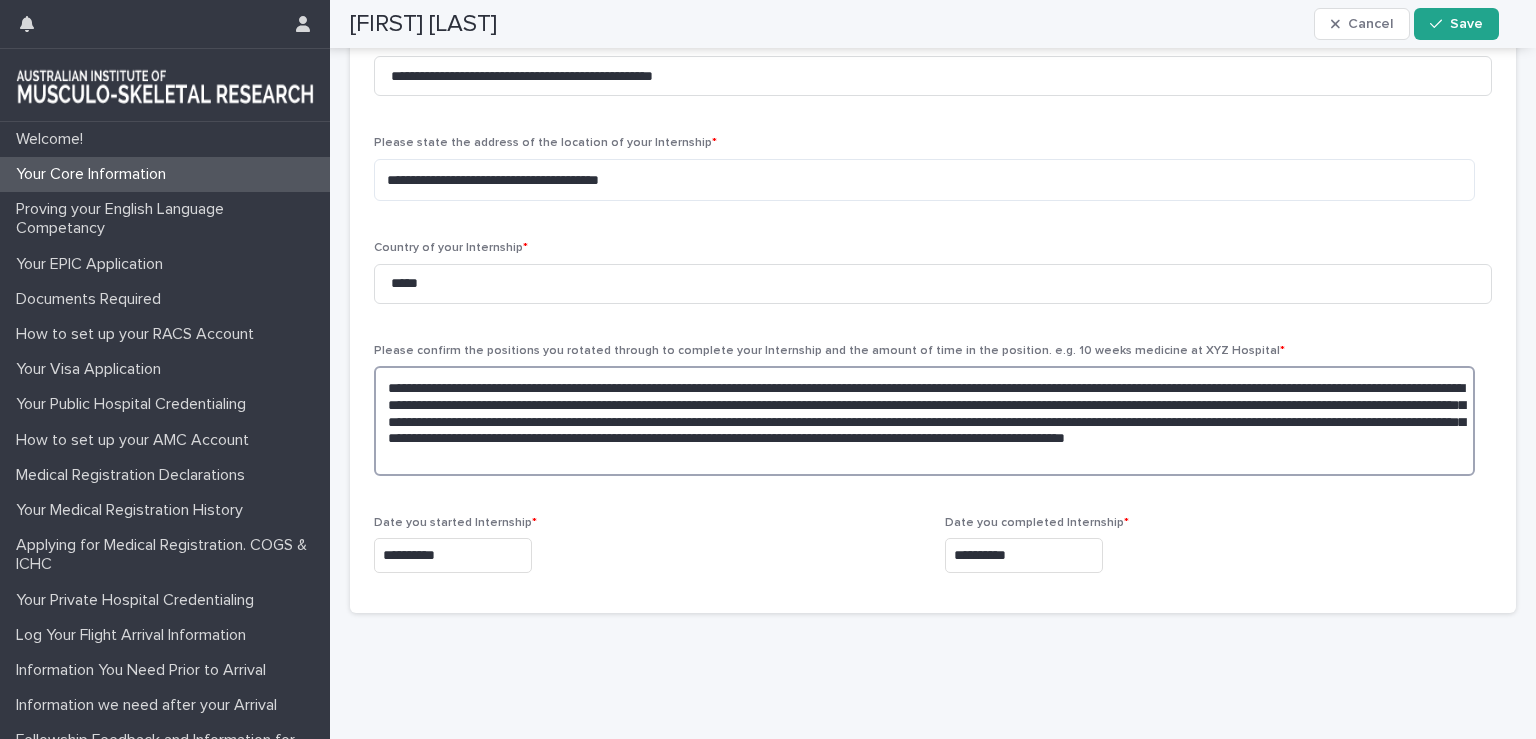 paste on "**********" 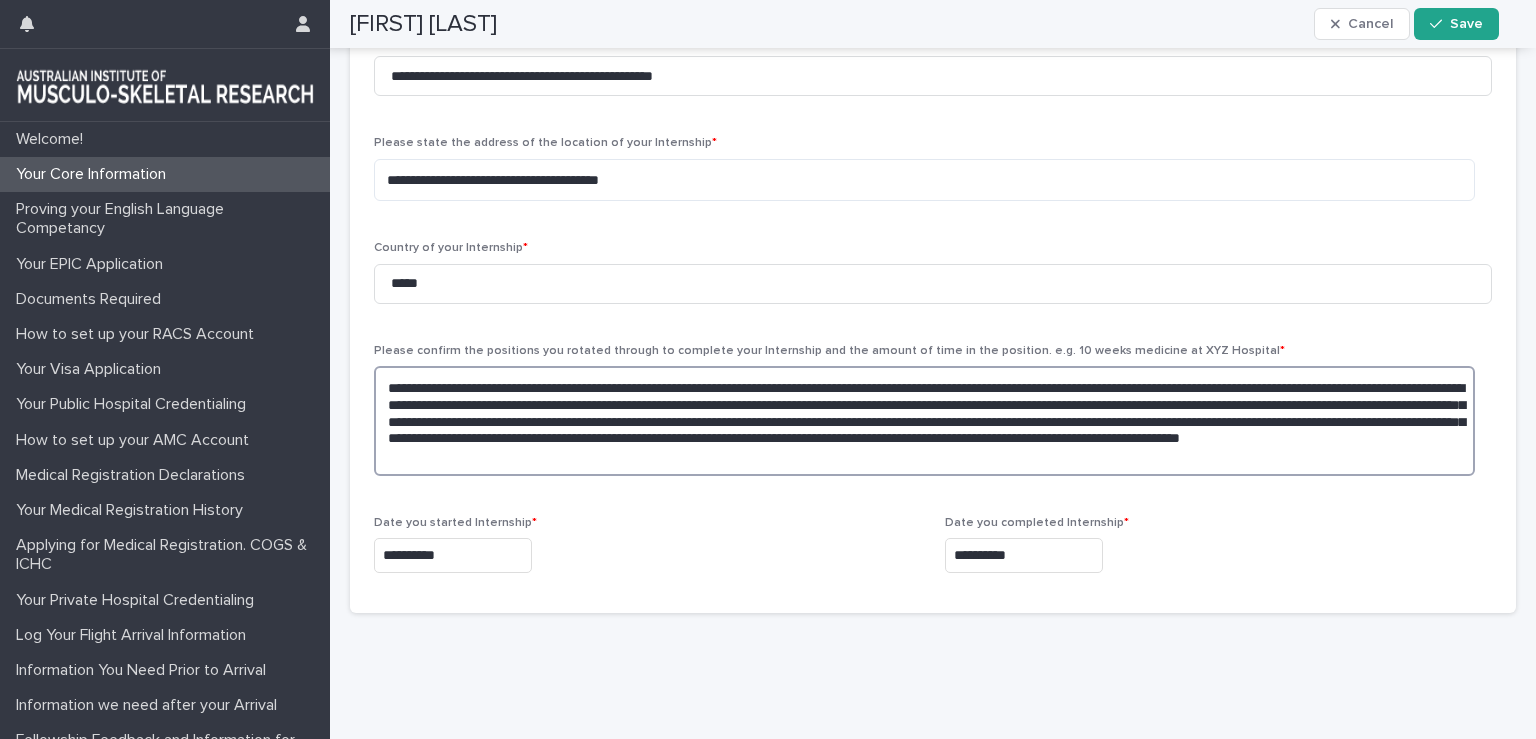 click on "**********" at bounding box center [924, 421] 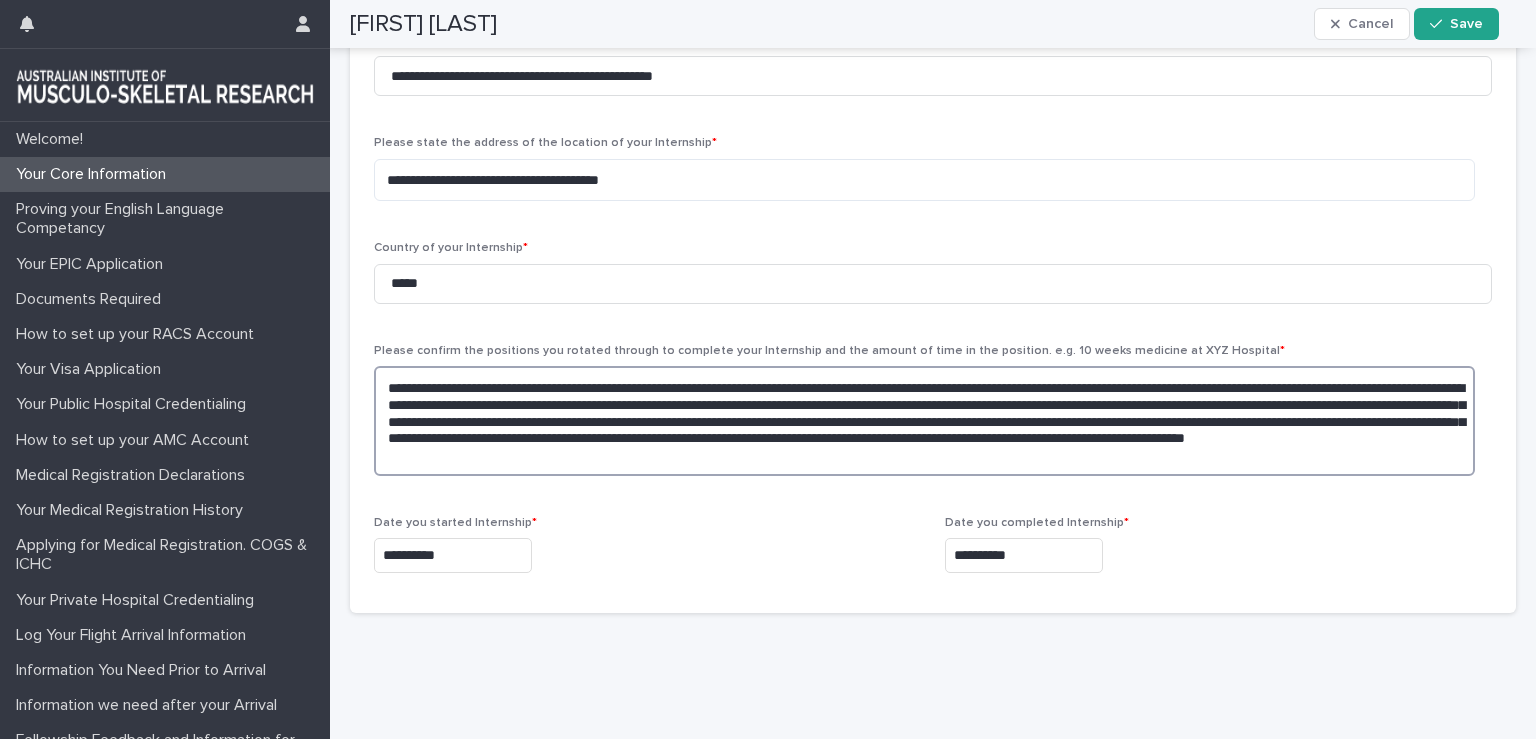 paste on "**********" 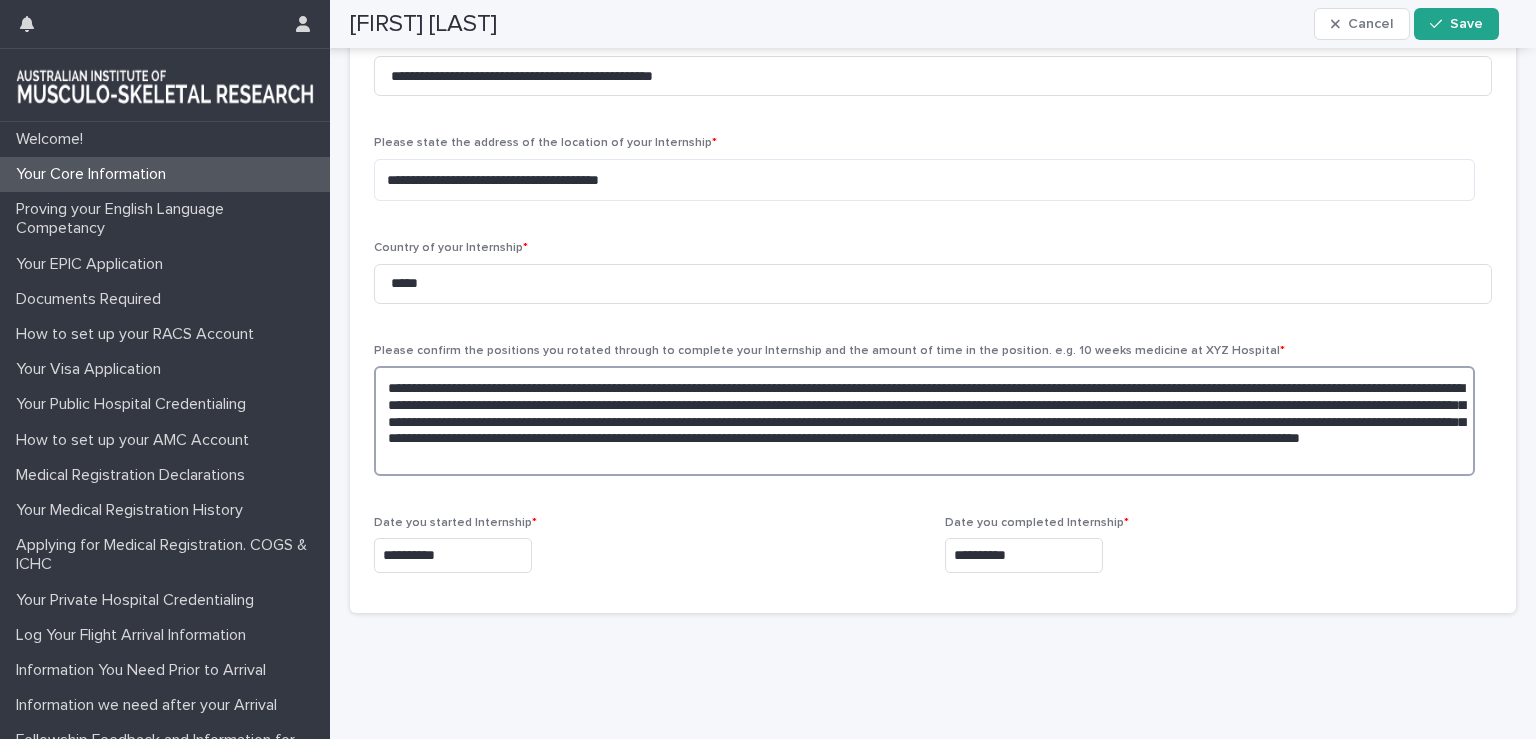 click on "**********" at bounding box center (924, 421) 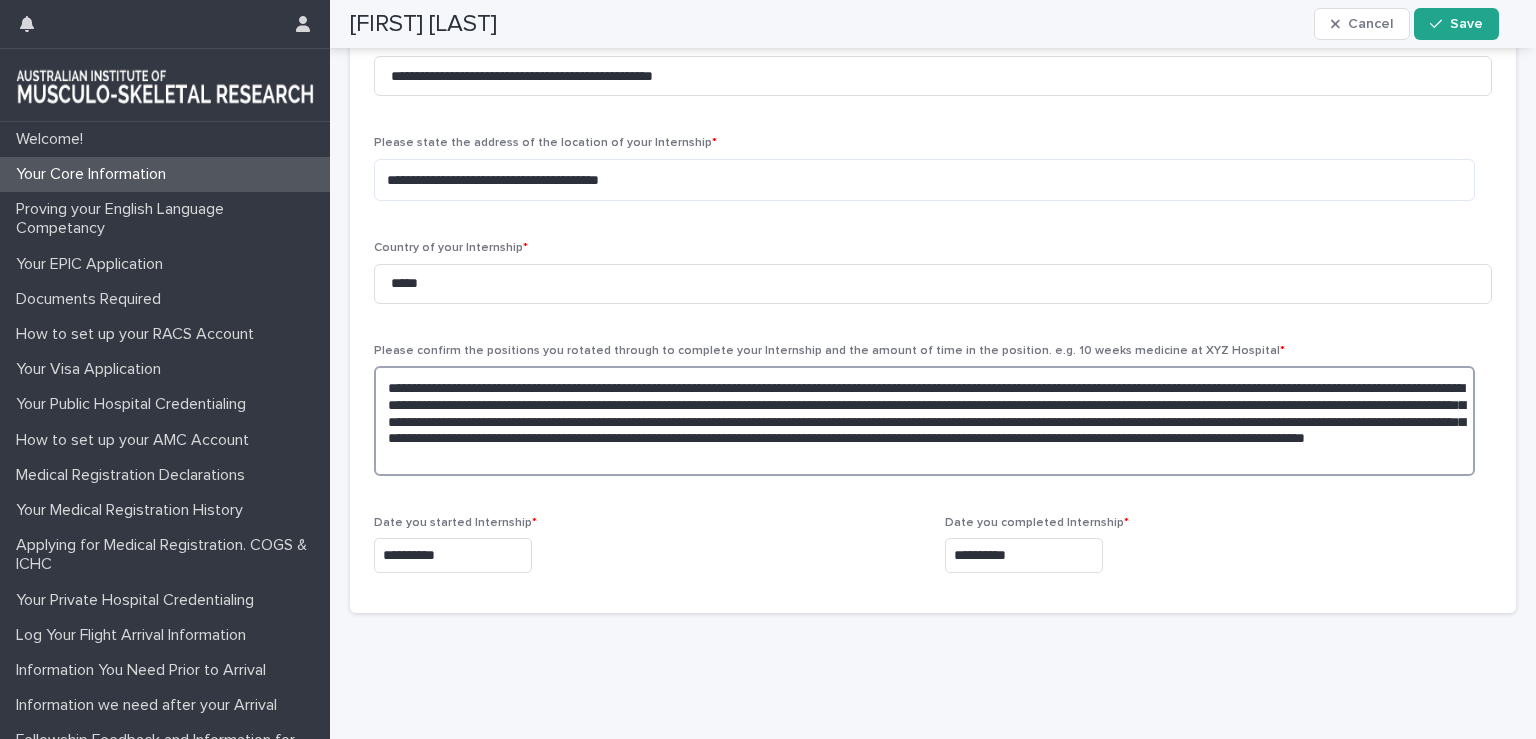 paste on "**********" 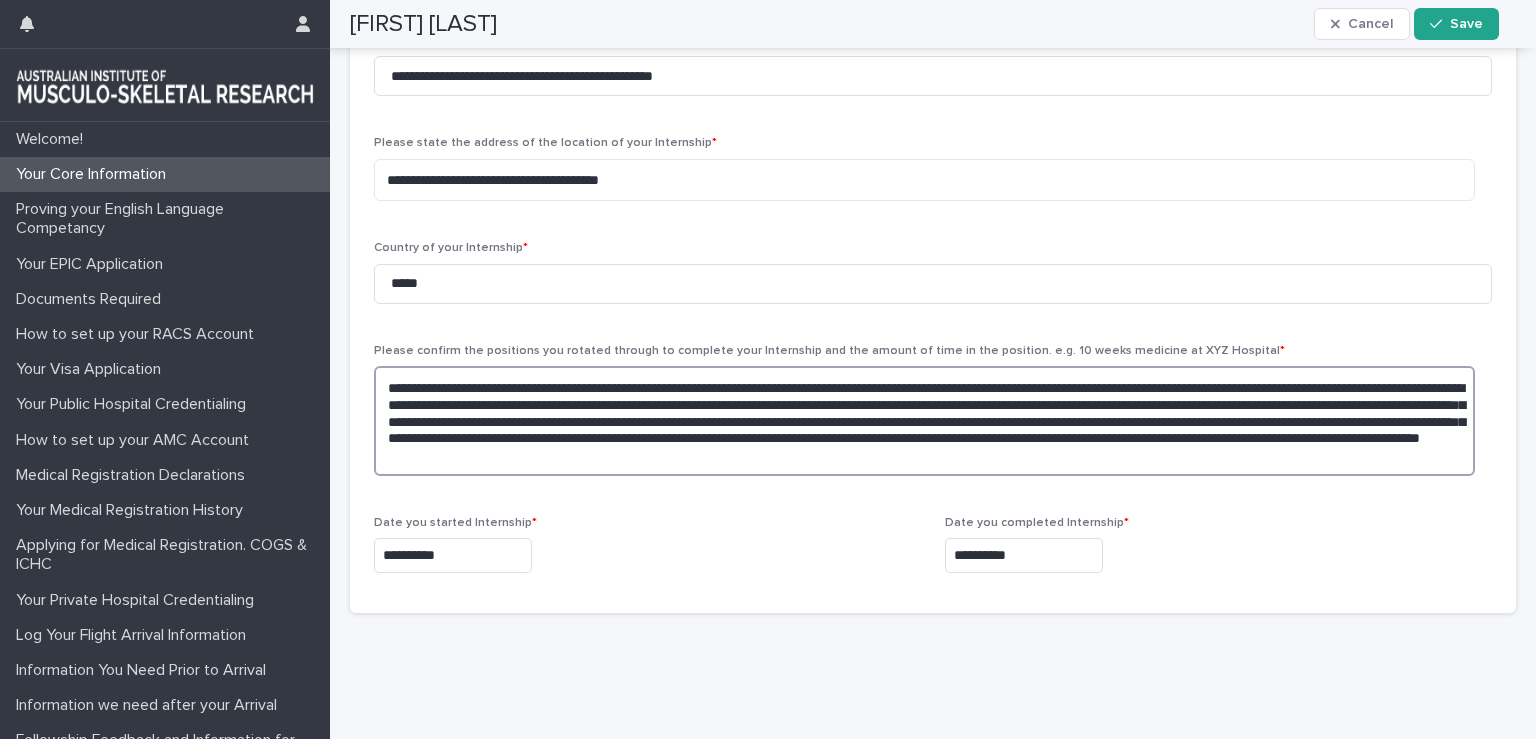 click on "**********" at bounding box center [924, 421] 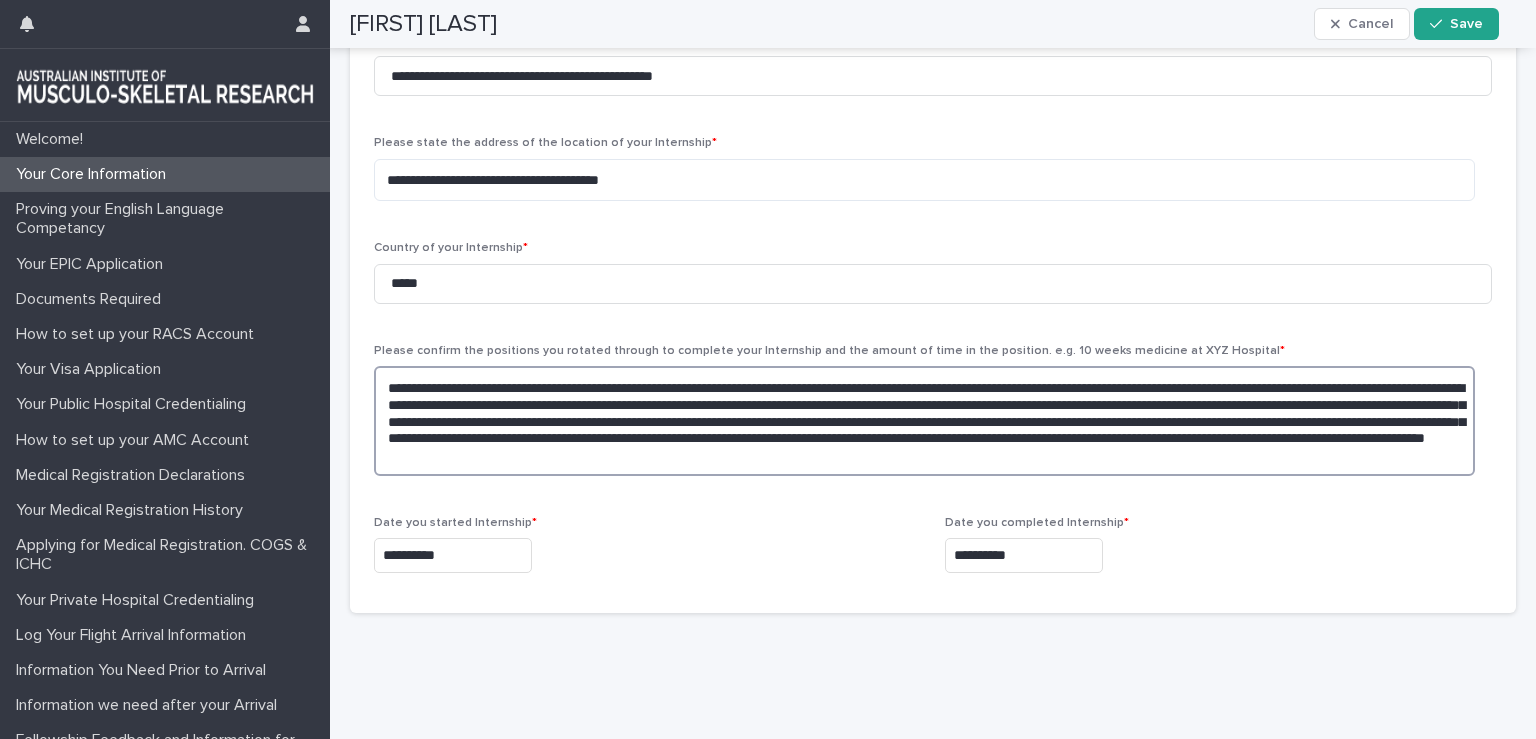 paste on "**********" 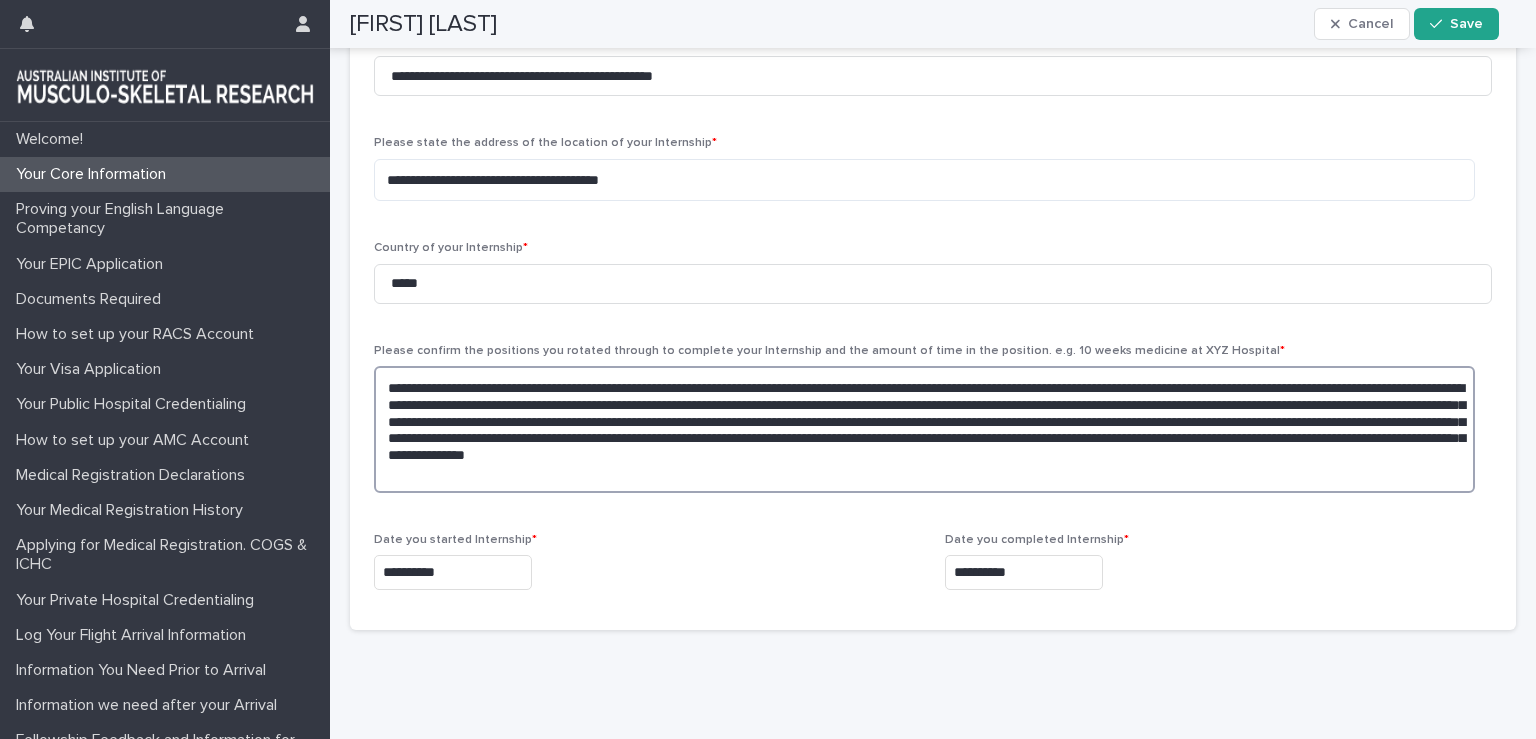 click on "**********" at bounding box center (924, 429) 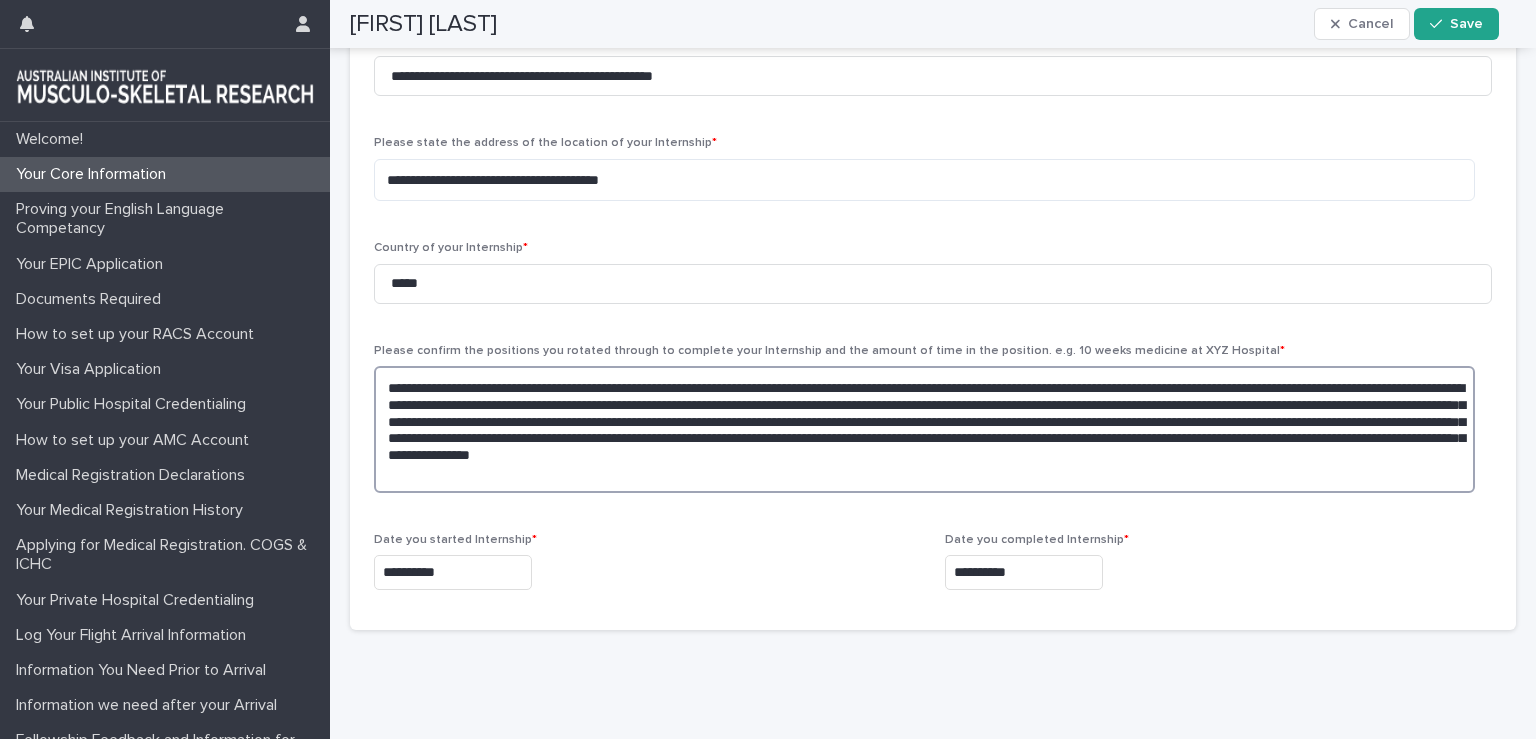 paste on "**********" 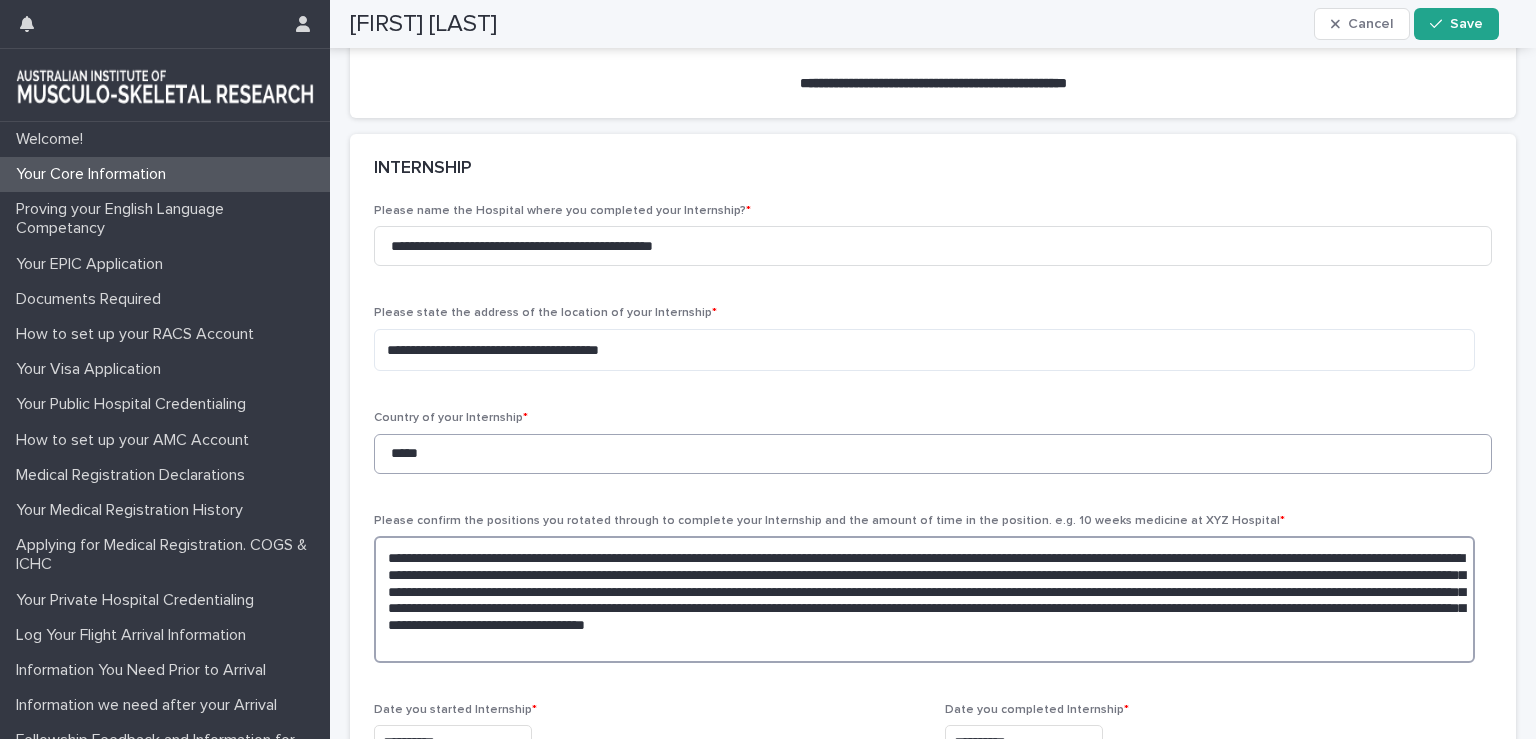 scroll, scrollTop: 1305, scrollLeft: 0, axis: vertical 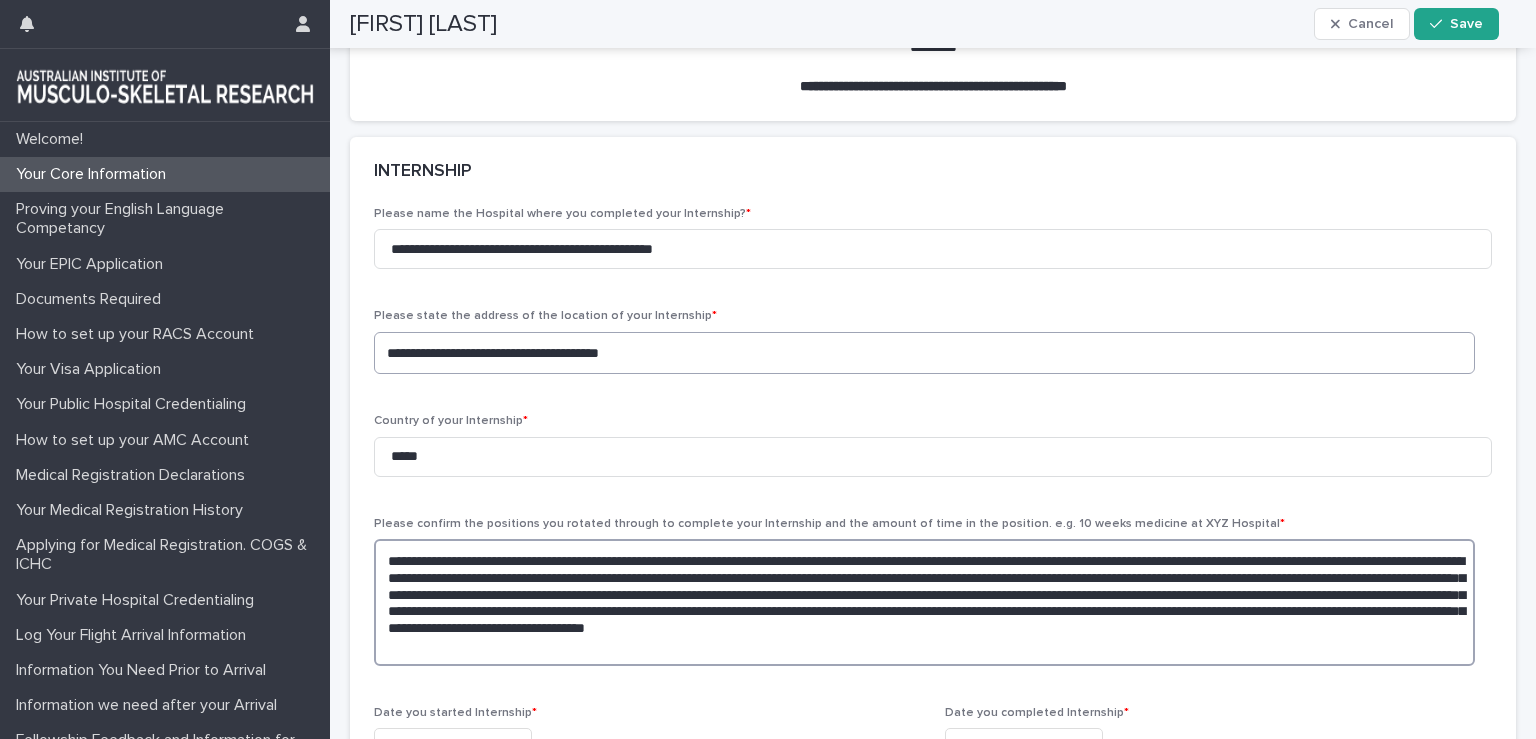 type on "**********" 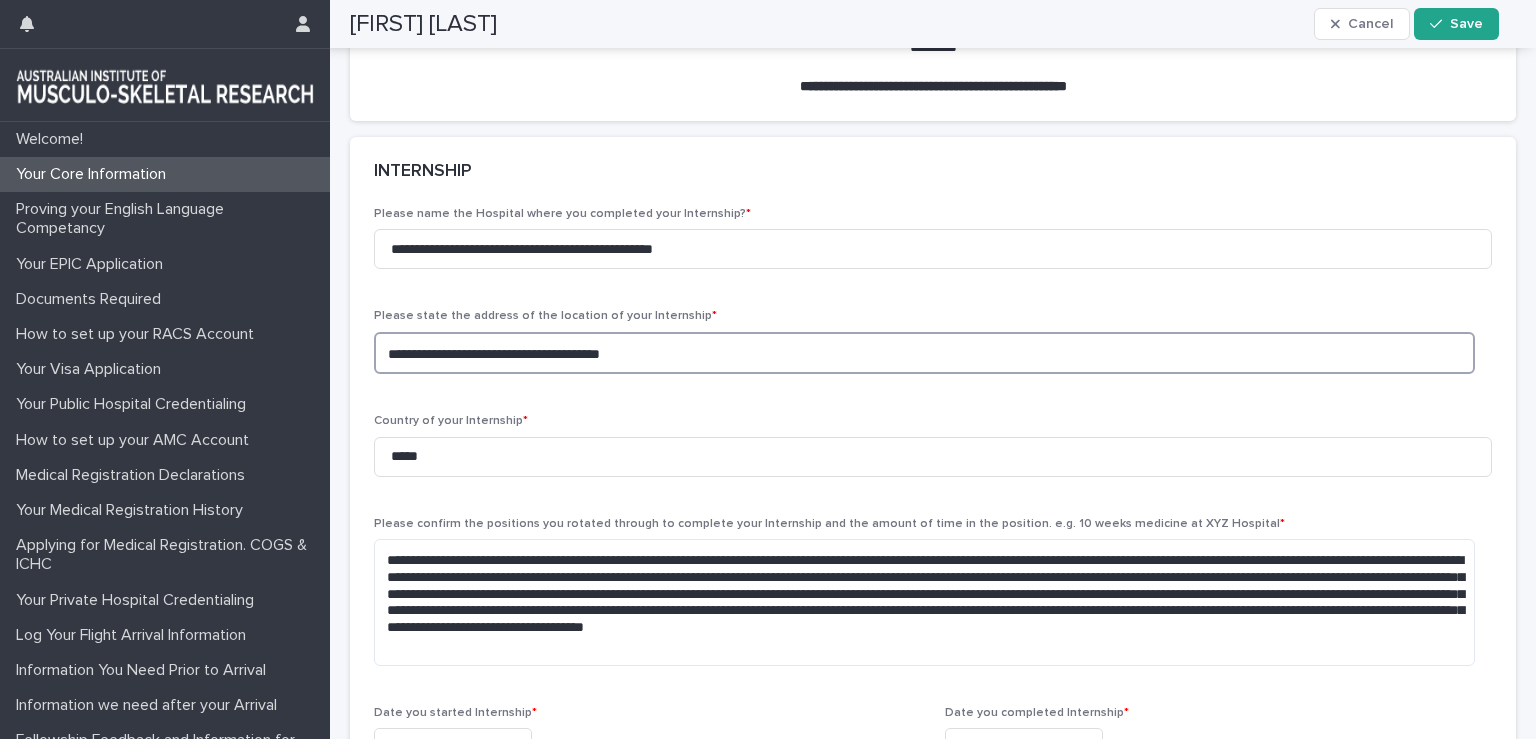 click on "**********" at bounding box center (924, 353) 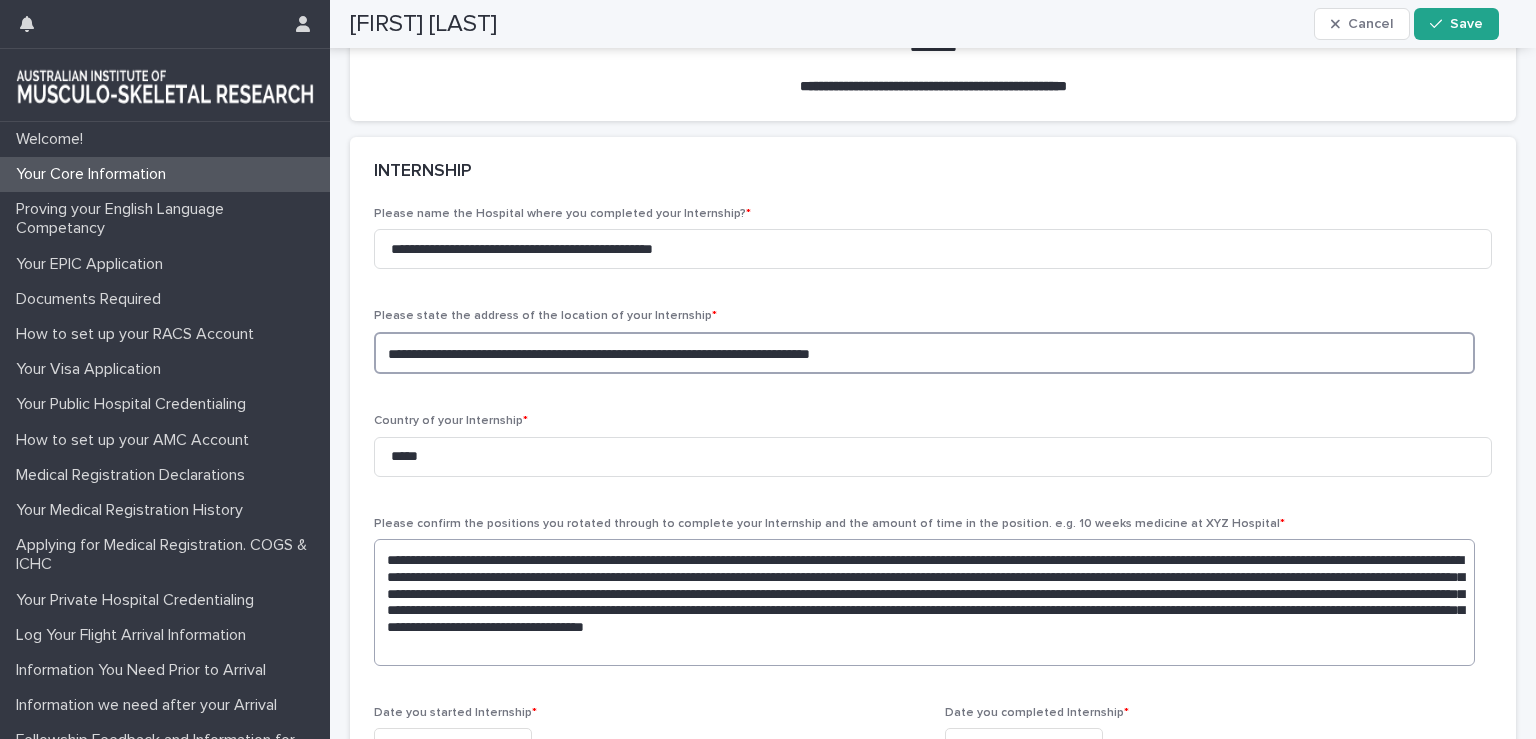 type on "**********" 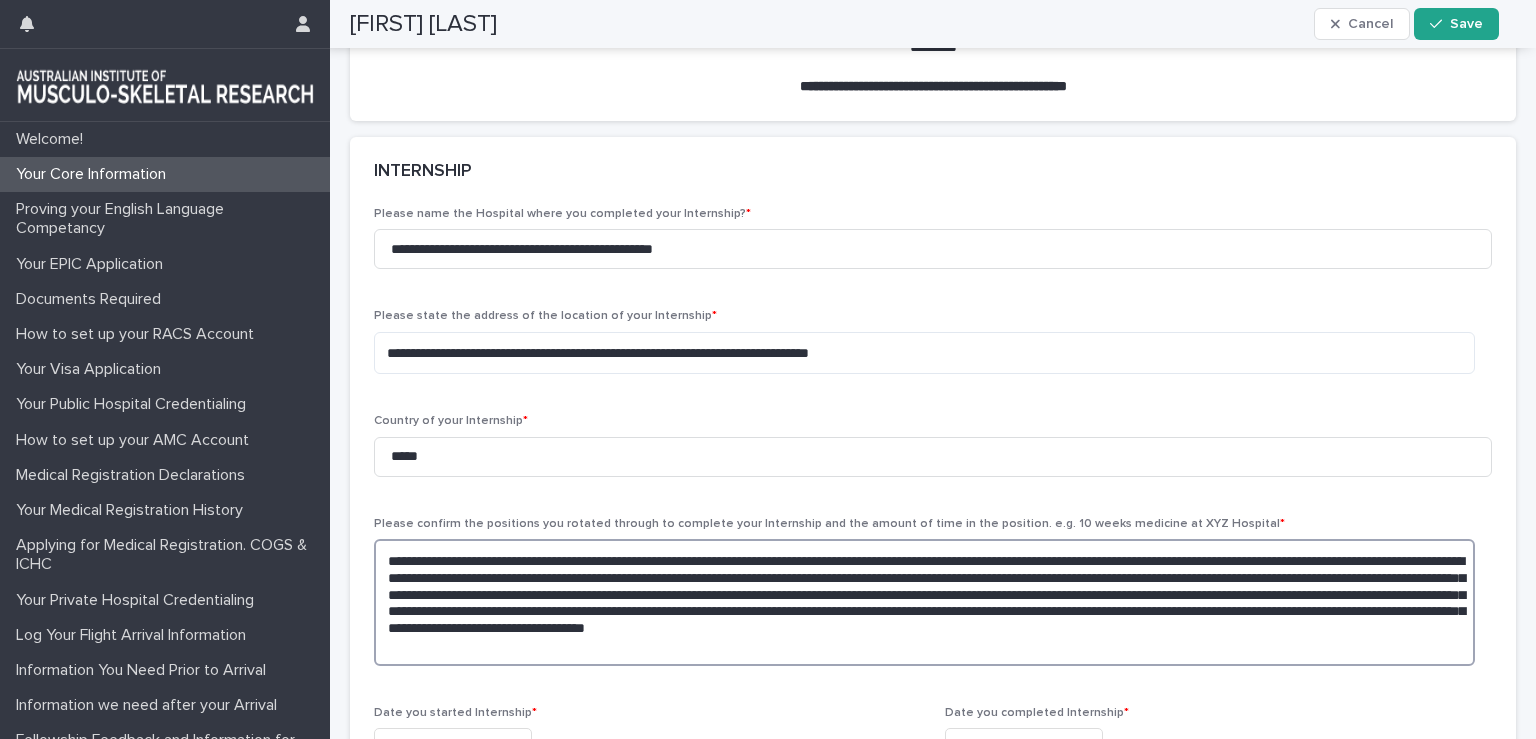 click on "**********" at bounding box center [924, 602] 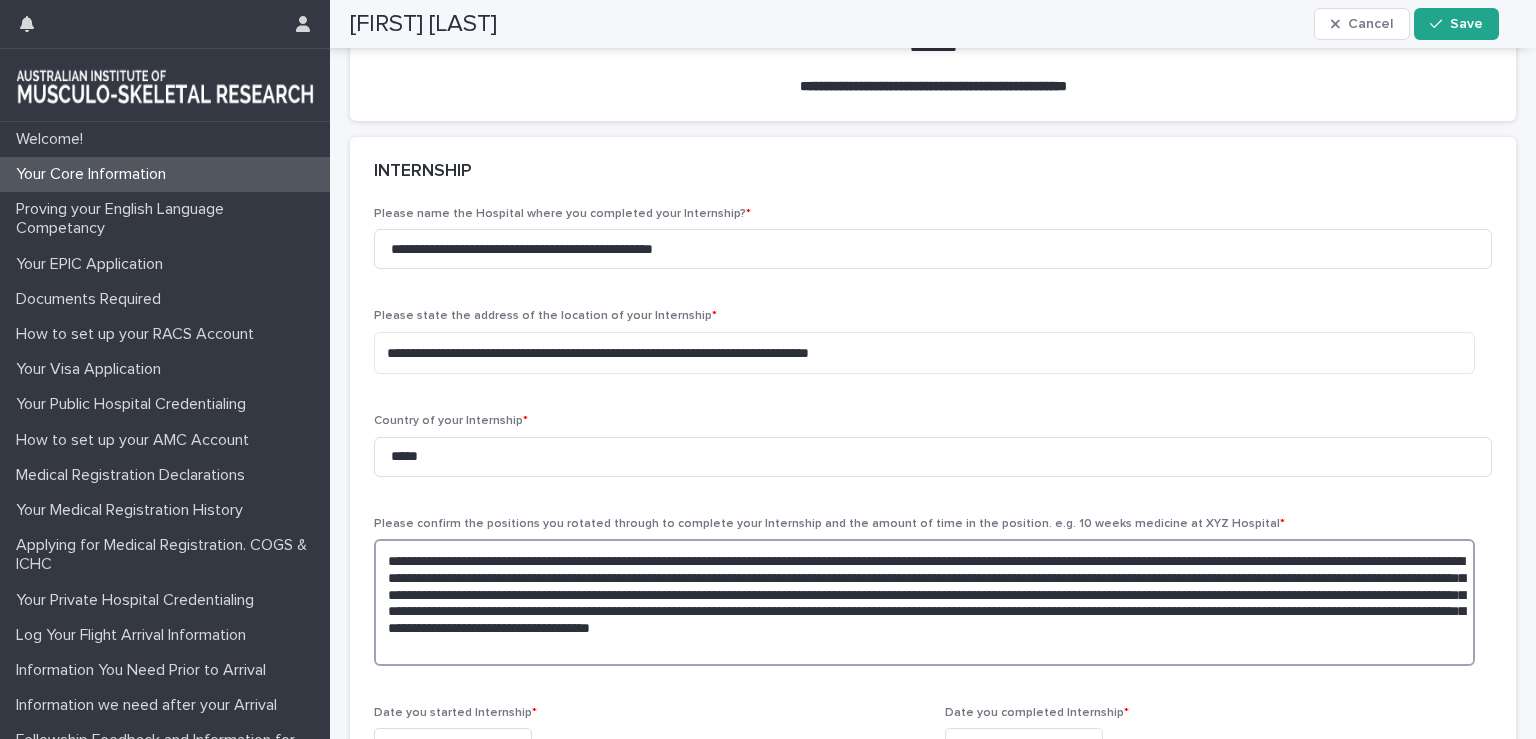 paste on "**********" 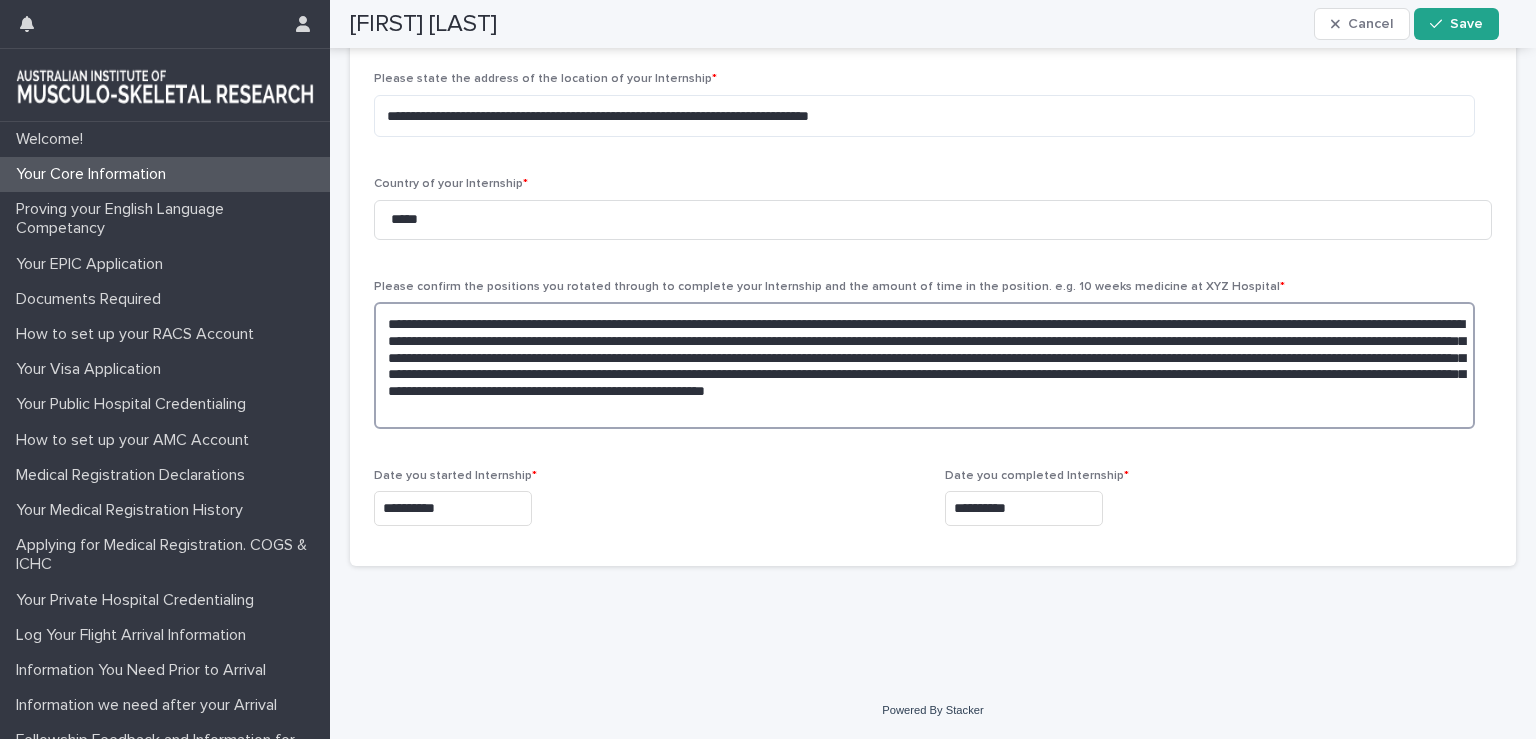 scroll, scrollTop: 1564, scrollLeft: 0, axis: vertical 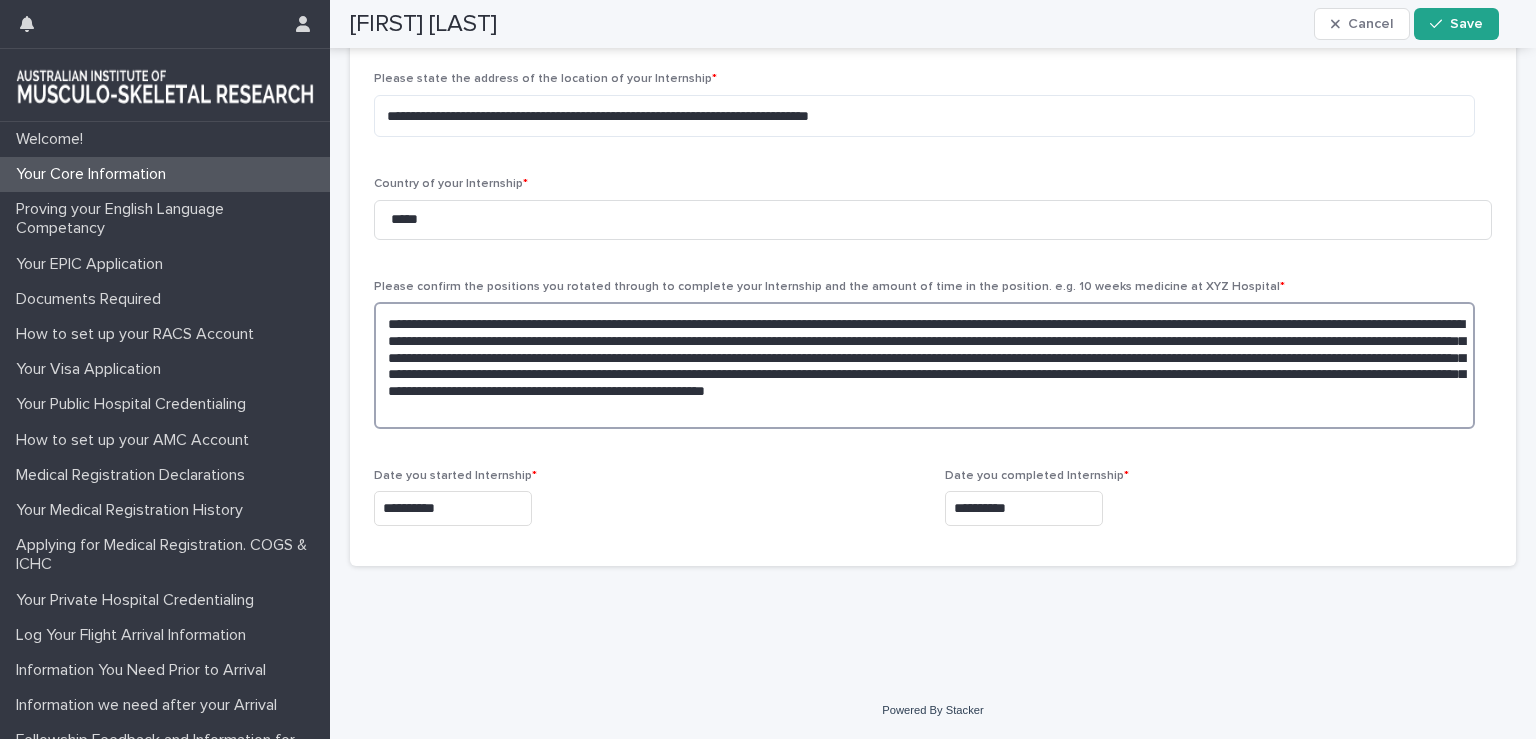 click on "**********" at bounding box center [924, 365] 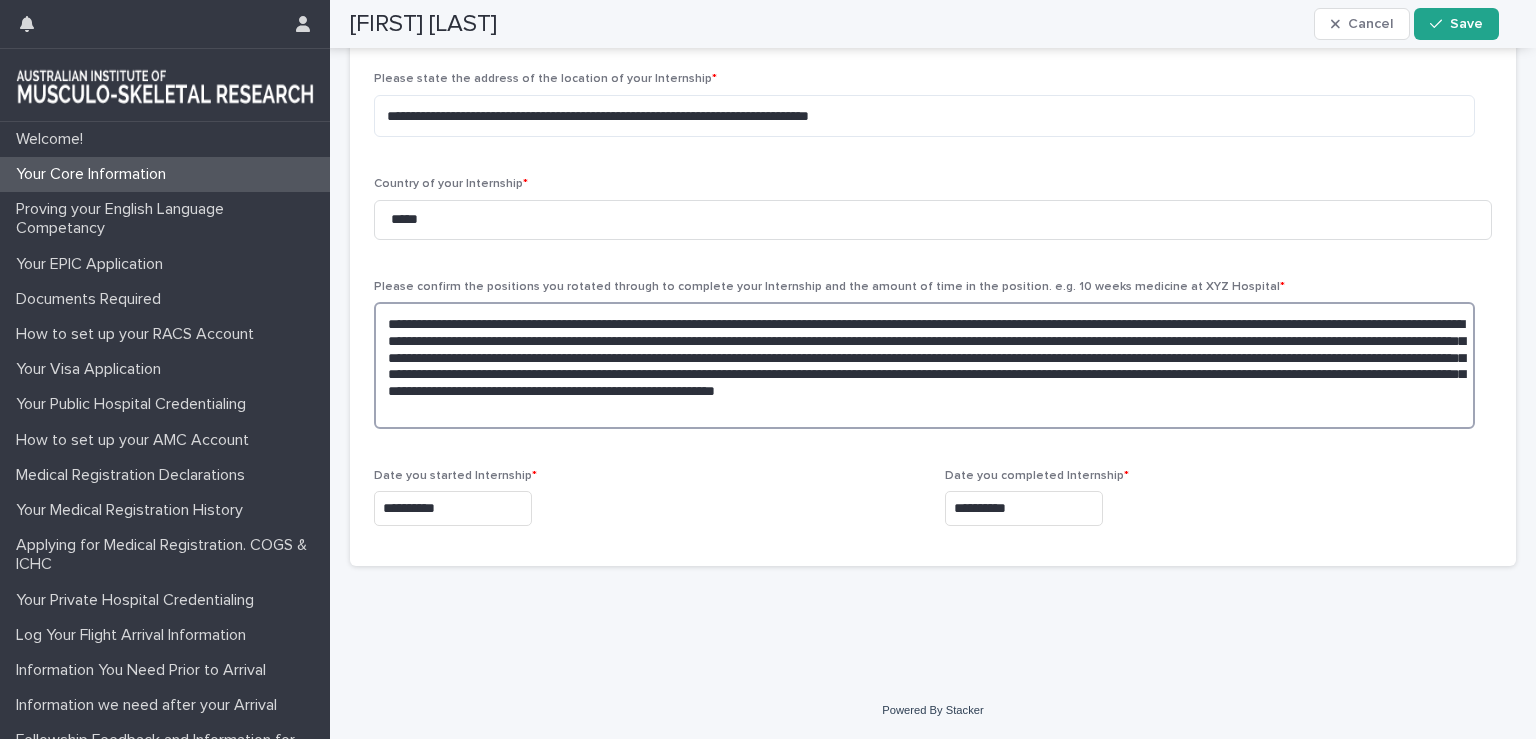 scroll, scrollTop: 1564, scrollLeft: 0, axis: vertical 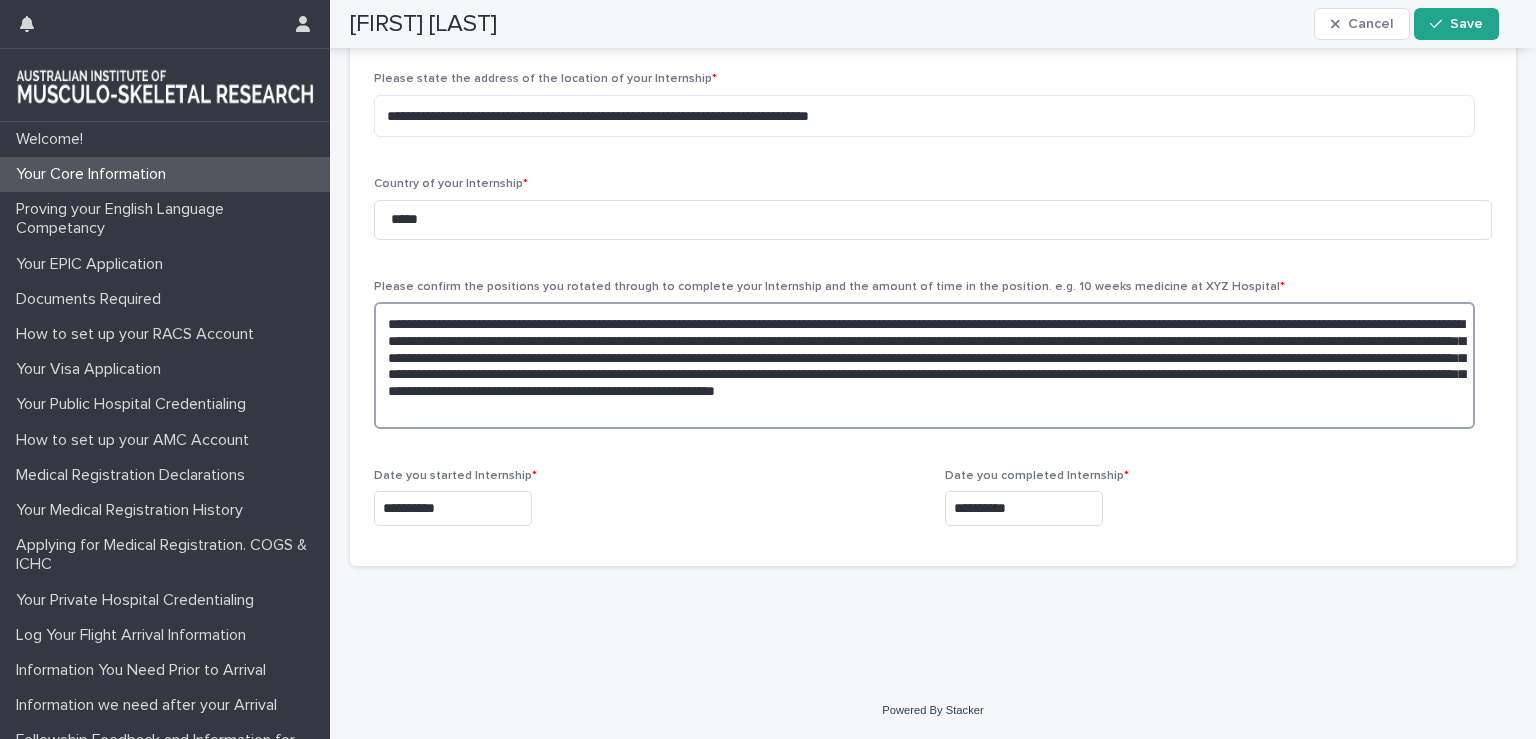 drag, startPoint x: 920, startPoint y: 353, endPoint x: 1032, endPoint y: 312, distance: 119.26861 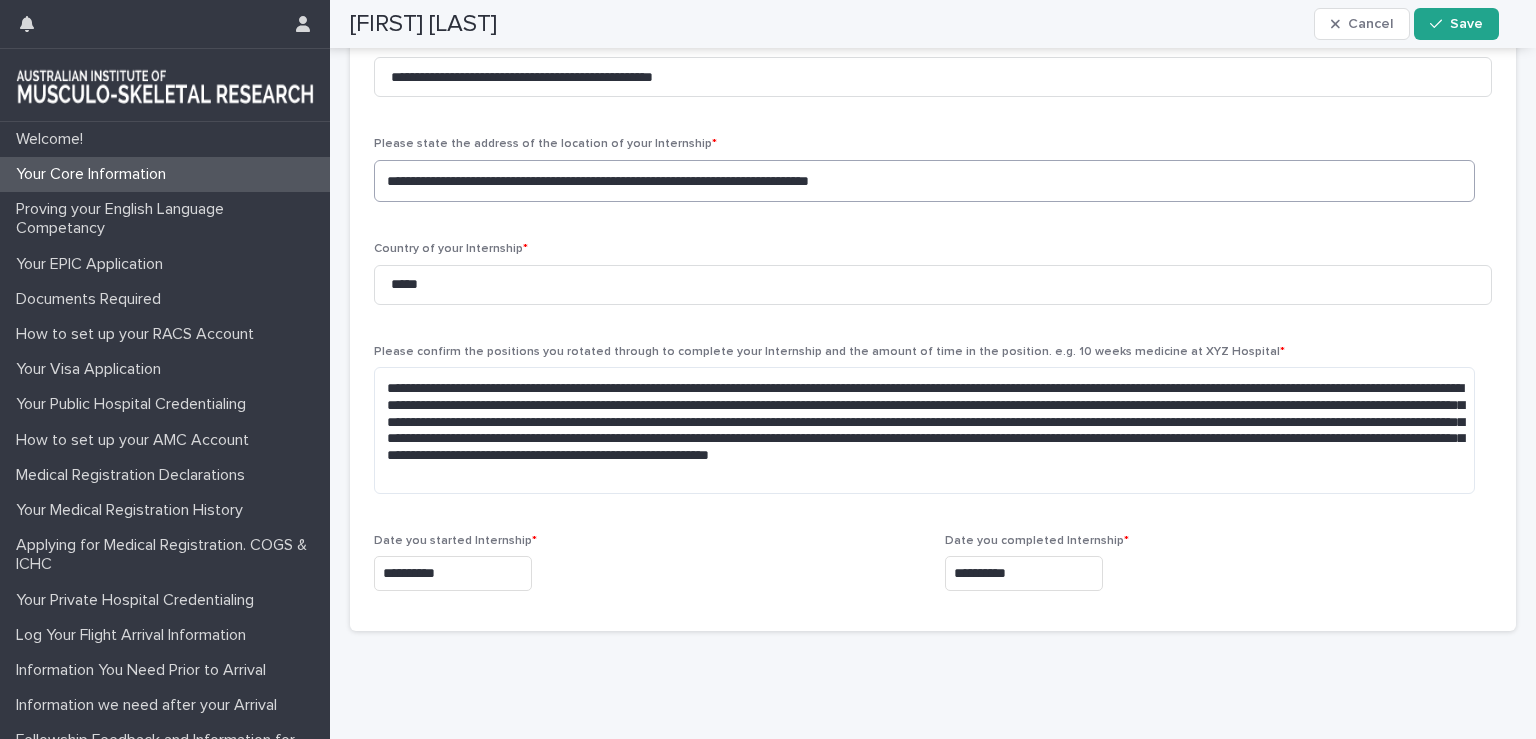 scroll, scrollTop: 1478, scrollLeft: 0, axis: vertical 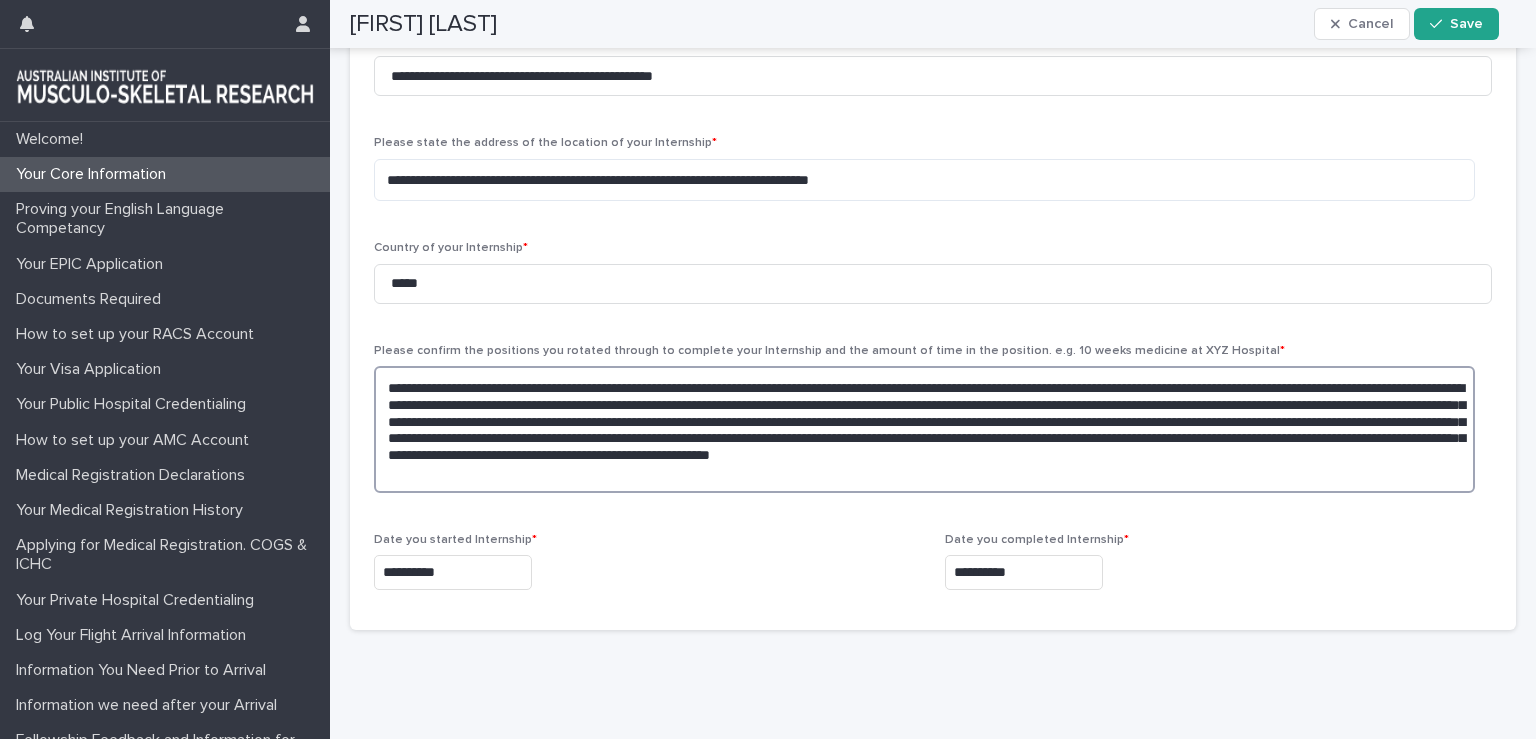 click on "**********" at bounding box center (924, 429) 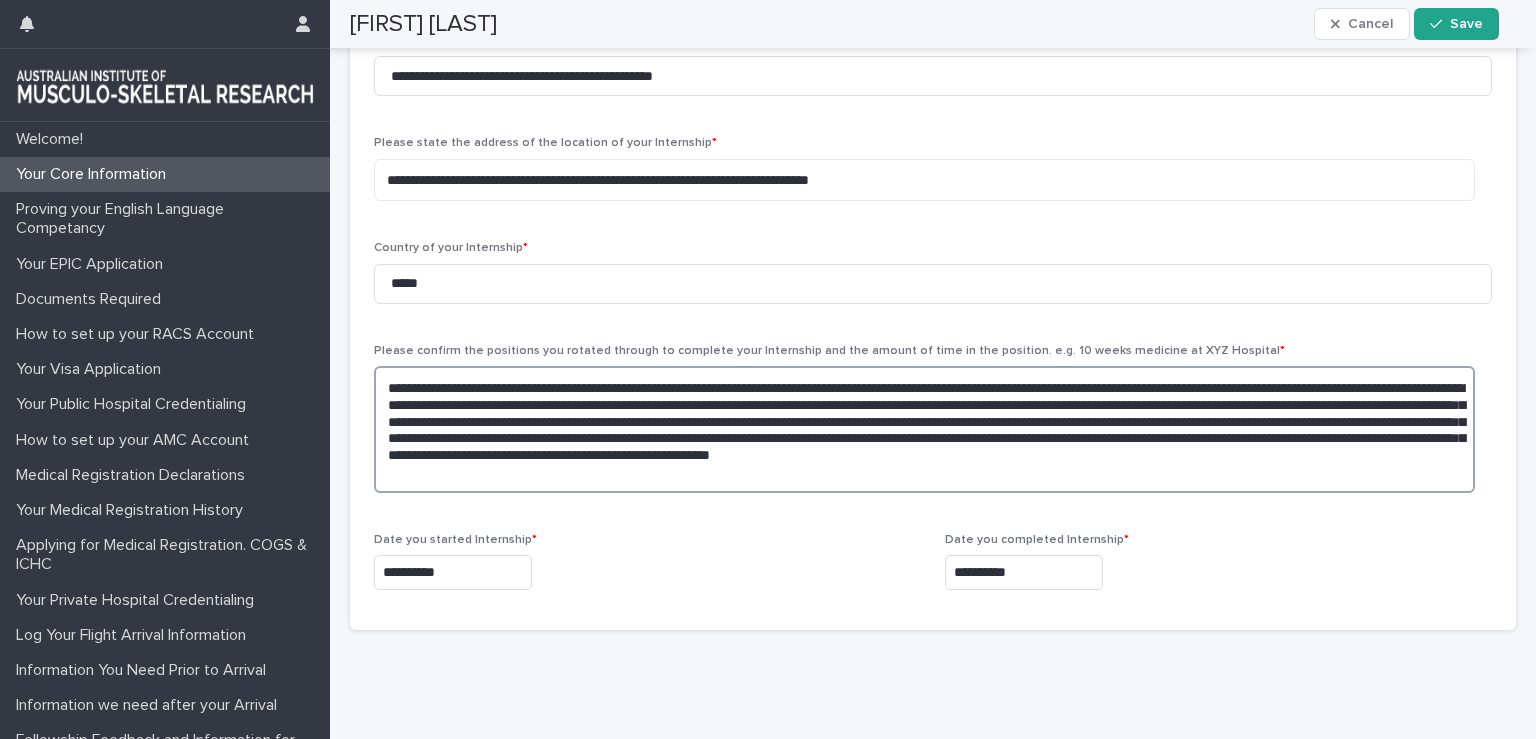 click on "**********" at bounding box center (924, 429) 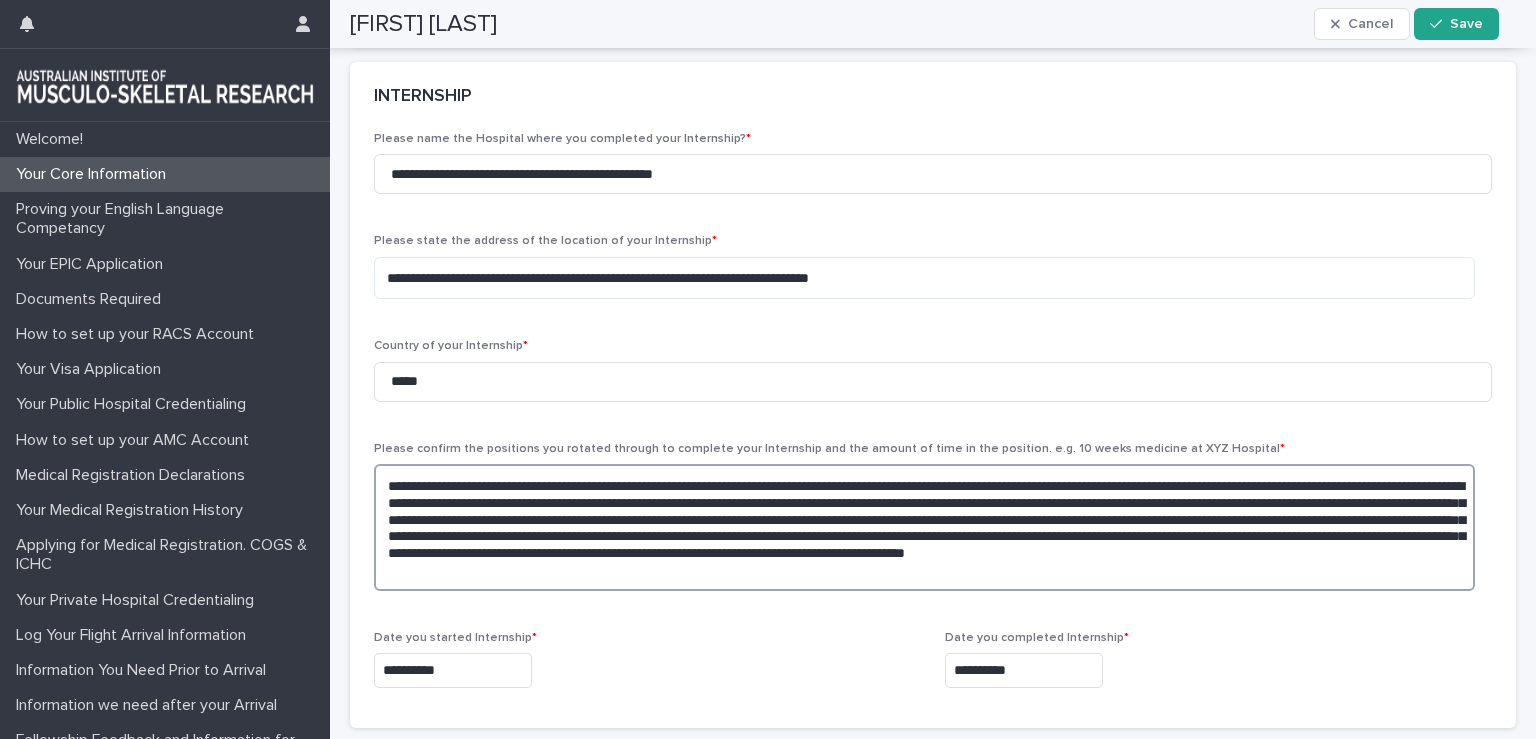 scroll, scrollTop: 1392, scrollLeft: 0, axis: vertical 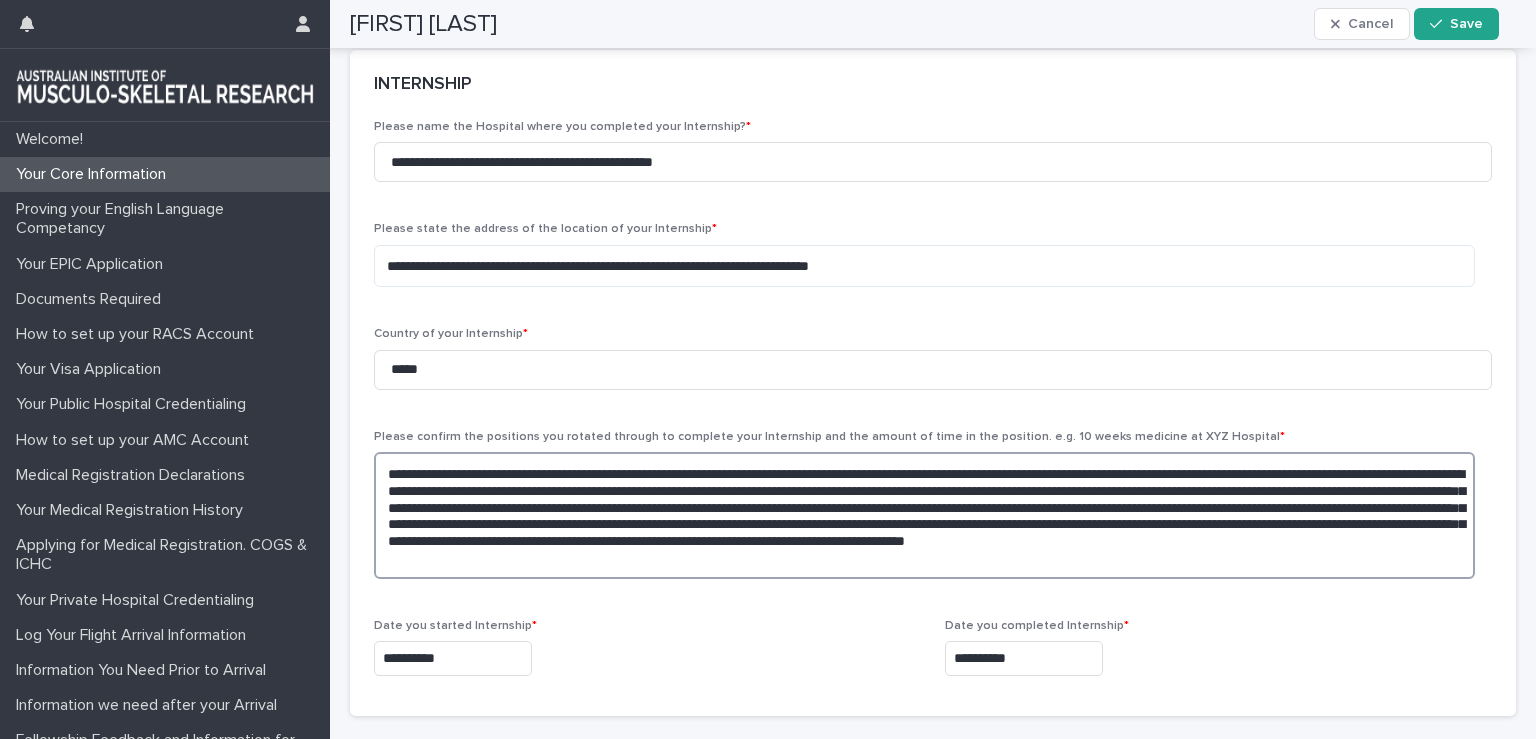 click on "**********" at bounding box center [924, 515] 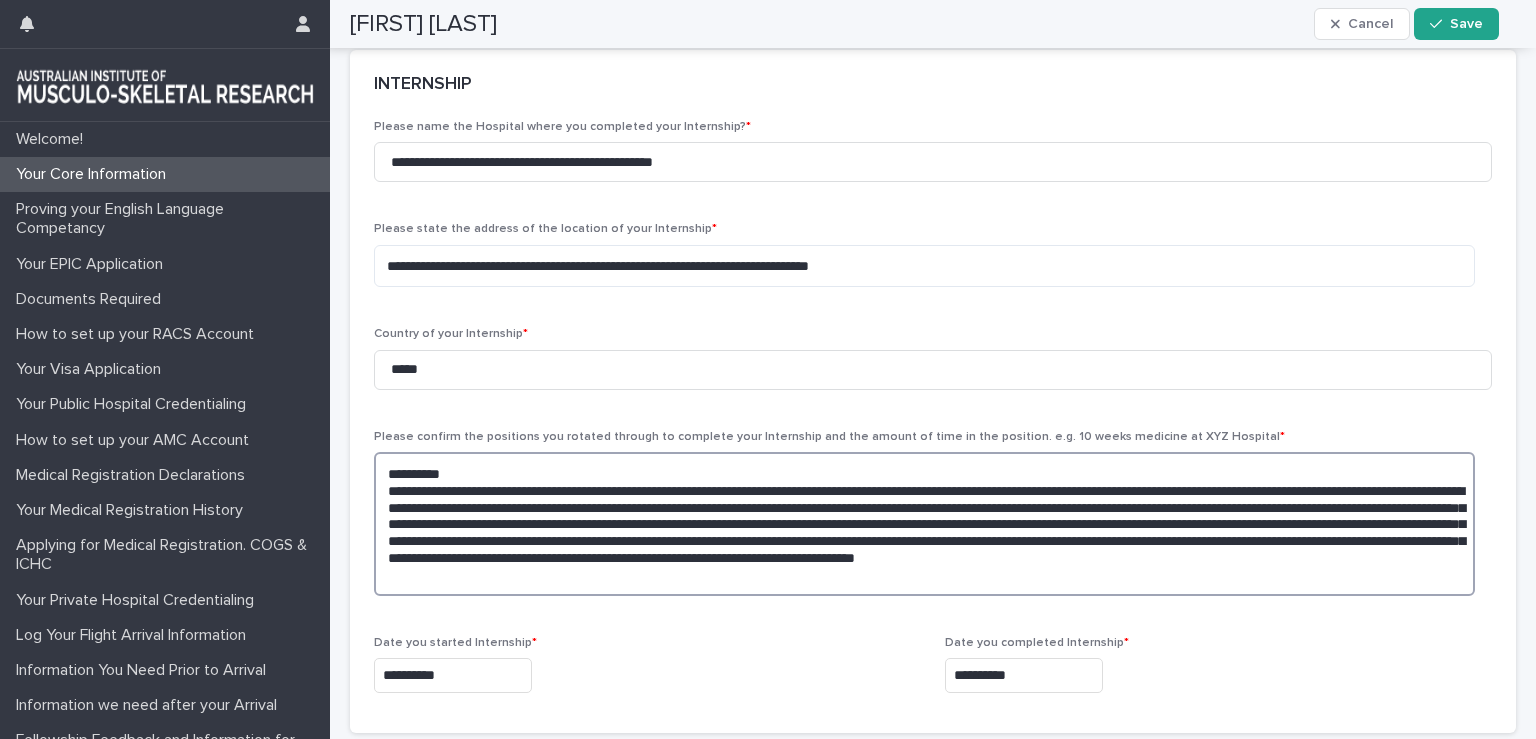 click on "**********" at bounding box center [924, 524] 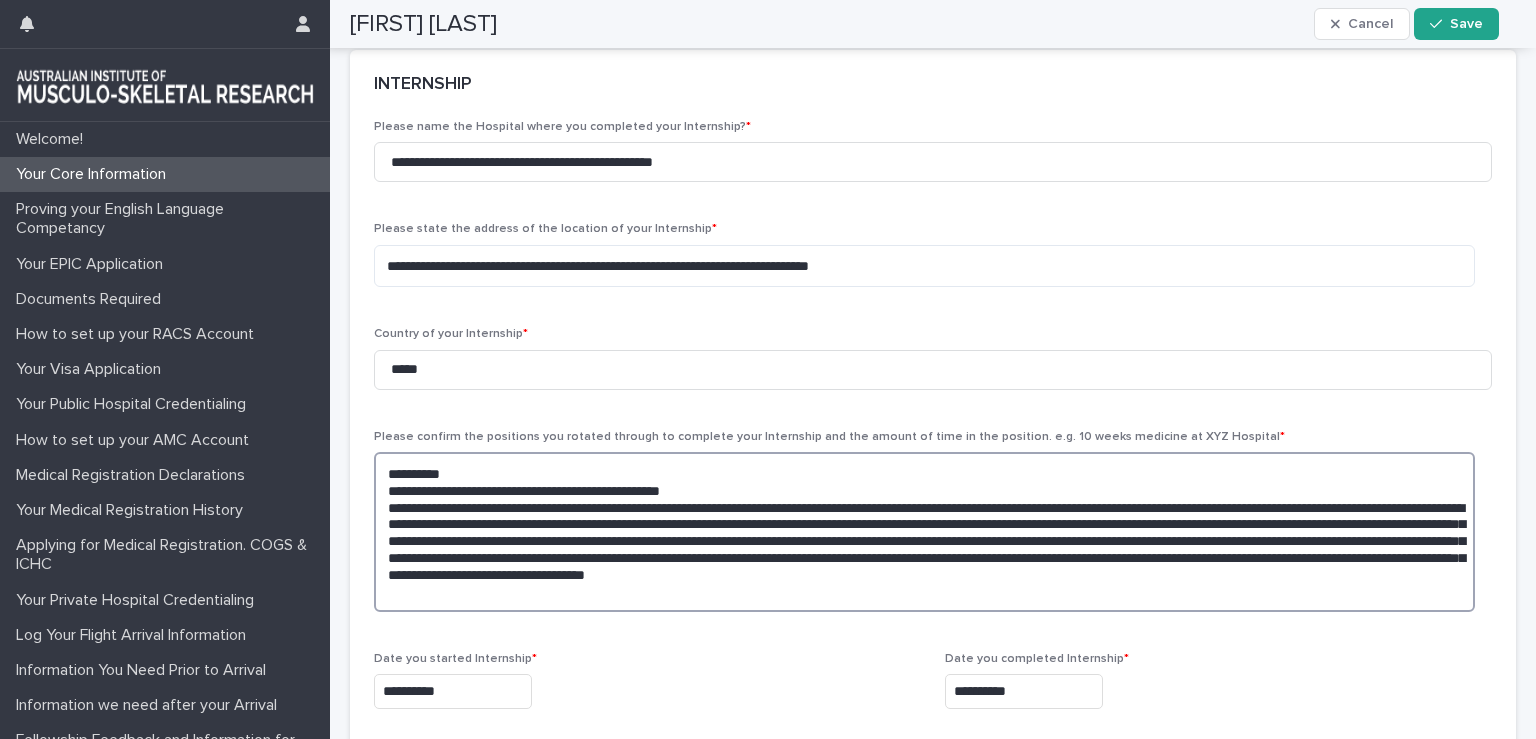 click on "**********" at bounding box center [924, 532] 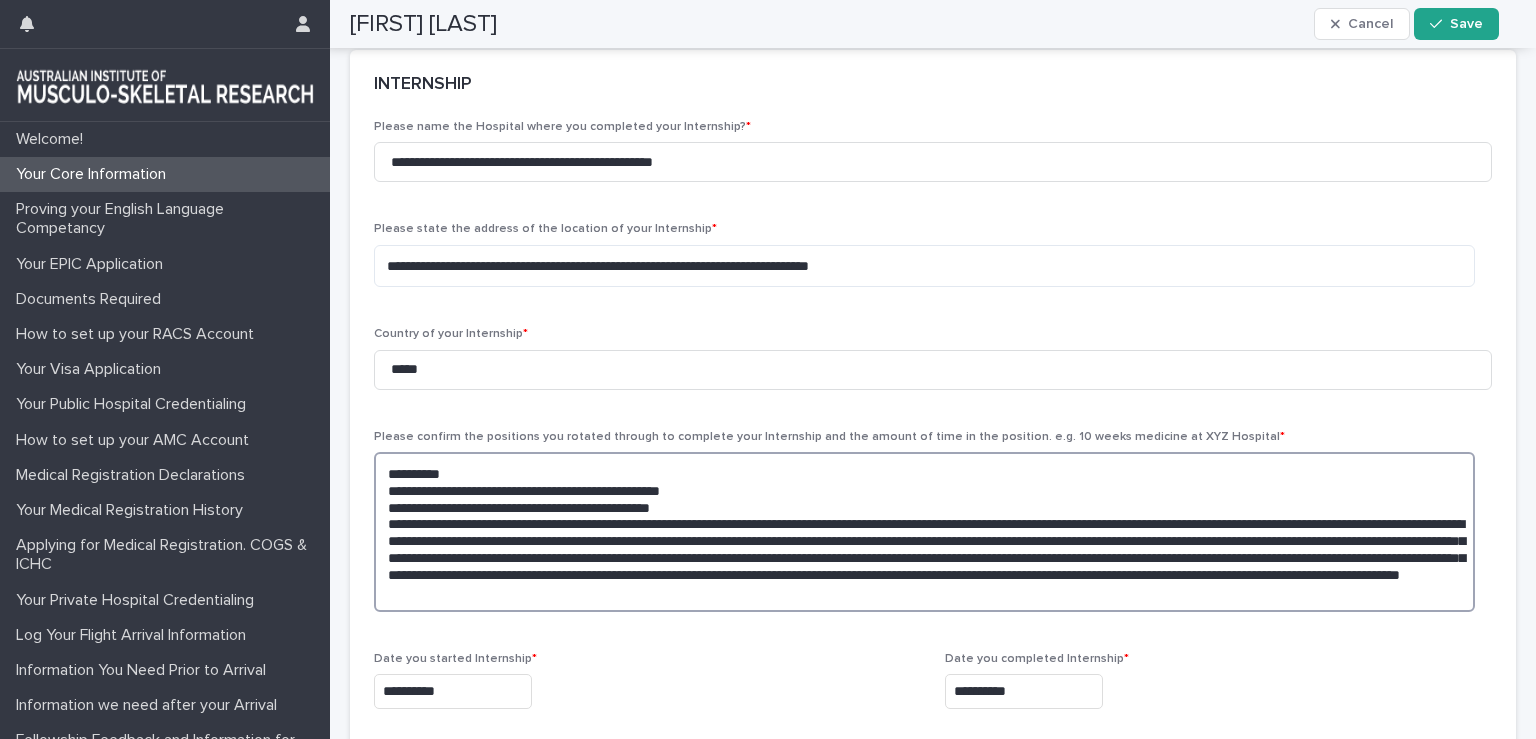 click on "**********" at bounding box center (924, 532) 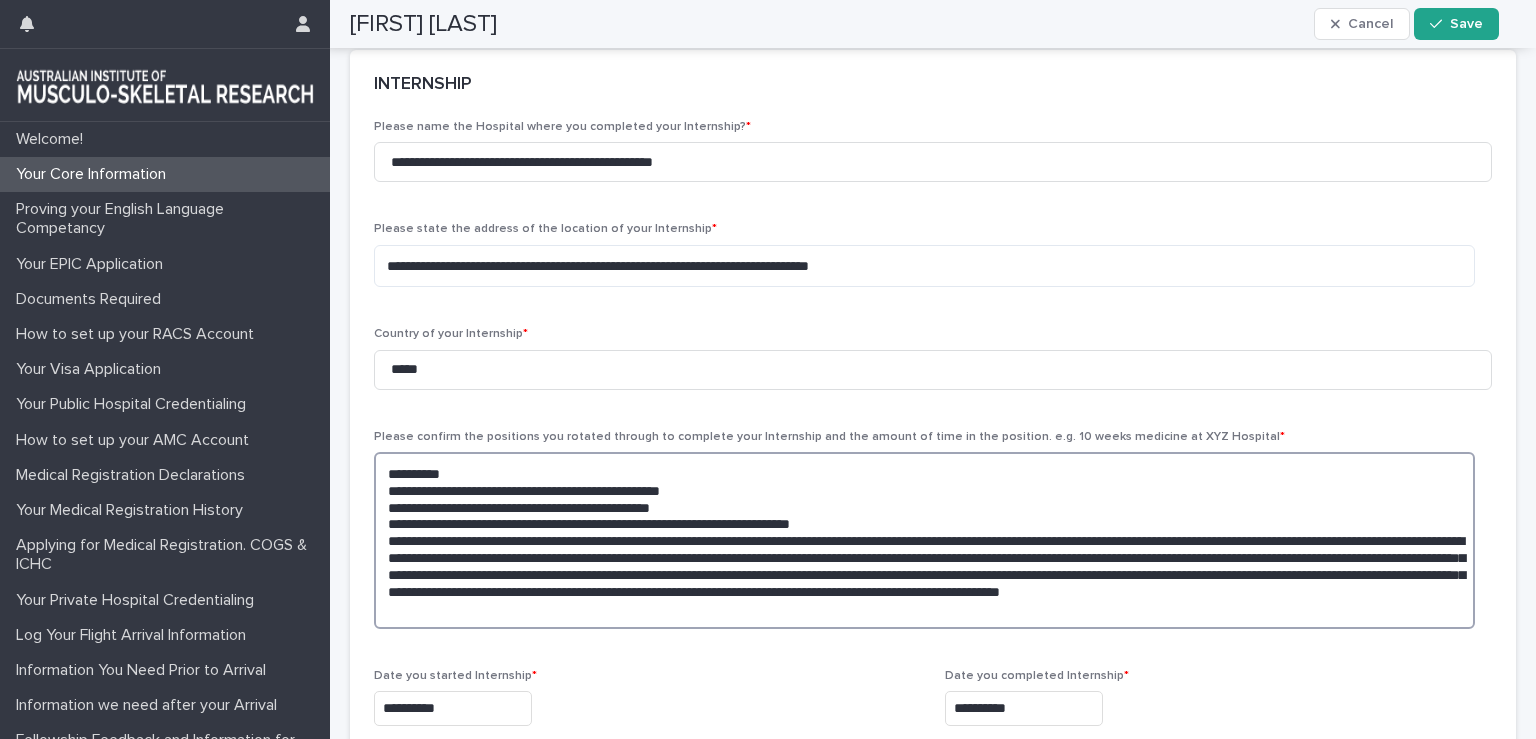 click on "**********" at bounding box center (924, 540) 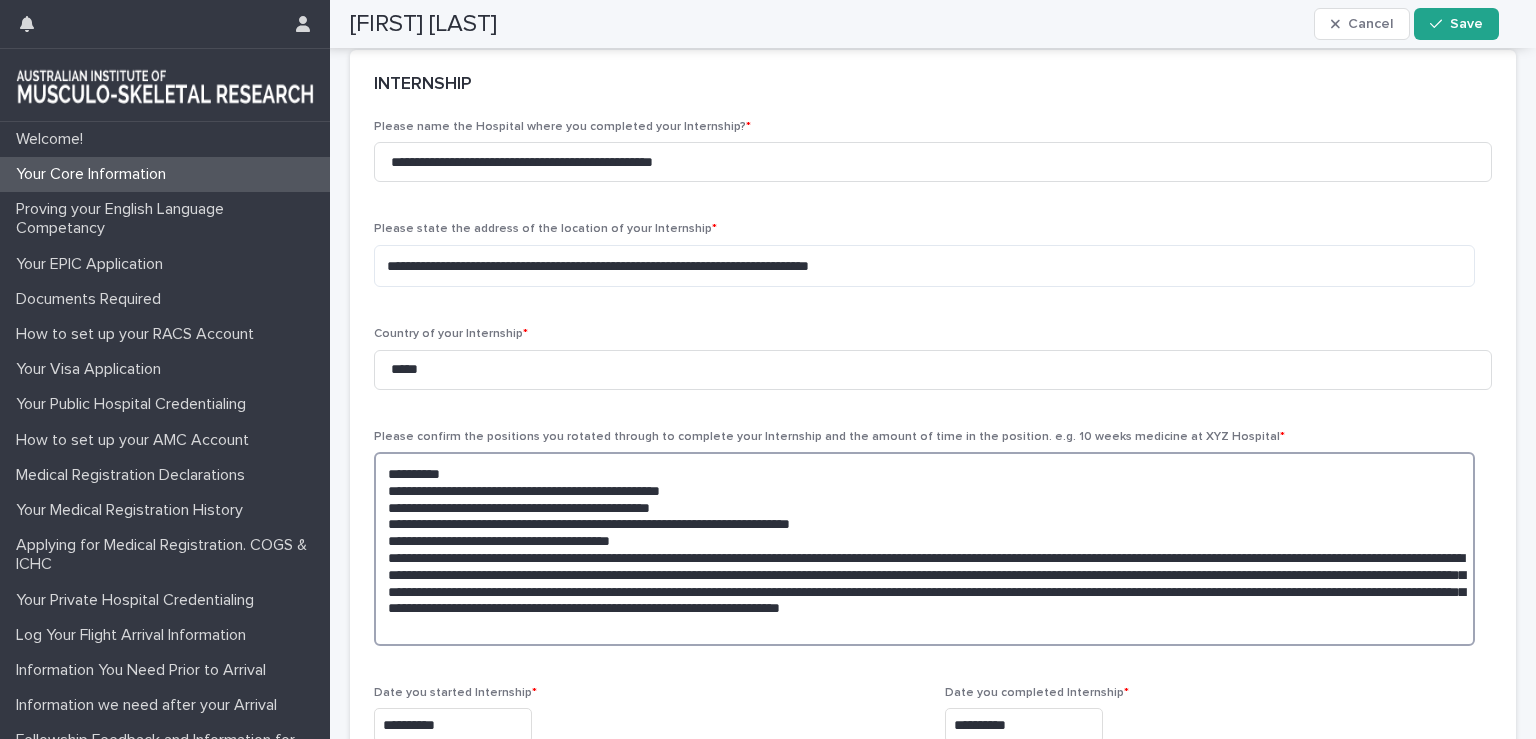 click on "**********" at bounding box center [924, 549] 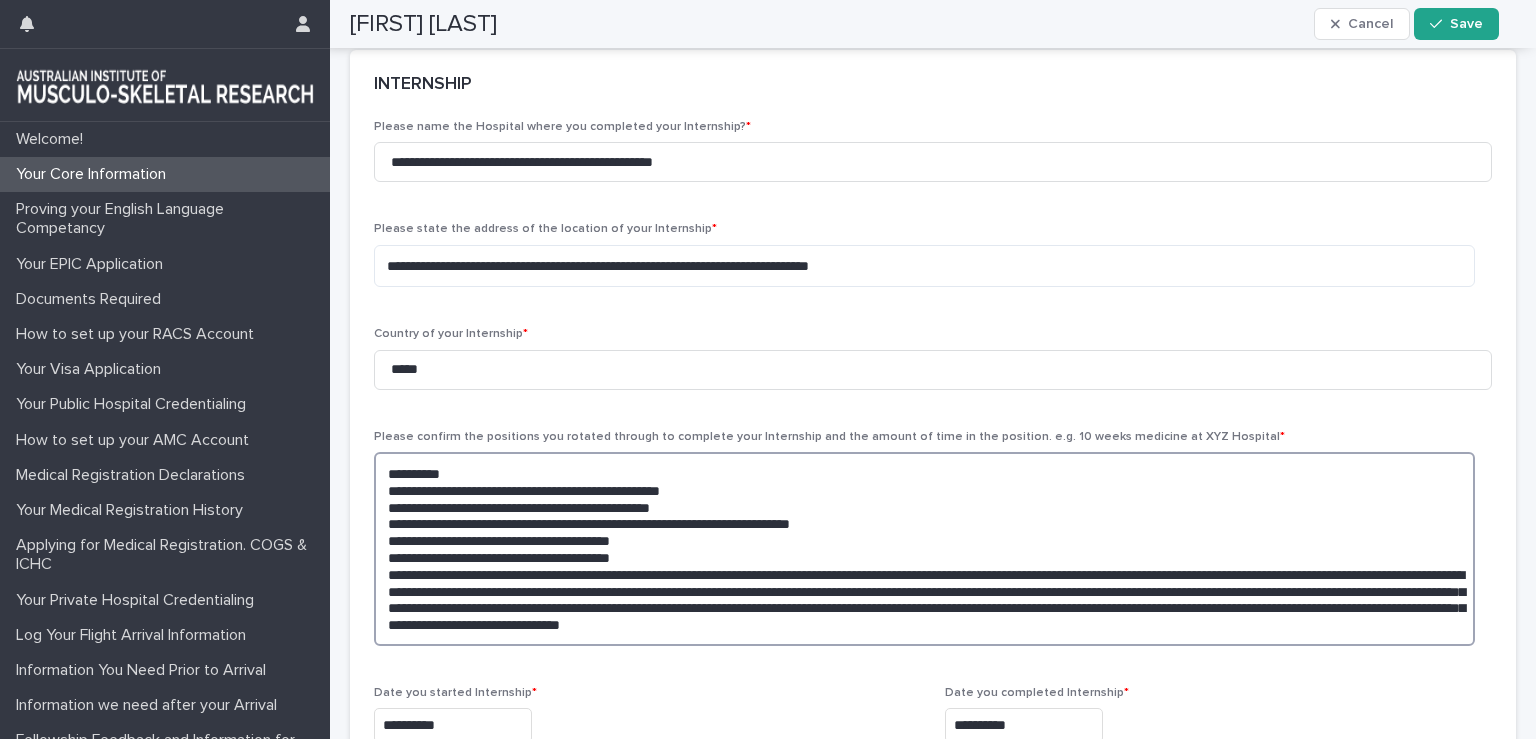 click on "**********" at bounding box center (924, 549) 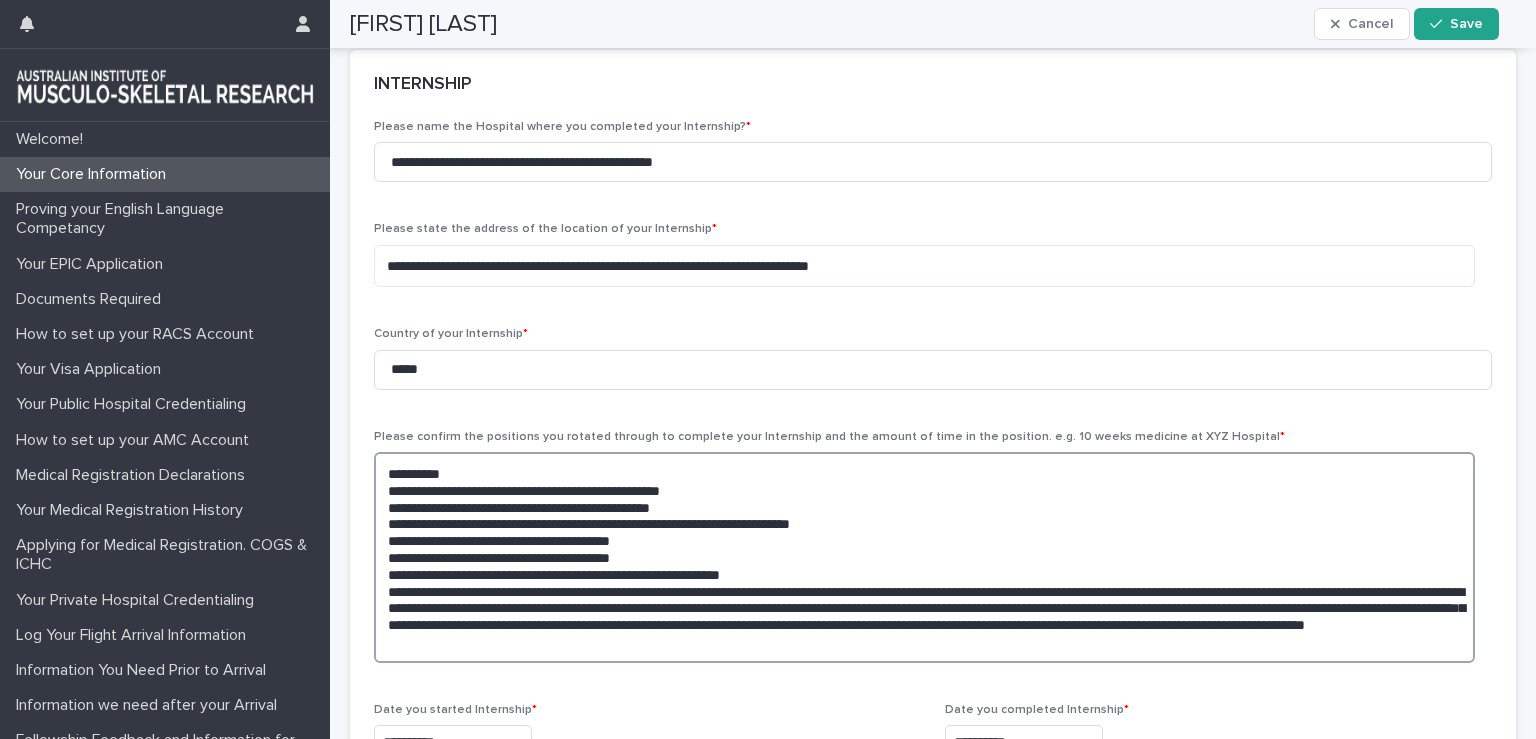 click on "**********" at bounding box center [924, 557] 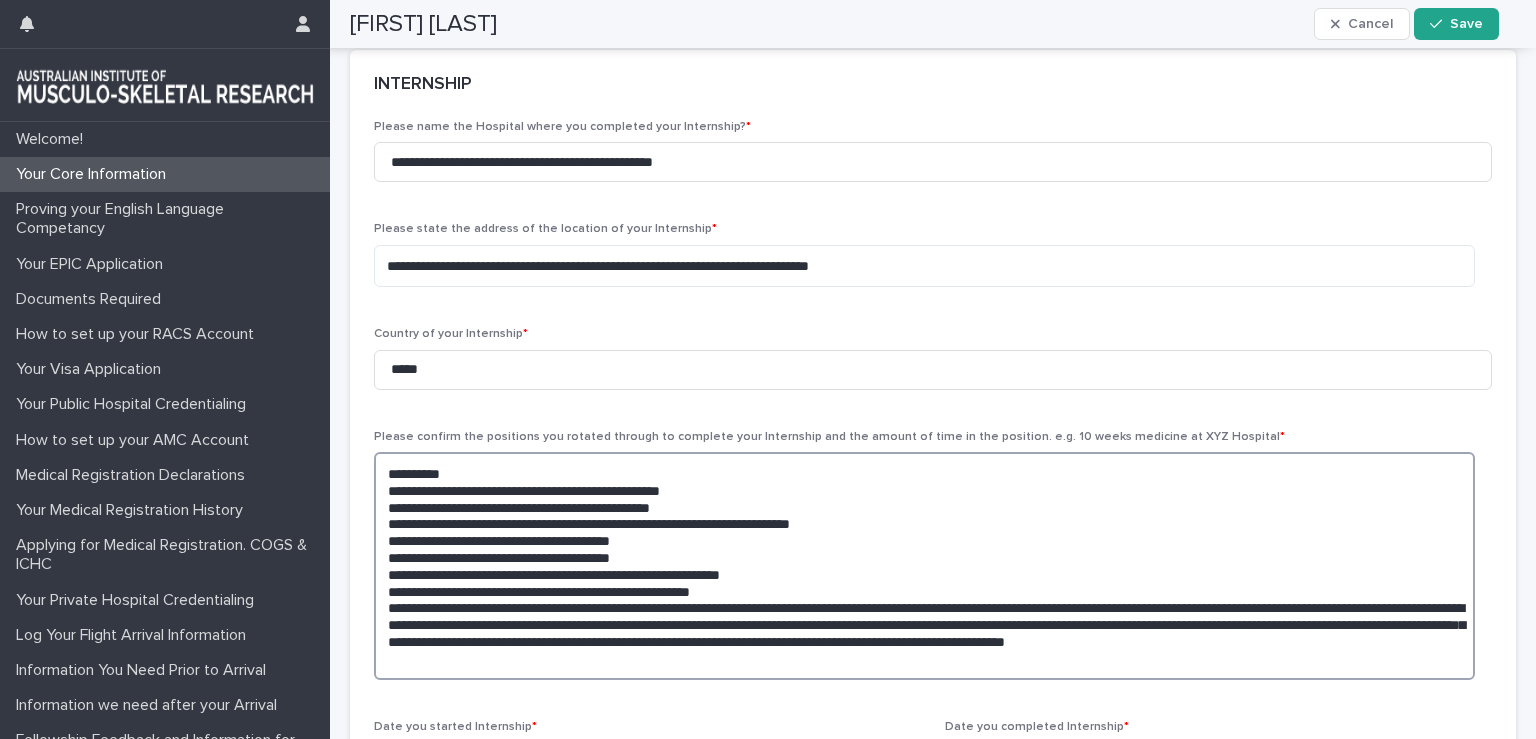click on "**********" at bounding box center (924, 566) 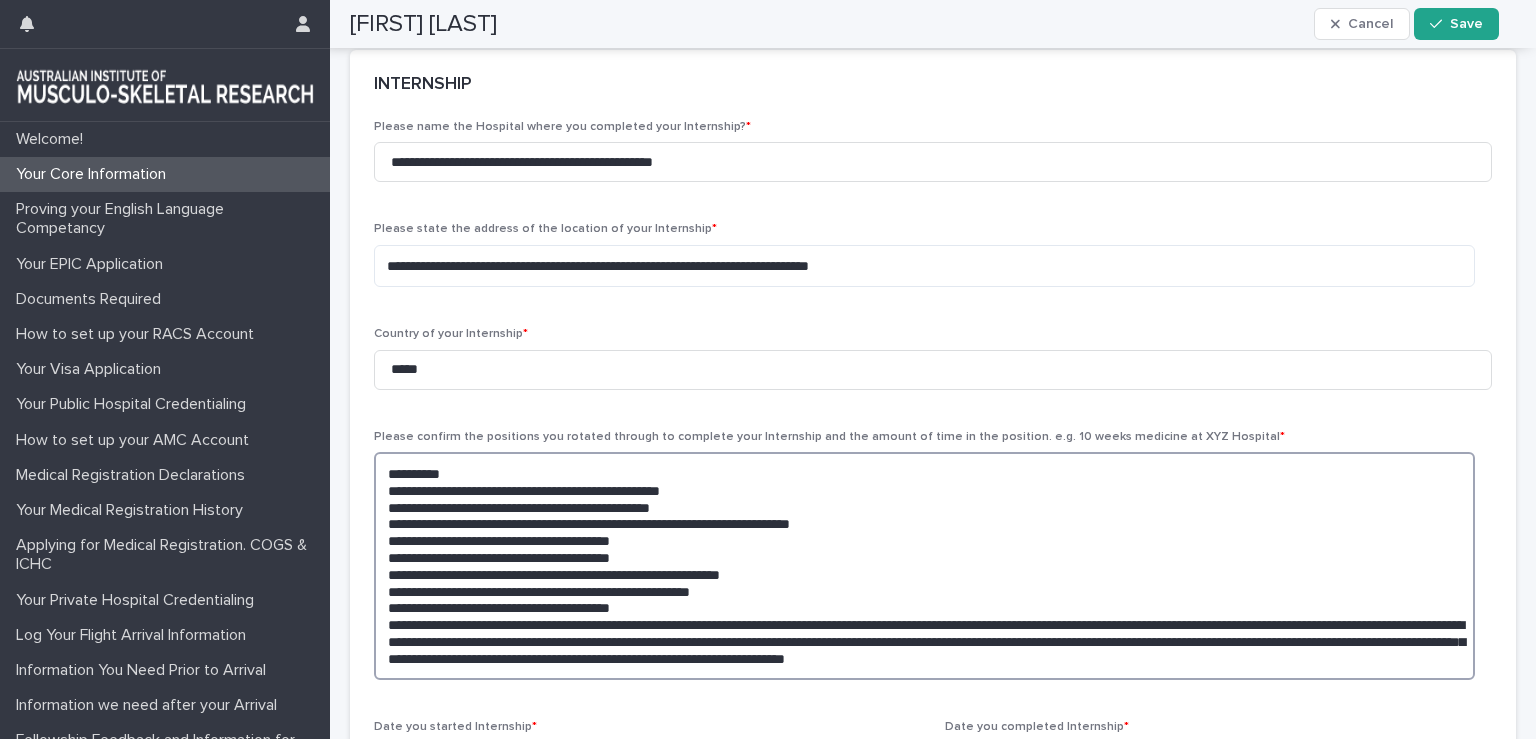 scroll, scrollTop: 1478, scrollLeft: 0, axis: vertical 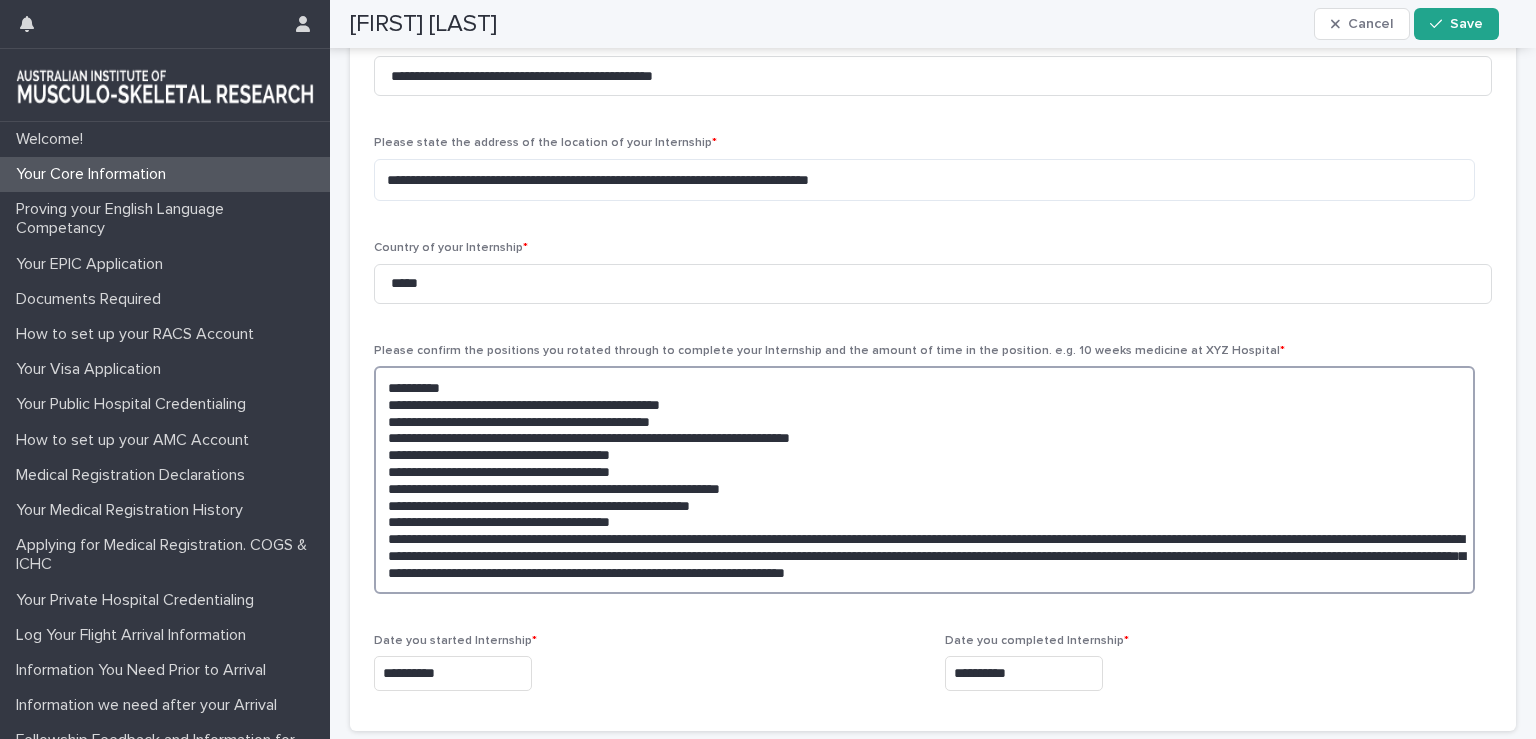click on "**********" at bounding box center [924, 480] 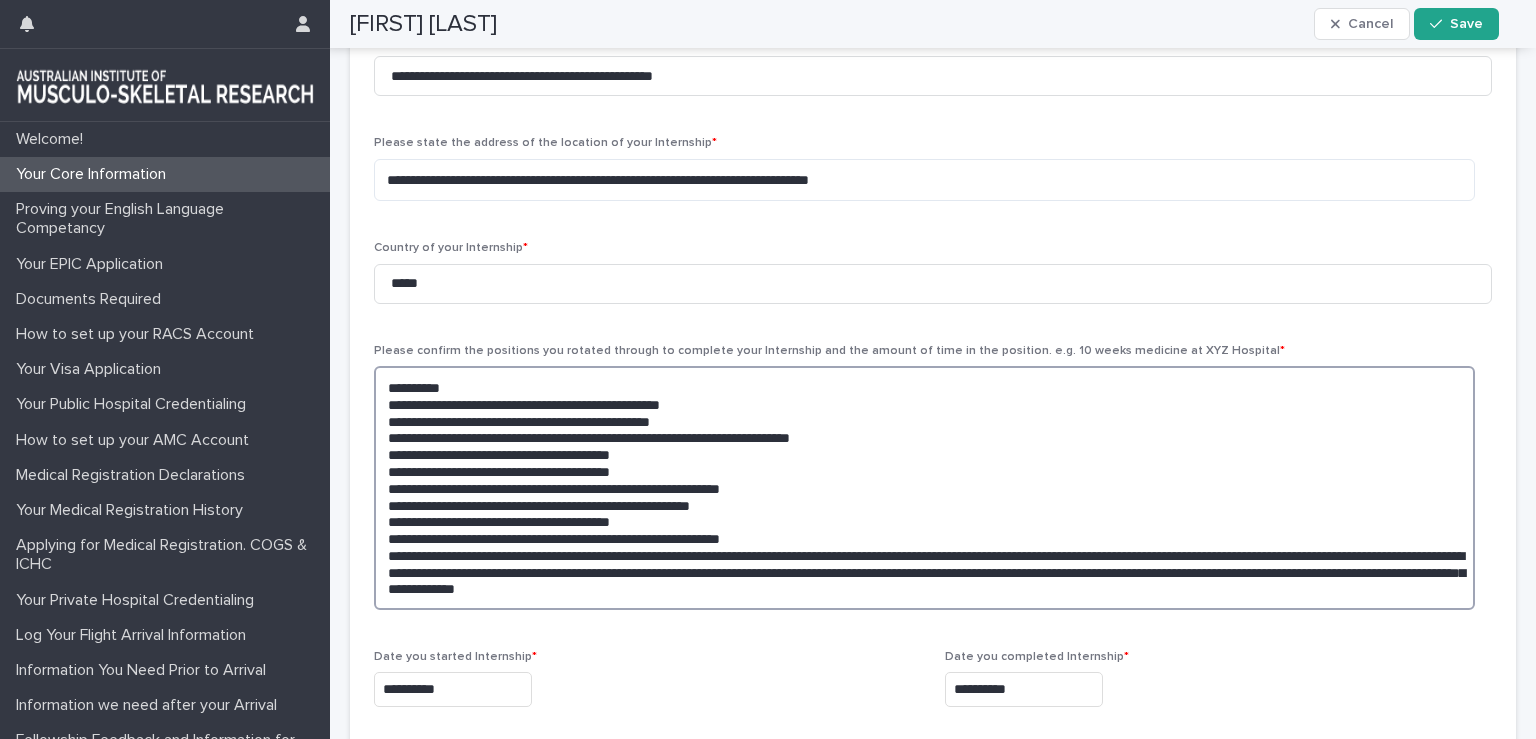 click on "**********" at bounding box center (924, 488) 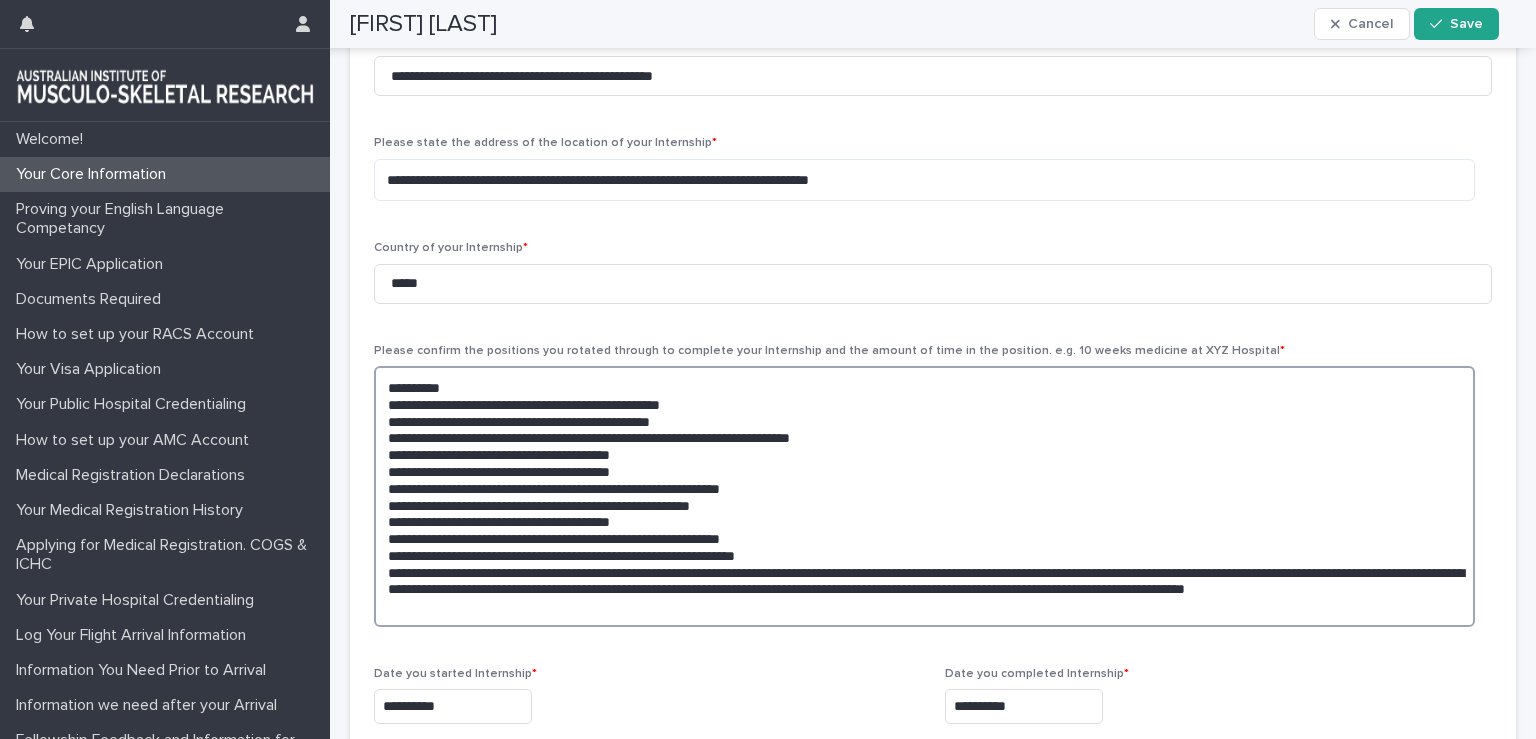 click on "**********" at bounding box center (924, 496) 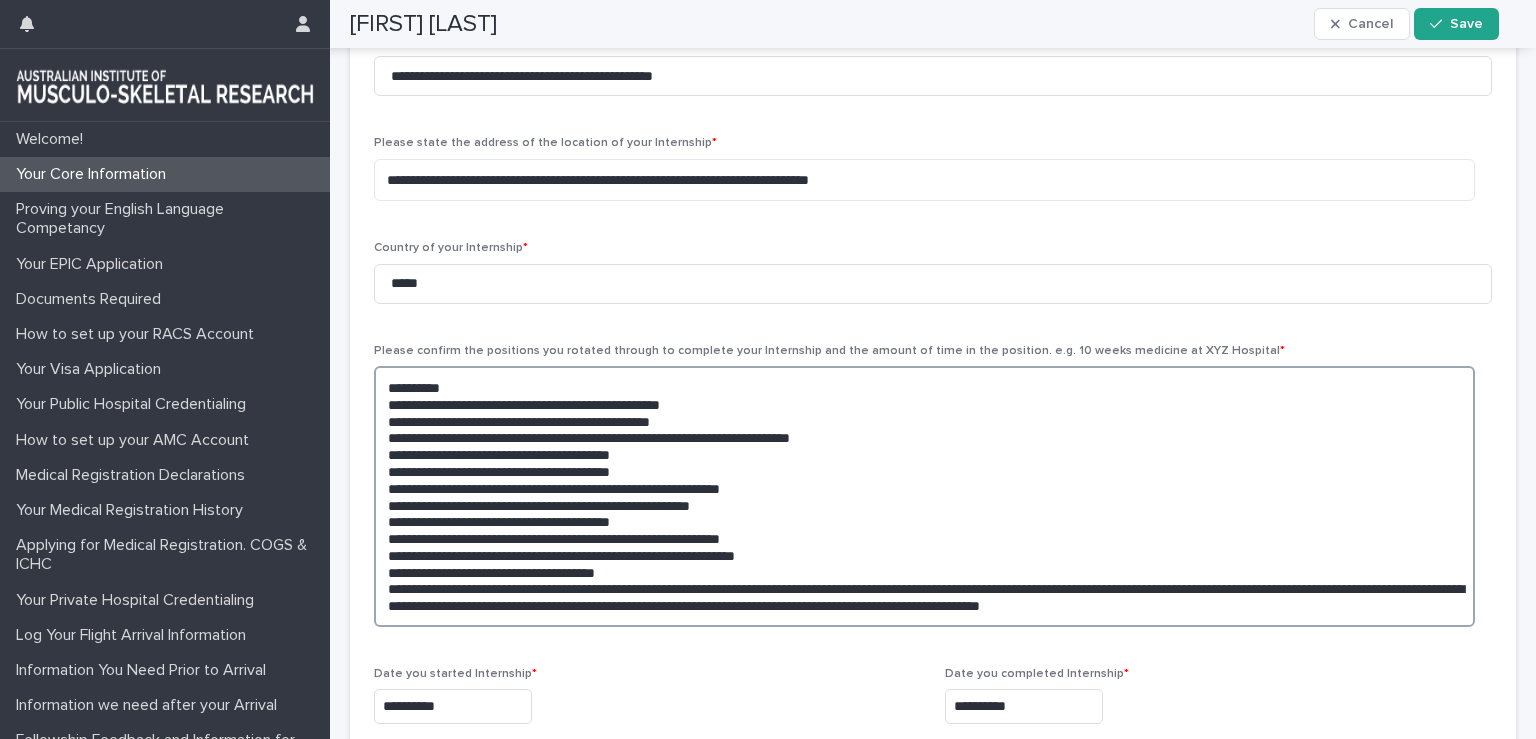 click on "**********" at bounding box center [924, 496] 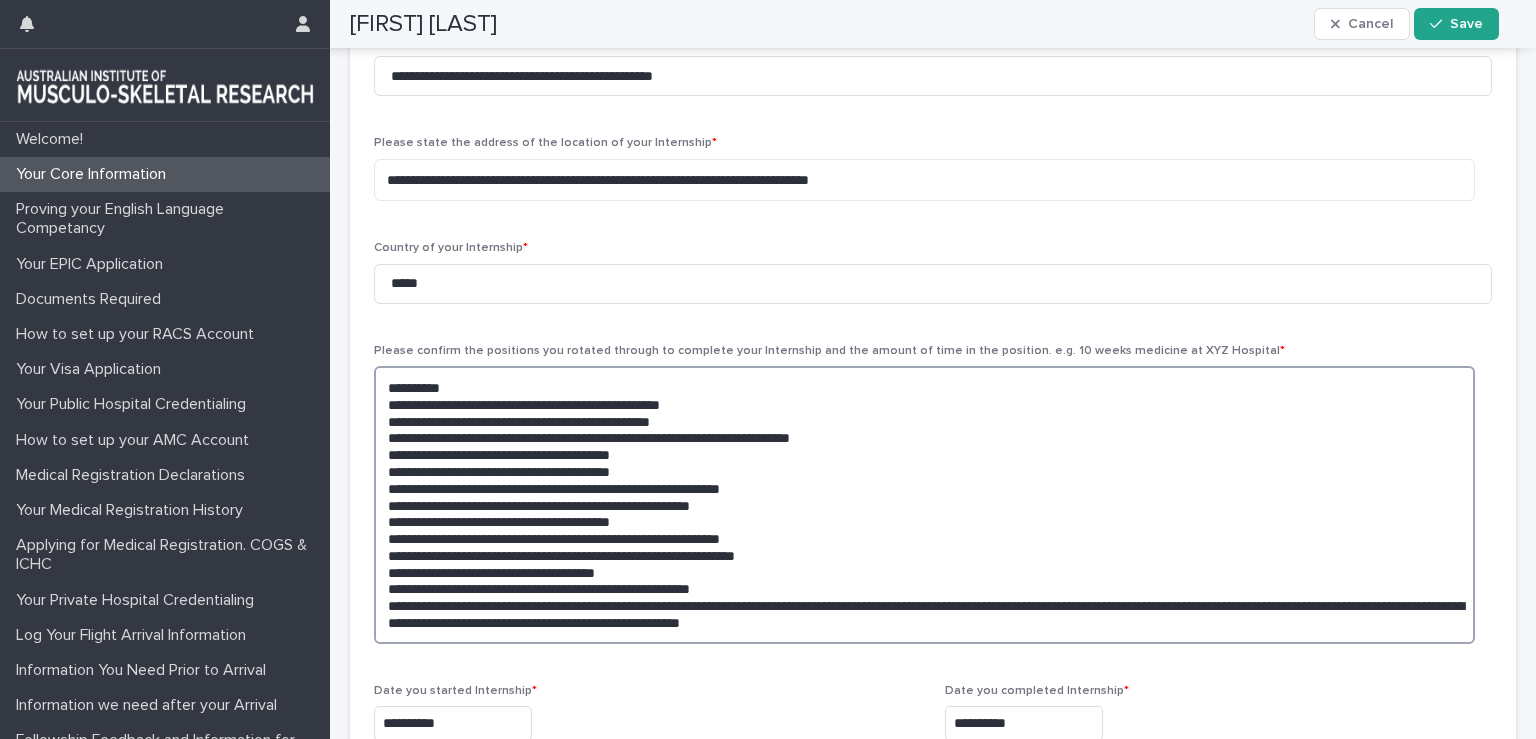 click on "**********" at bounding box center (924, 505) 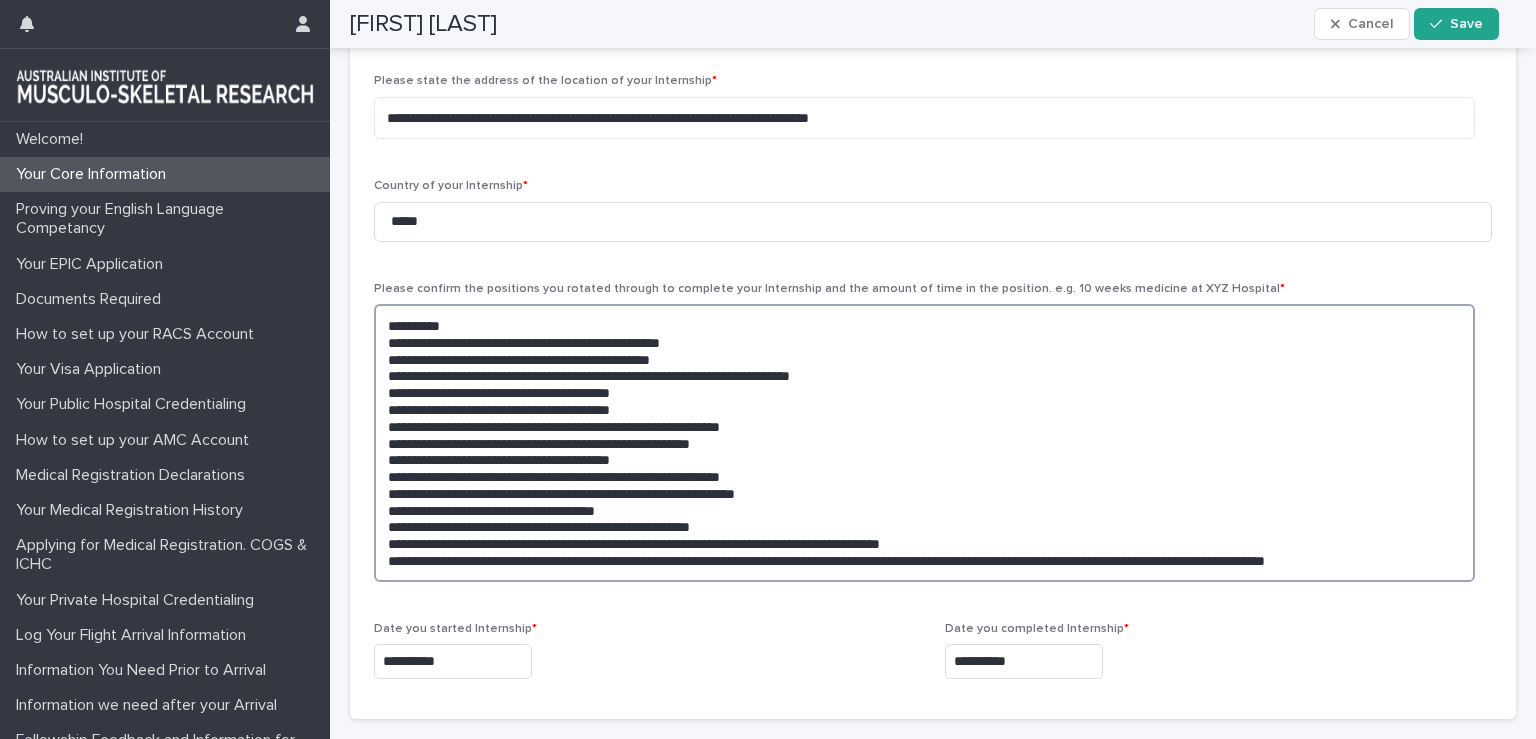 scroll, scrollTop: 1564, scrollLeft: 0, axis: vertical 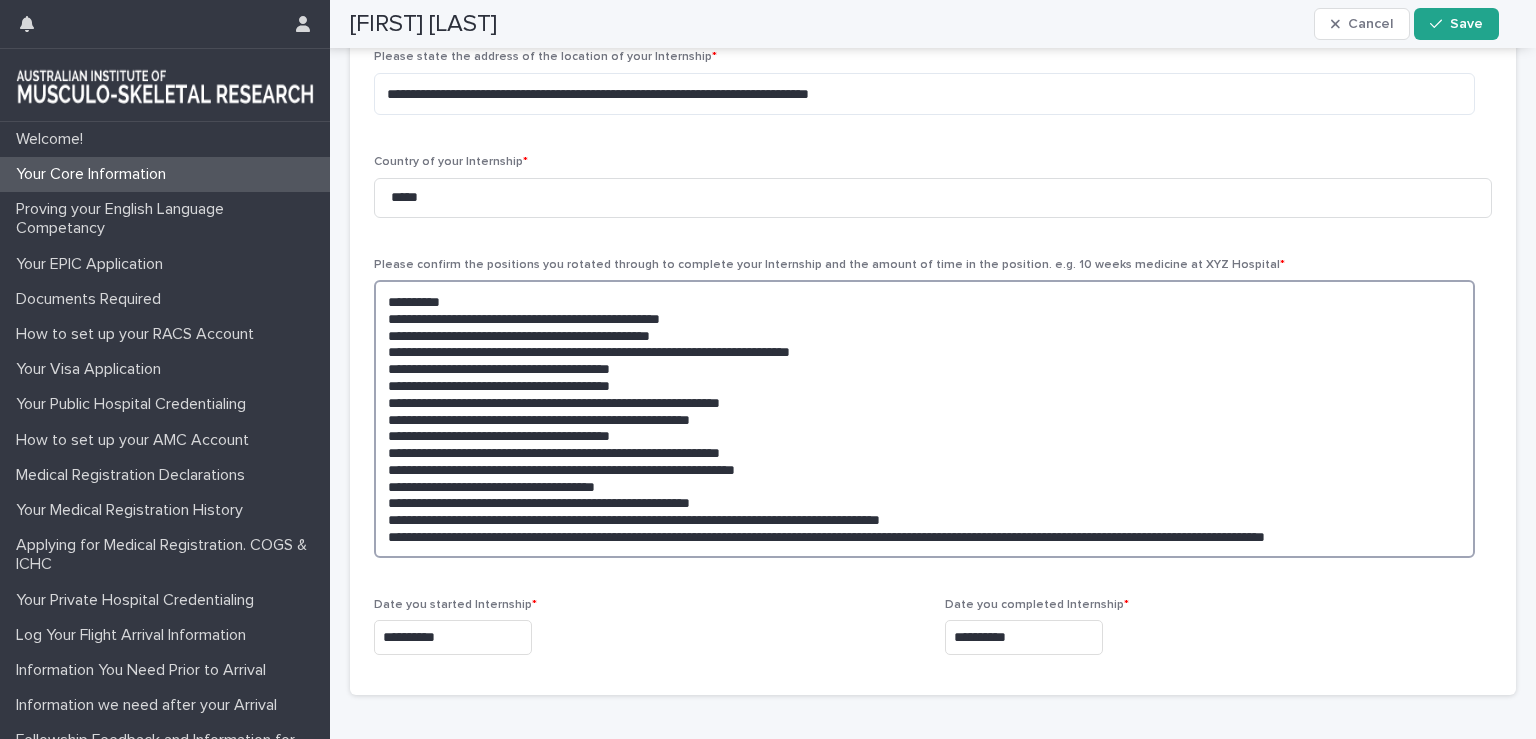 click on "**********" at bounding box center (924, 419) 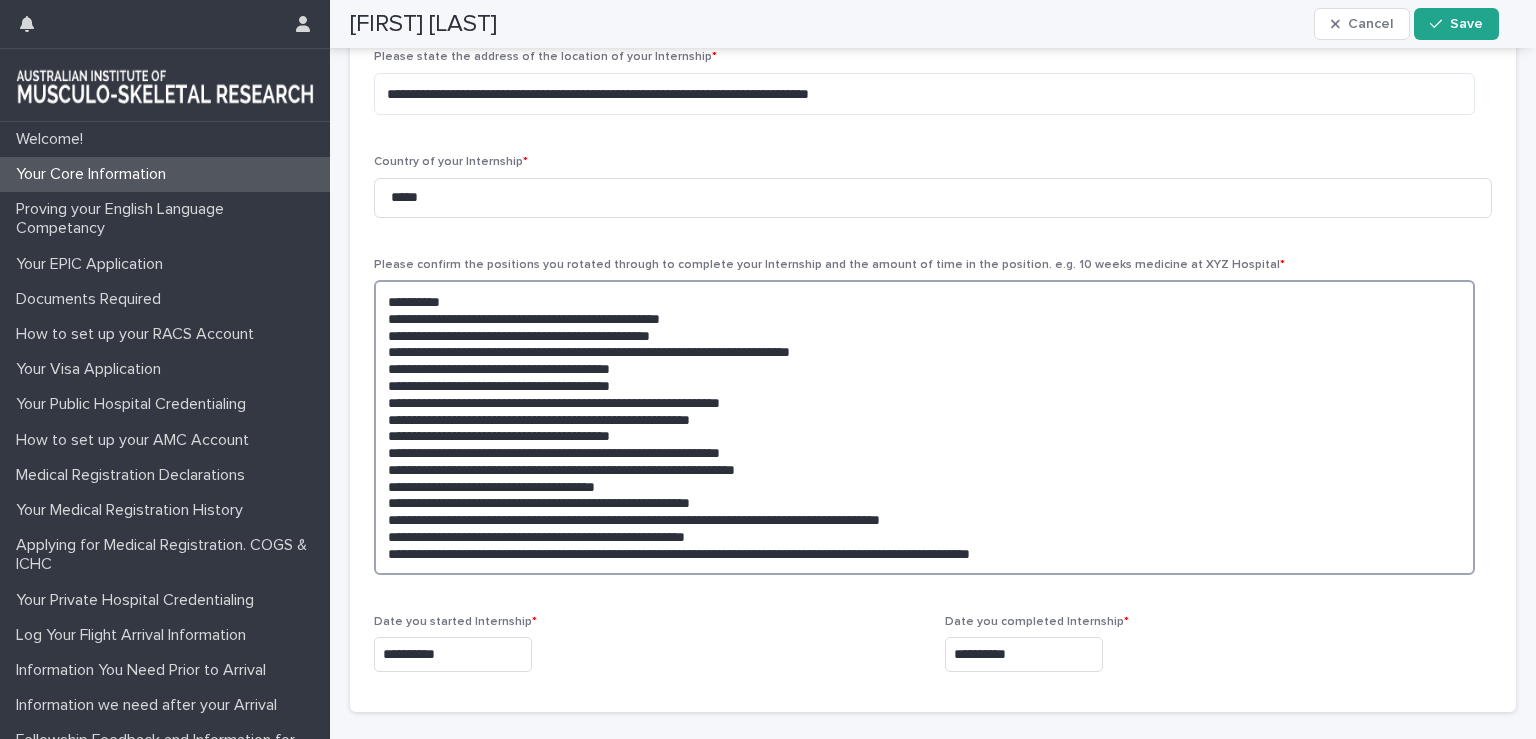 scroll, scrollTop: 1564, scrollLeft: 0, axis: vertical 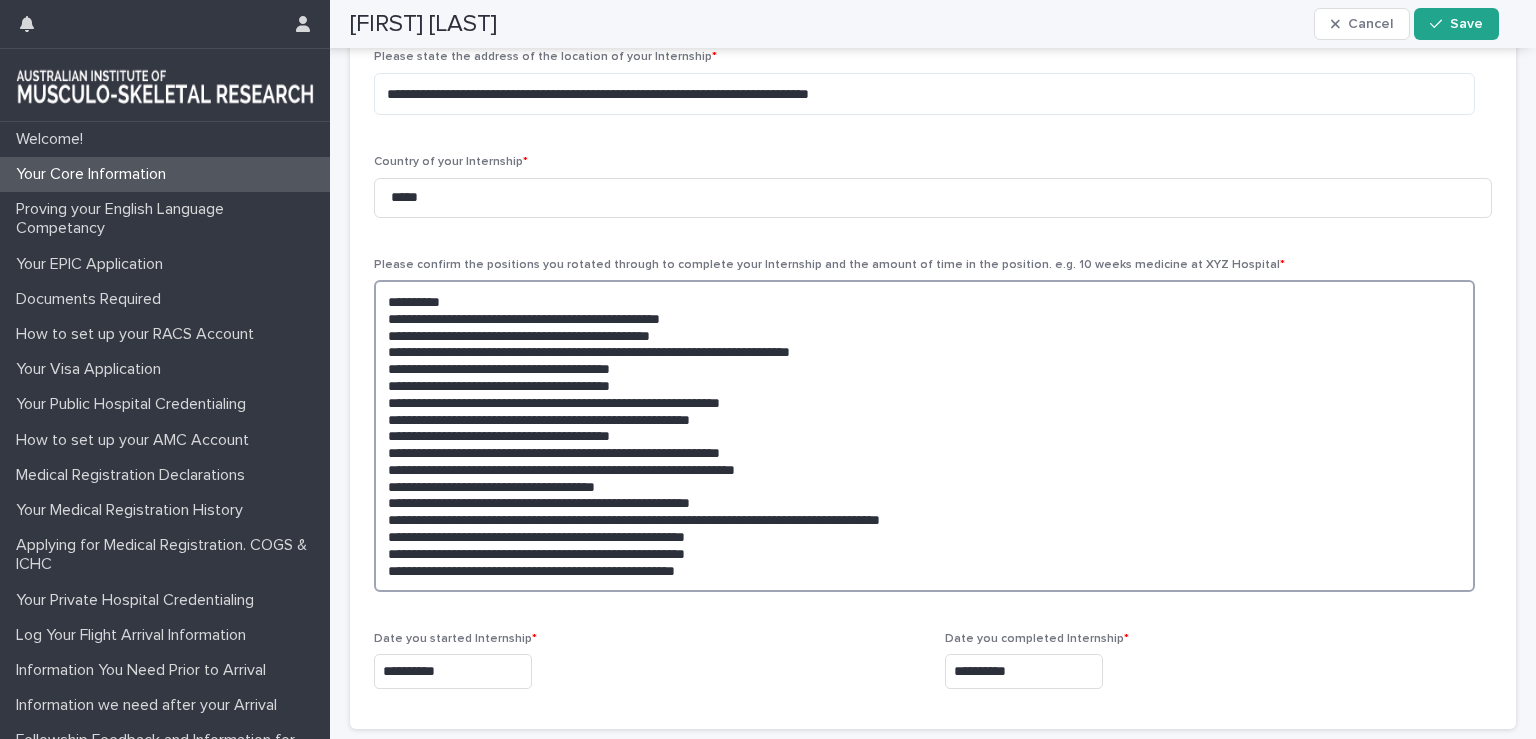 drag, startPoint x: 510, startPoint y: 538, endPoint x: 746, endPoint y: 544, distance: 236.07626 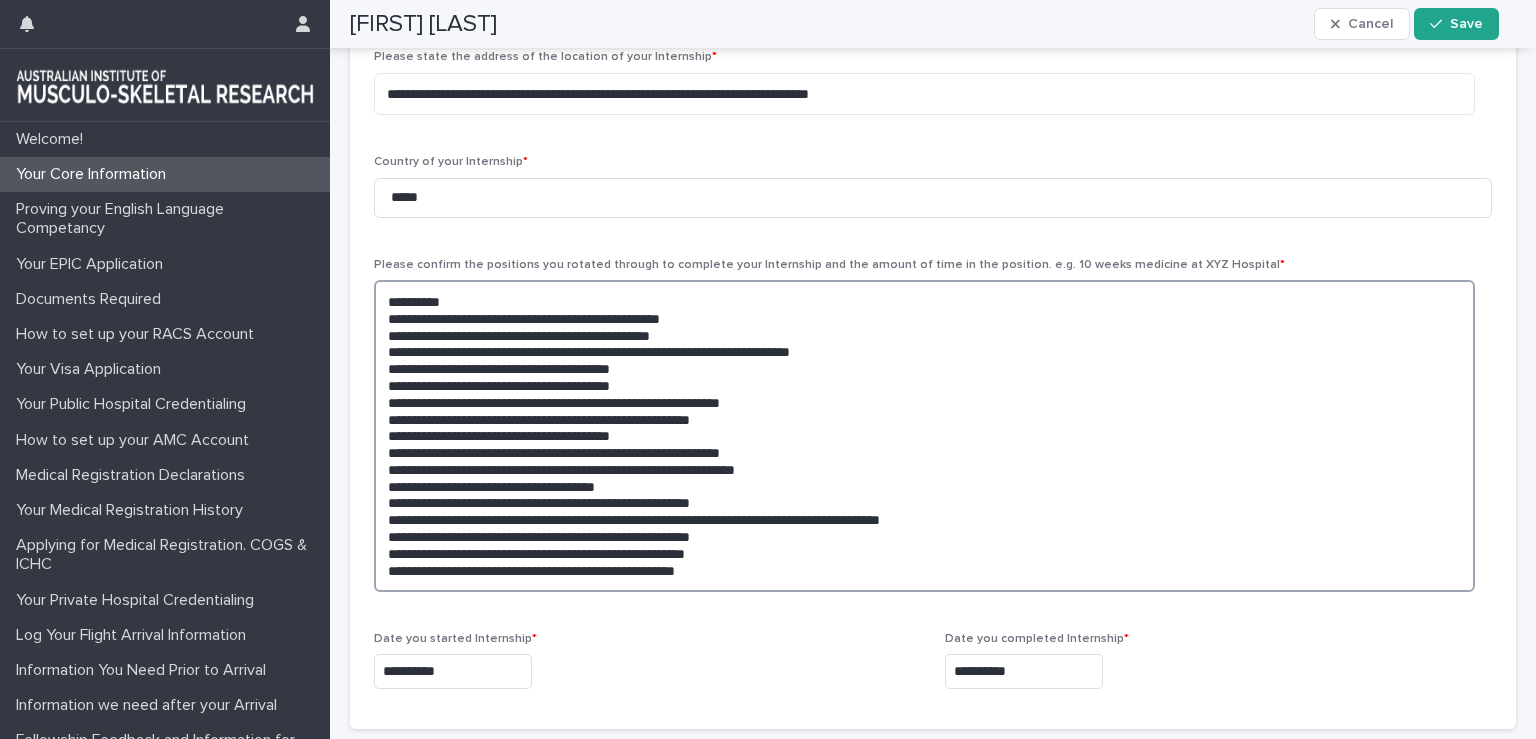 scroll, scrollTop: 1564, scrollLeft: 0, axis: vertical 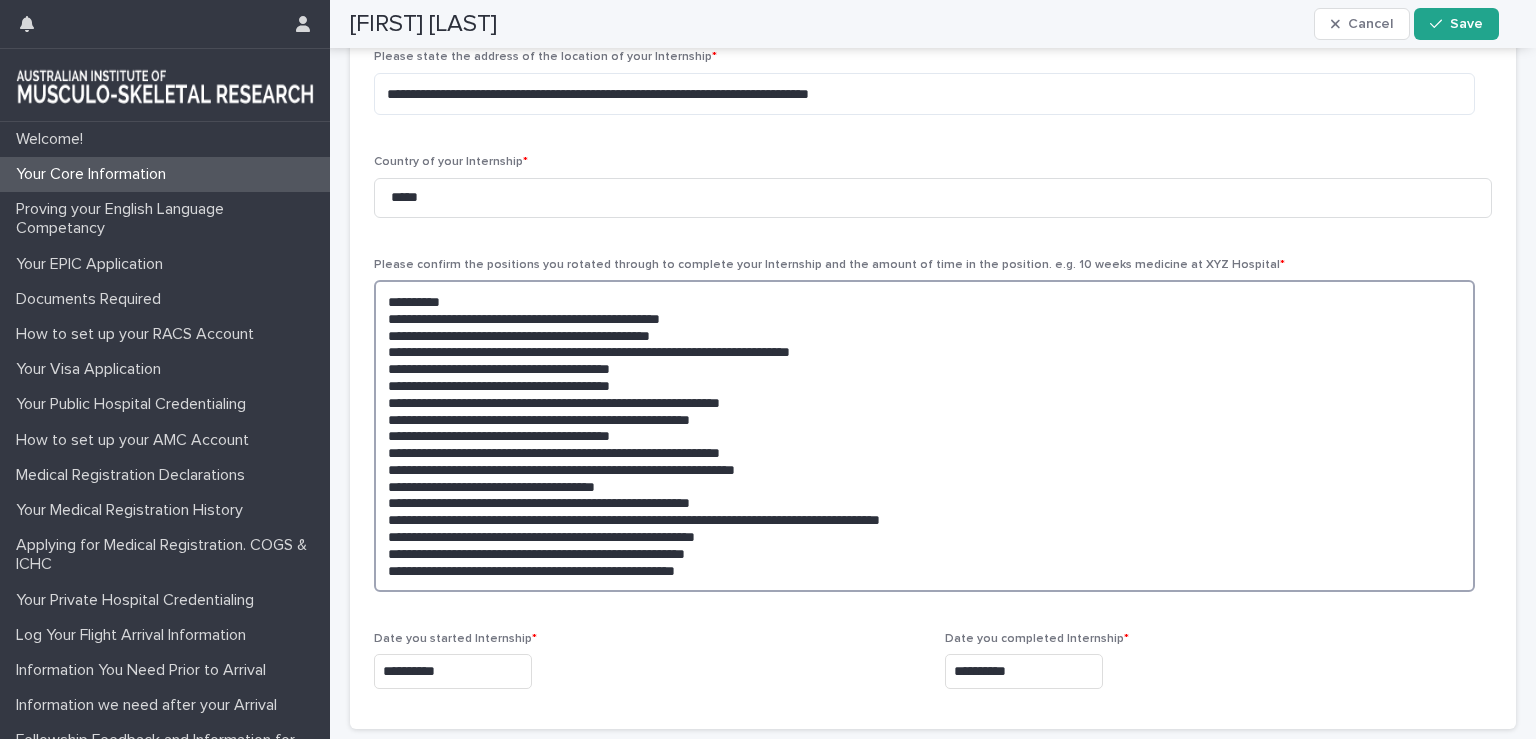 paste on "**********" 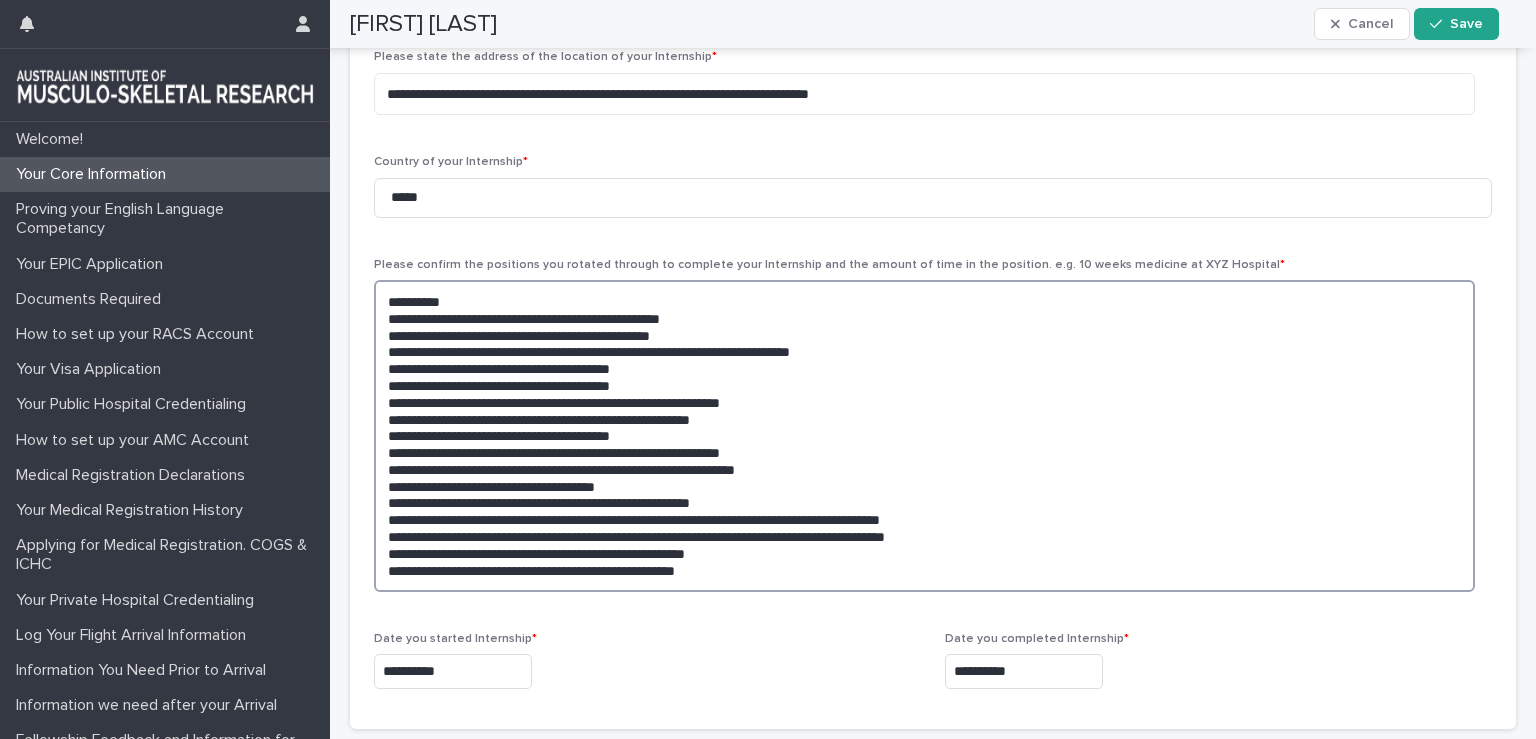 scroll, scrollTop: 1564, scrollLeft: 0, axis: vertical 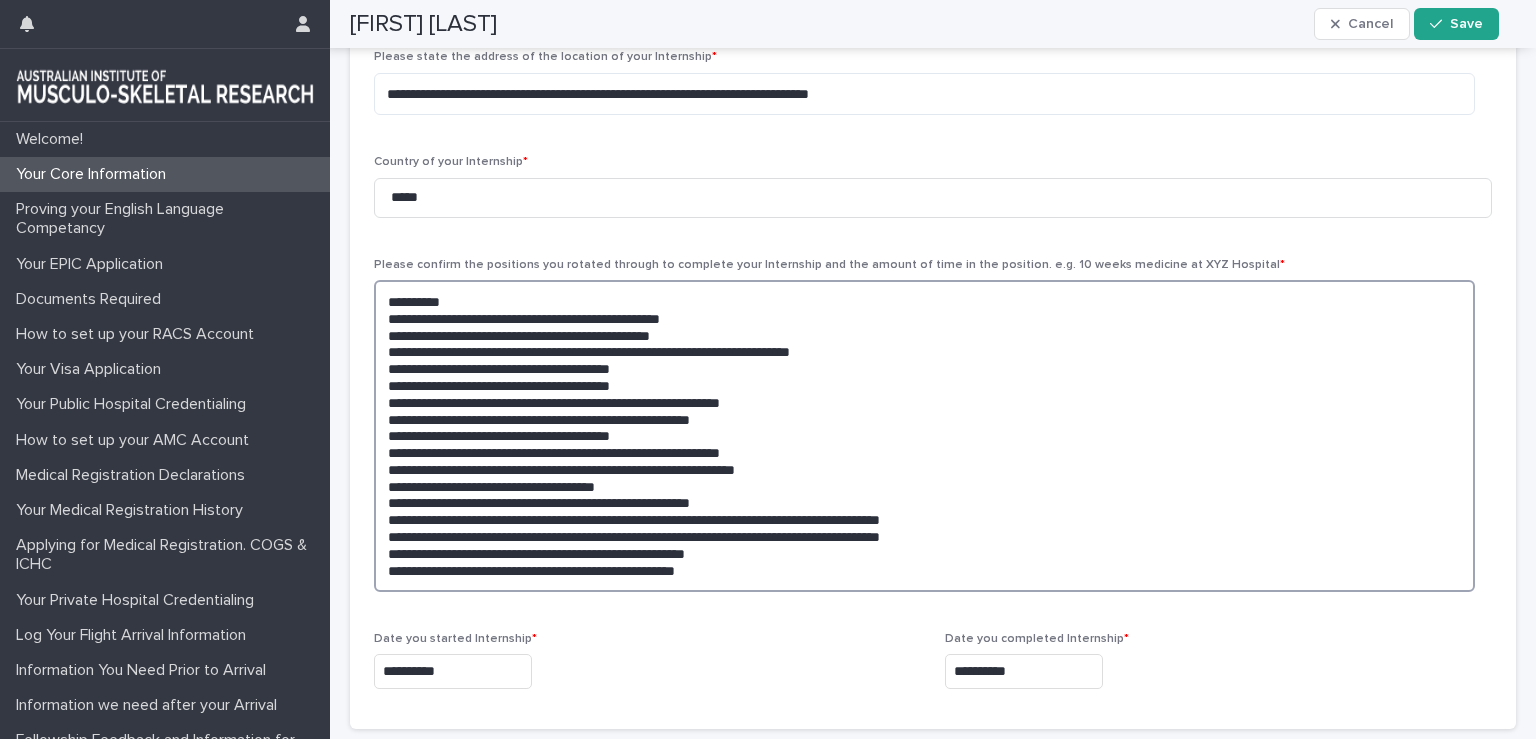 click on "**********" at bounding box center [924, 436] 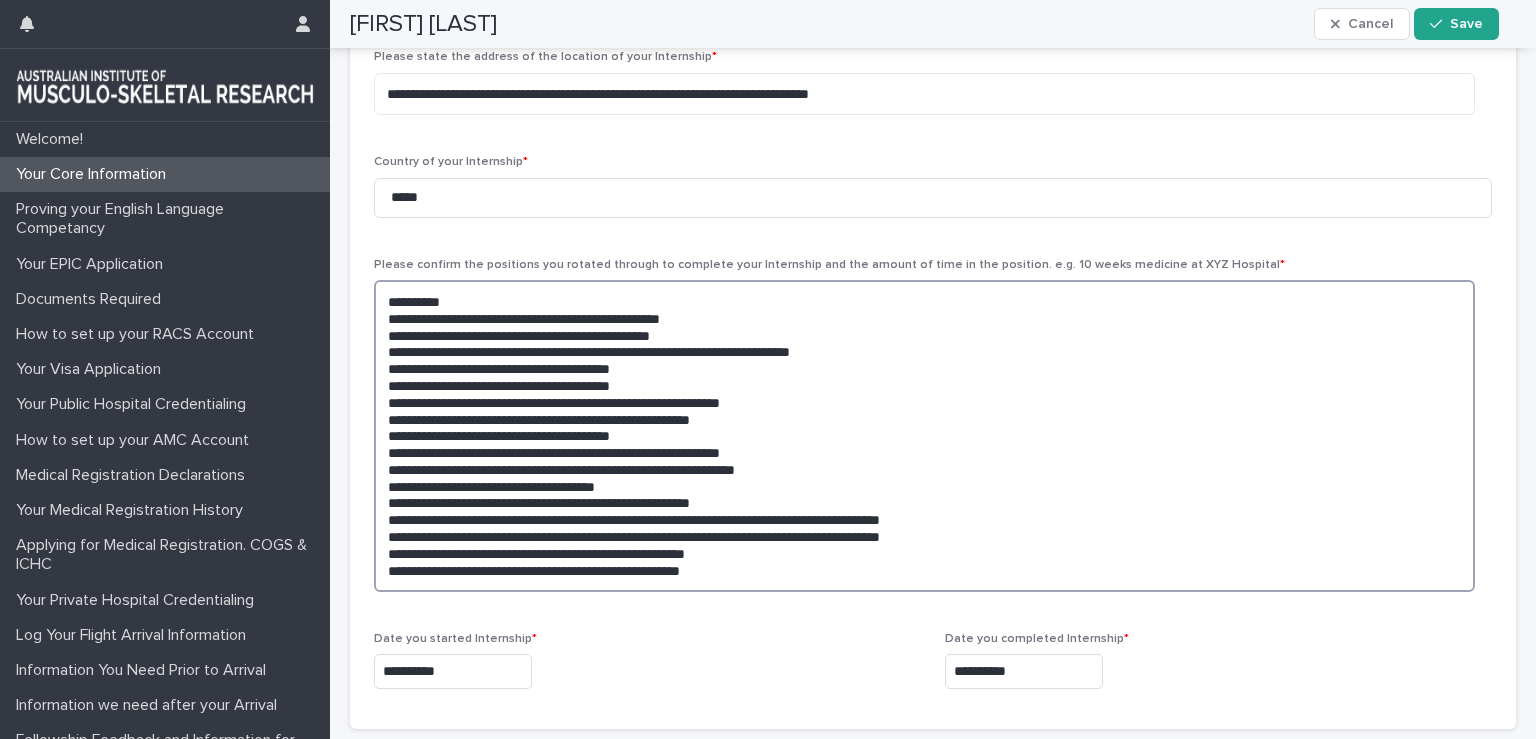 paste on "**********" 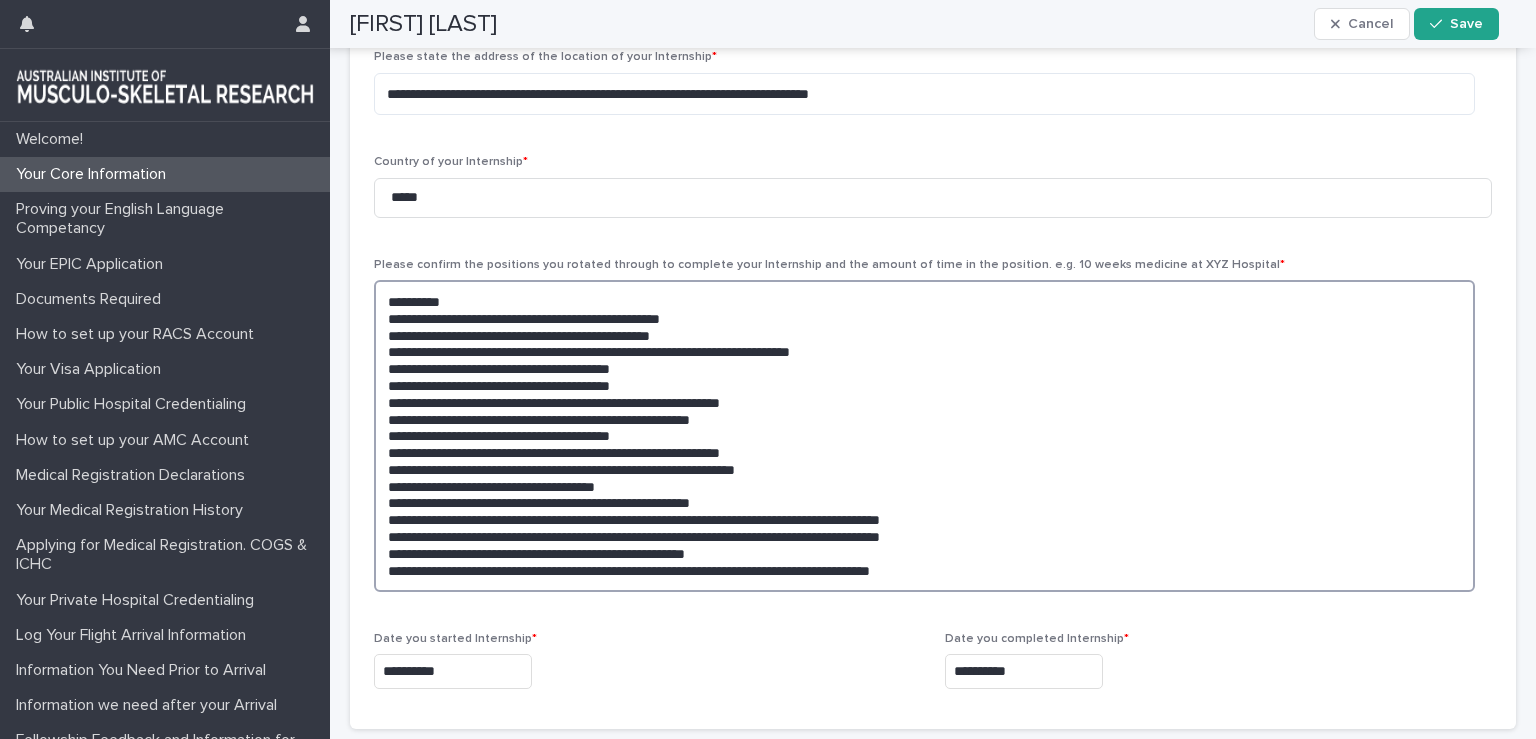 scroll, scrollTop: 1564, scrollLeft: 0, axis: vertical 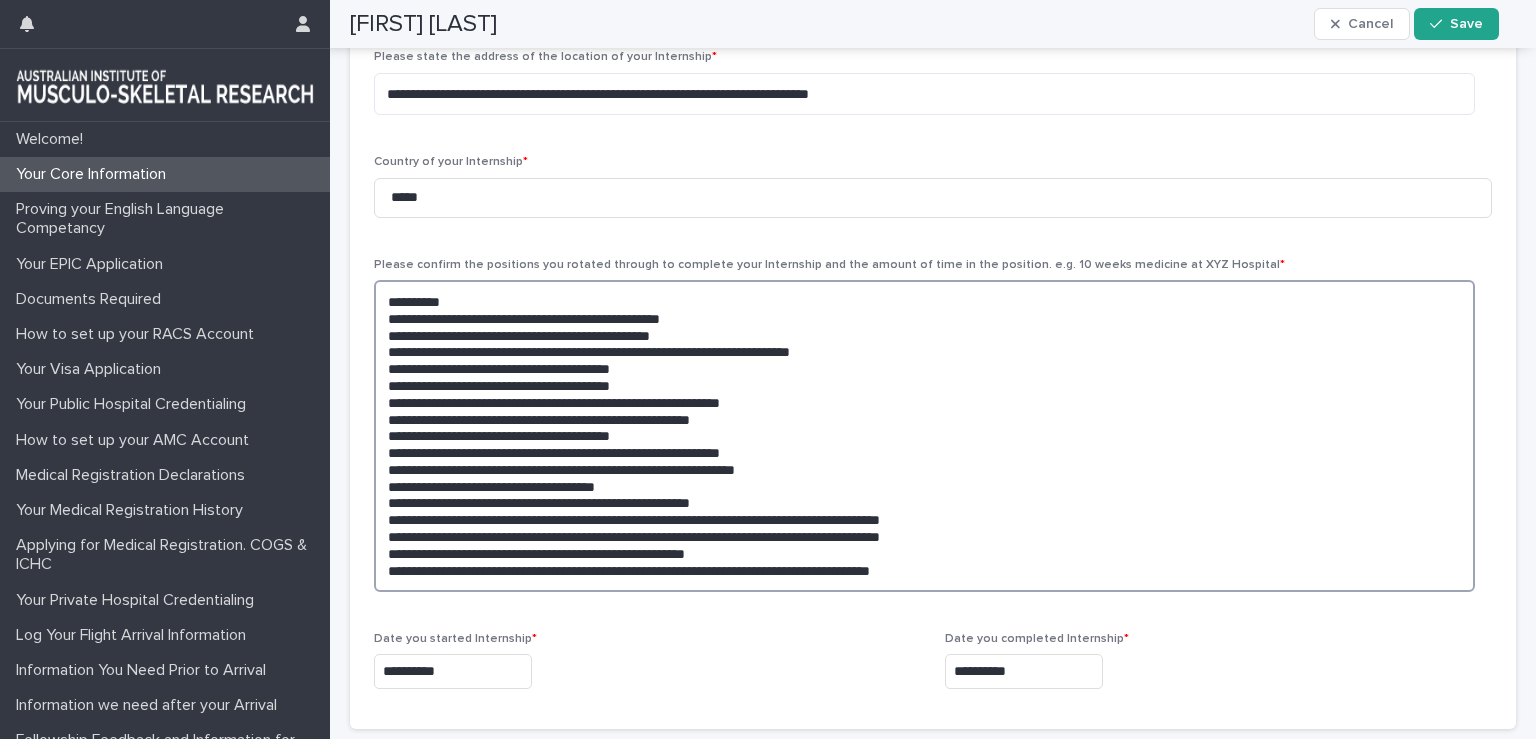drag, startPoint x: 485, startPoint y: 443, endPoint x: 497, endPoint y: 438, distance: 13 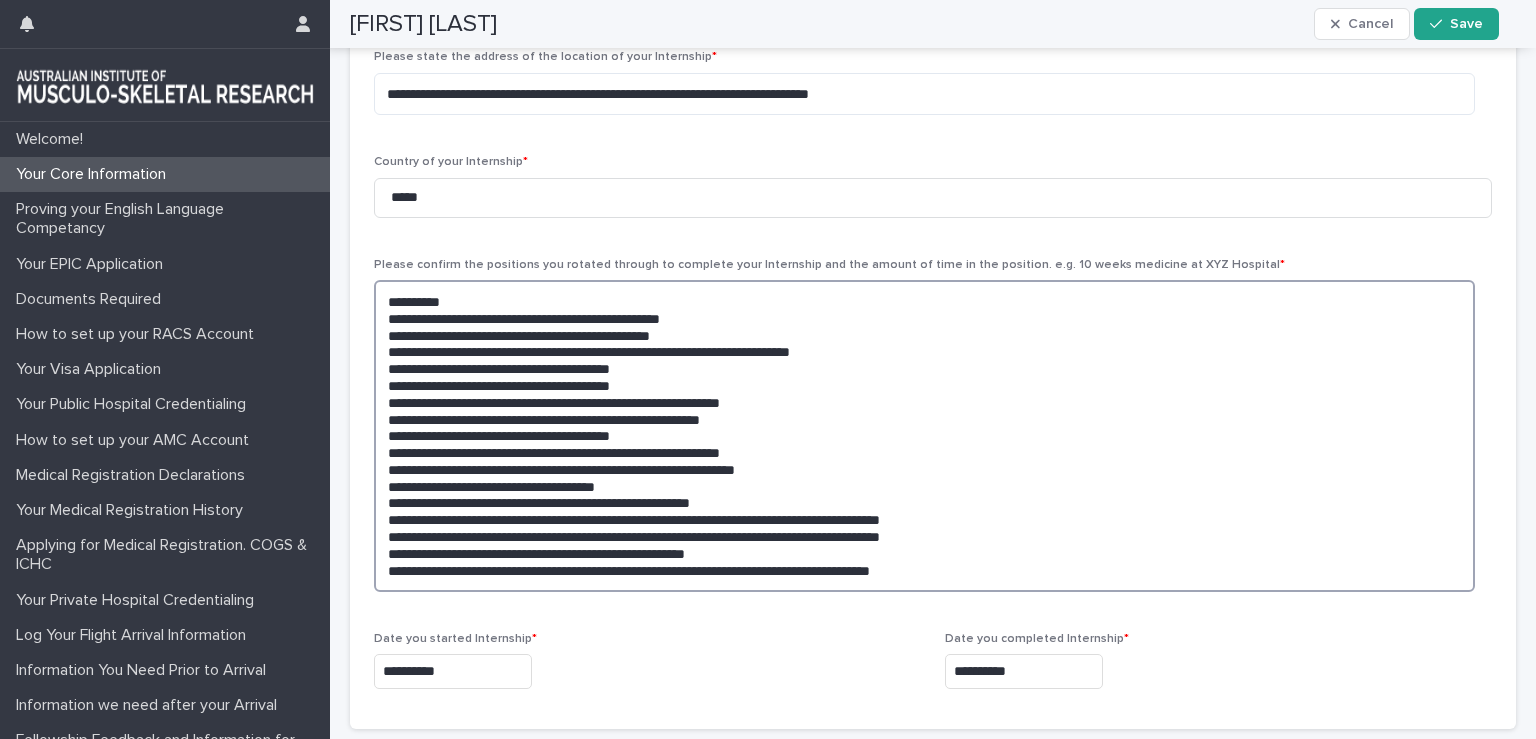 scroll, scrollTop: 1564, scrollLeft: 0, axis: vertical 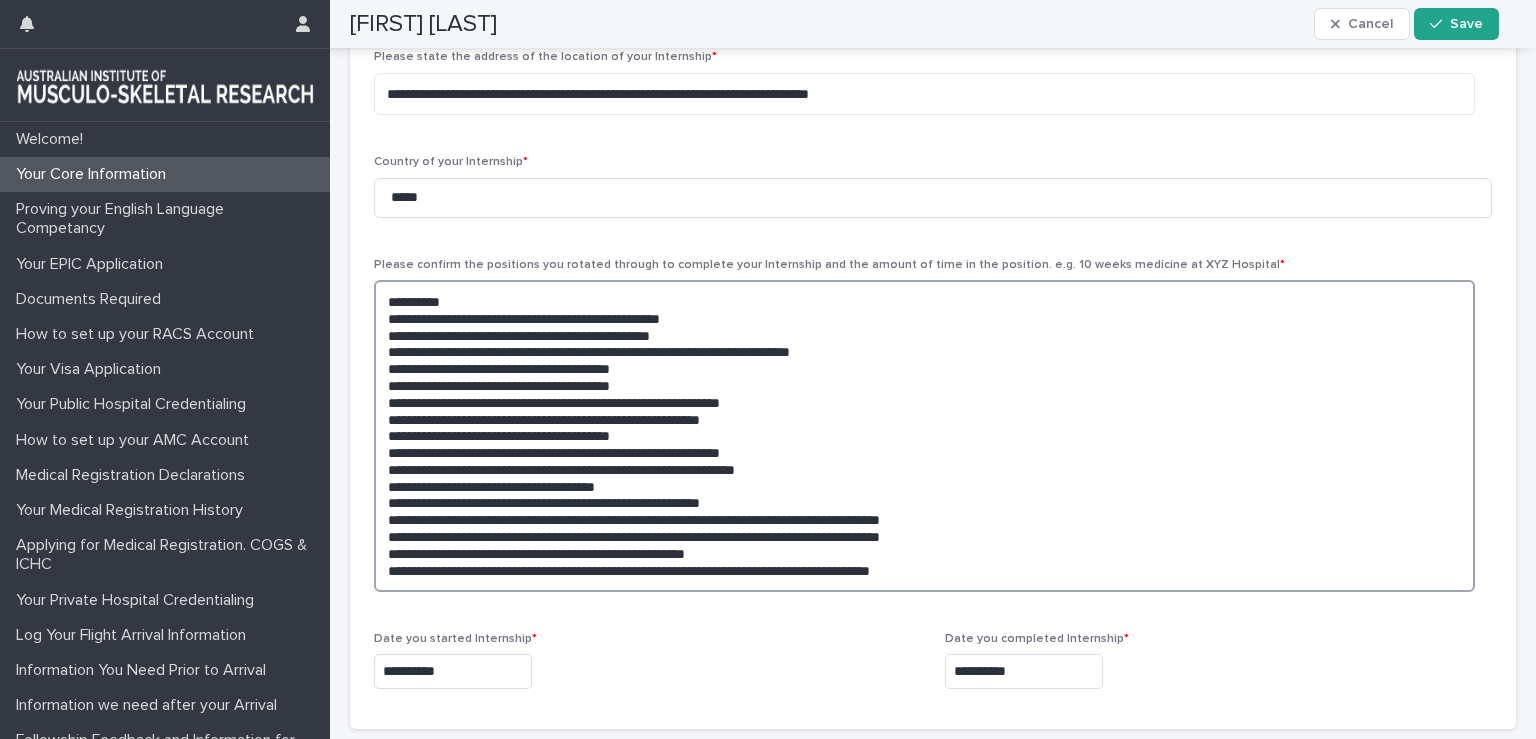 click at bounding box center [924, 436] 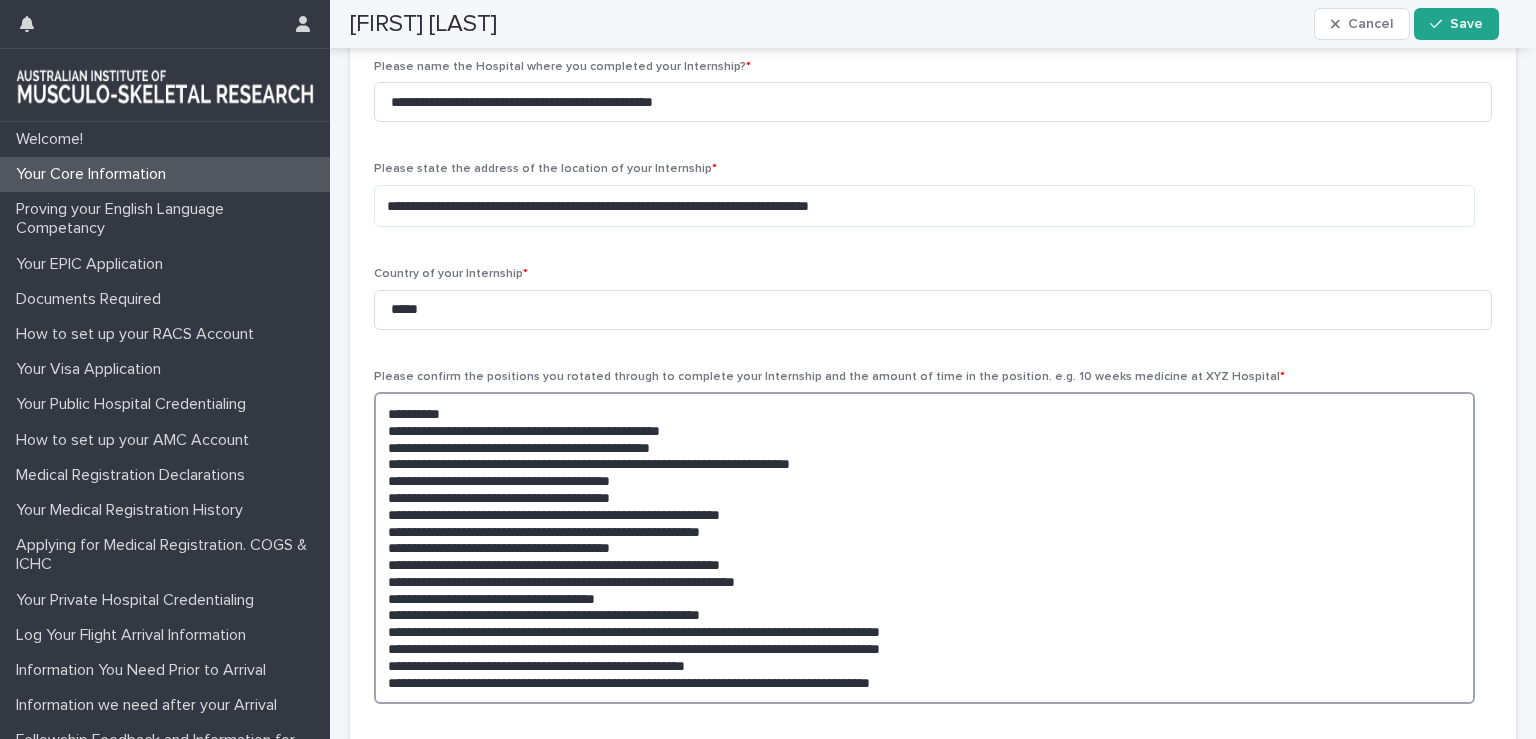 scroll, scrollTop: 1392, scrollLeft: 0, axis: vertical 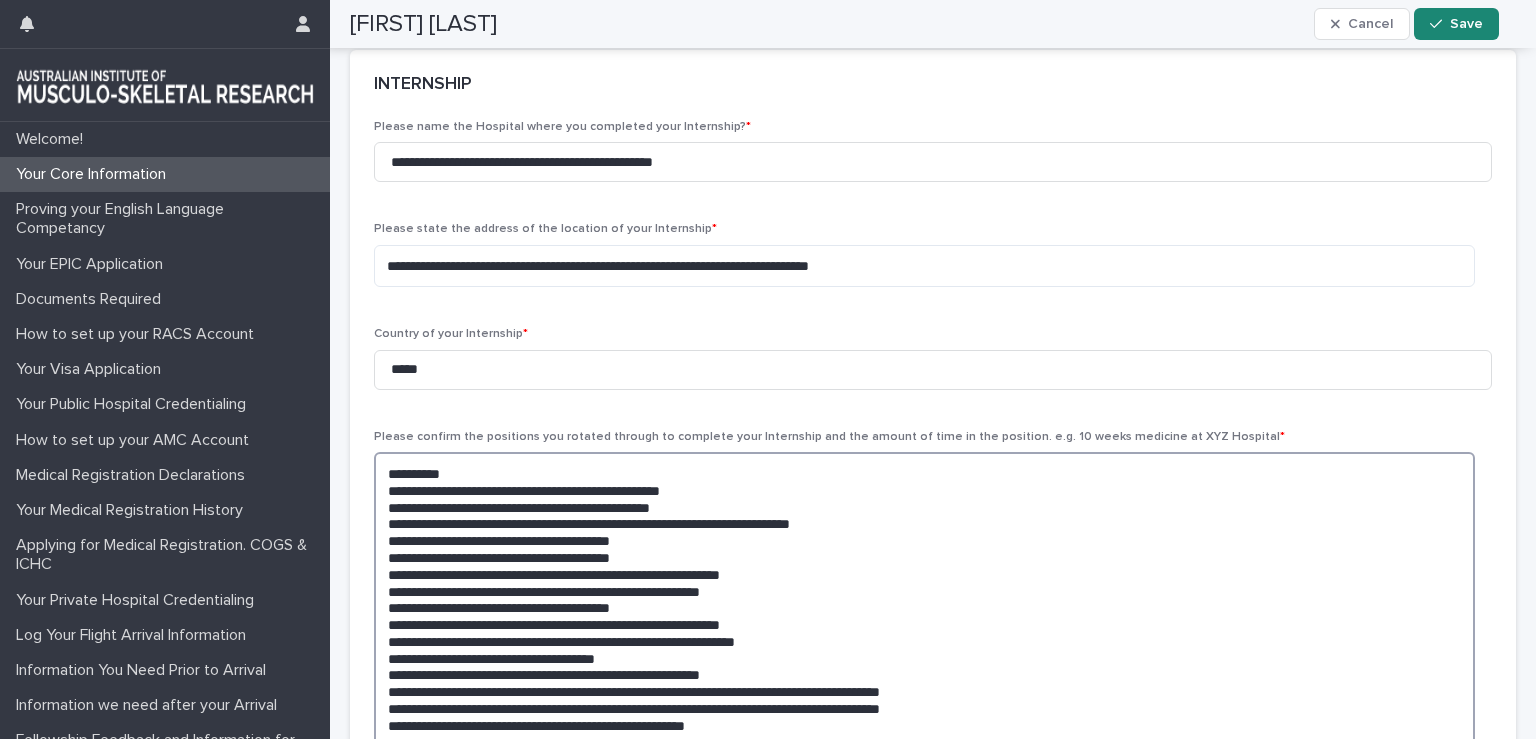 type on "**********" 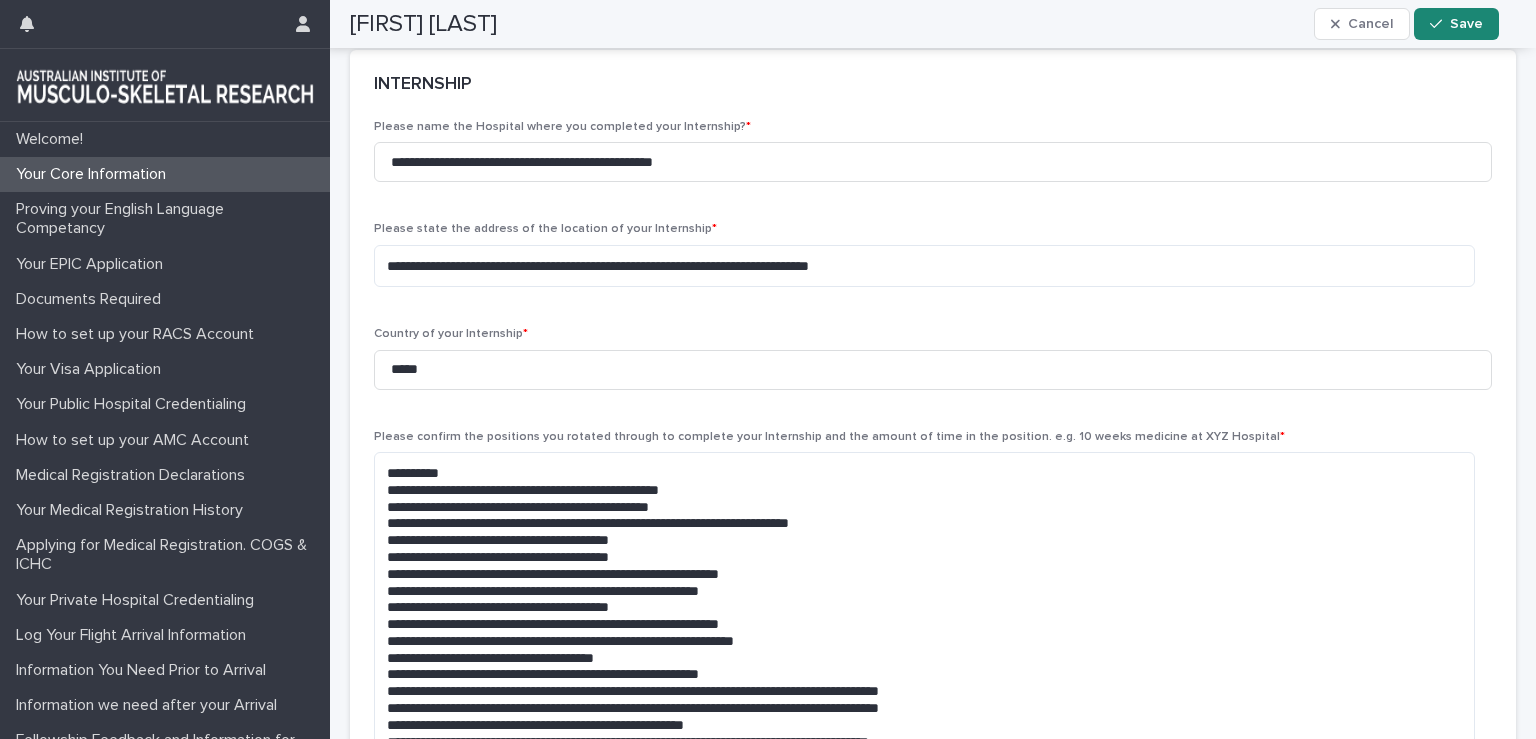 click on "Save" at bounding box center [1466, 24] 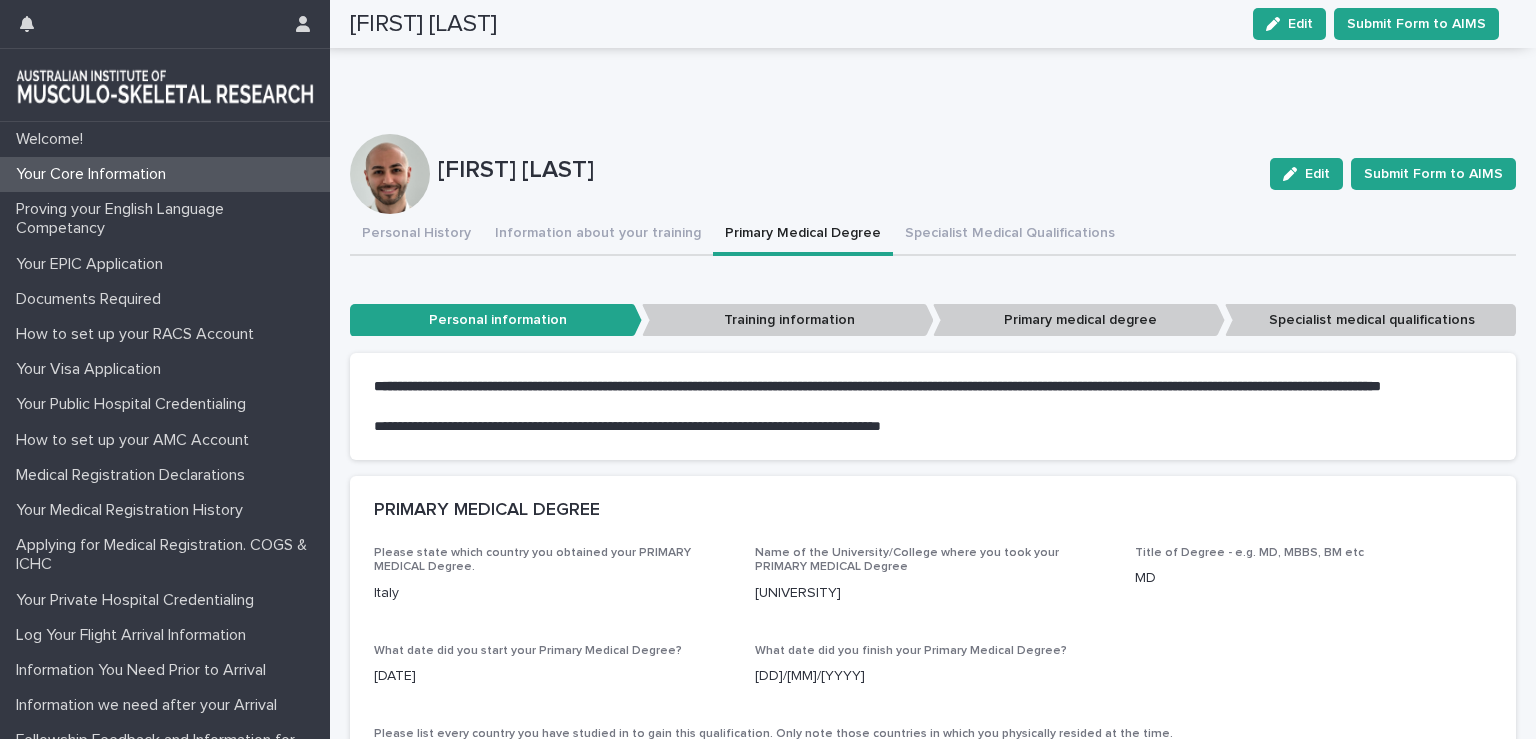 scroll, scrollTop: 96, scrollLeft: 0, axis: vertical 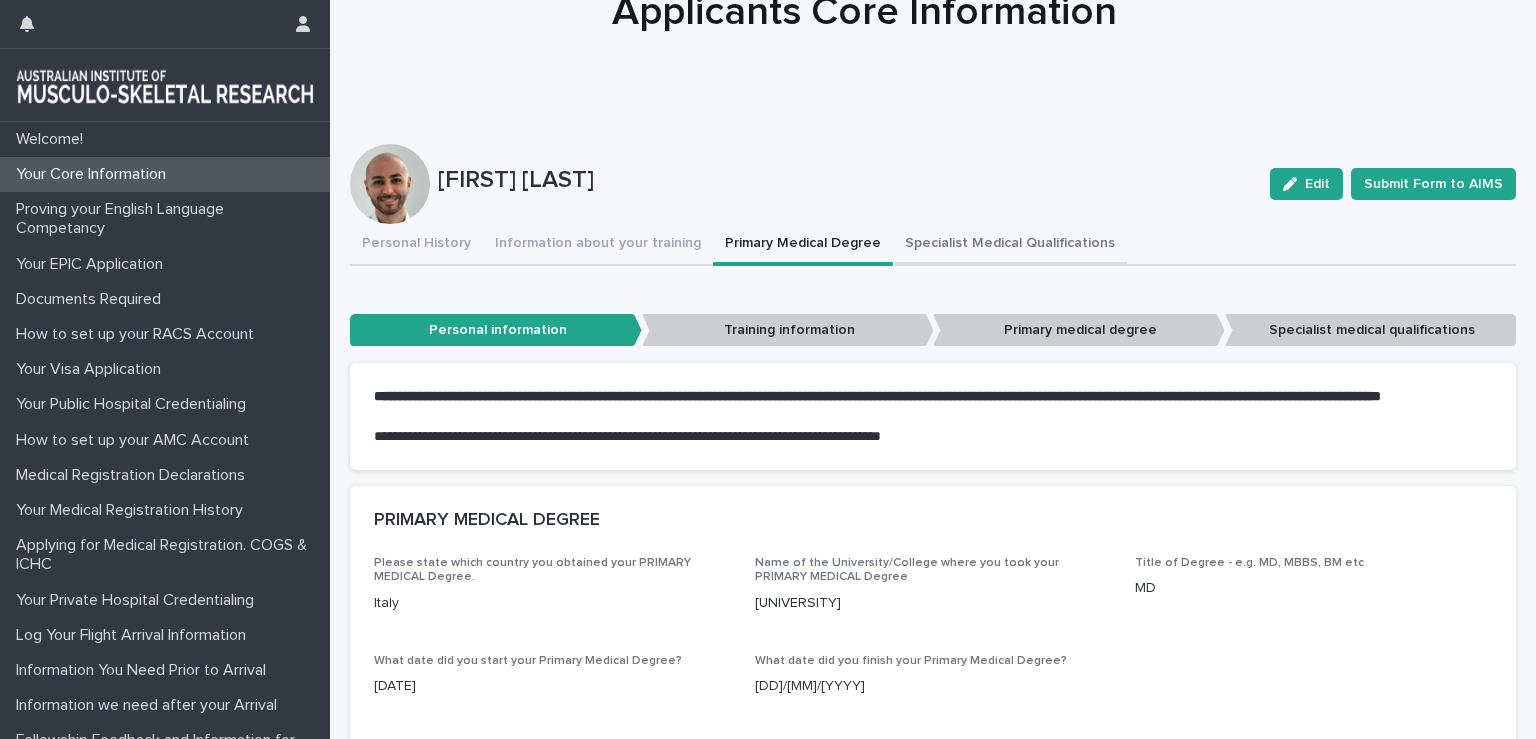click on "Specialist Medical Qualifications" at bounding box center [1010, 245] 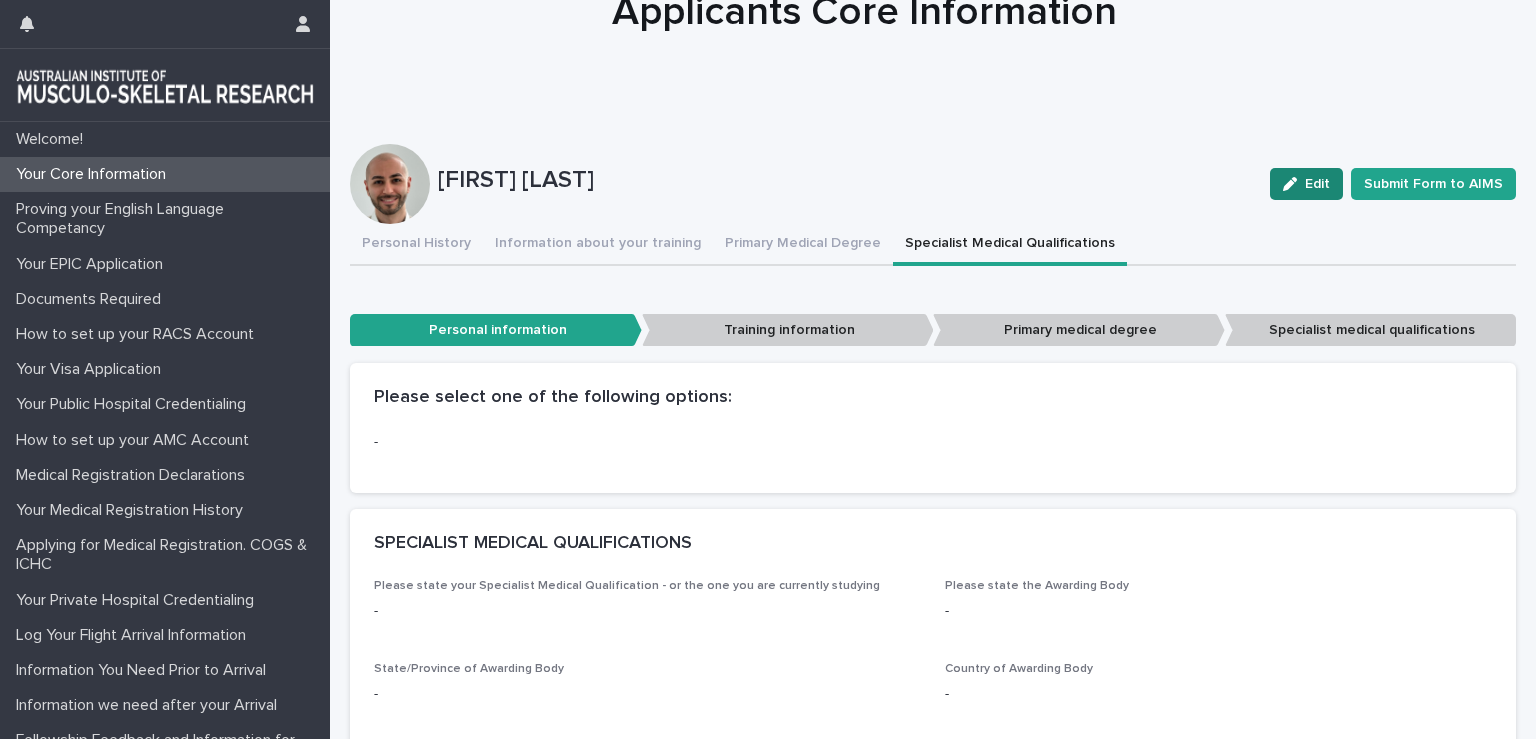 click 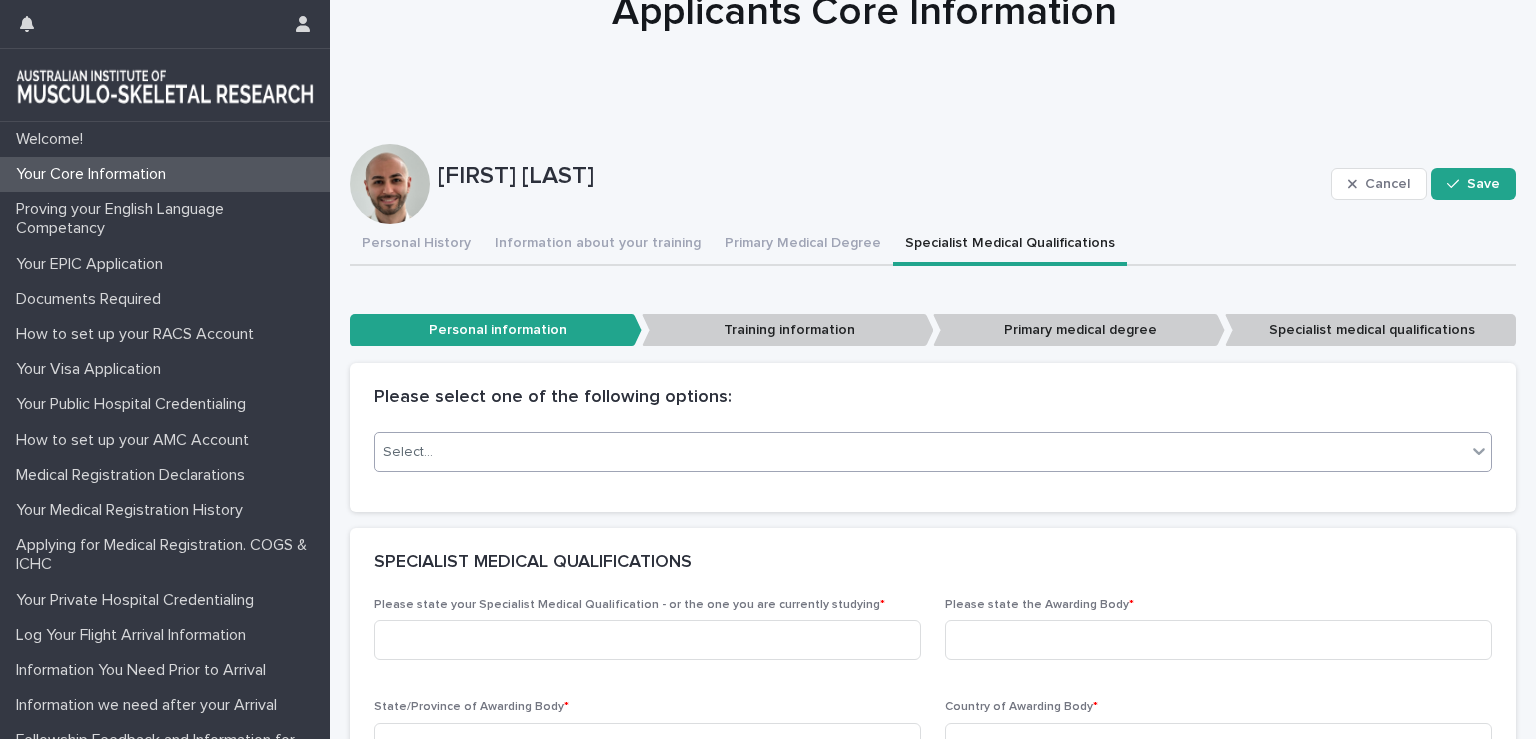 click on "Select..." at bounding box center (920, 452) 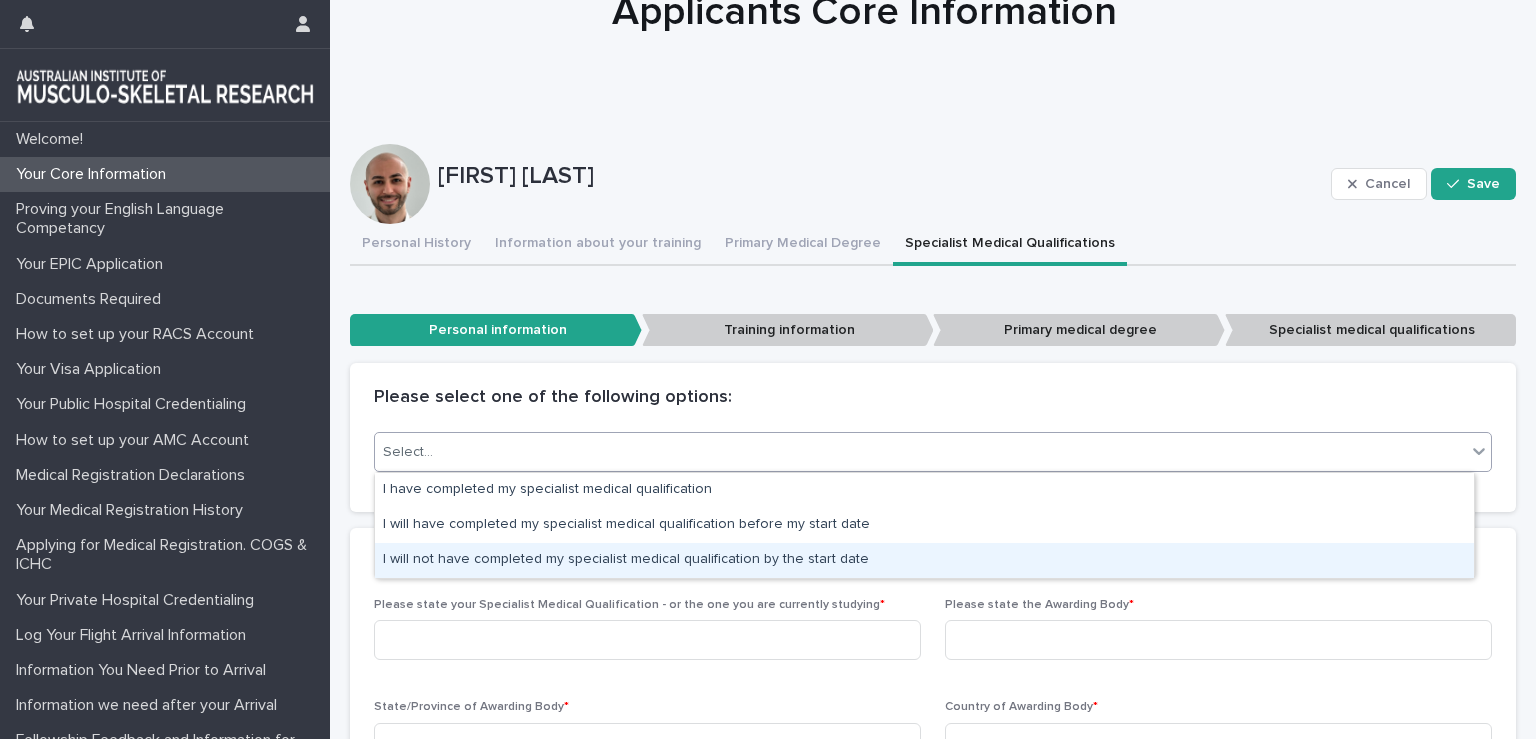 click on "I will not have completed my specialist medical qualification by the start date" at bounding box center (924, 560) 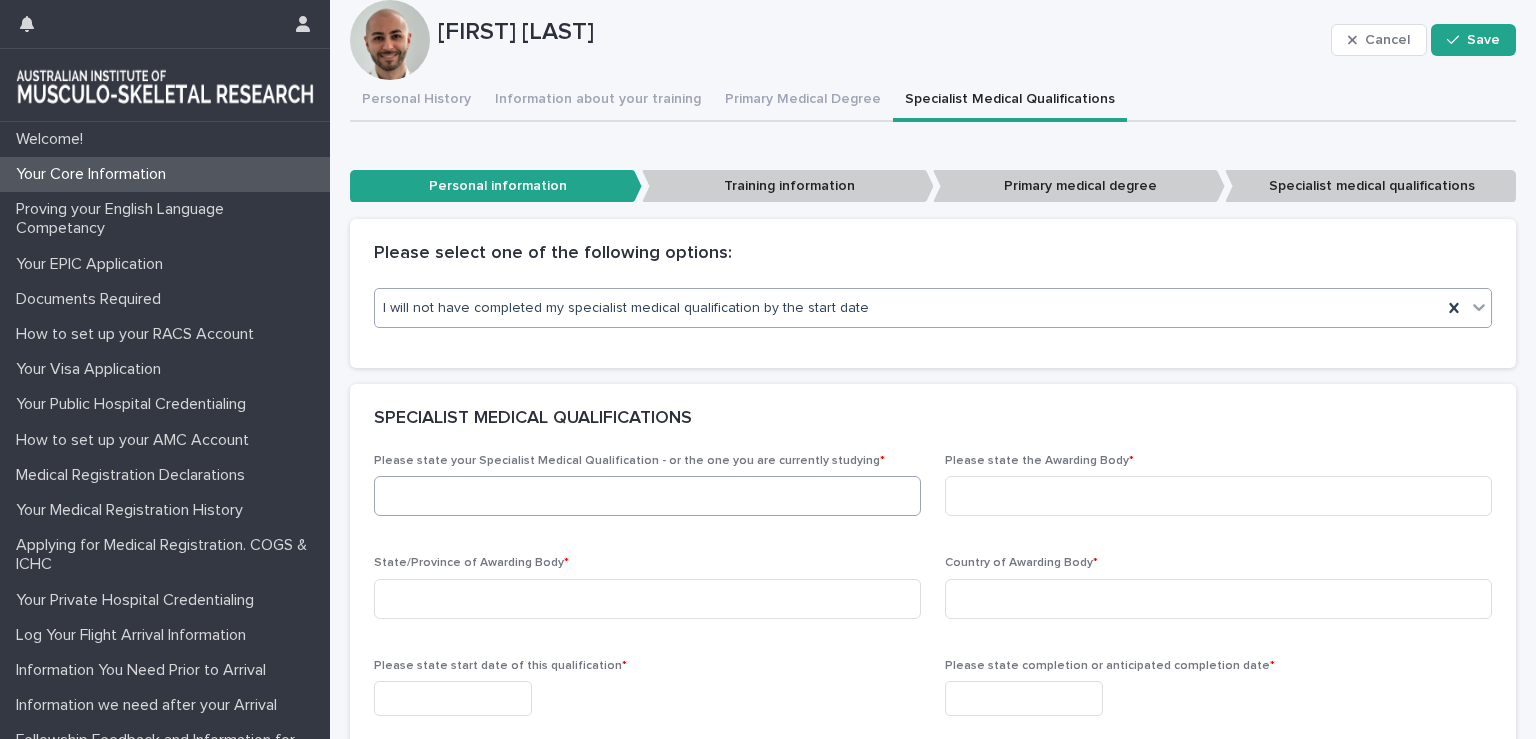 scroll, scrollTop: 268, scrollLeft: 0, axis: vertical 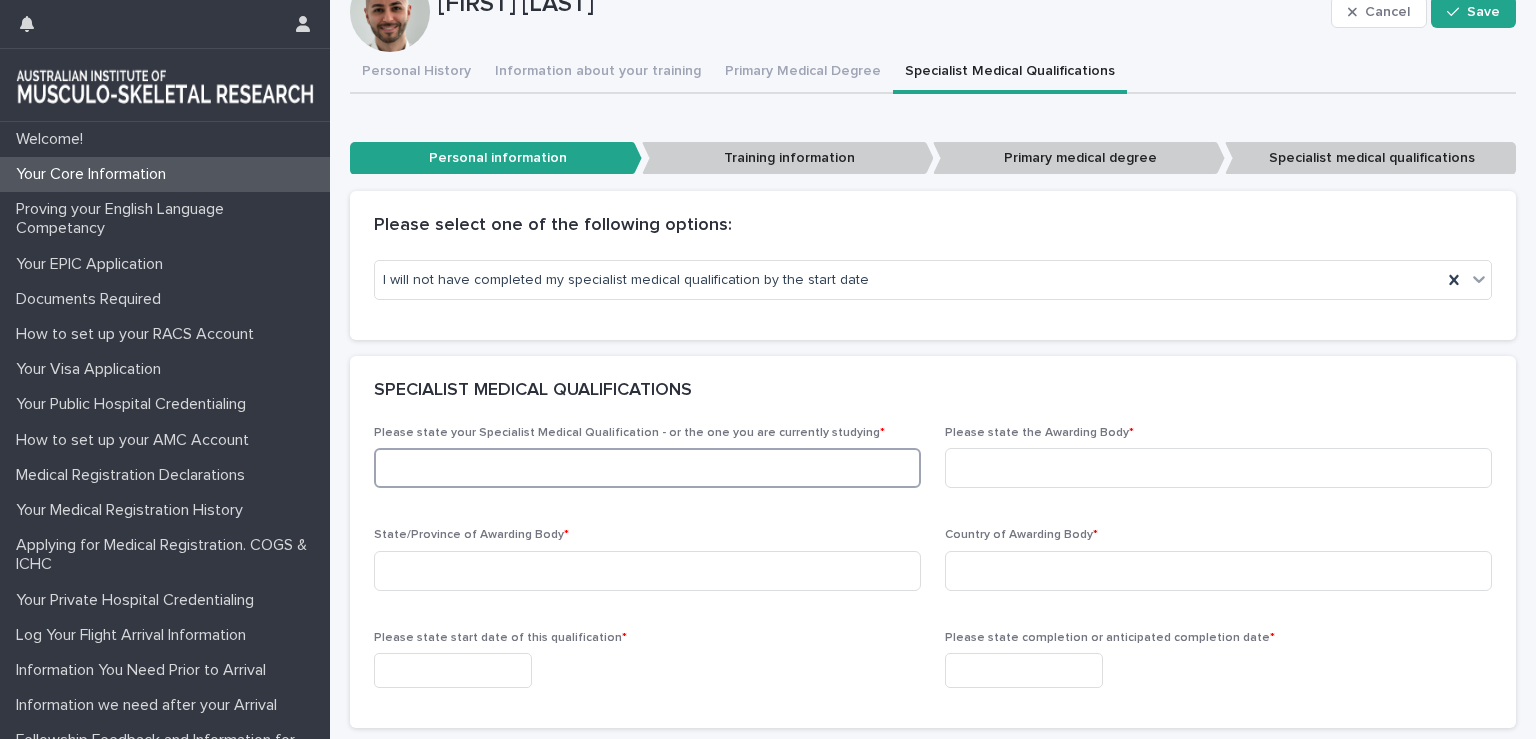 click at bounding box center [647, 468] 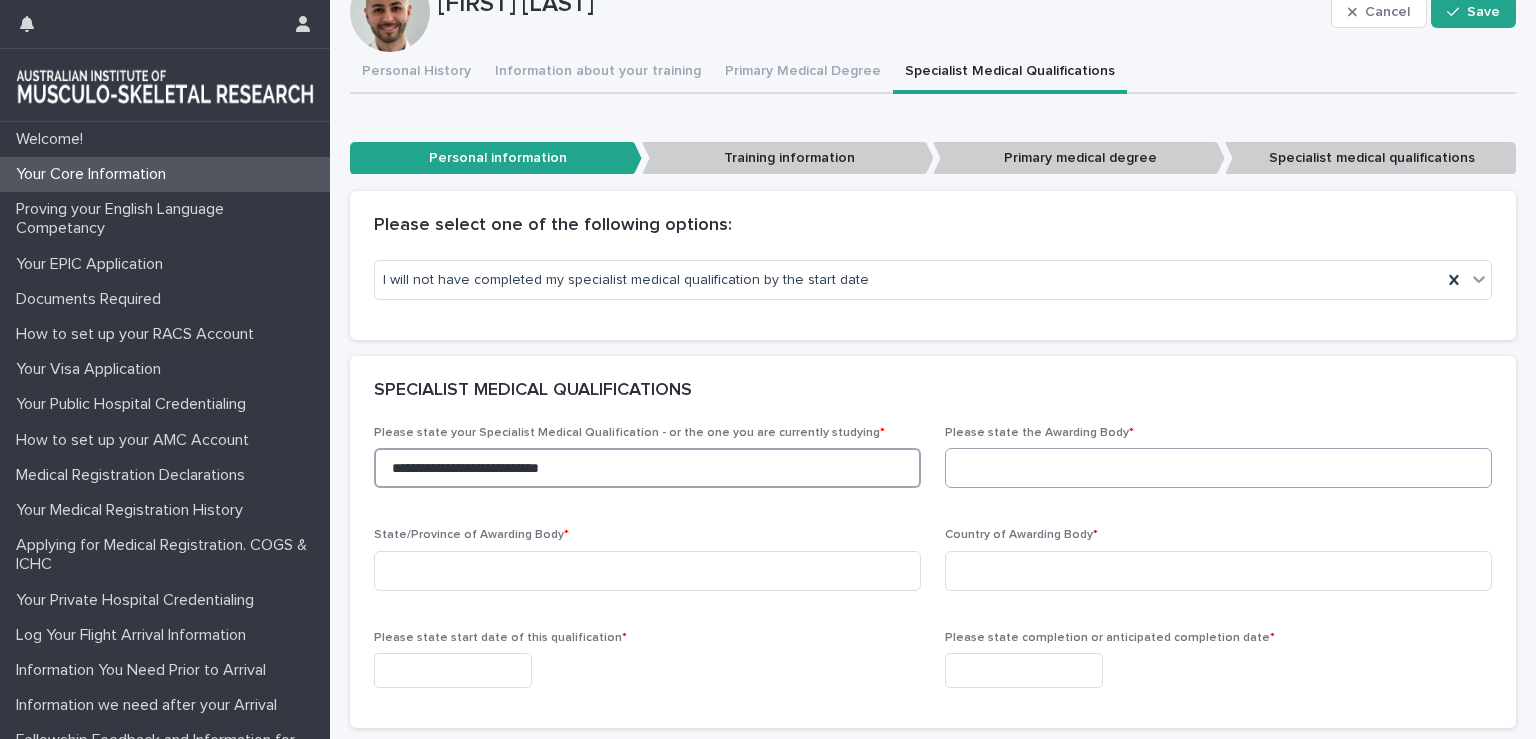 type on "**********" 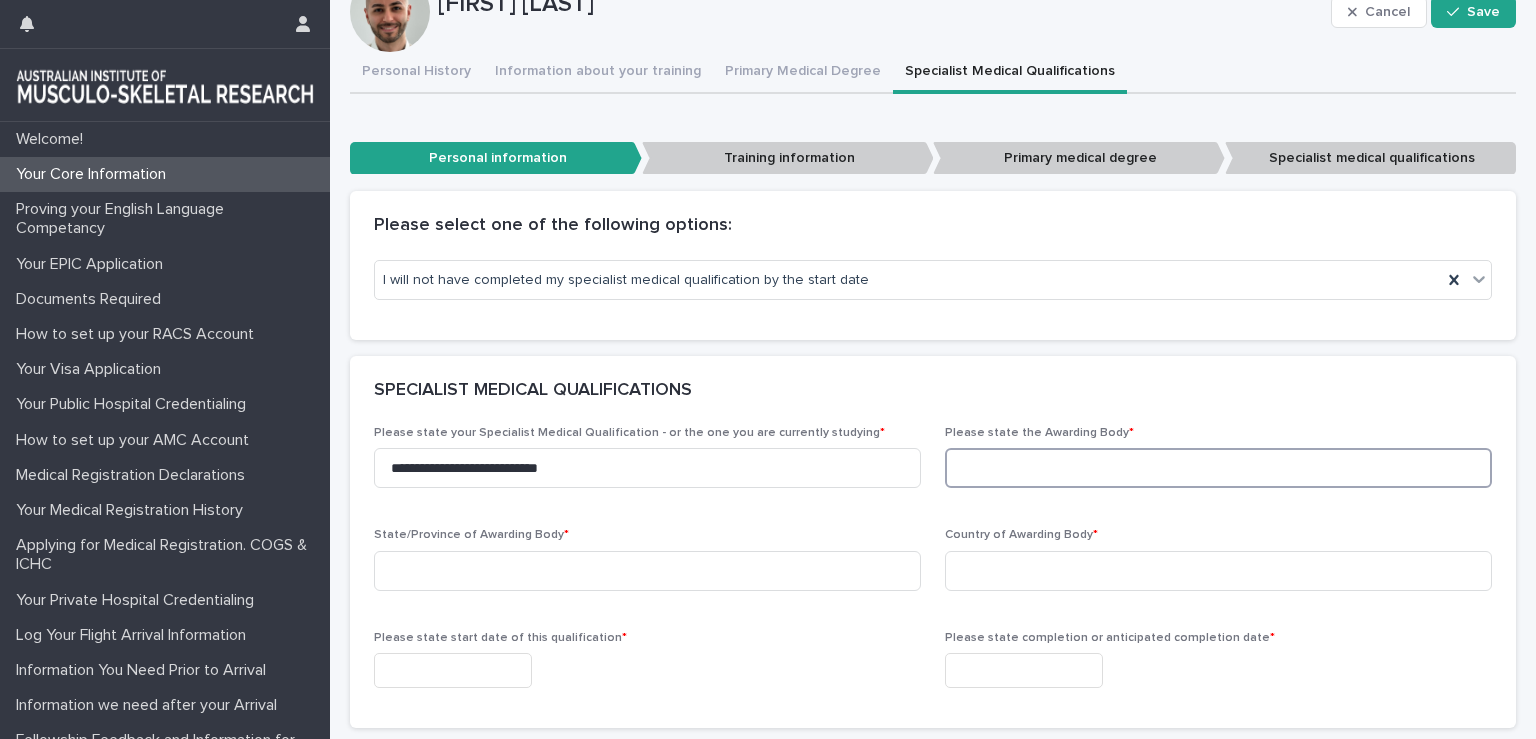 click at bounding box center [1218, 468] 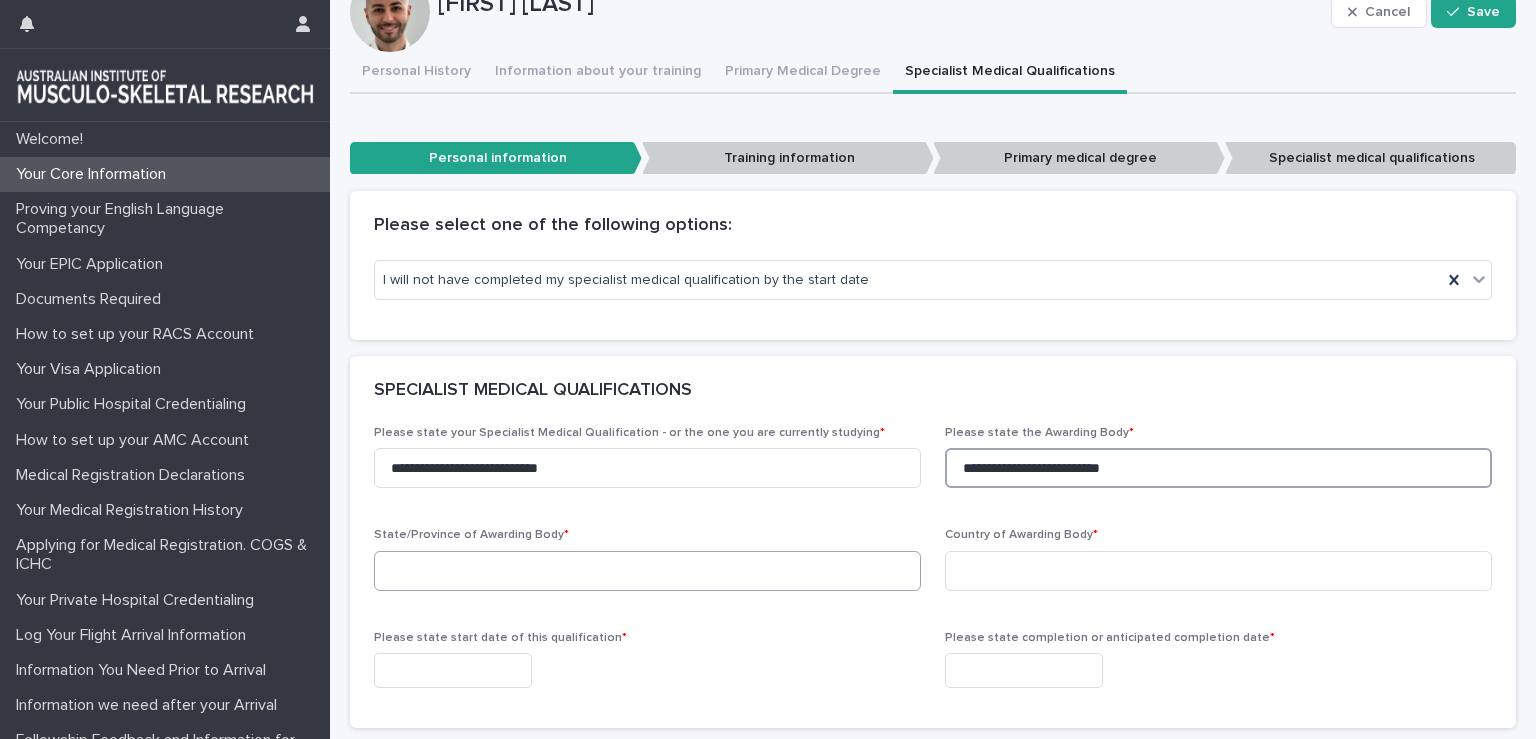 type on "**********" 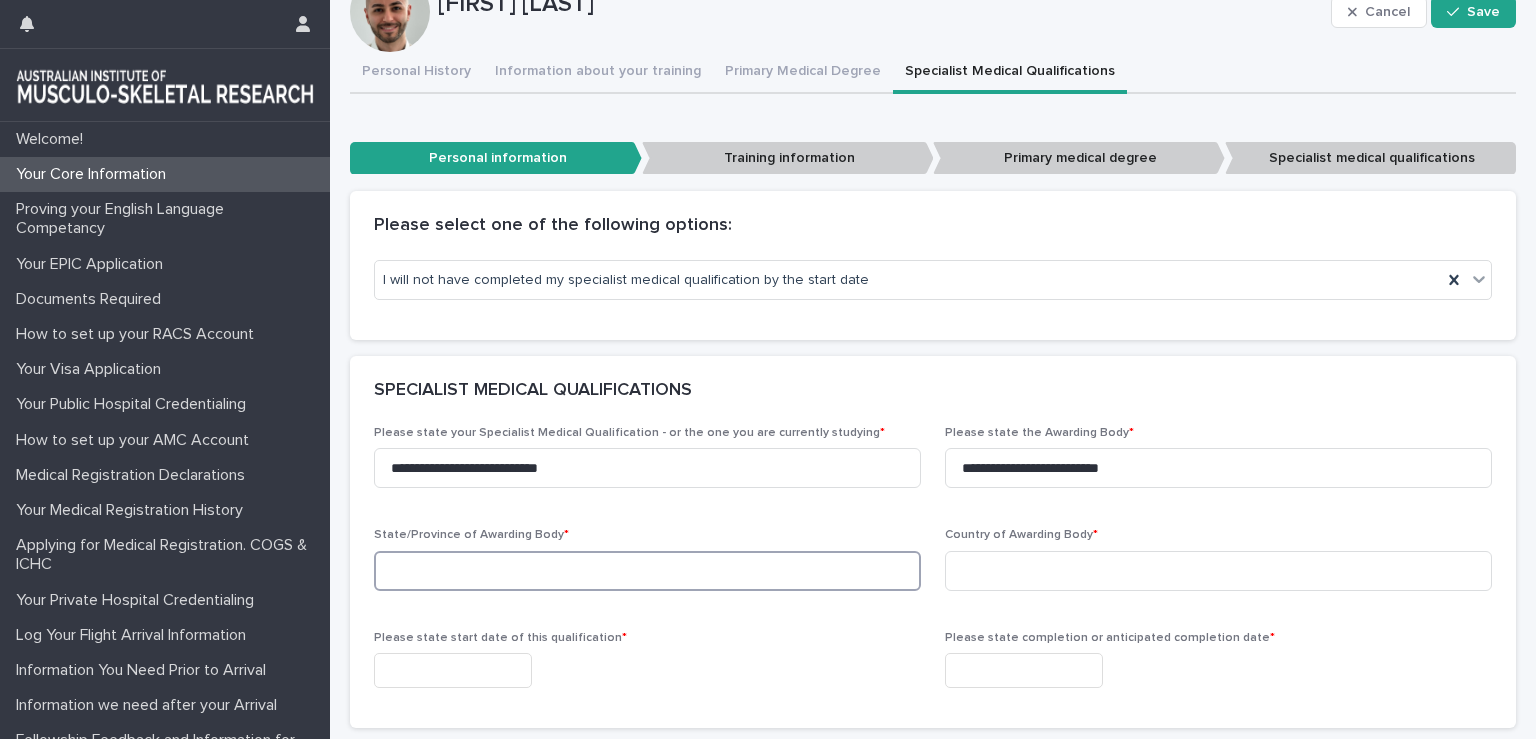click at bounding box center (647, 571) 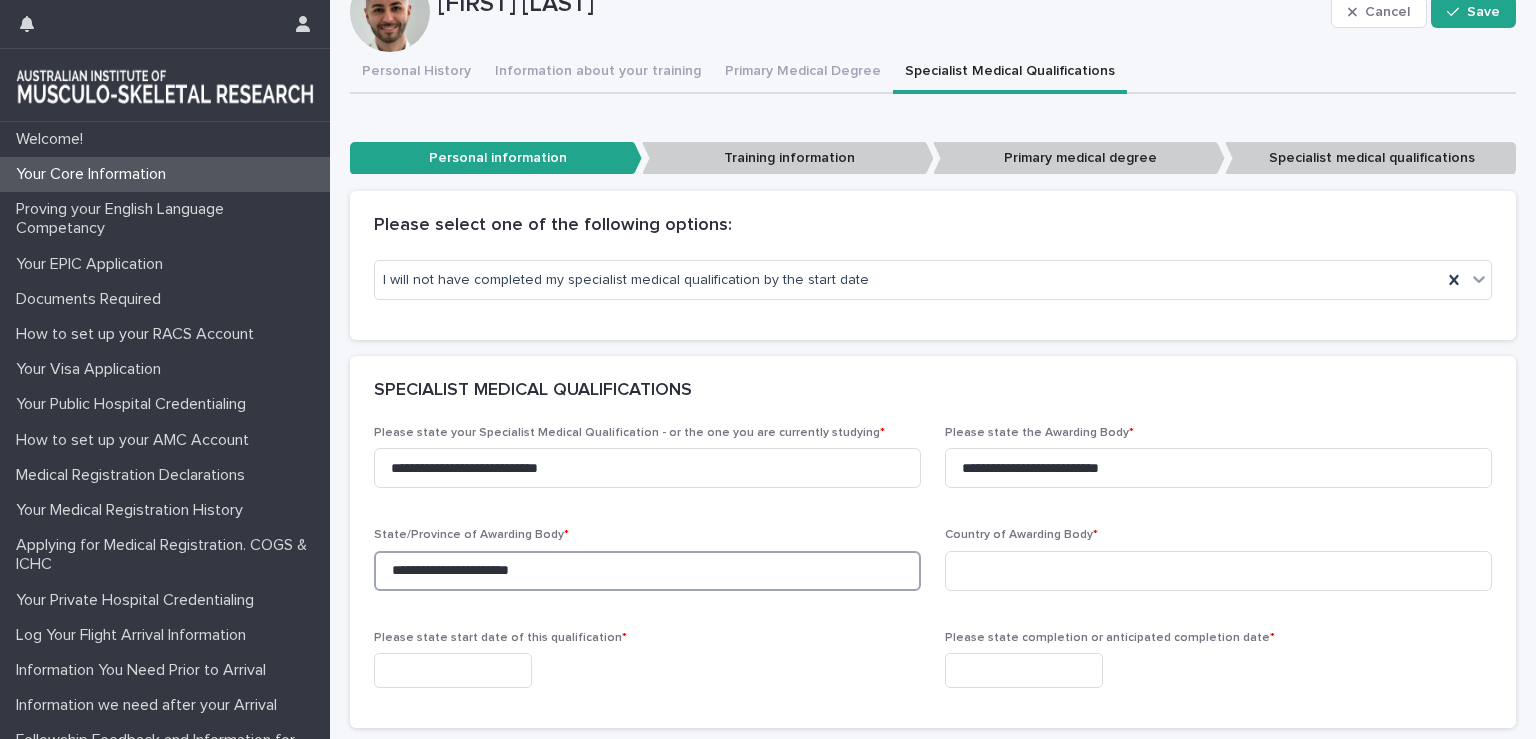 type on "**********" 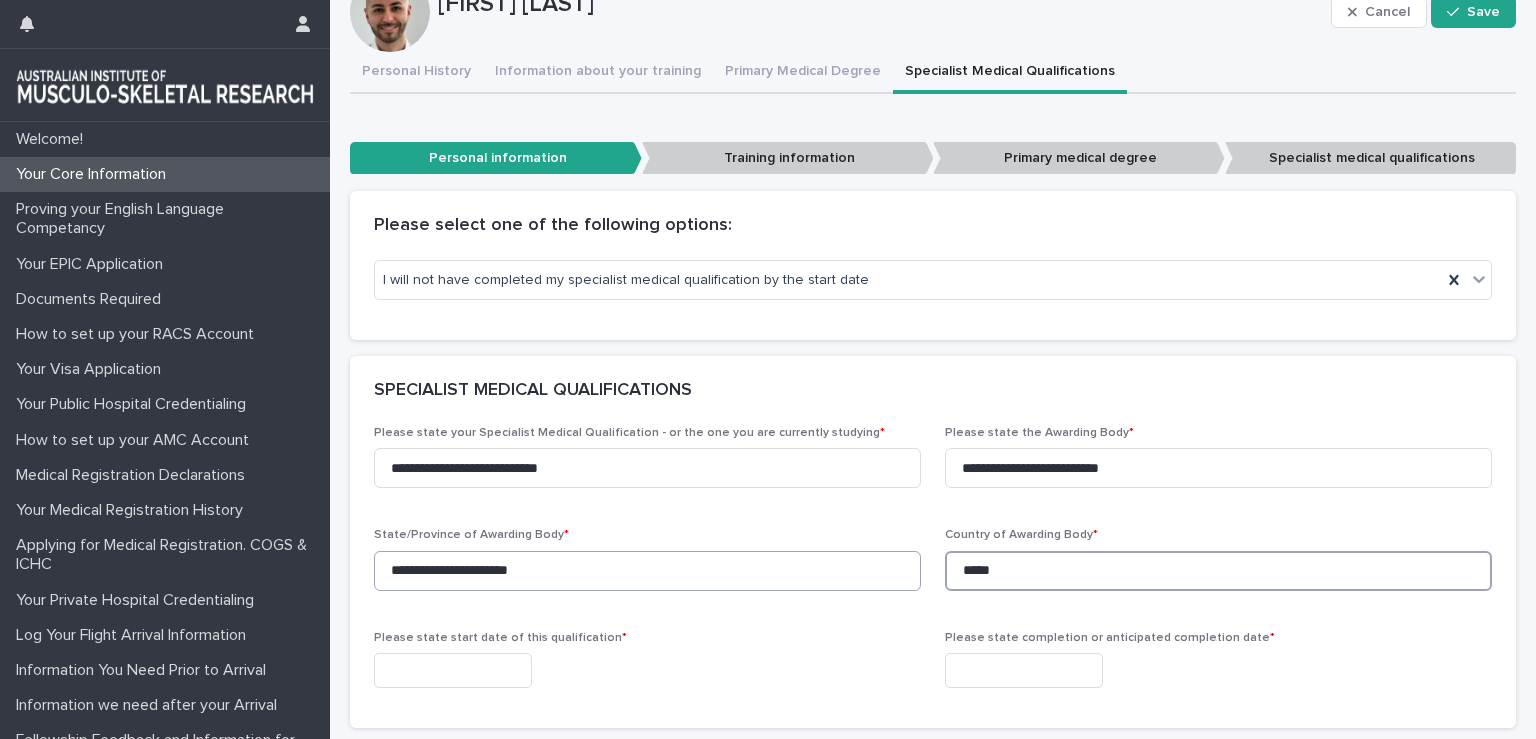 type on "*****" 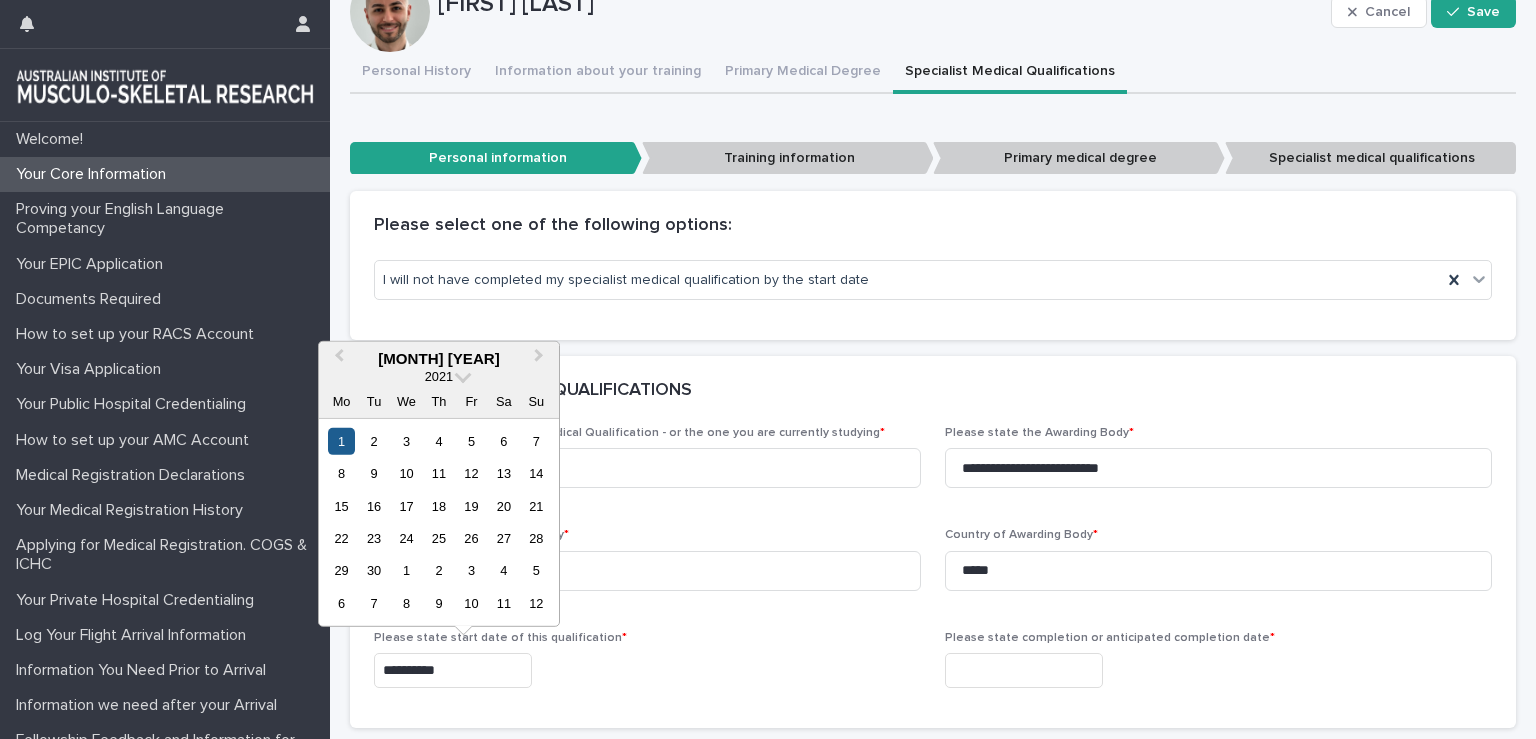 type on "**********" 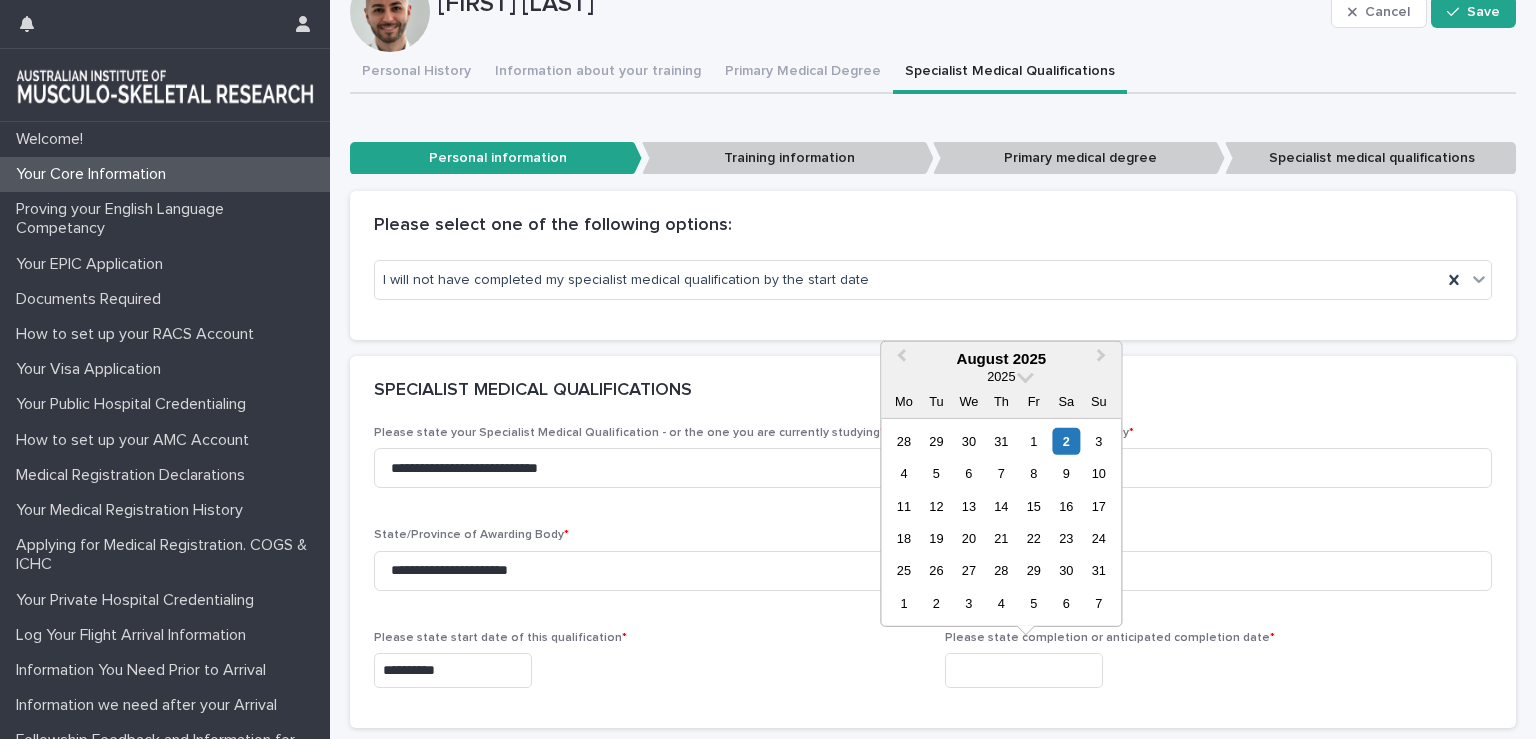 click at bounding box center (1024, 670) 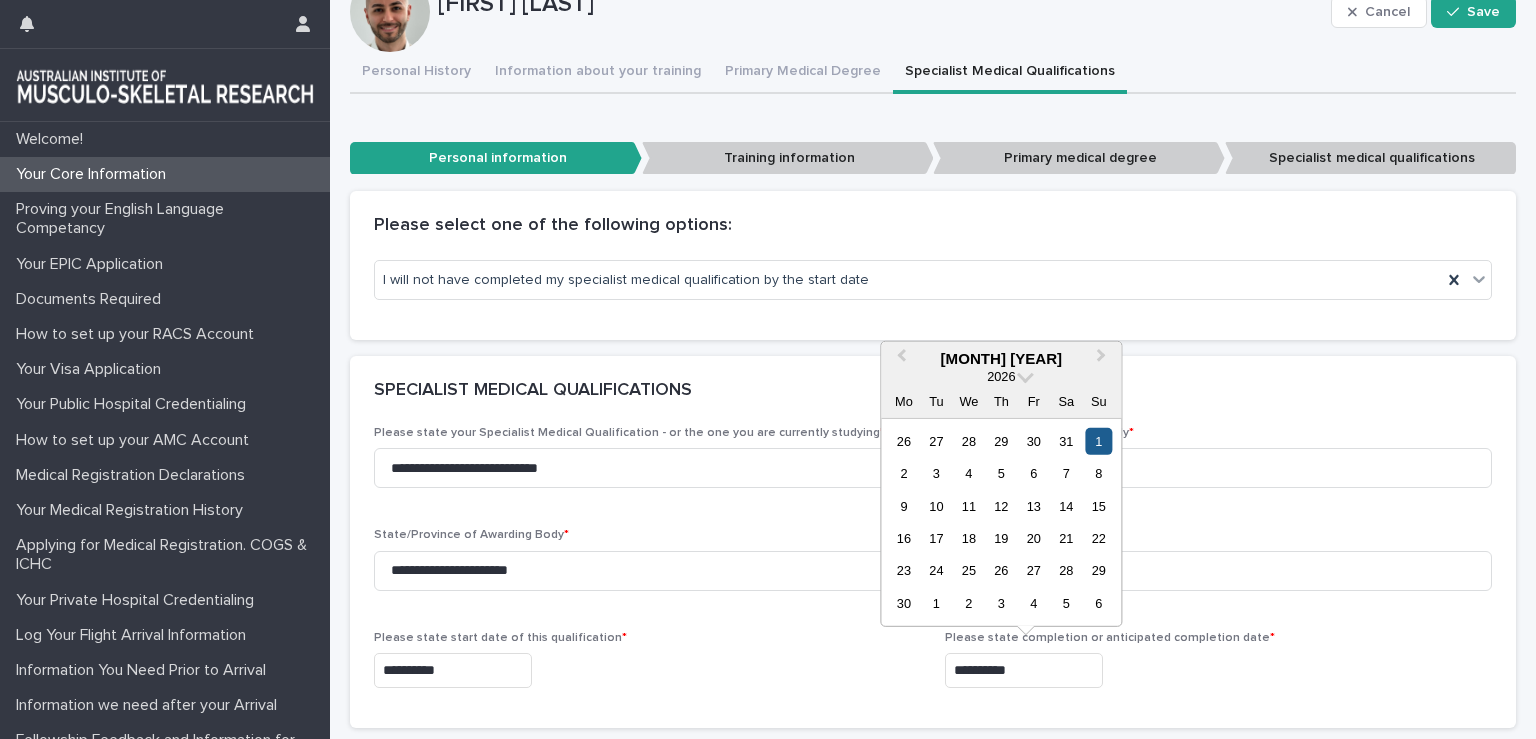 type on "**********" 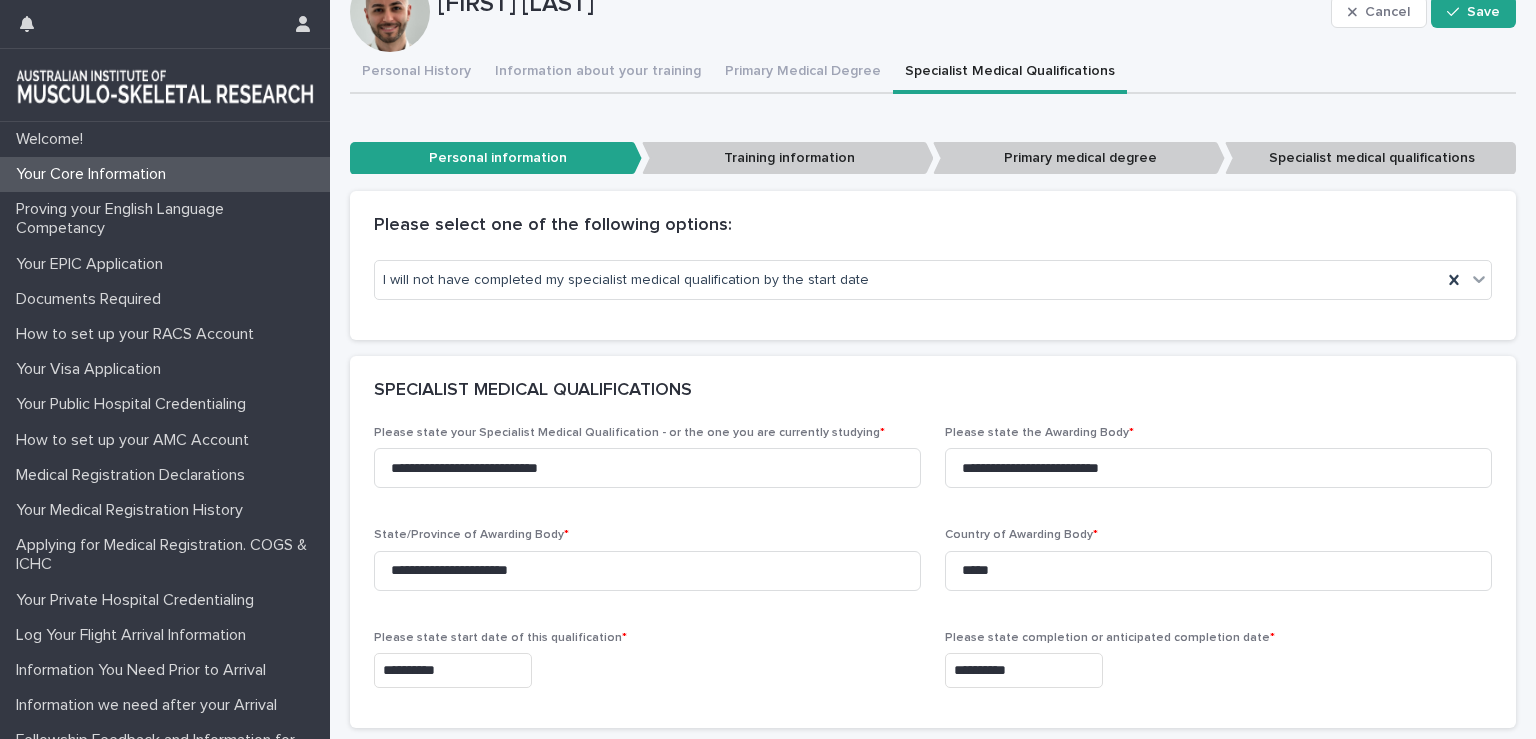 click on "**********" at bounding box center [647, 670] 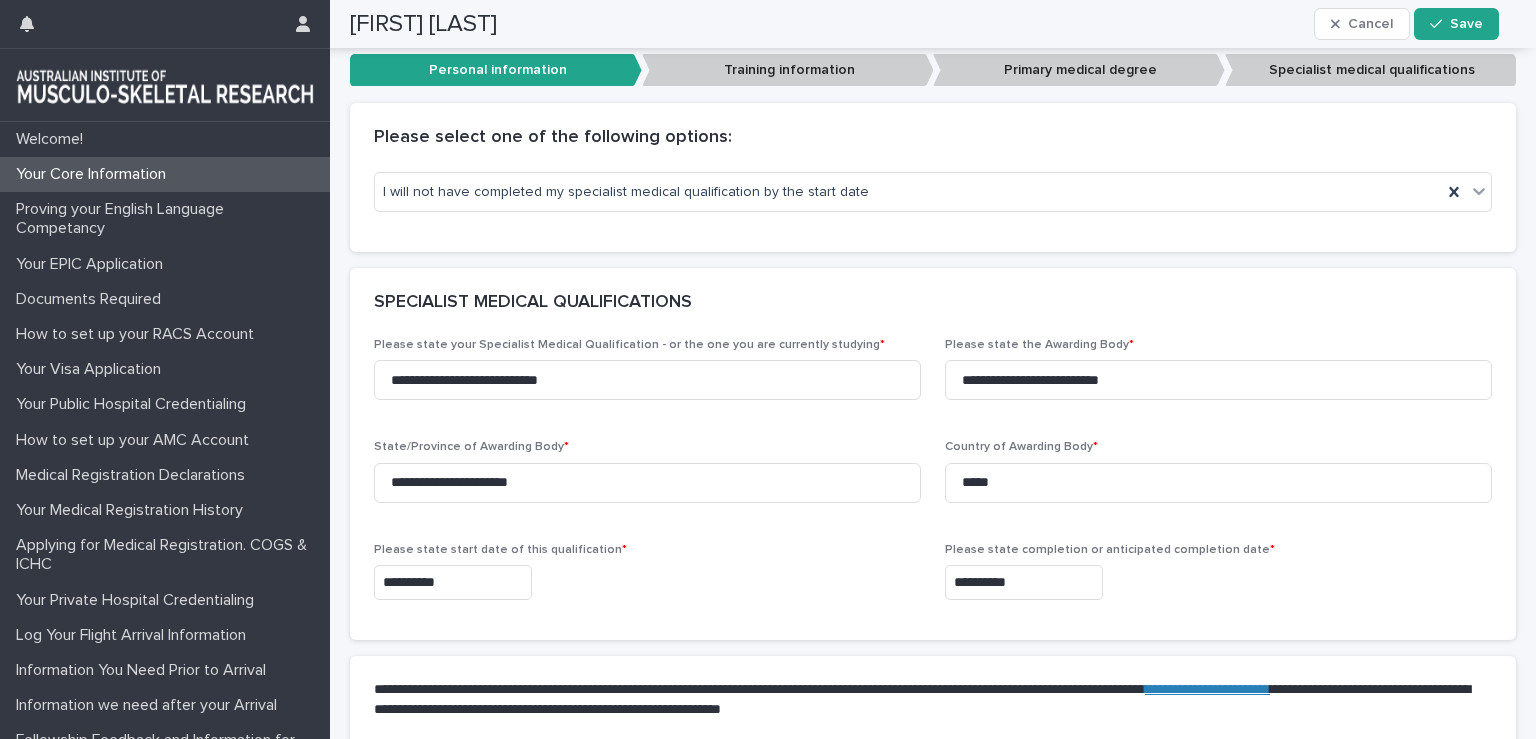scroll, scrollTop: 355, scrollLeft: 0, axis: vertical 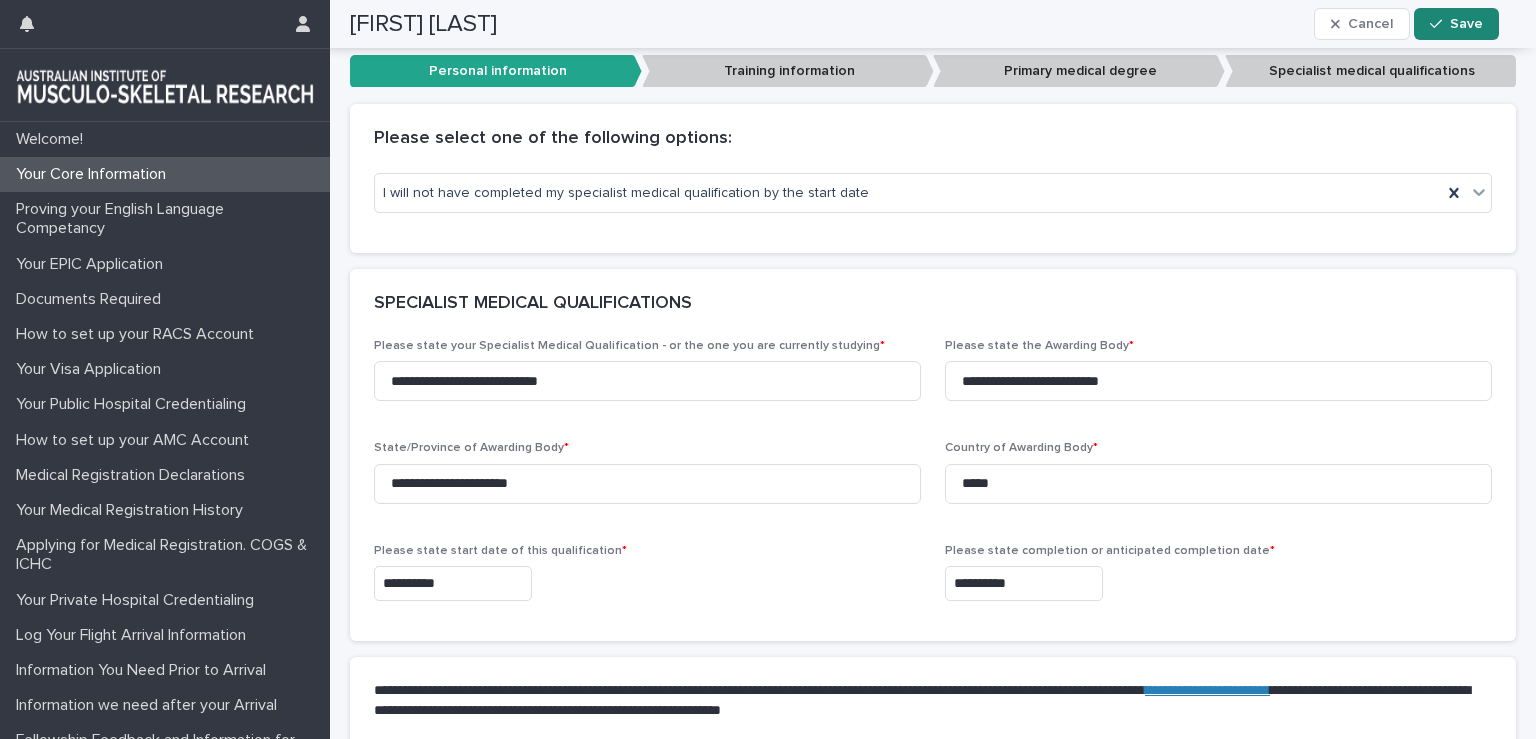 click 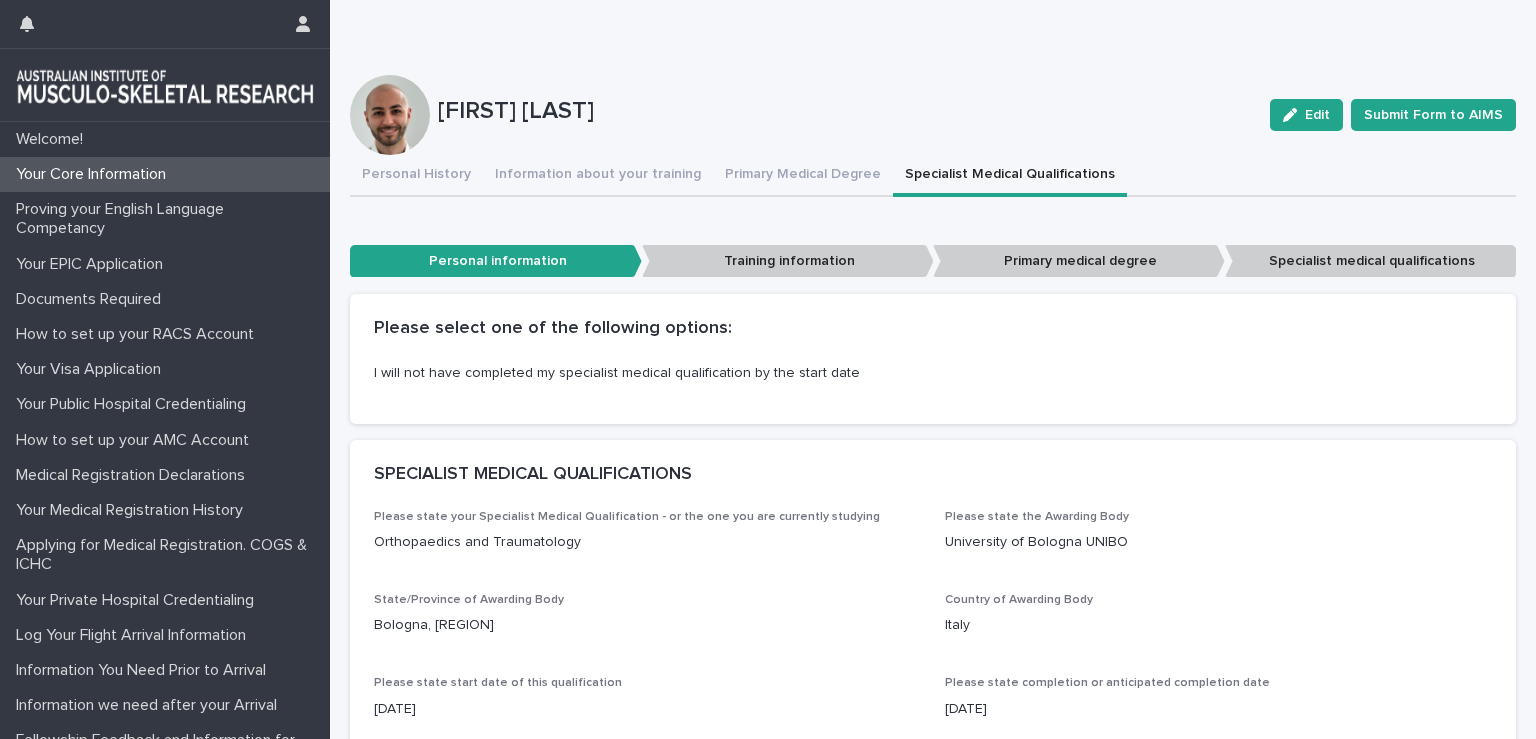 scroll, scrollTop: 0, scrollLeft: 0, axis: both 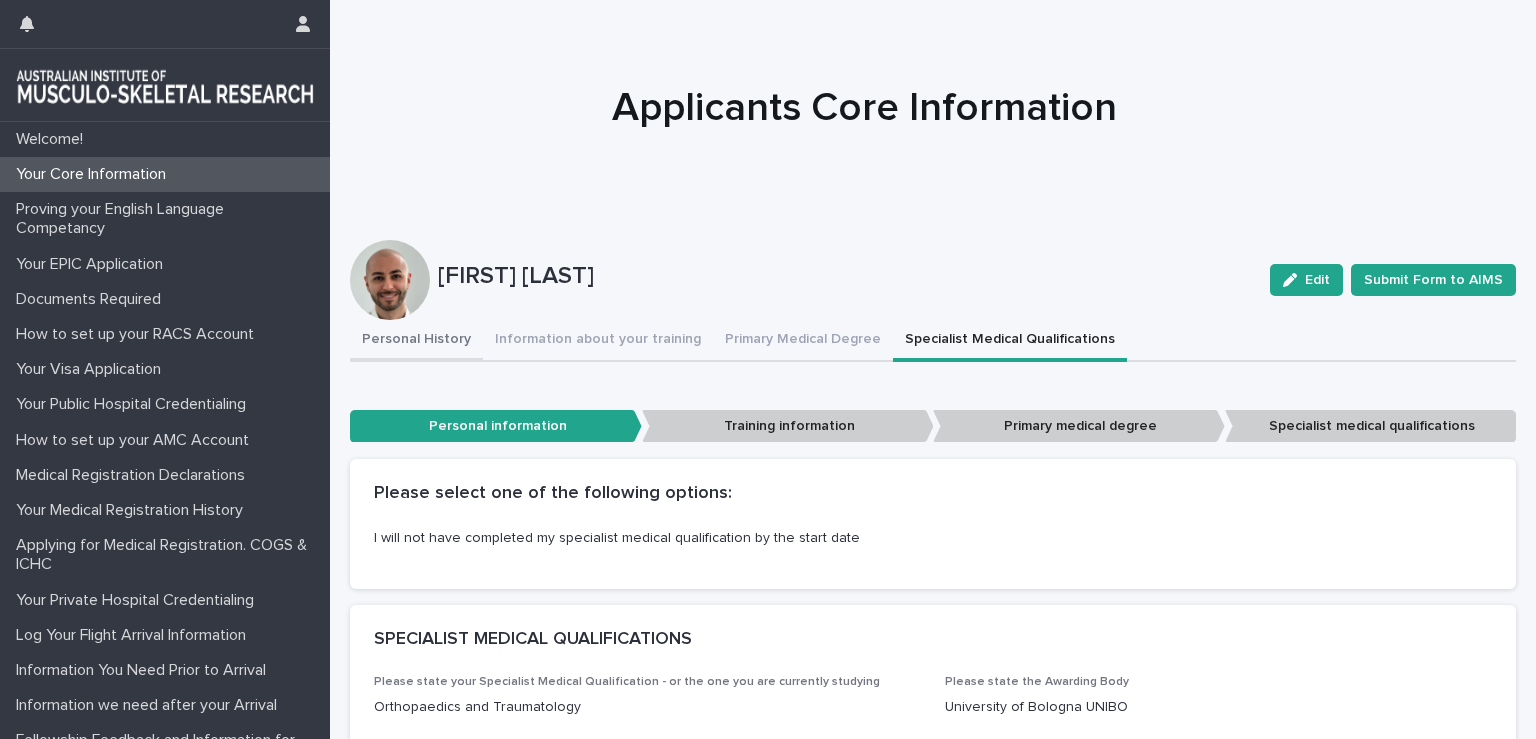 click on "Personal History" at bounding box center (416, 341) 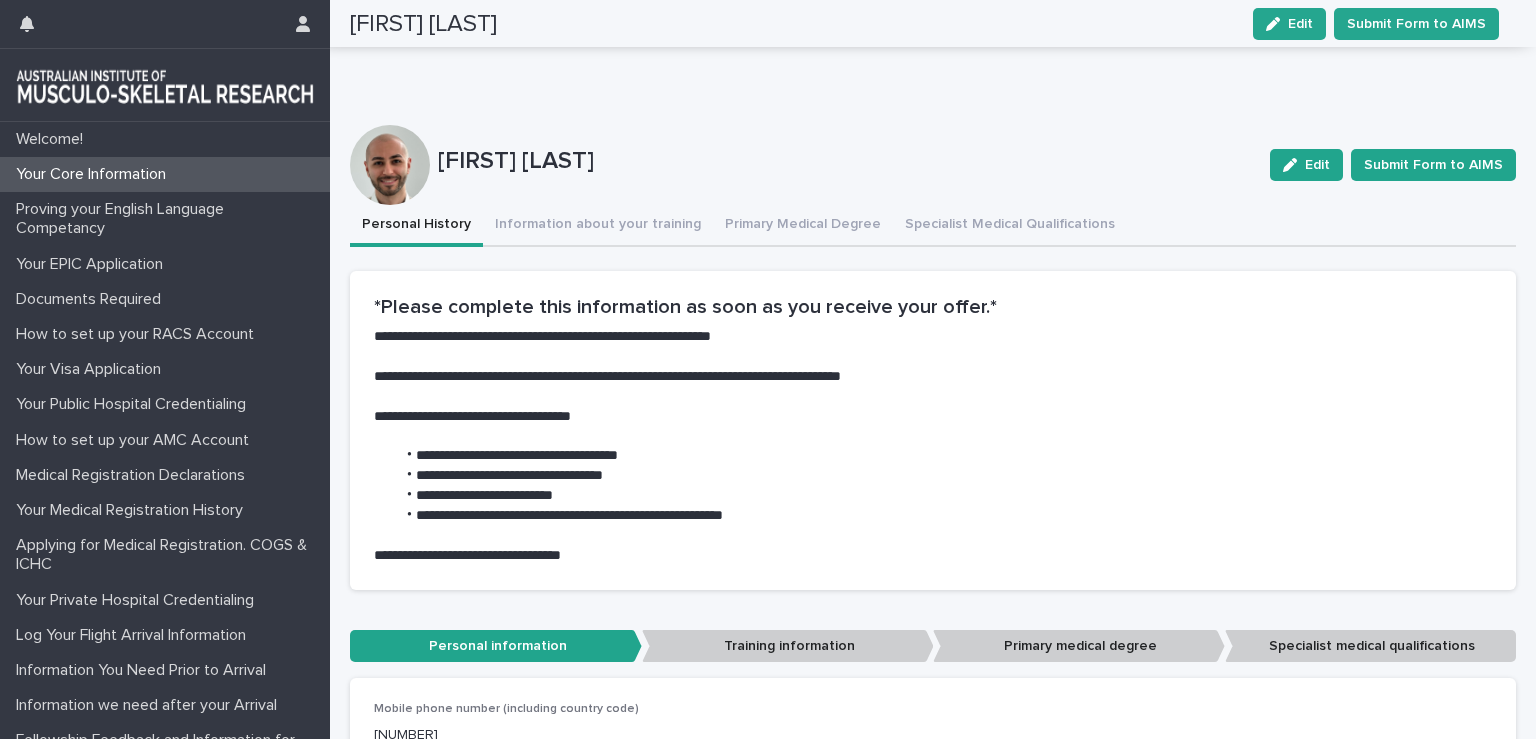 scroll, scrollTop: 86, scrollLeft: 0, axis: vertical 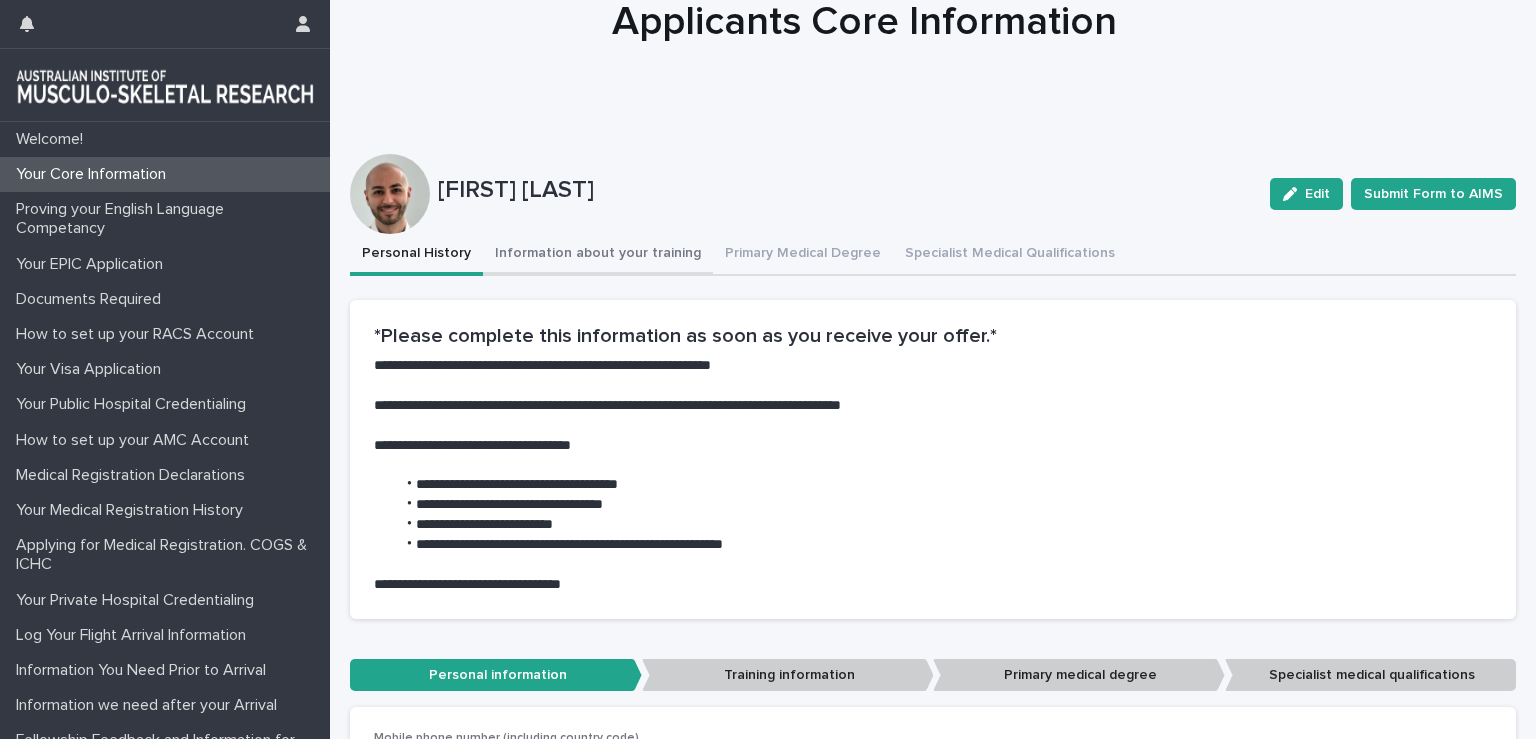 click on "Information about your training" at bounding box center [598, 255] 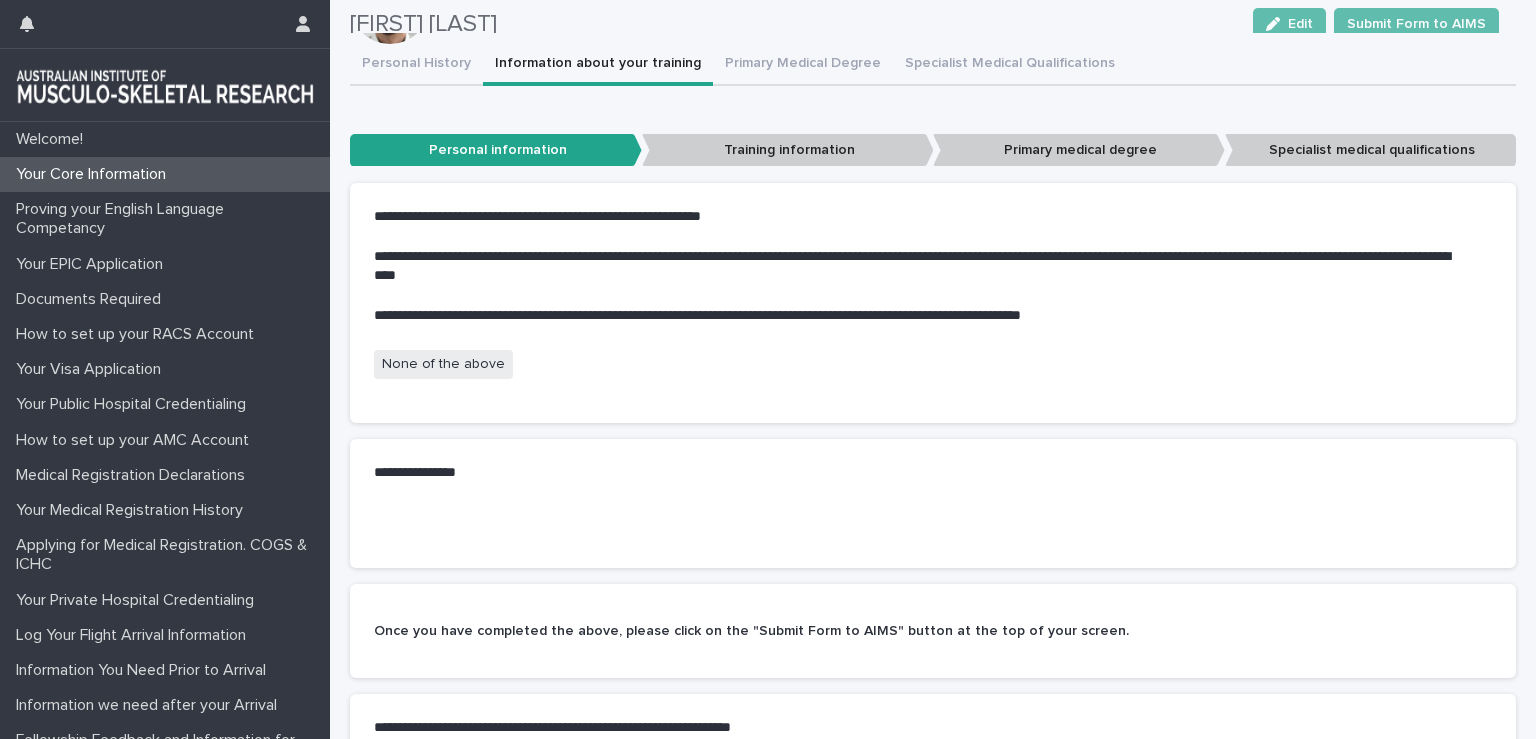 scroll, scrollTop: 259, scrollLeft: 0, axis: vertical 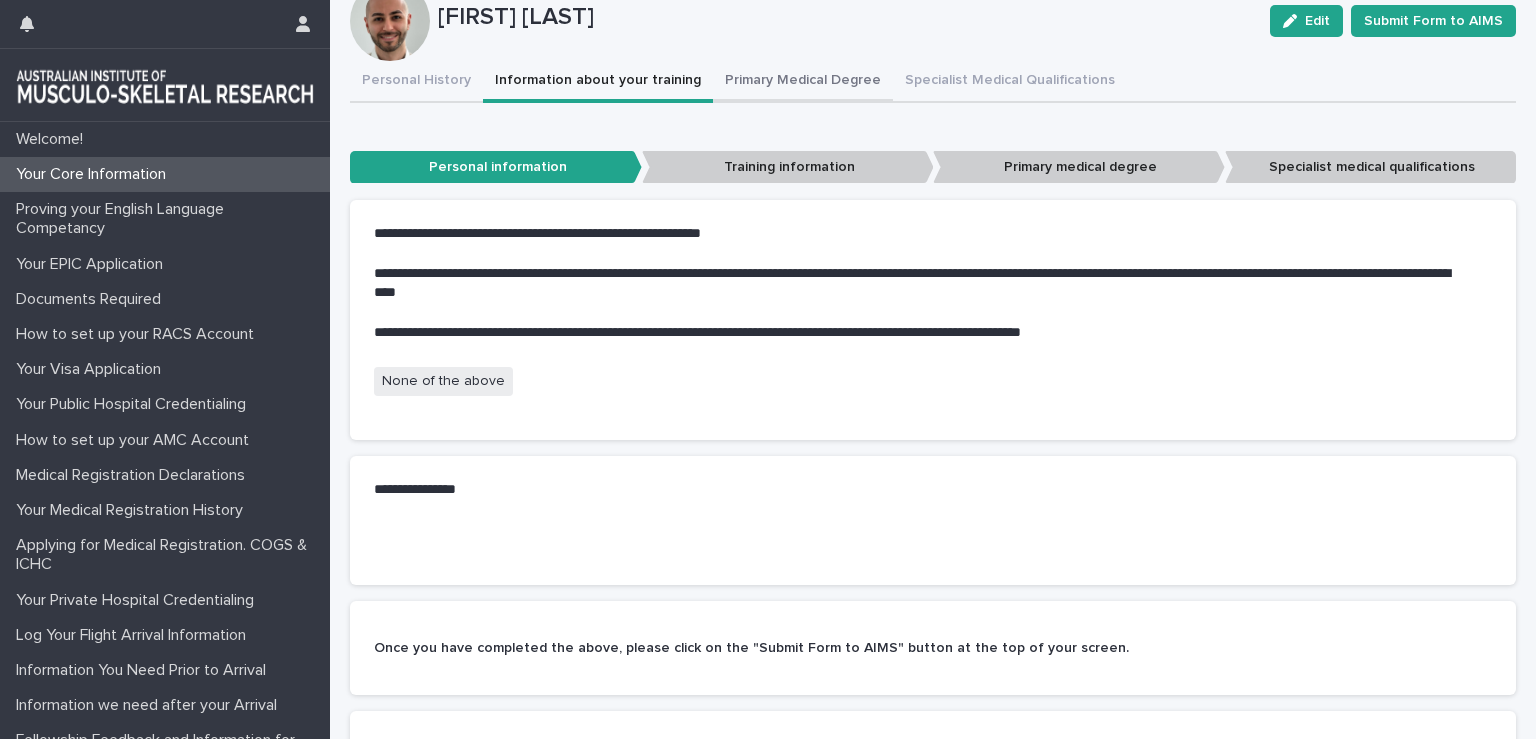 click on "Primary Medical Degree" at bounding box center (803, 82) 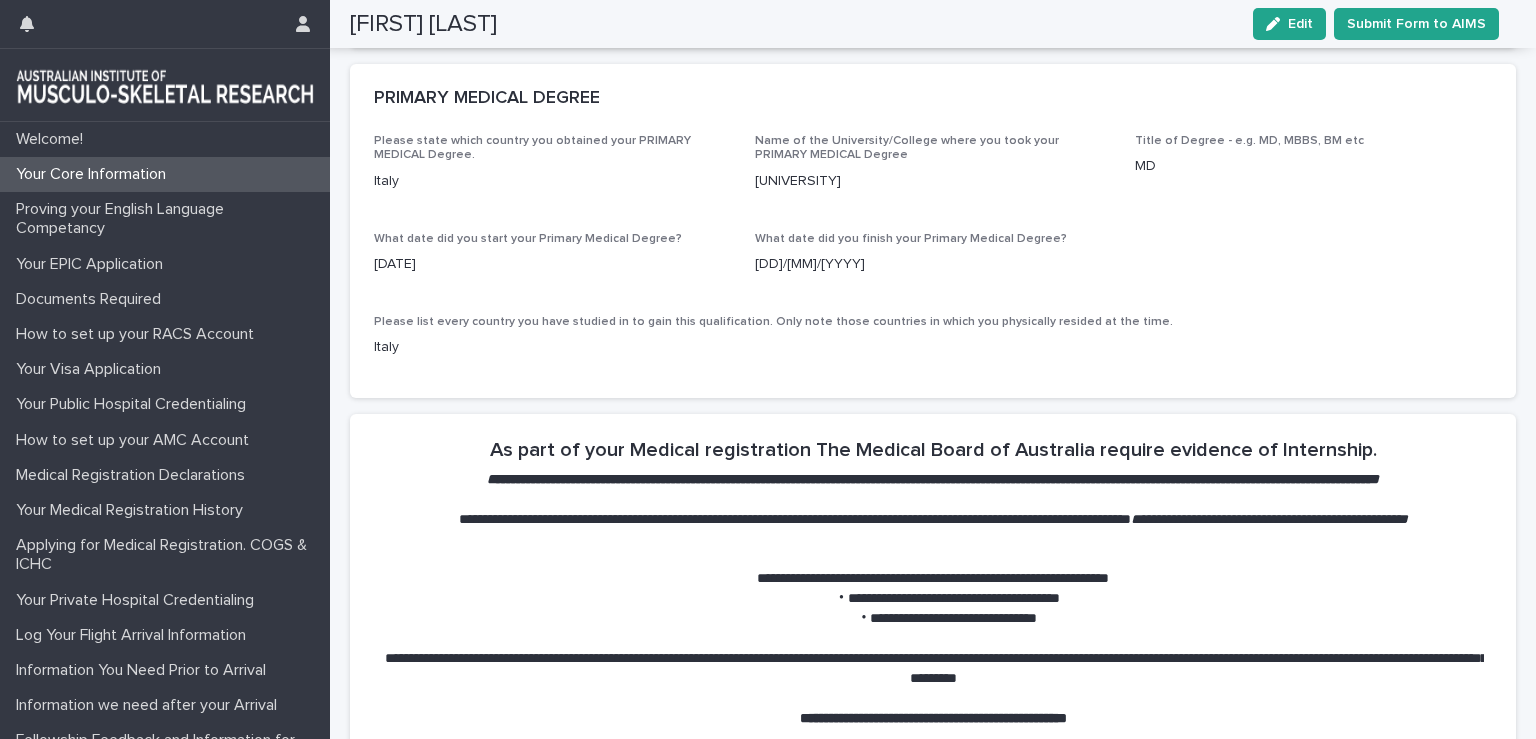 scroll, scrollTop: 172, scrollLeft: 0, axis: vertical 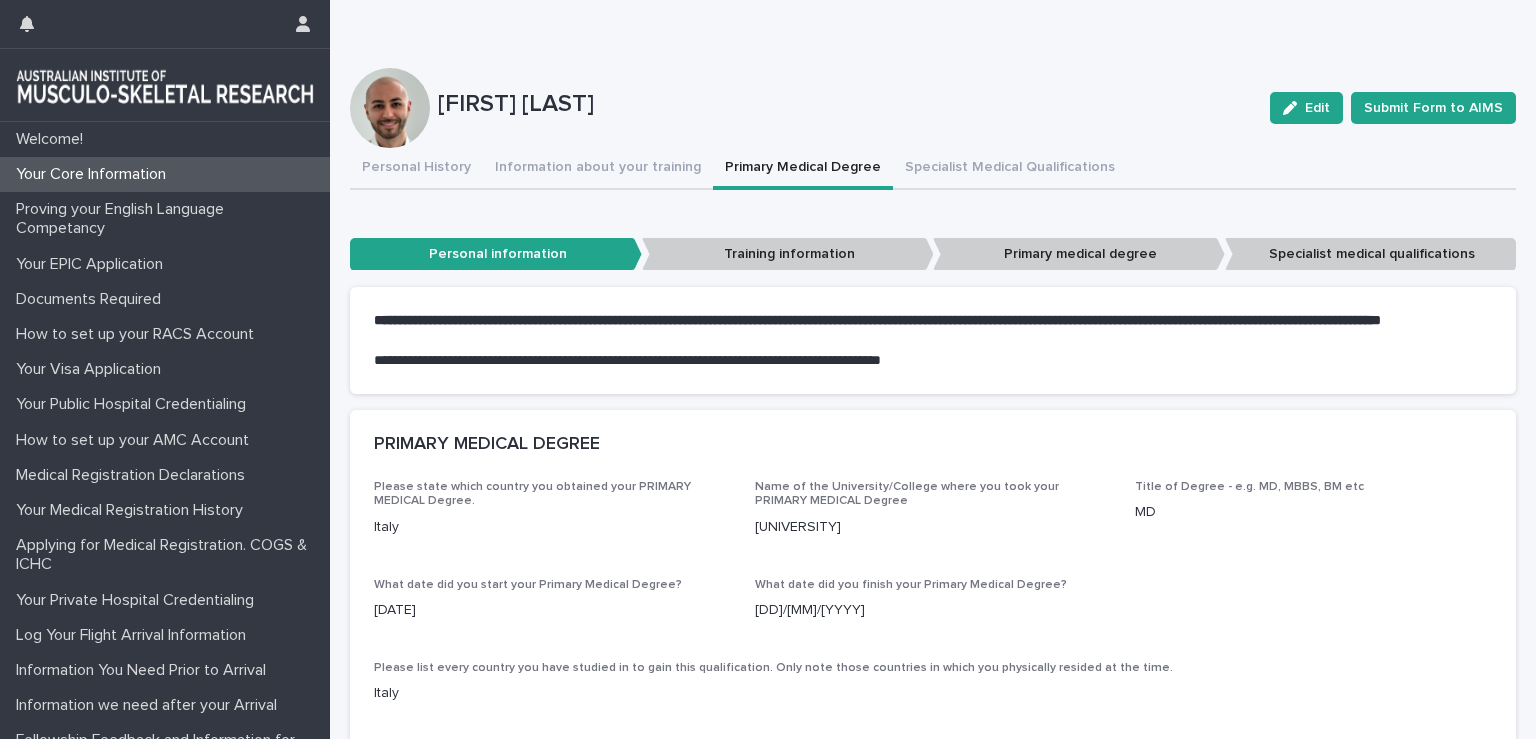 click on "Training information" at bounding box center (788, 254) 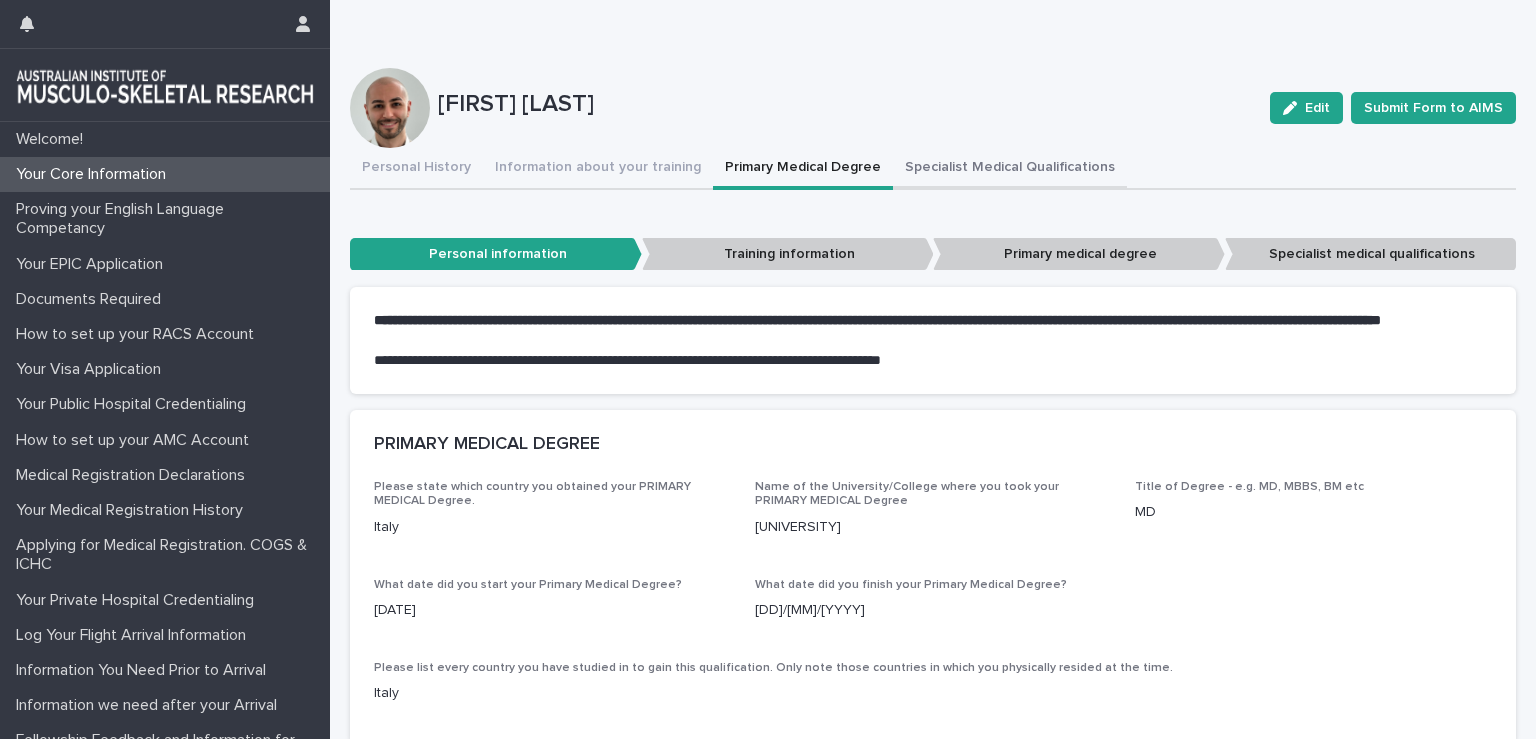 click on "Specialist Medical Qualifications" at bounding box center (1010, 169) 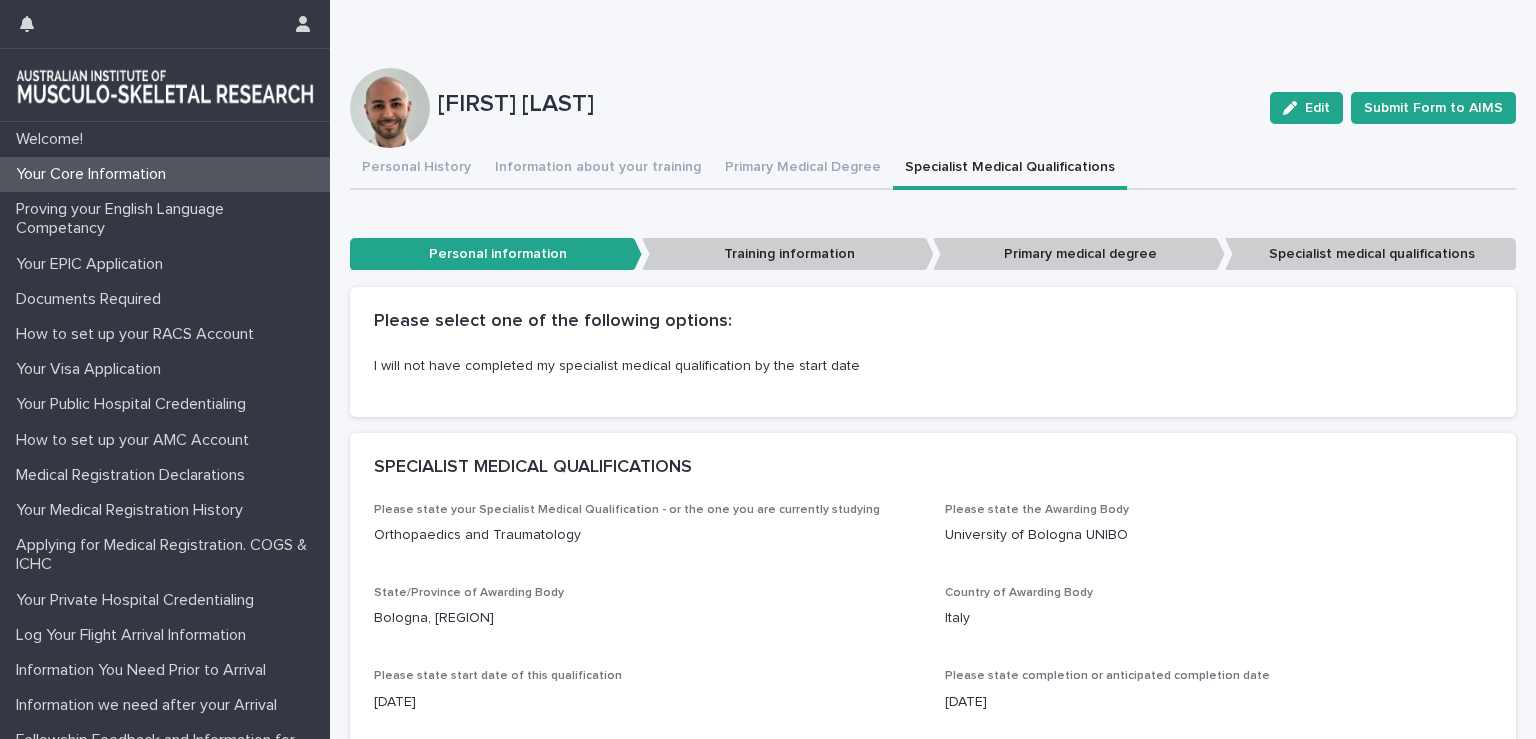 click on "Training information" at bounding box center (788, 254) 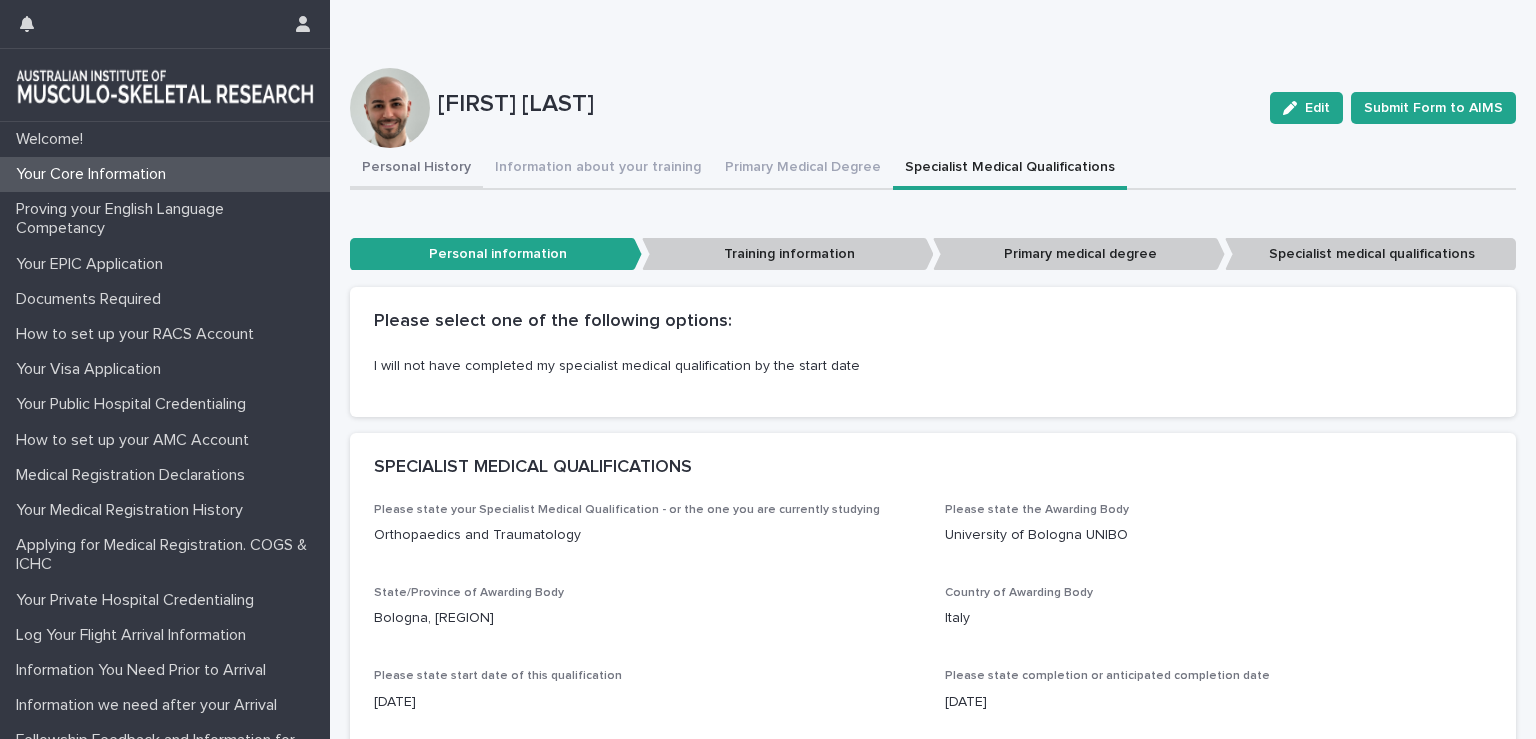 click on "Personal History" at bounding box center (416, 169) 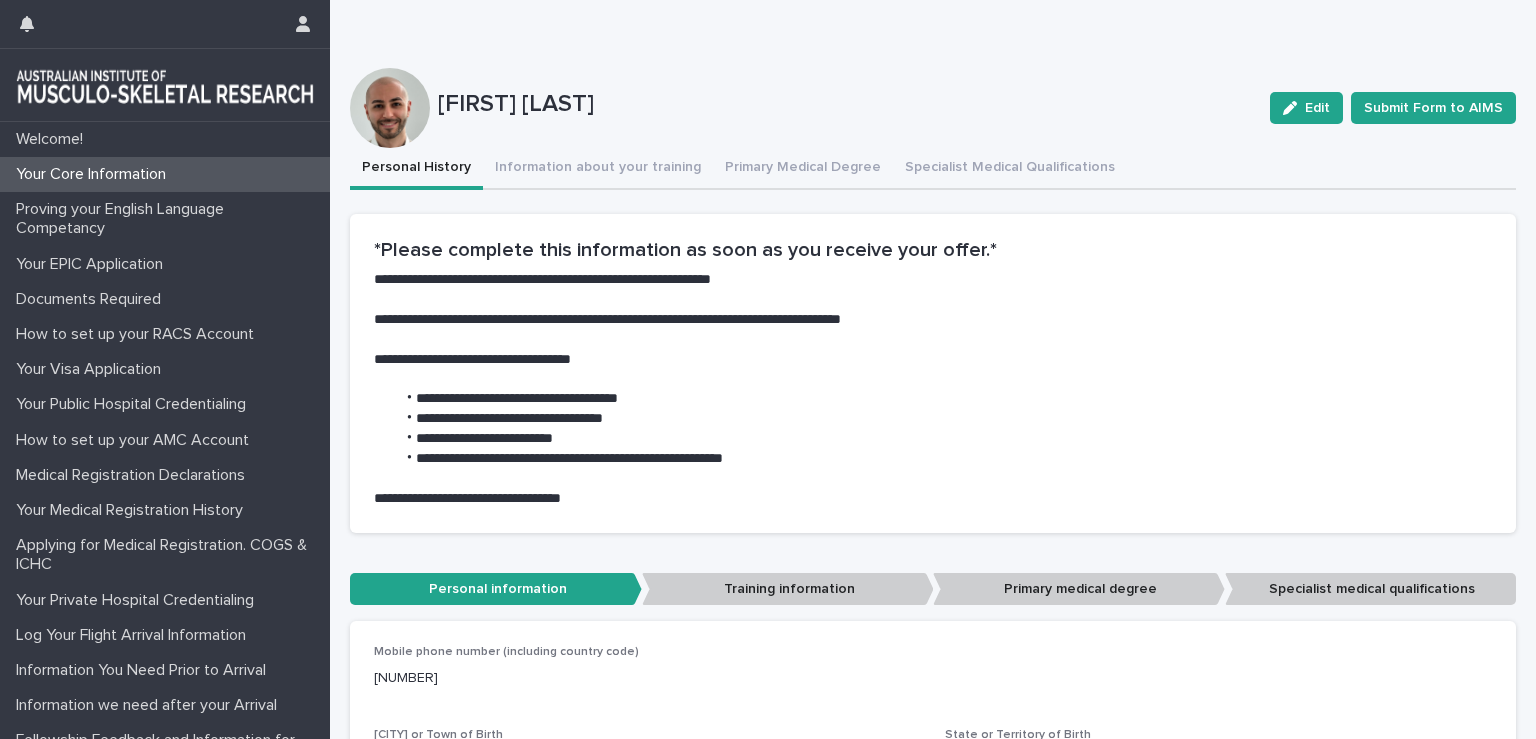 scroll, scrollTop: 259, scrollLeft: 0, axis: vertical 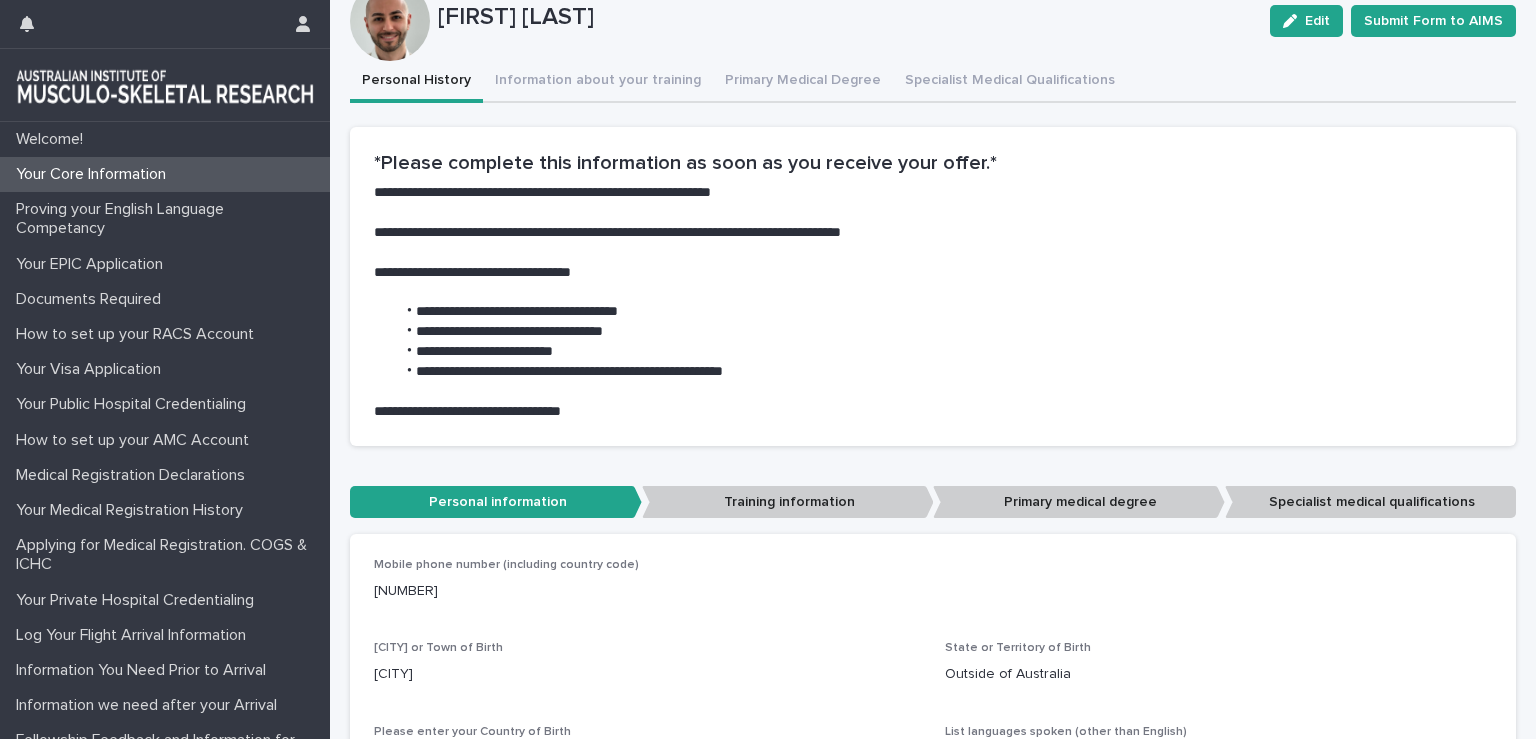 click on "Training information" at bounding box center (788, 502) 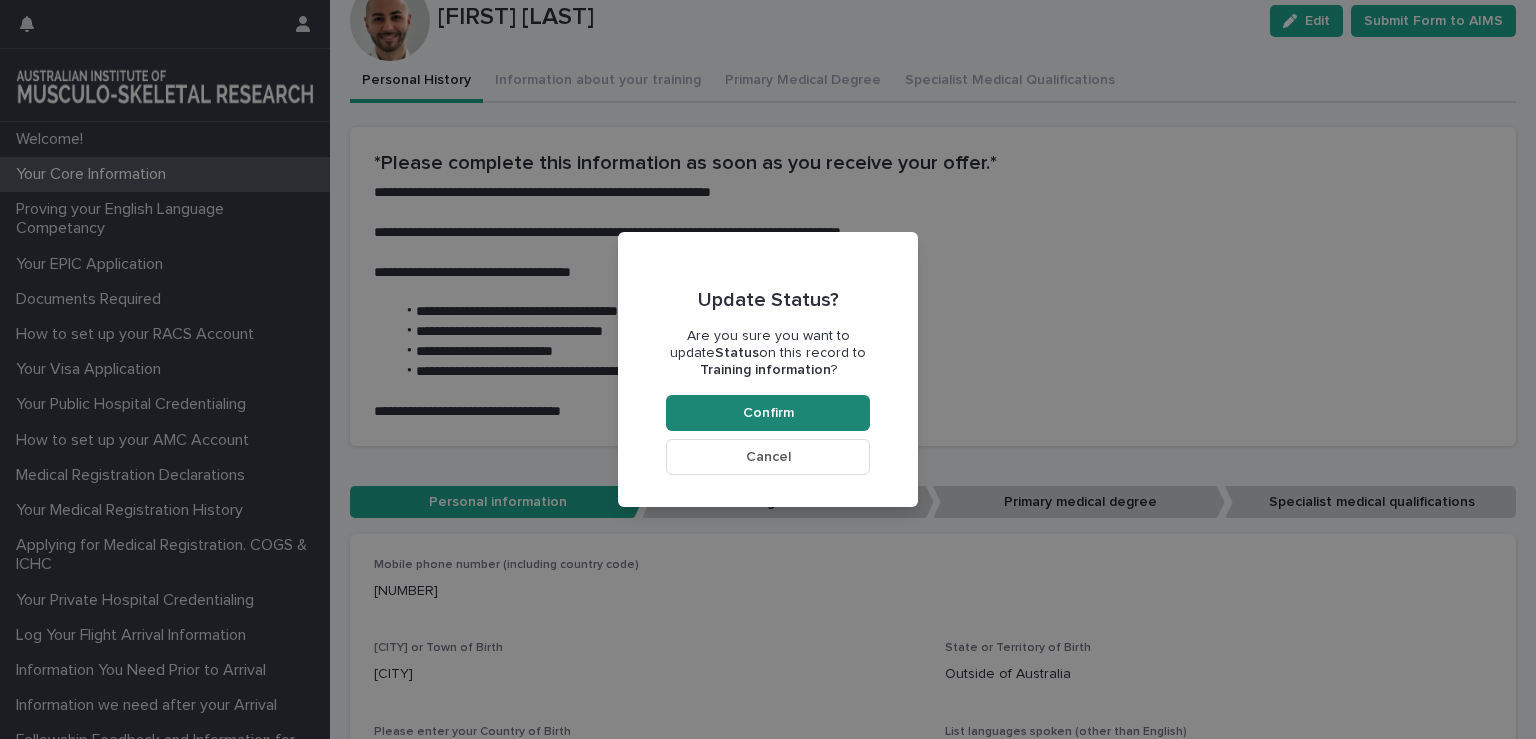 click on "Confirm" at bounding box center (768, 413) 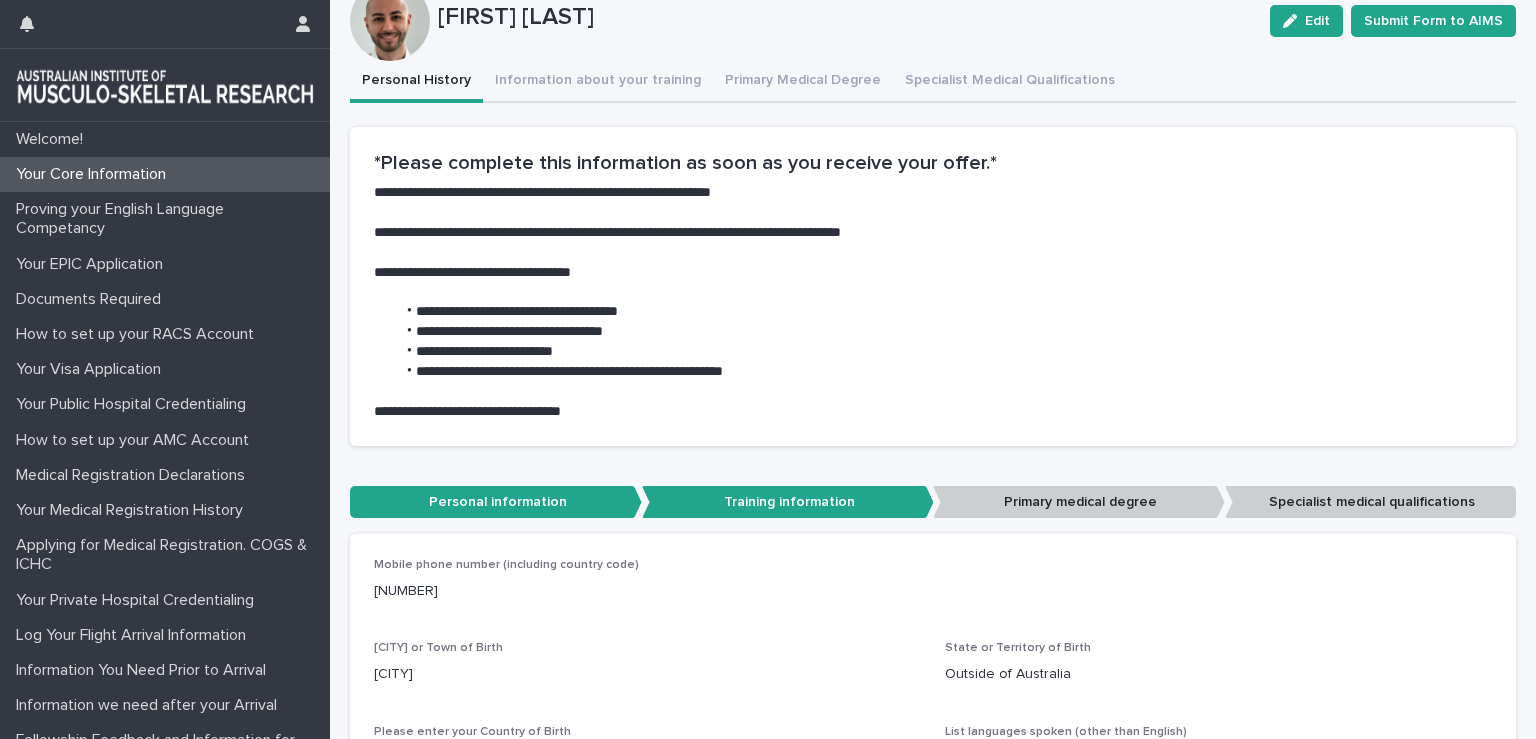 click on "Training information" at bounding box center (788, 502) 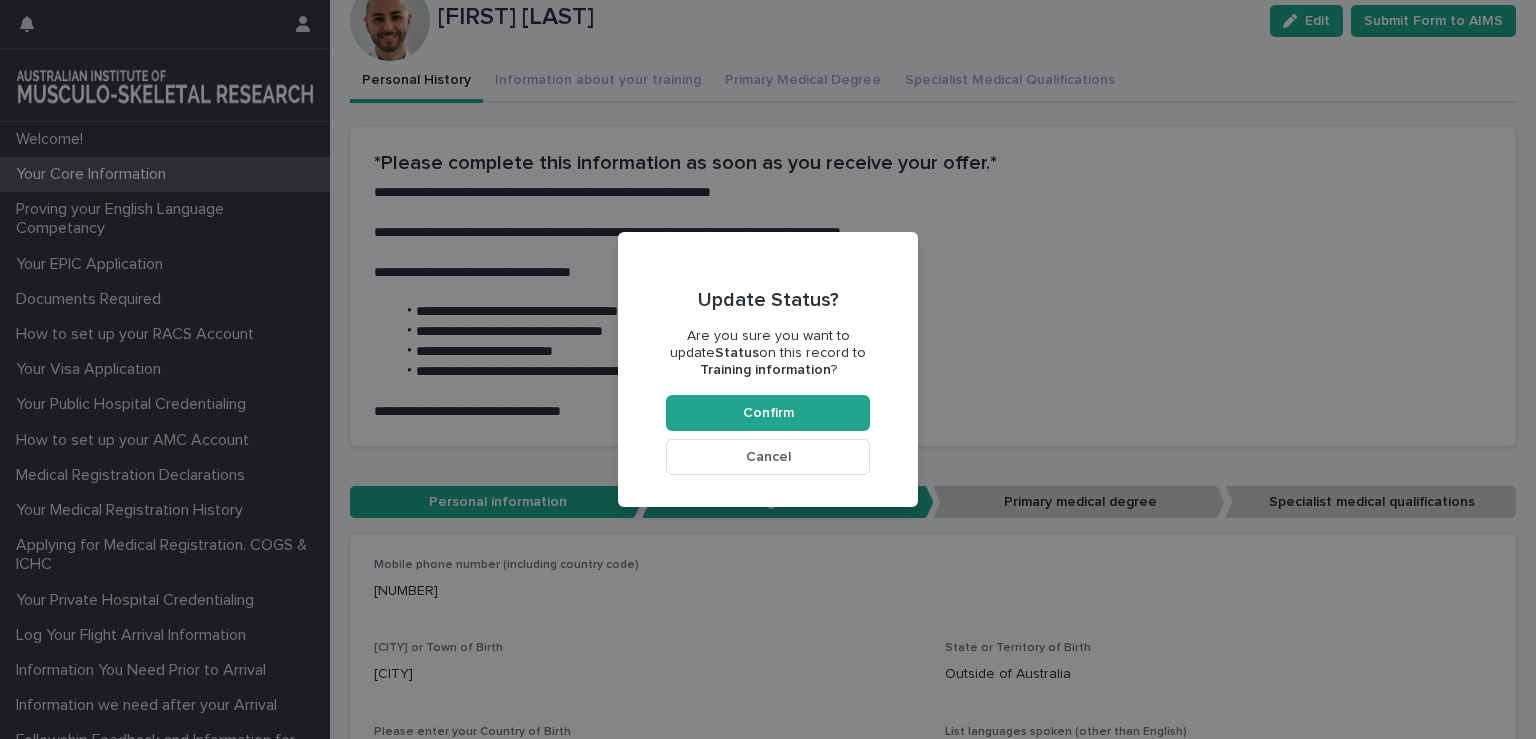 click on "Cancel" at bounding box center (768, 457) 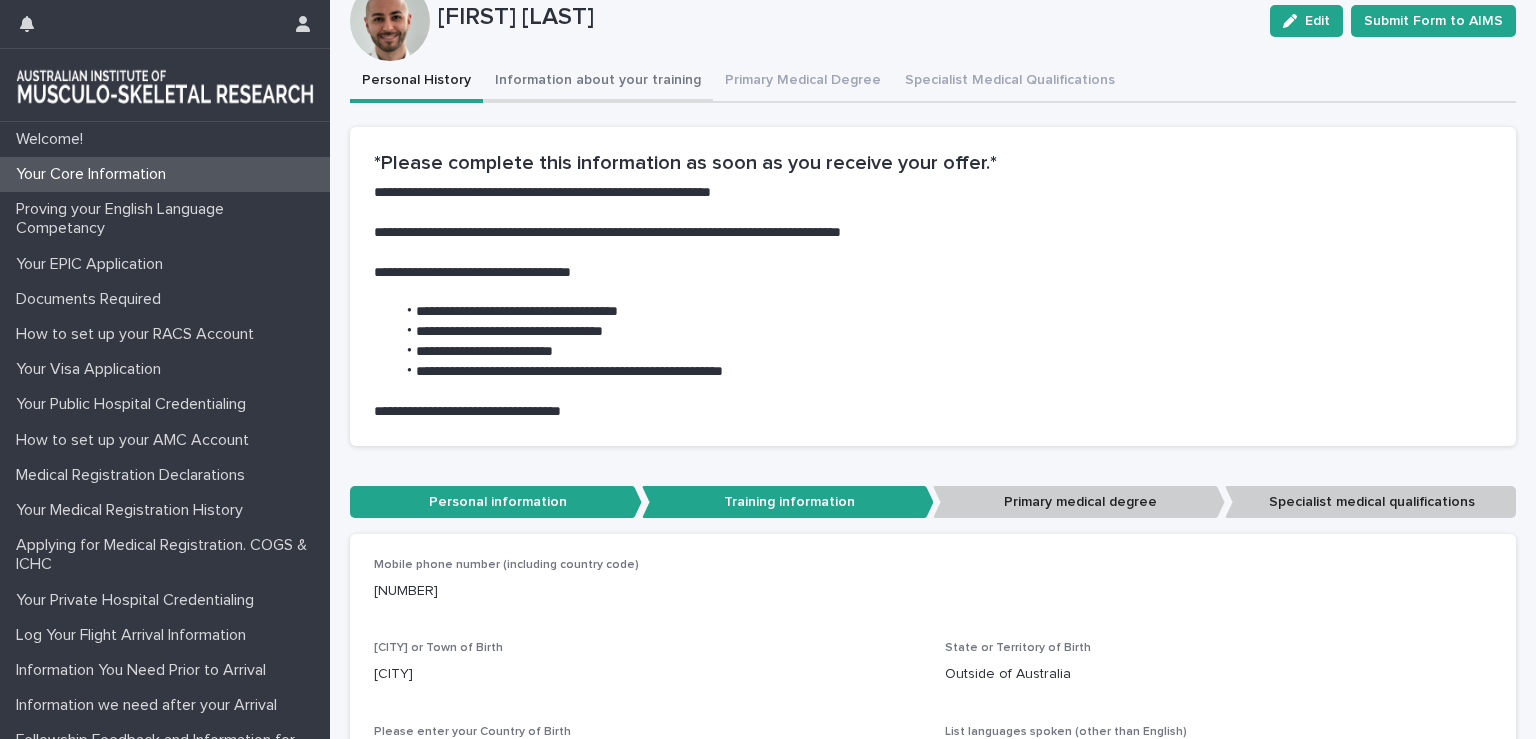 click on "Information about your training" at bounding box center (598, 82) 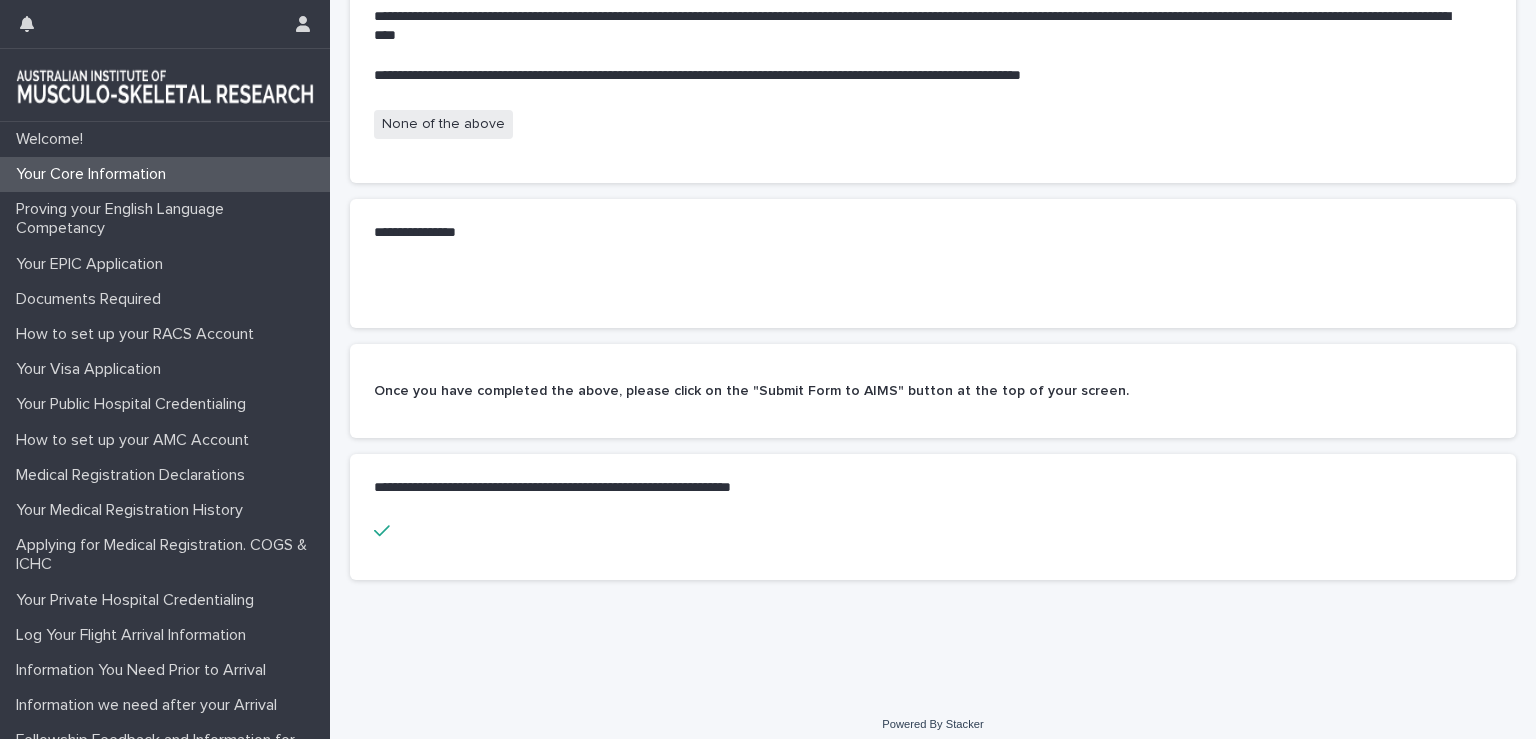 scroll, scrollTop: 172, scrollLeft: 0, axis: vertical 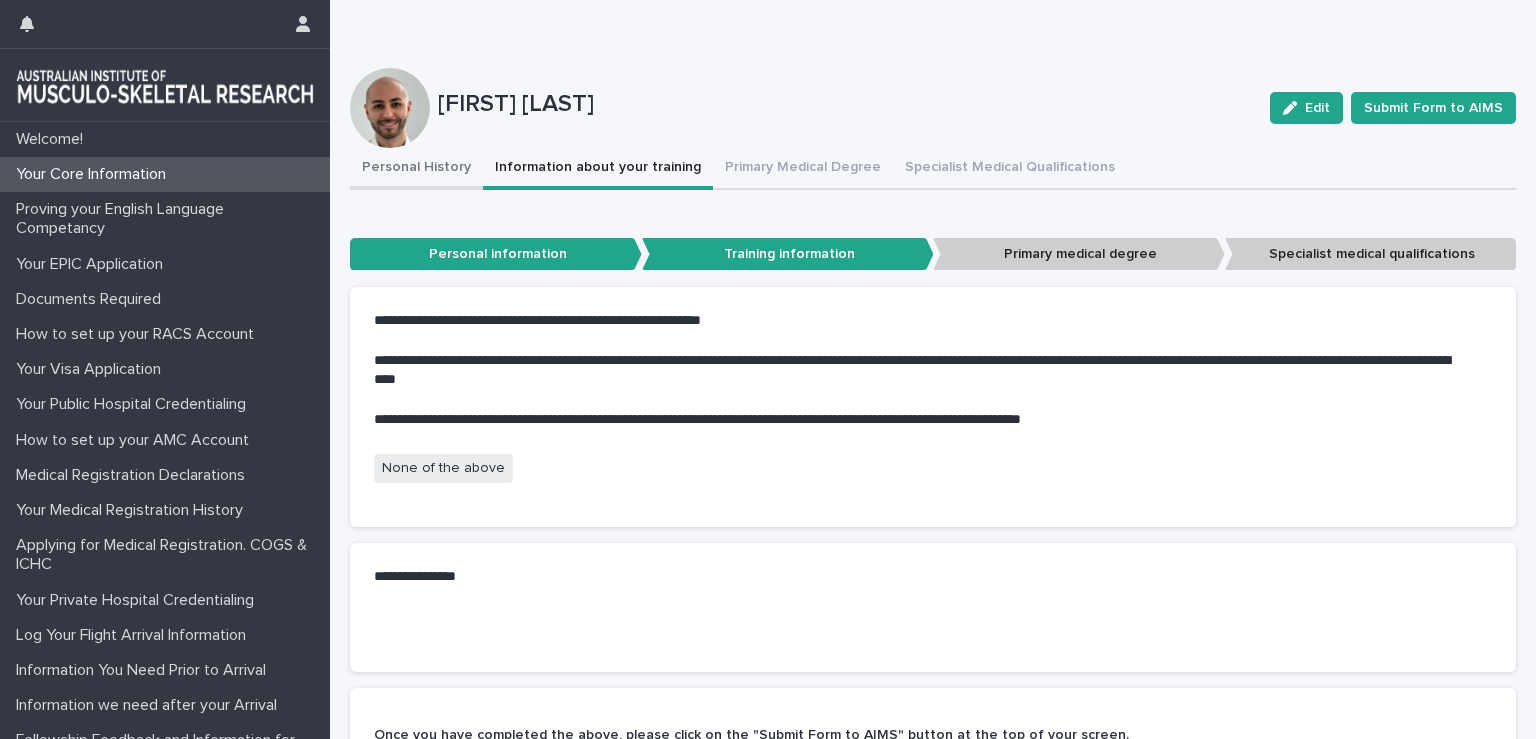 click on "Personal History" at bounding box center (416, 169) 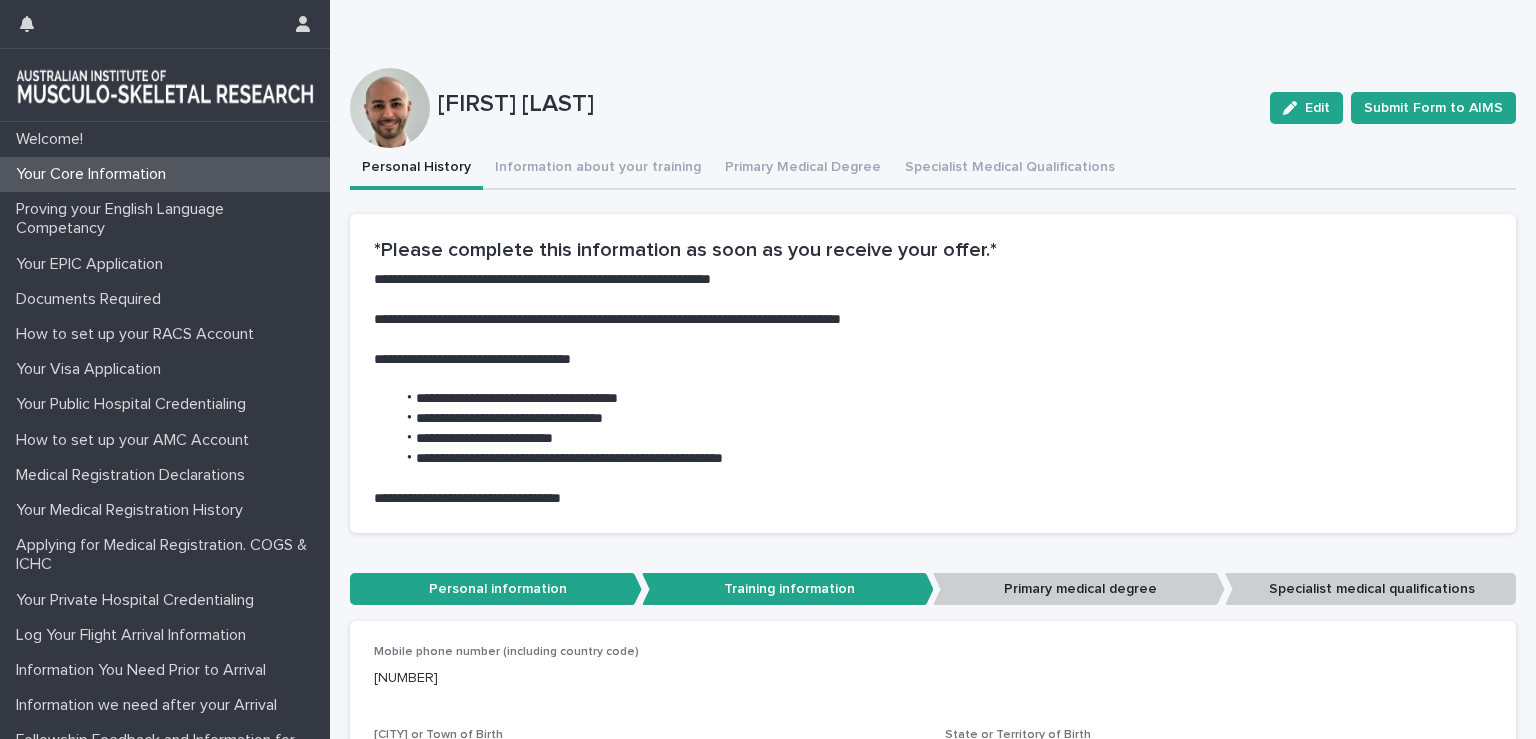 click on "Primary medical degree" at bounding box center (1079, 589) 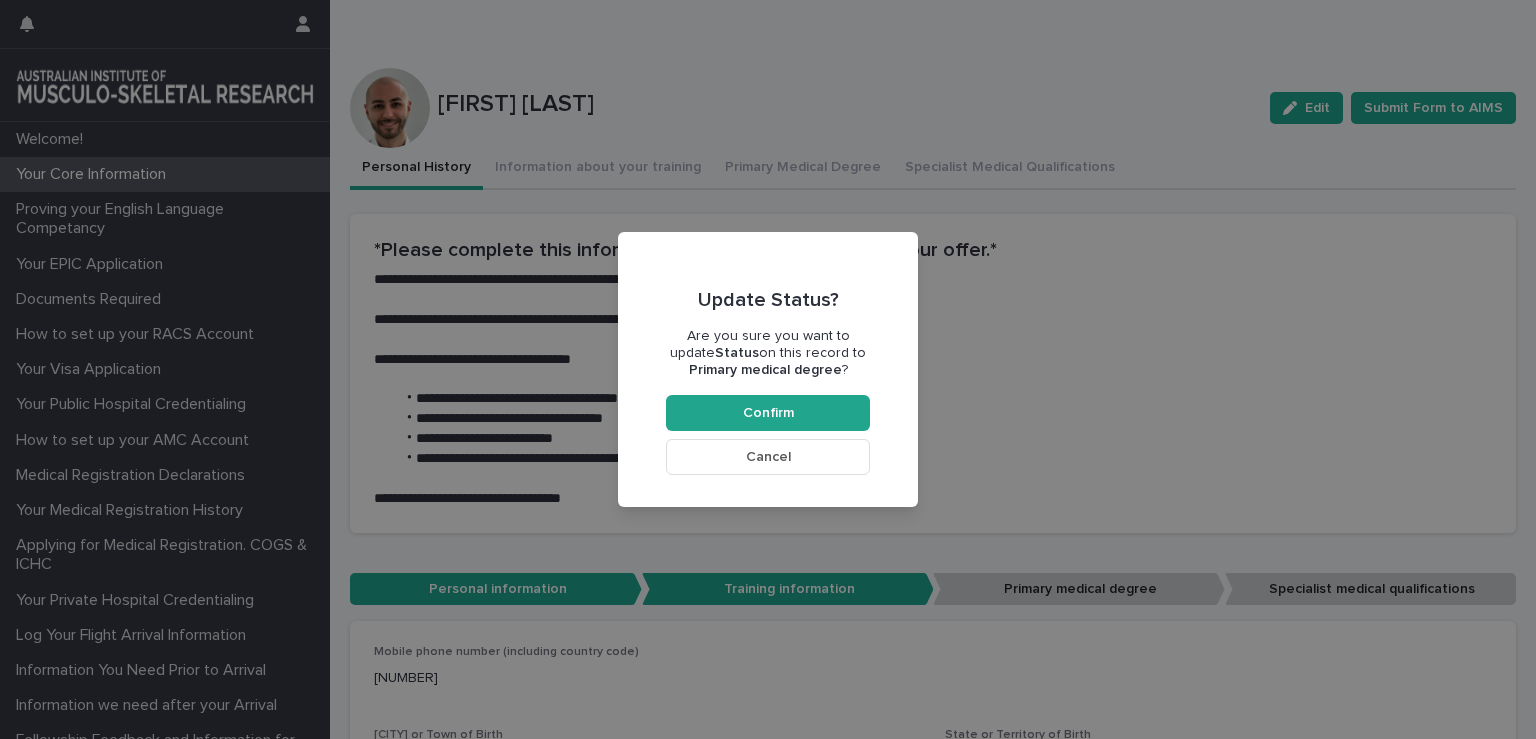 click on "Cancel" at bounding box center [768, 457] 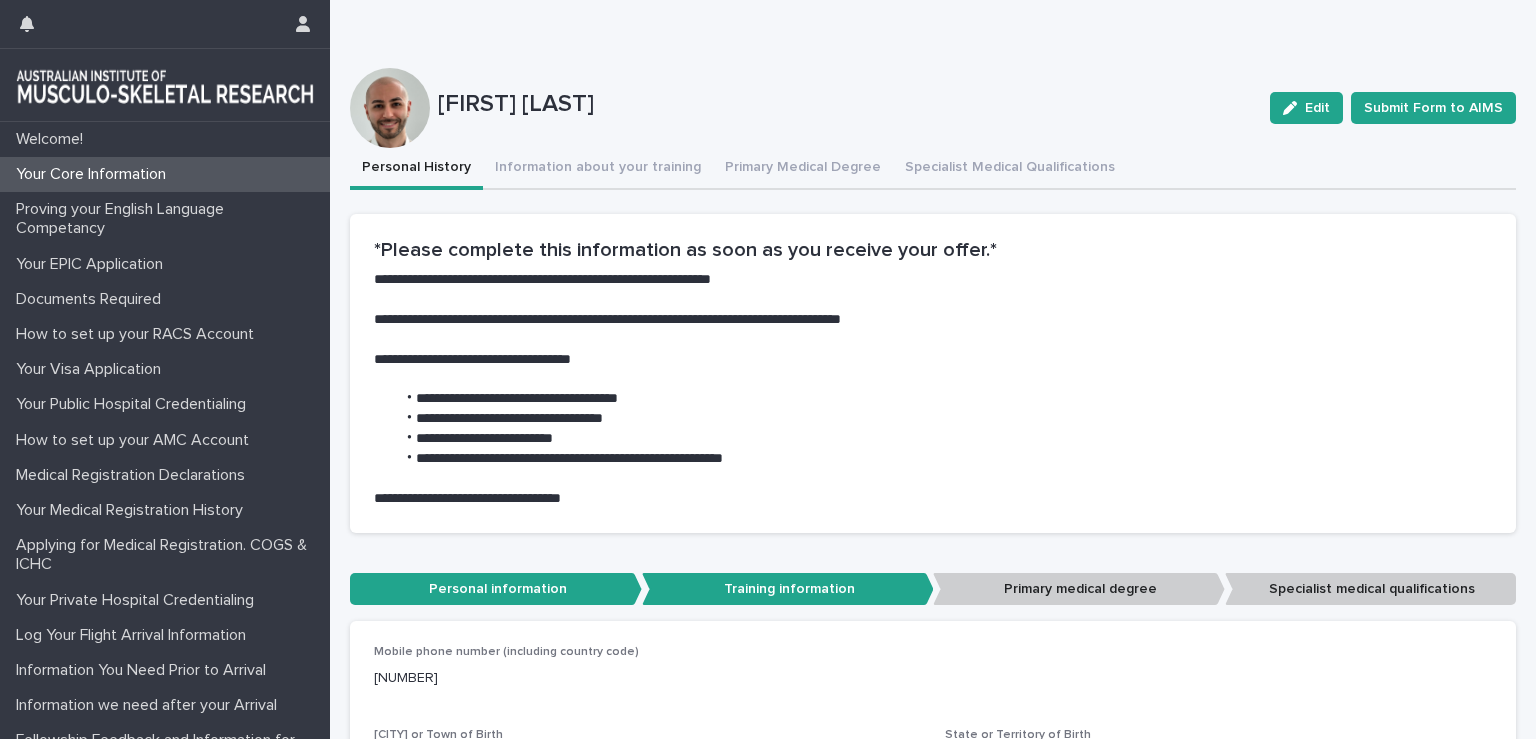 click on "Information about your training" at bounding box center [598, 169] 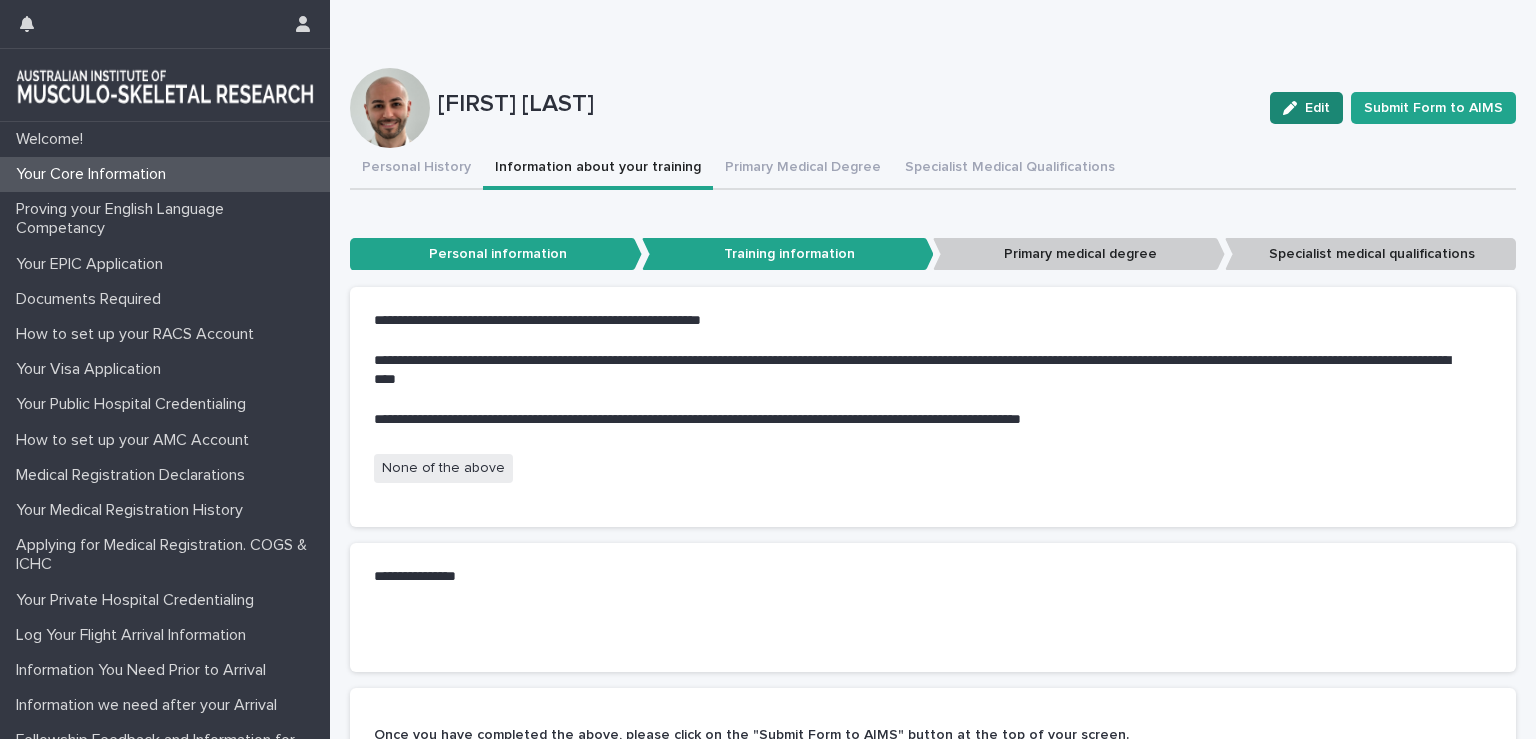 click on "Edit" at bounding box center (1306, 108) 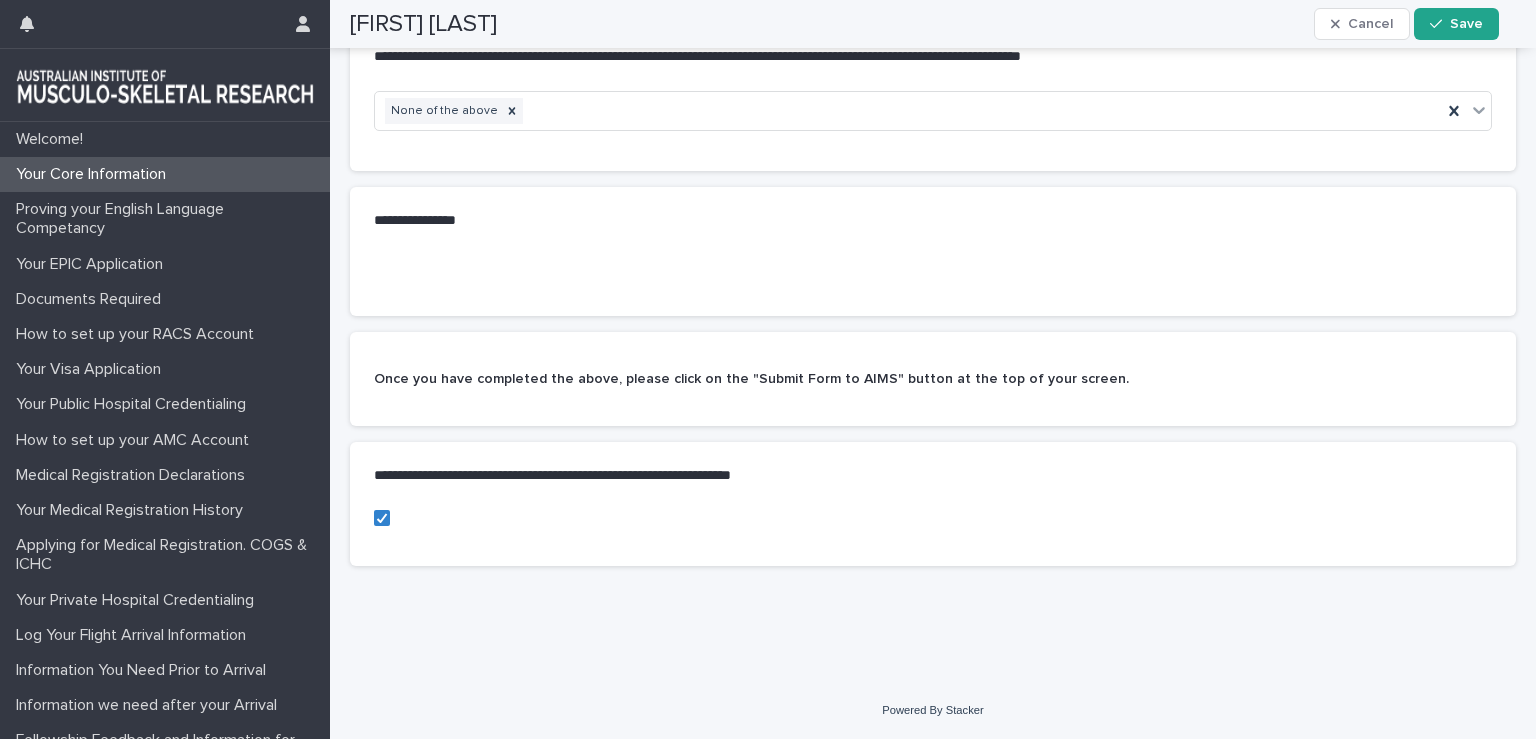scroll, scrollTop: 118, scrollLeft: 0, axis: vertical 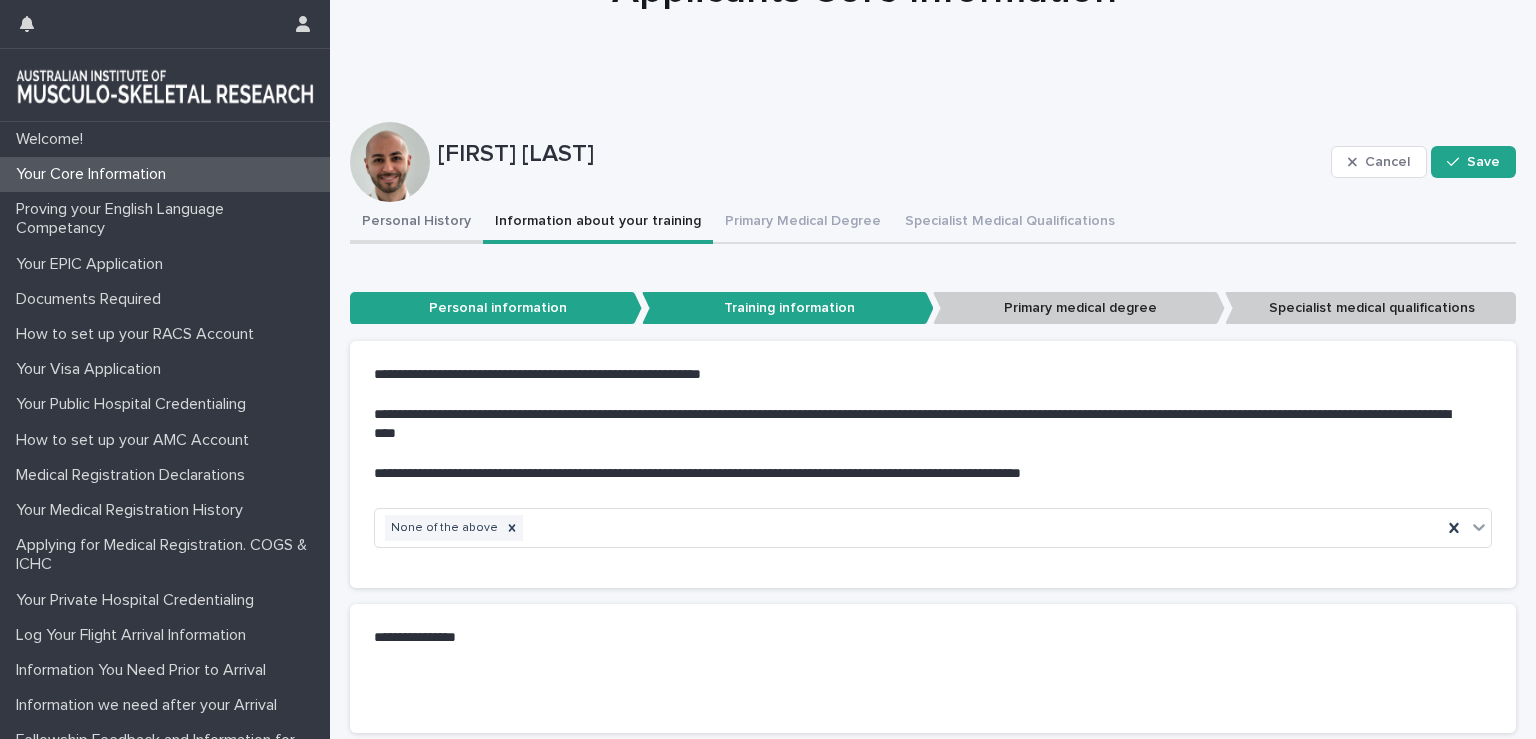 click on "Personal History" at bounding box center (416, 223) 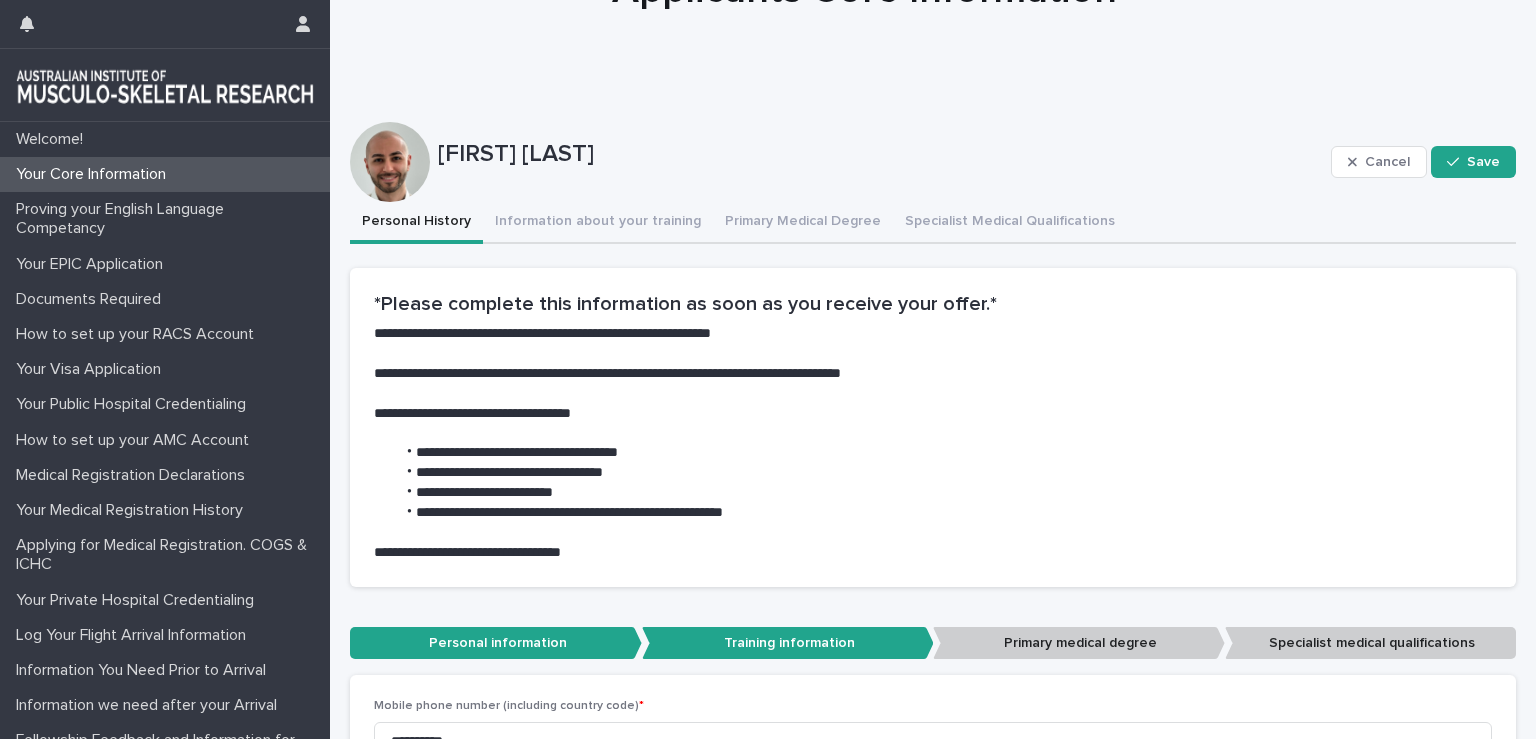 click on "Primary medical degree" at bounding box center [1079, 643] 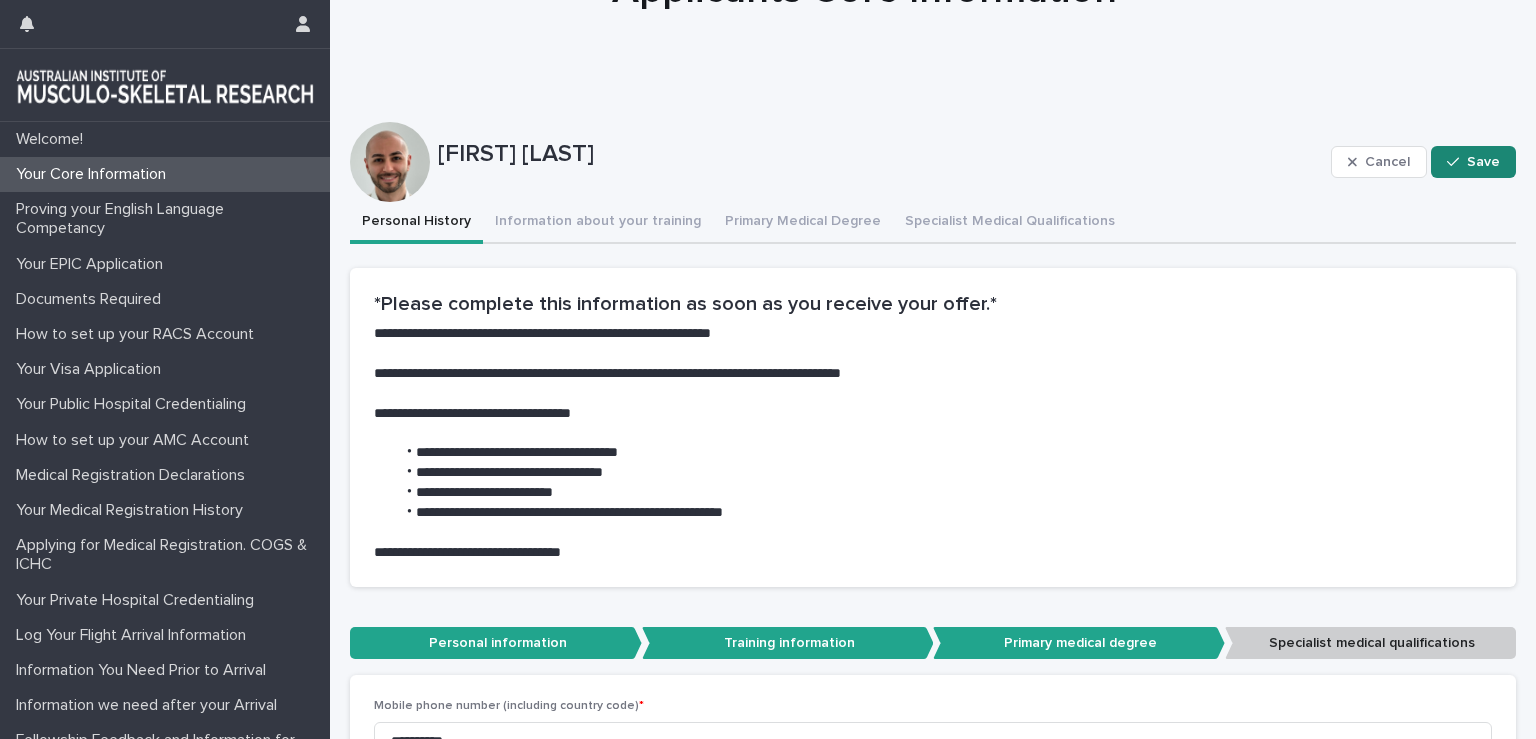 click on "Save" at bounding box center (1483, 162) 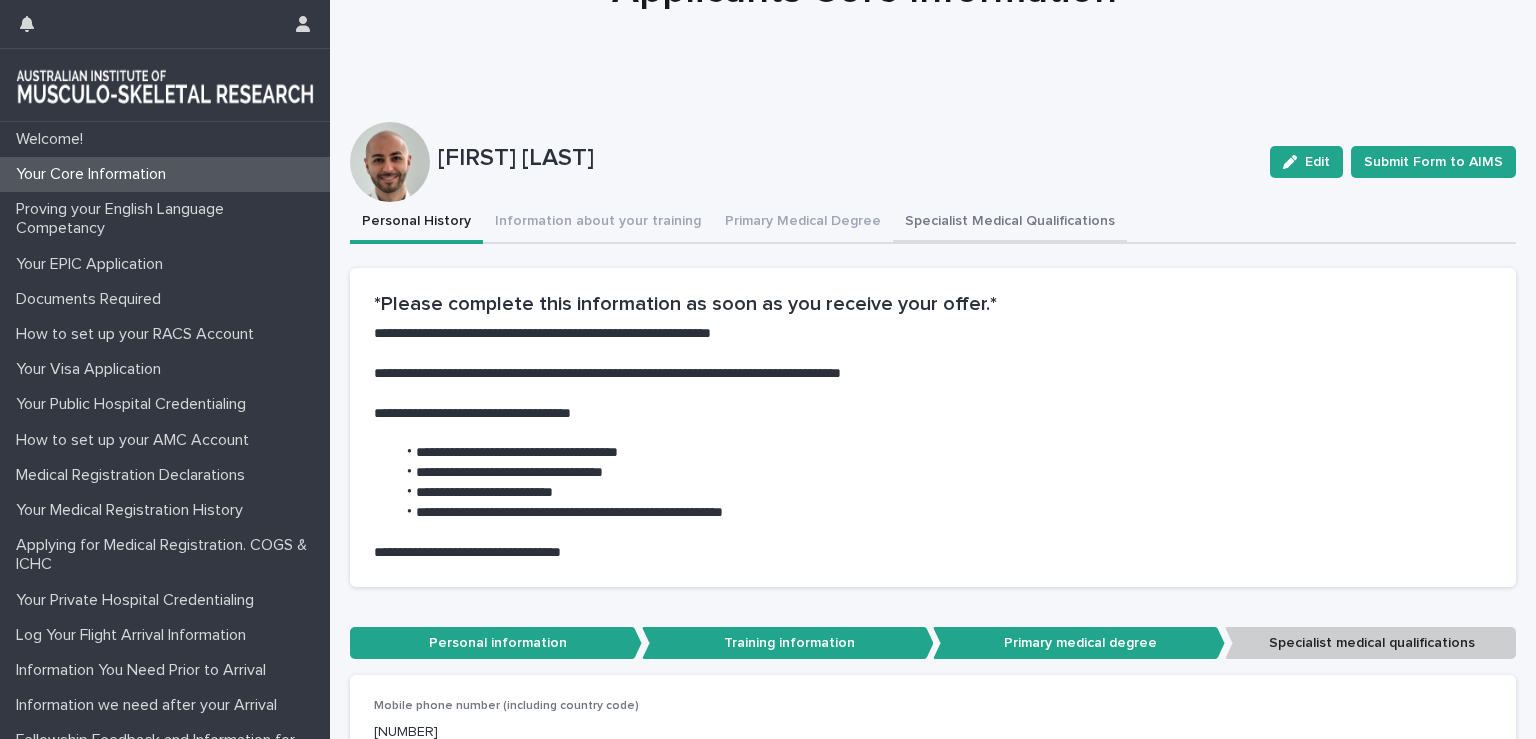 click on "Specialist Medical Qualifications" at bounding box center (1010, 223) 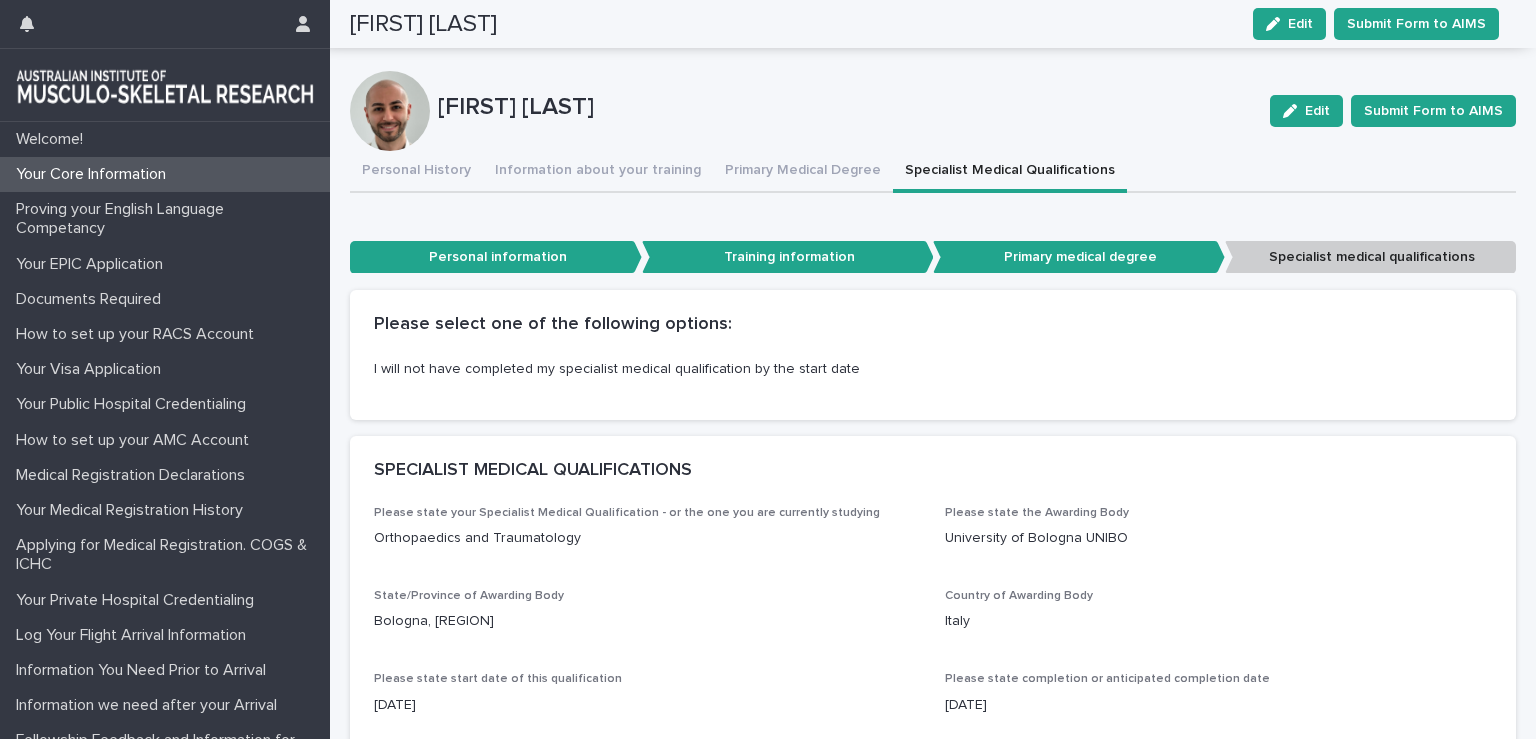 scroll, scrollTop: 118, scrollLeft: 0, axis: vertical 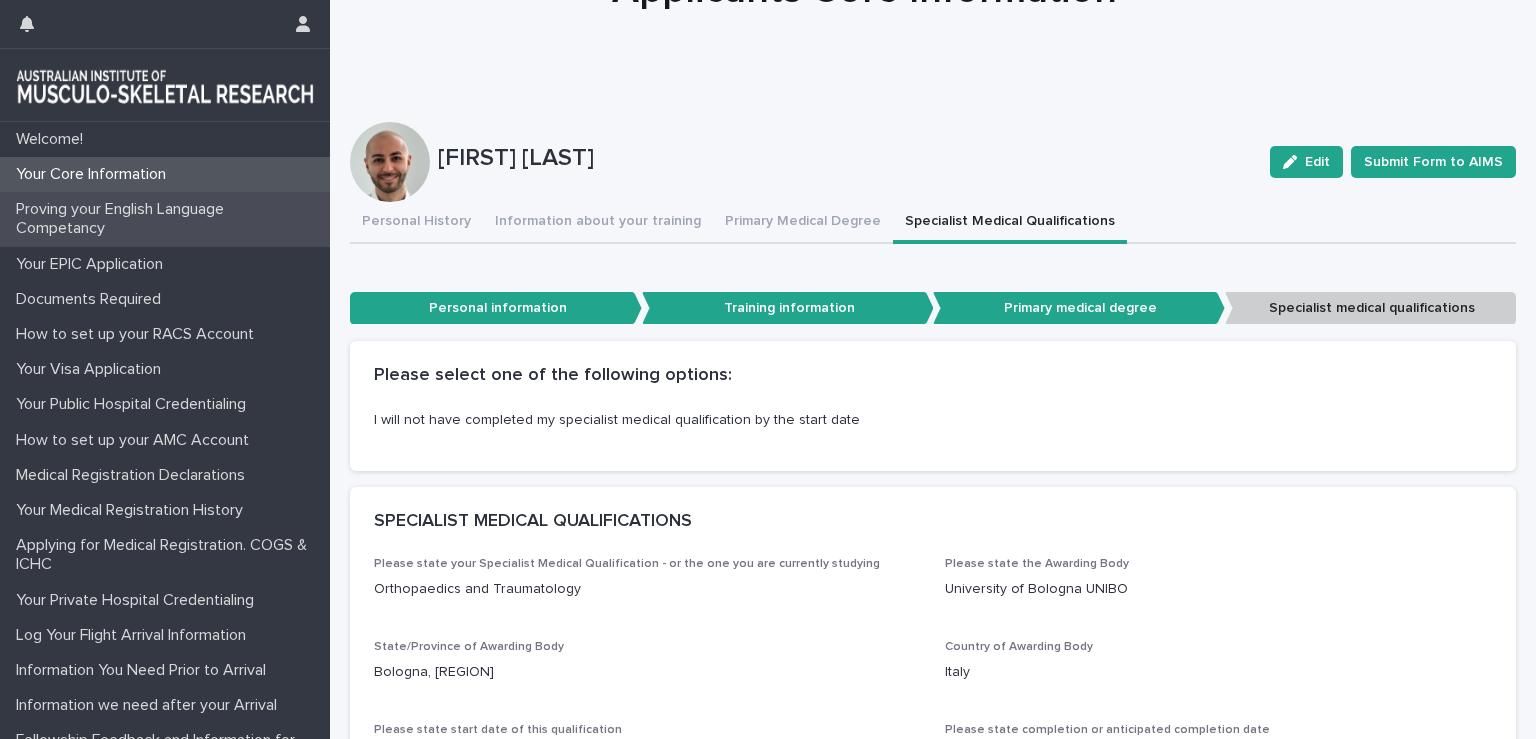 click on "Proving your English Language Competancy" at bounding box center (169, 219) 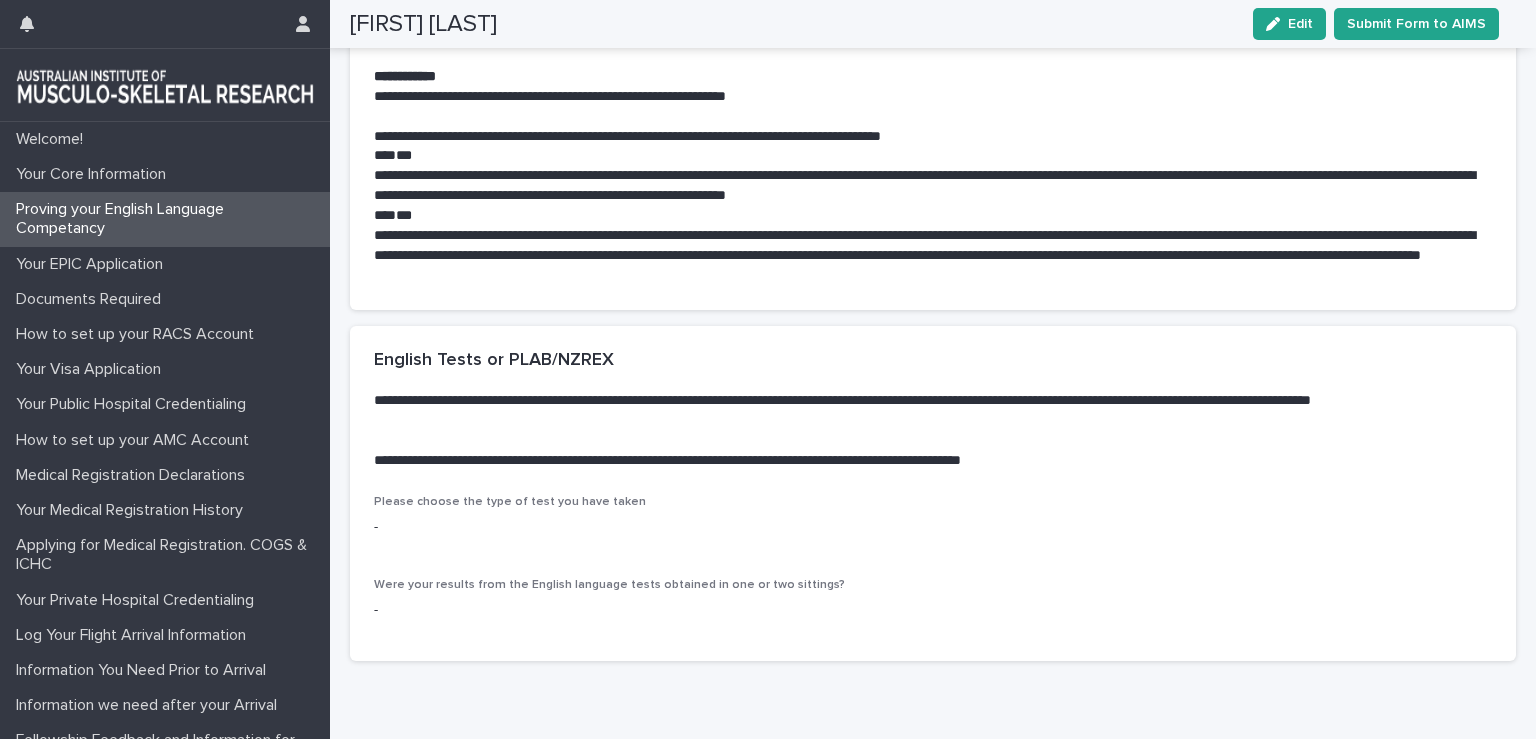 scroll, scrollTop: 2851, scrollLeft: 0, axis: vertical 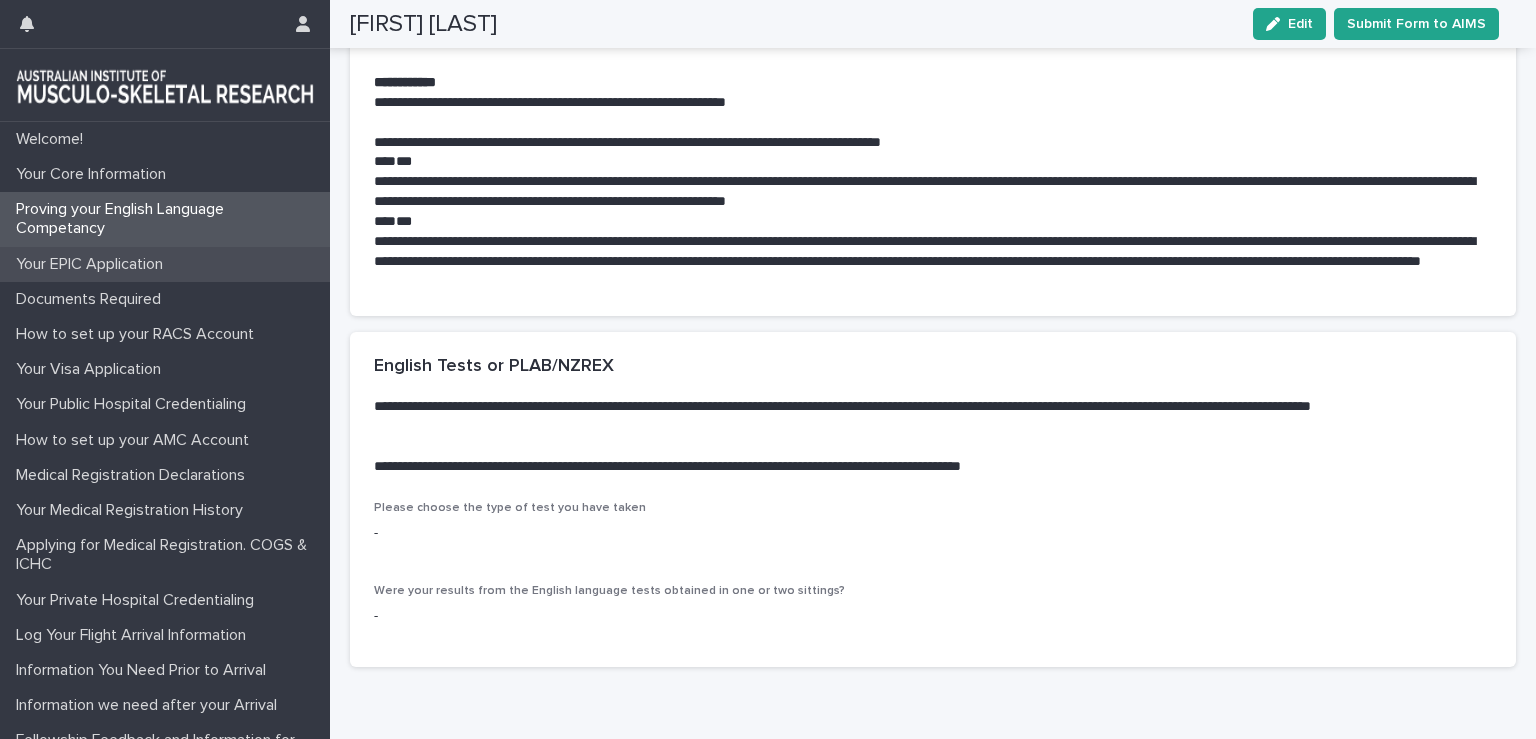 click on "Your EPIC Application" at bounding box center [165, 264] 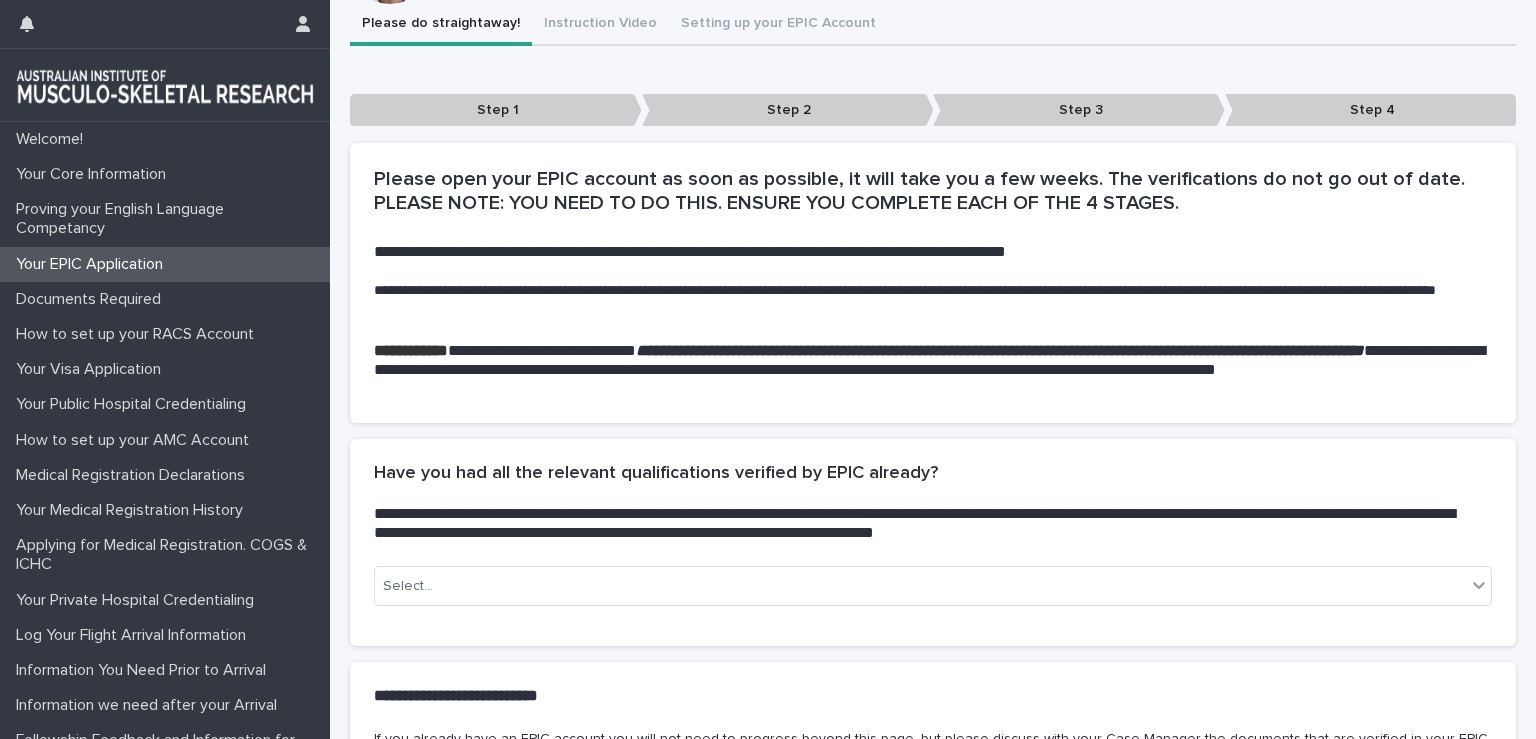 scroll, scrollTop: 345, scrollLeft: 0, axis: vertical 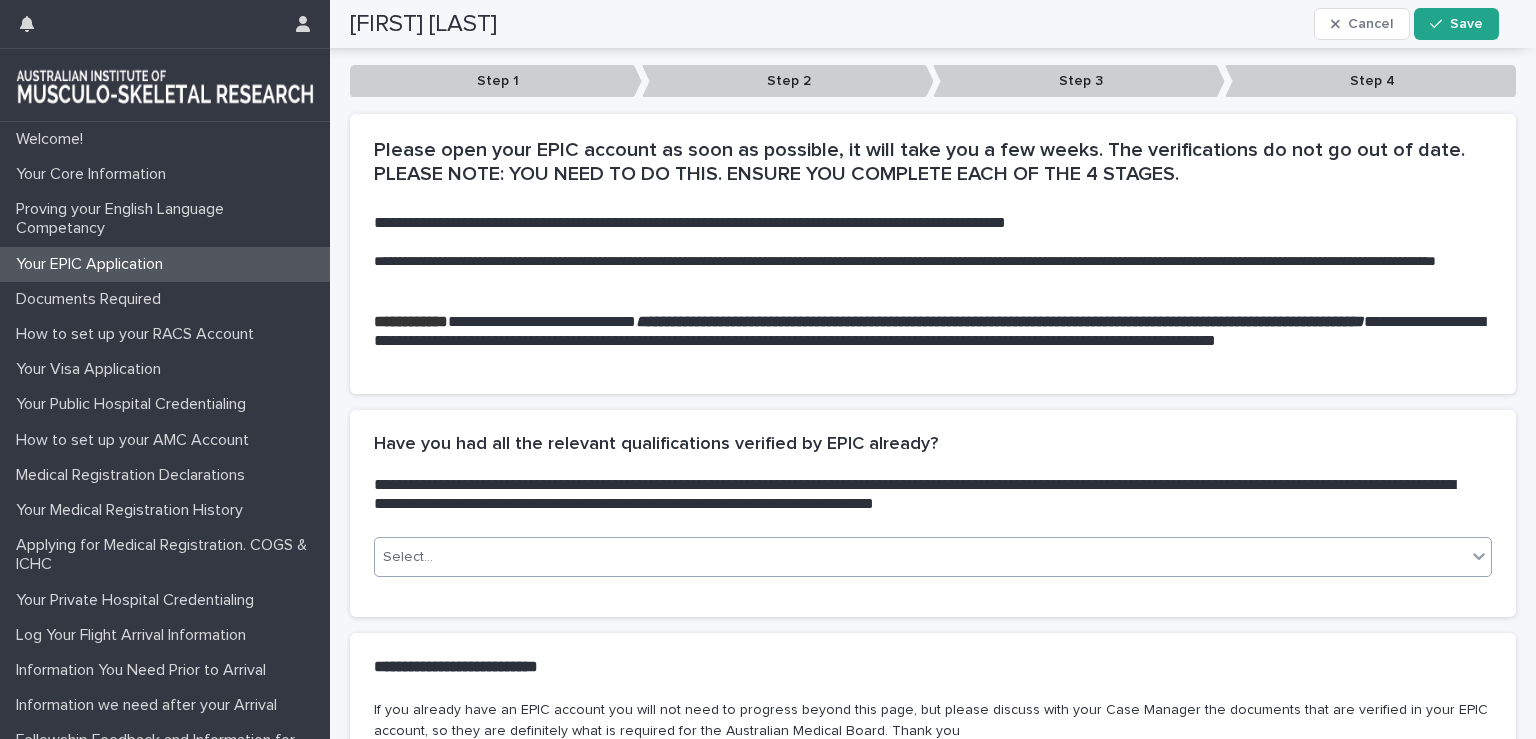 click on "Select..." at bounding box center [920, 557] 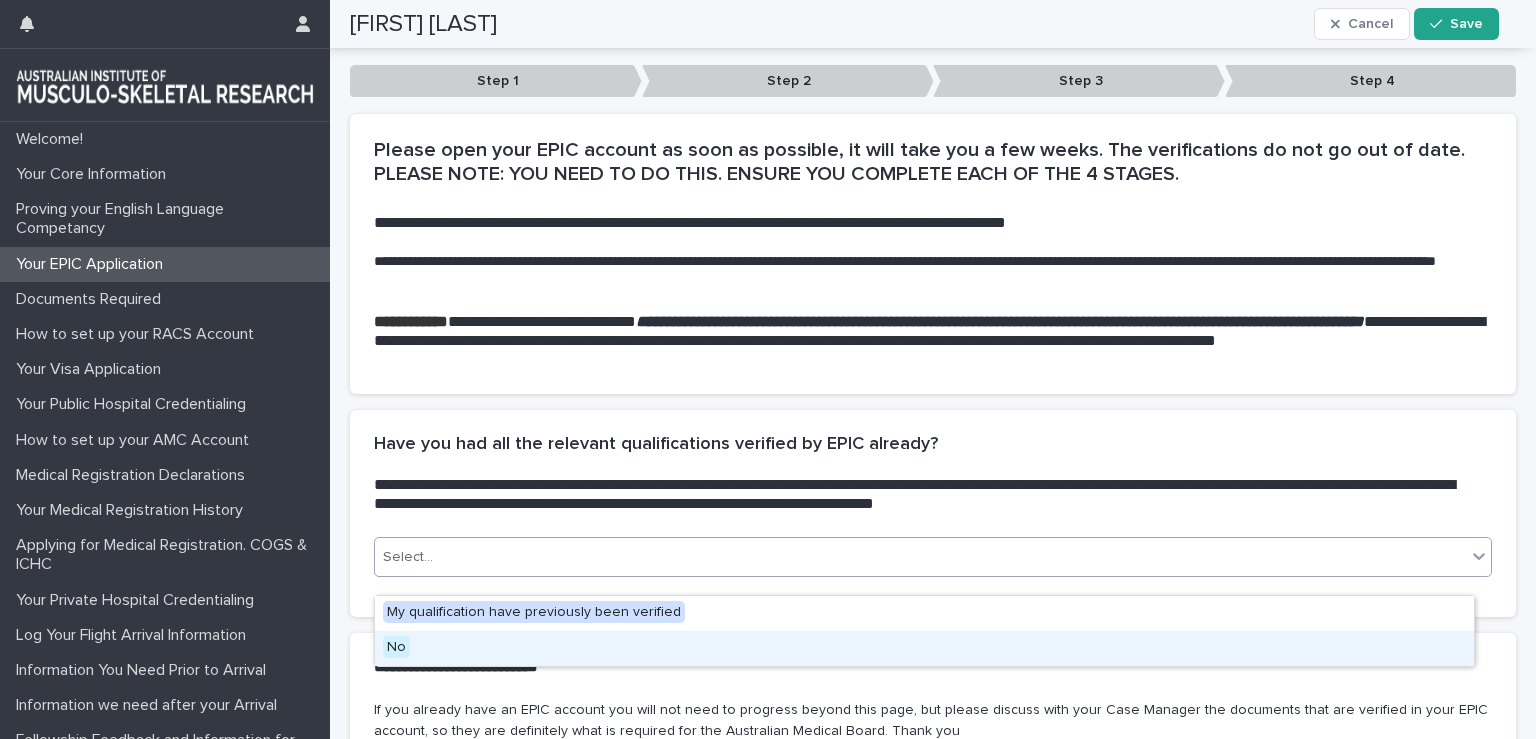 click on "No" at bounding box center (924, 648) 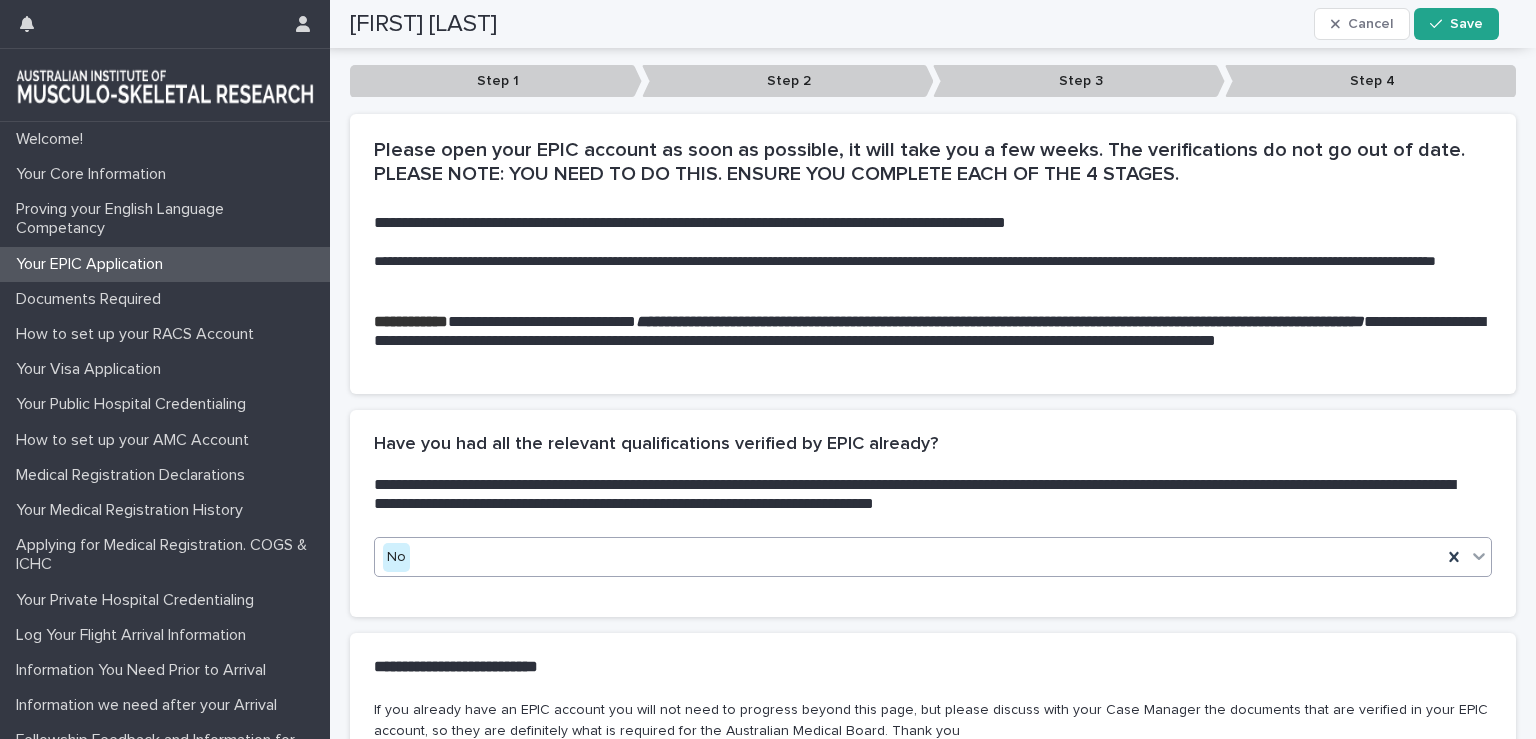 click on "**********" at bounding box center (933, 473) 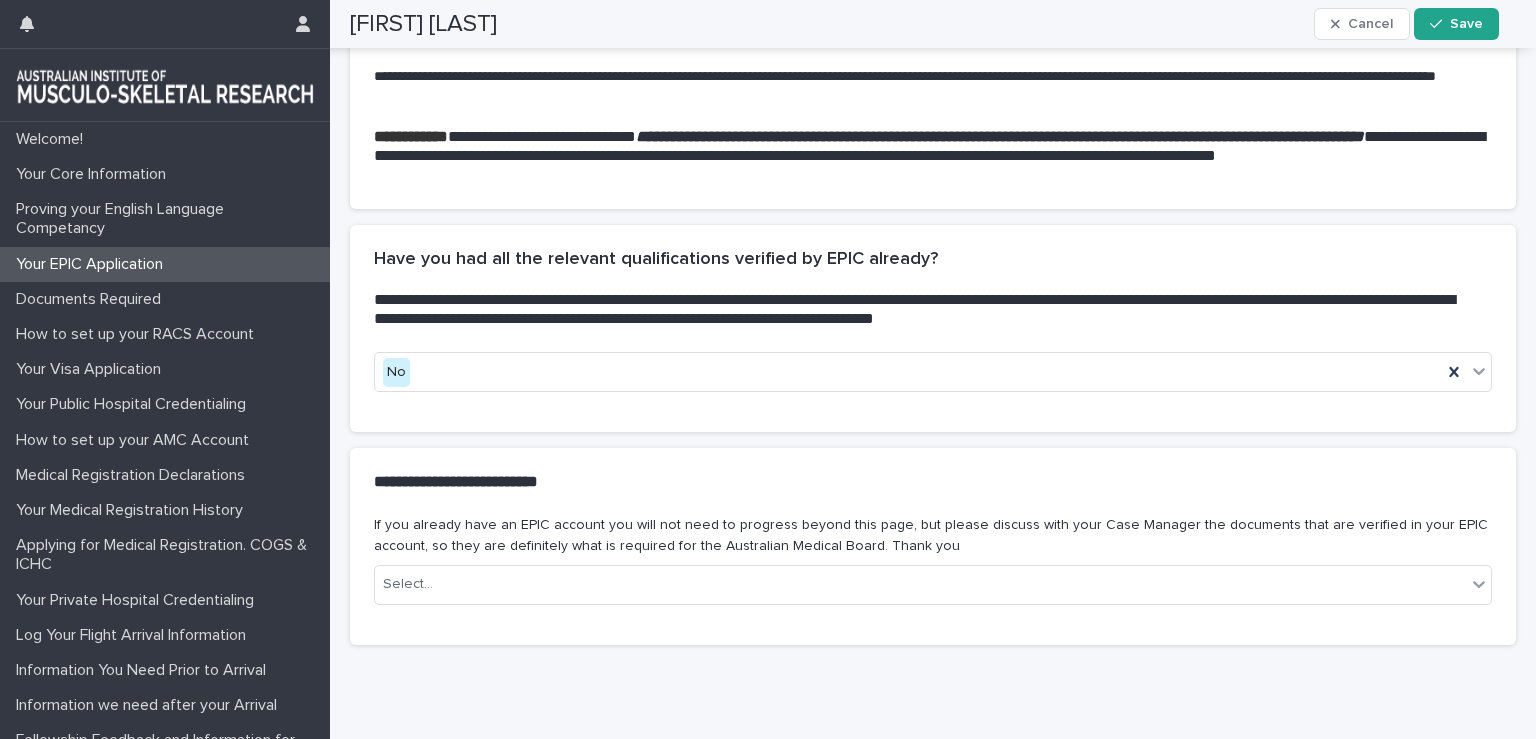 scroll, scrollTop: 604, scrollLeft: 0, axis: vertical 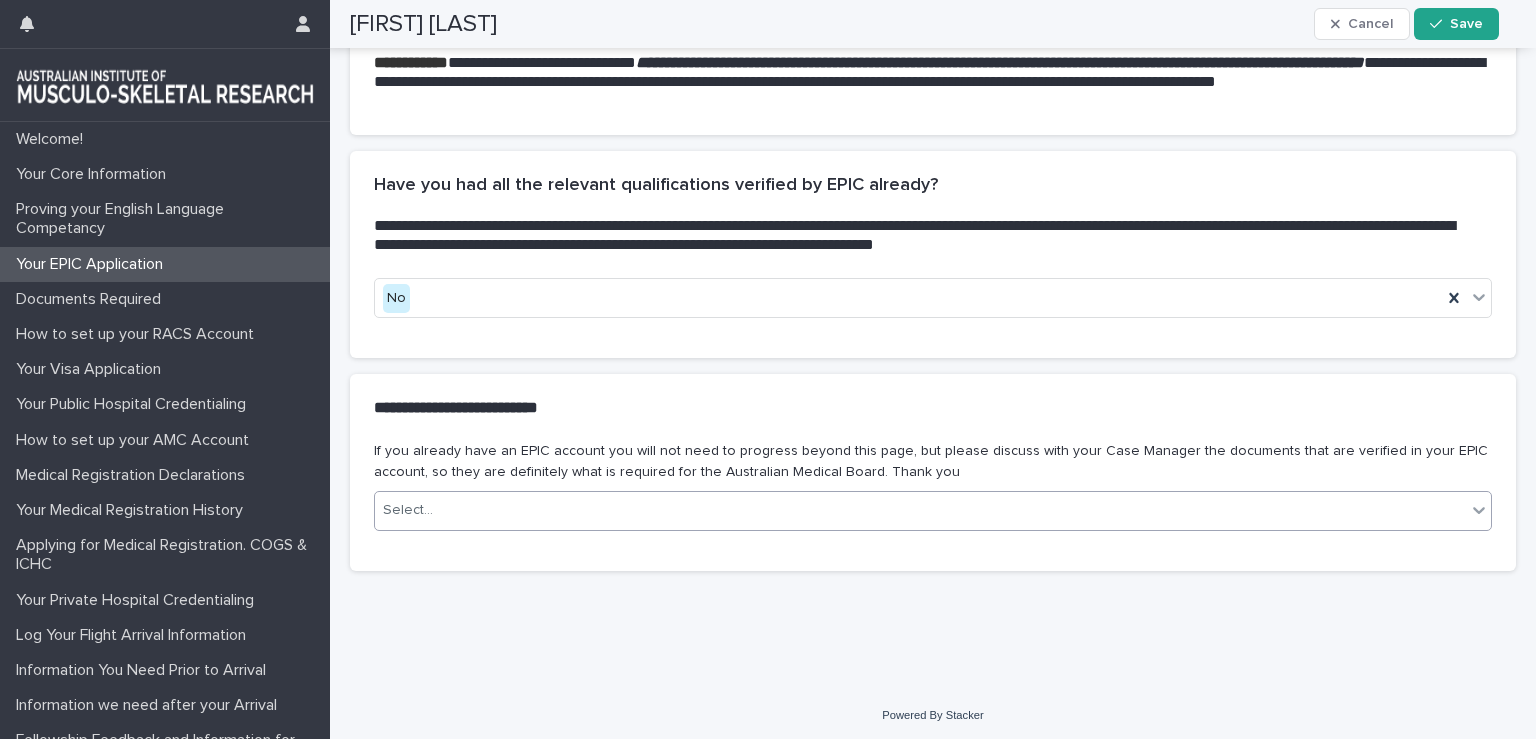 click on "Select..." at bounding box center [920, 510] 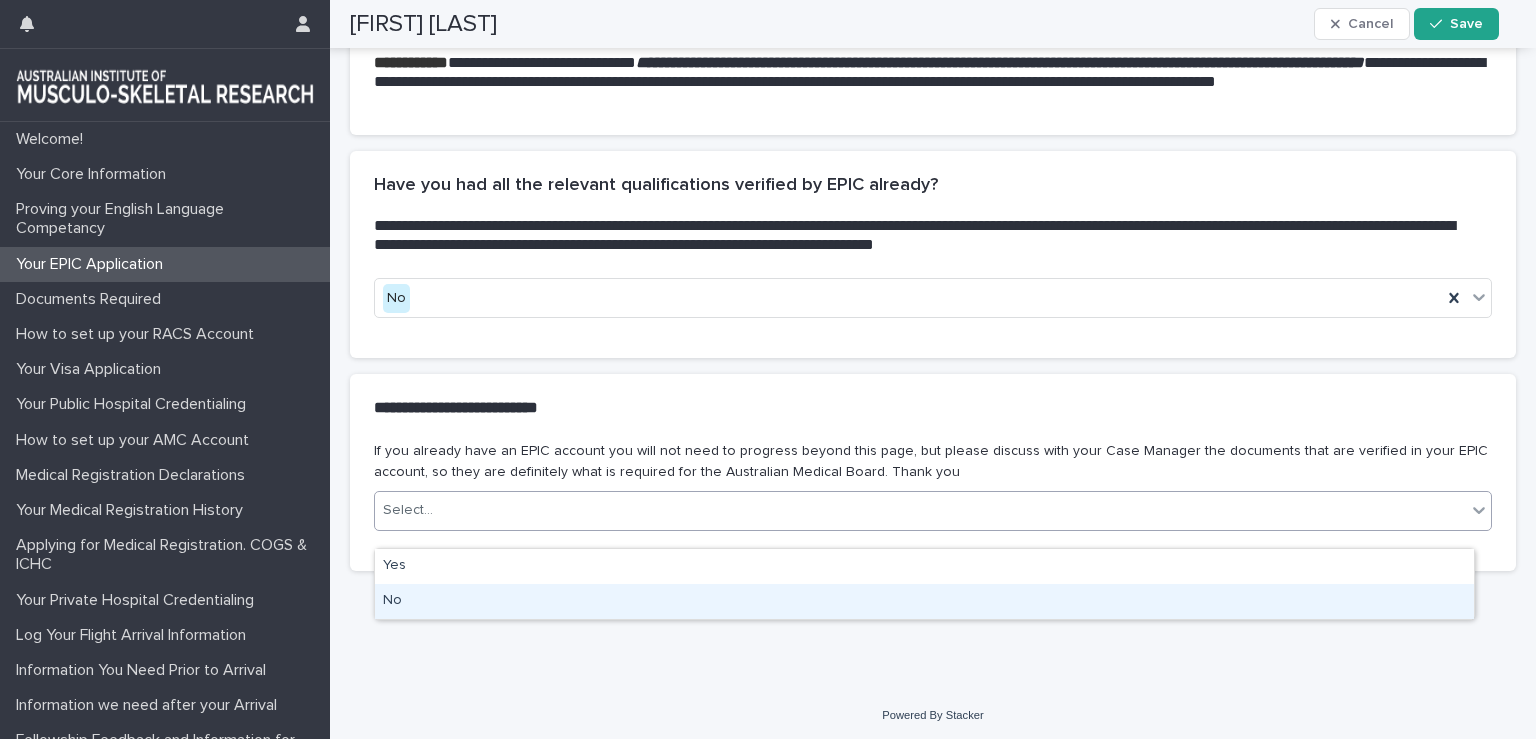 click on "No" at bounding box center (924, 601) 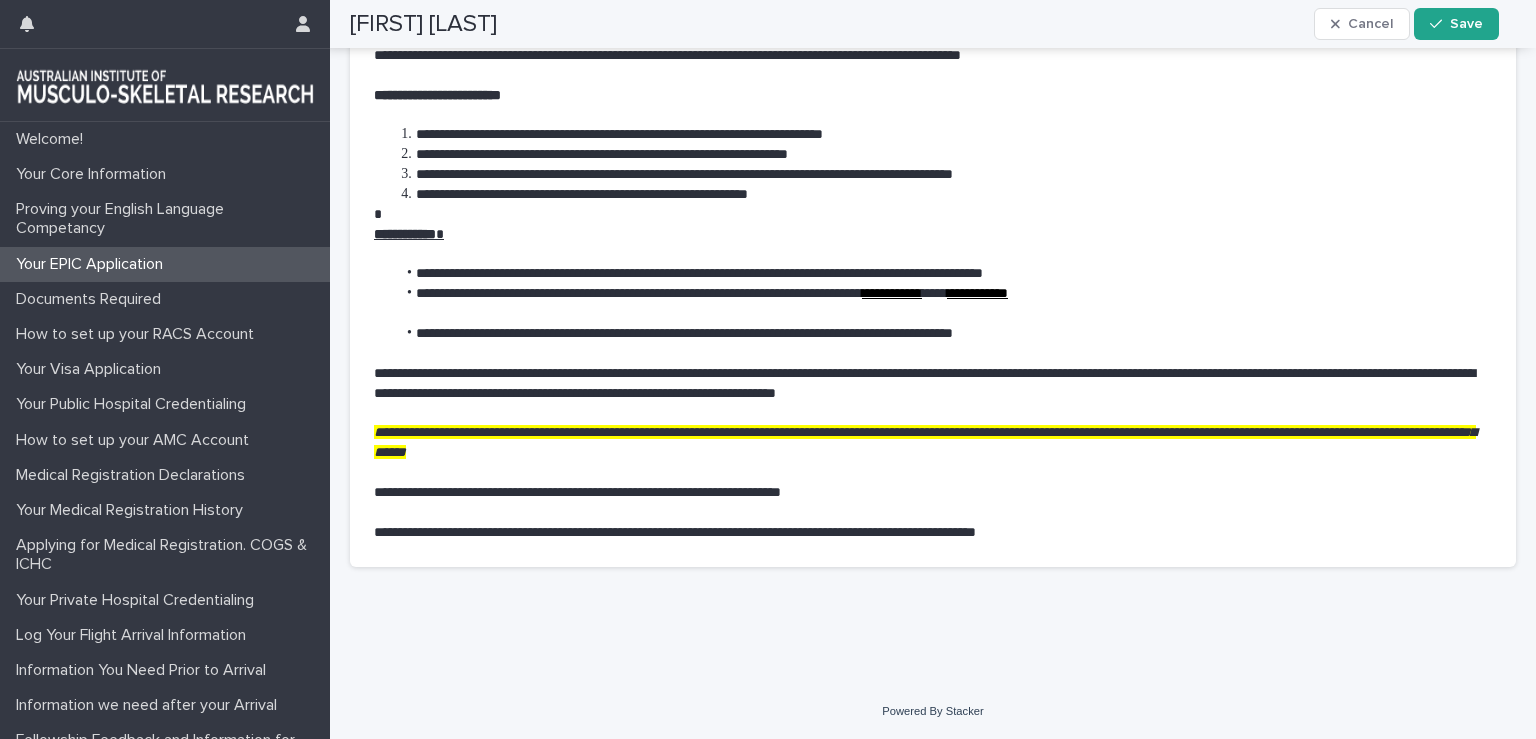 scroll, scrollTop: 1256, scrollLeft: 0, axis: vertical 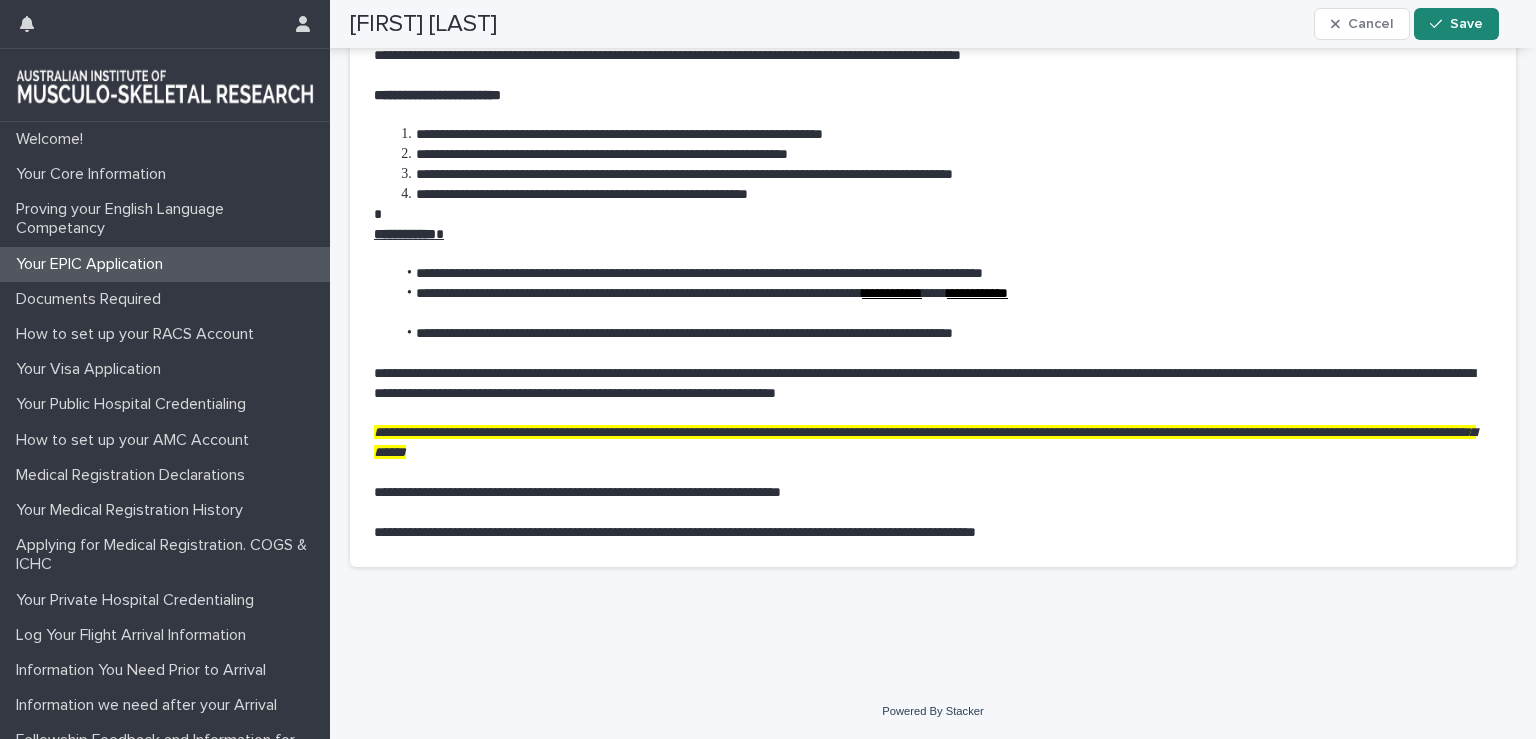 click on "Save" at bounding box center (1466, 24) 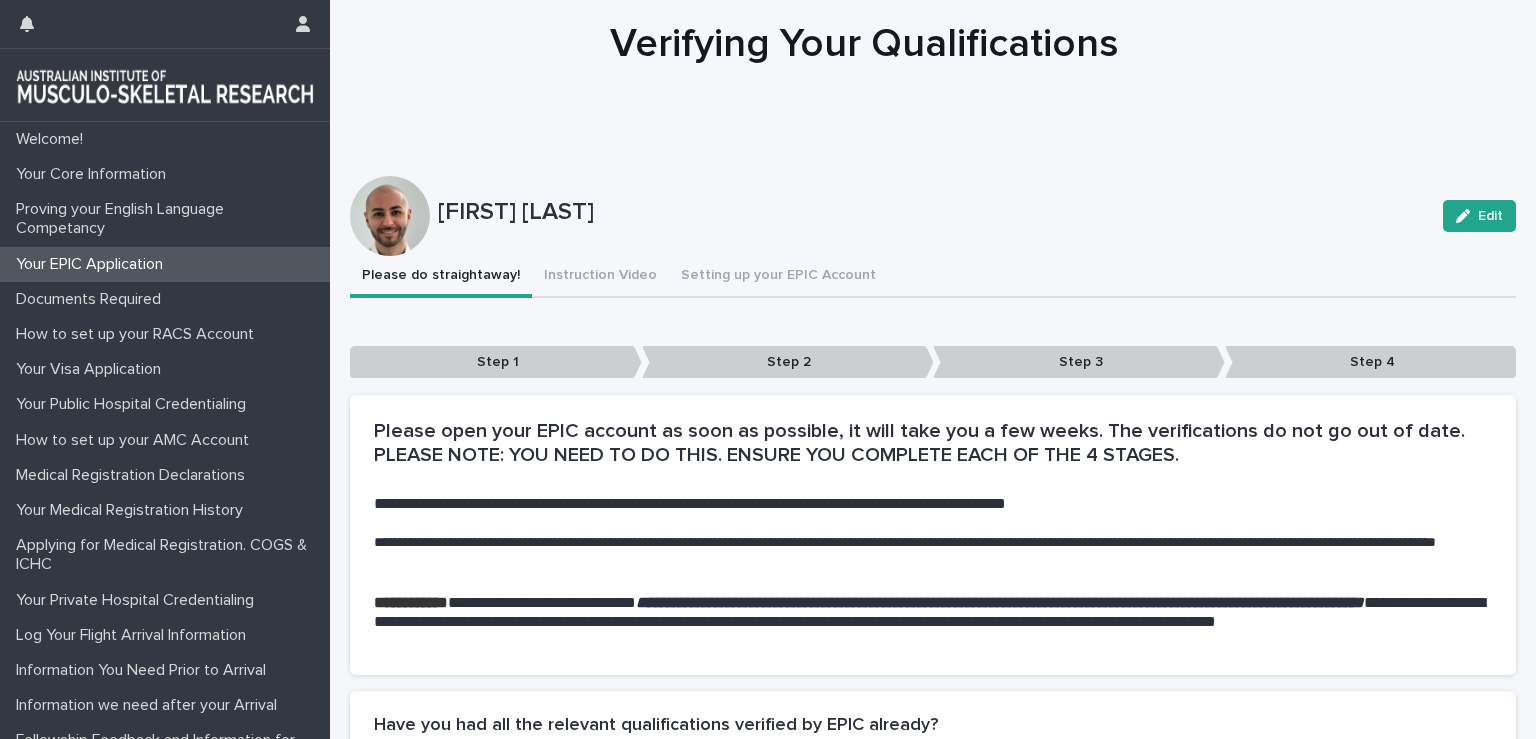scroll, scrollTop: 0, scrollLeft: 0, axis: both 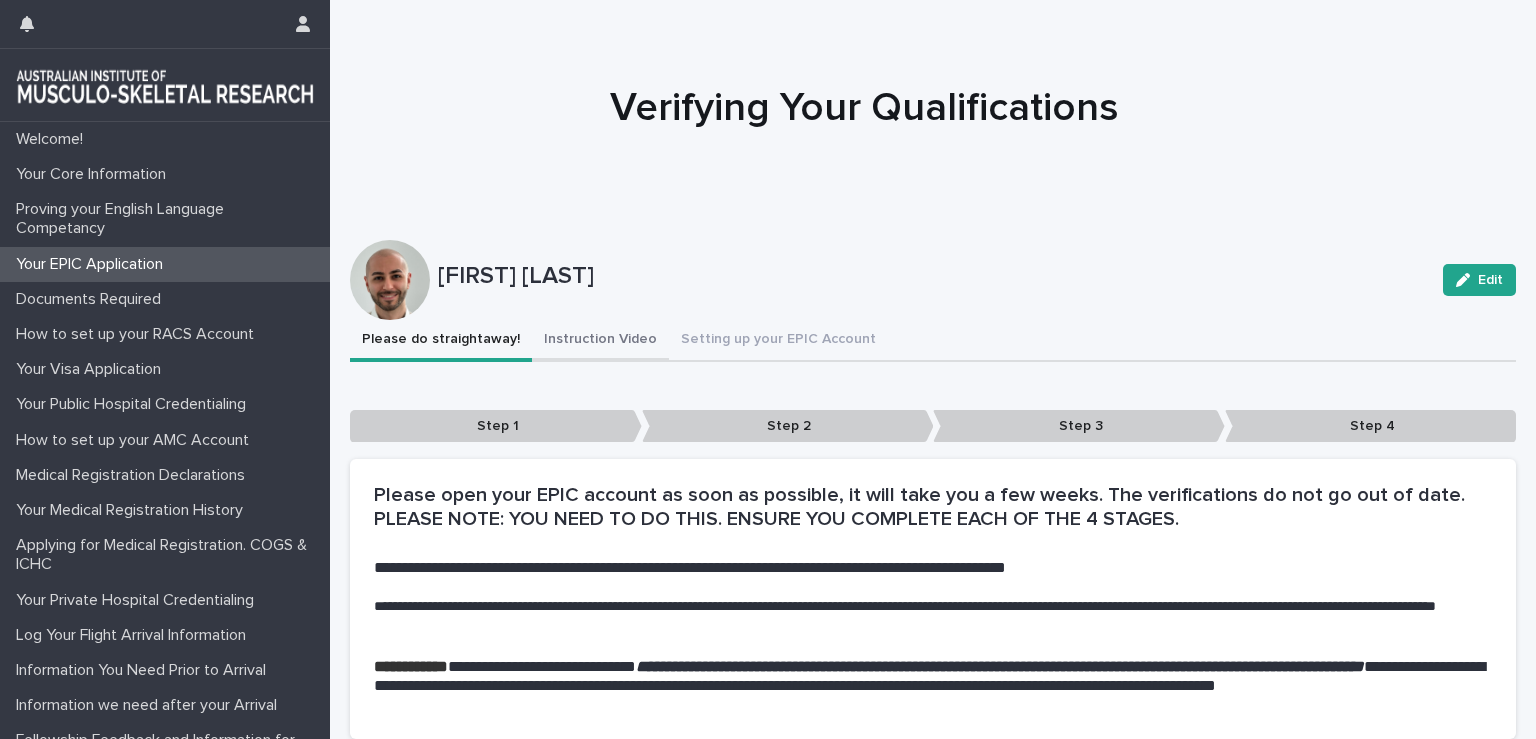 click on "Instruction Video" at bounding box center (600, 341) 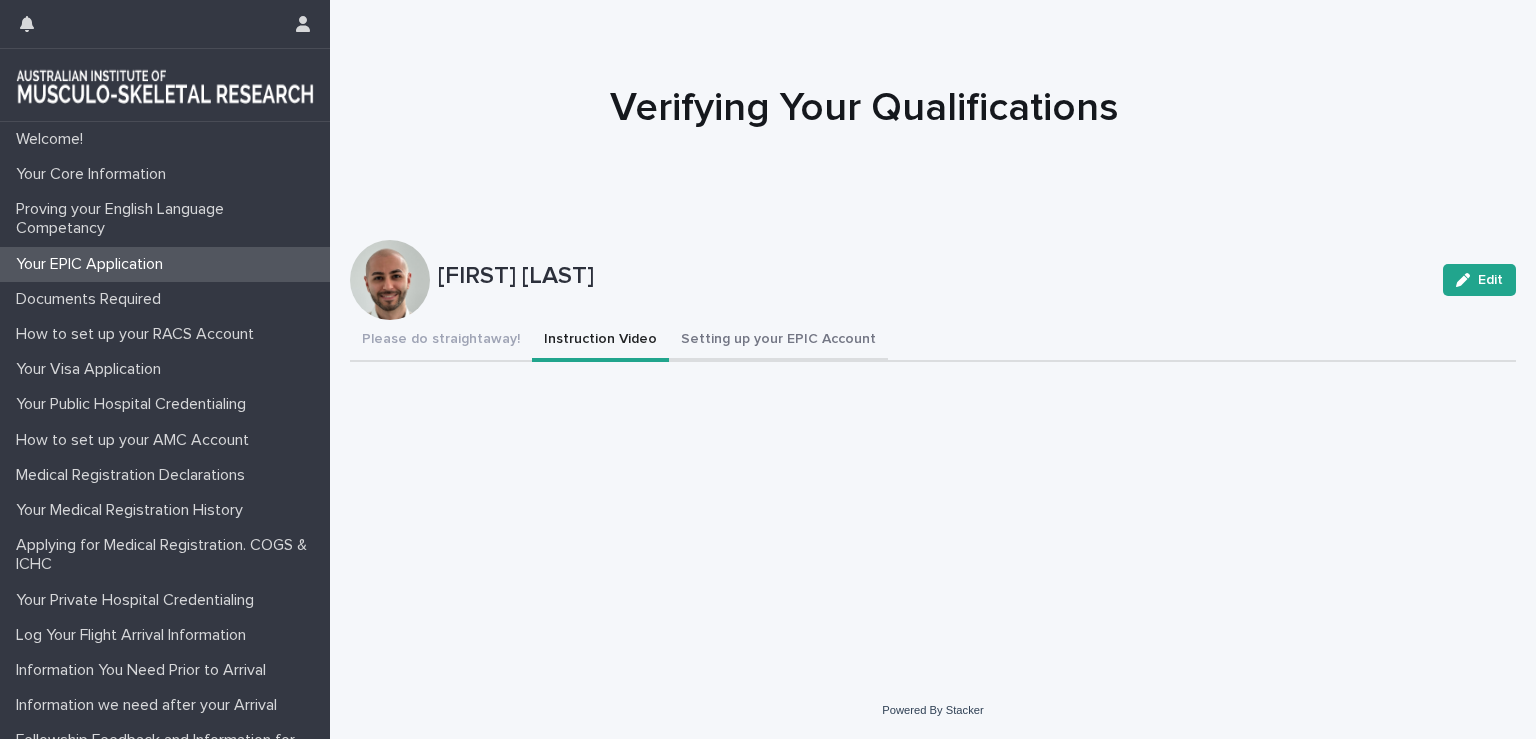 scroll, scrollTop: 16, scrollLeft: 0, axis: vertical 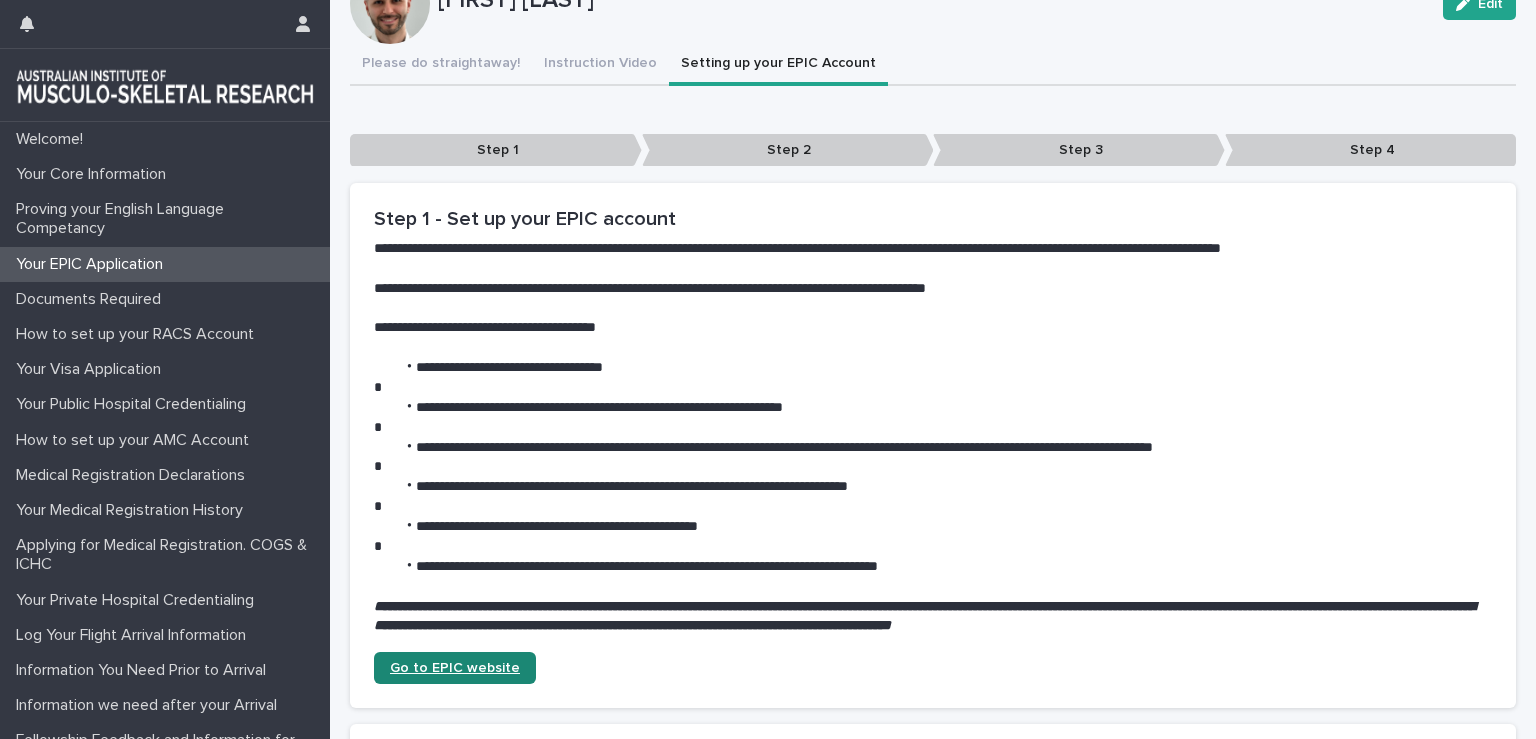 click on "Go to EPIC website" at bounding box center [455, 668] 